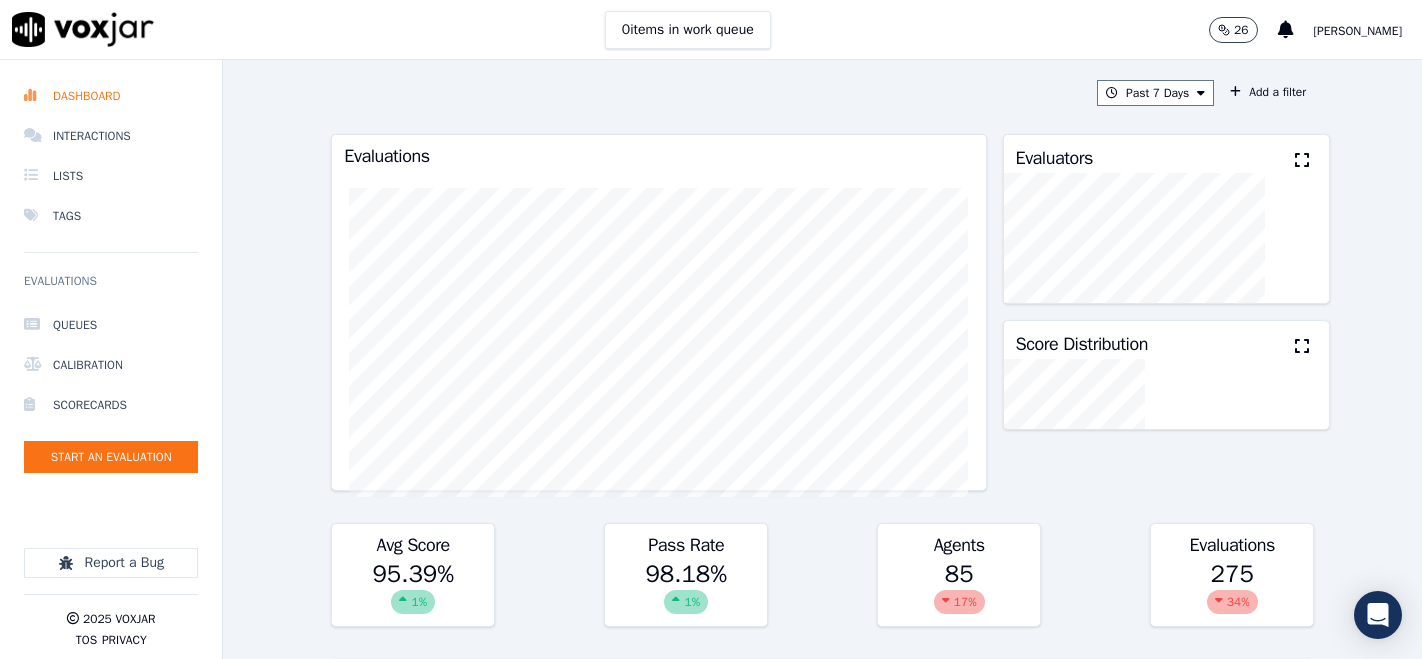 scroll, scrollTop: 0, scrollLeft: 0, axis: both 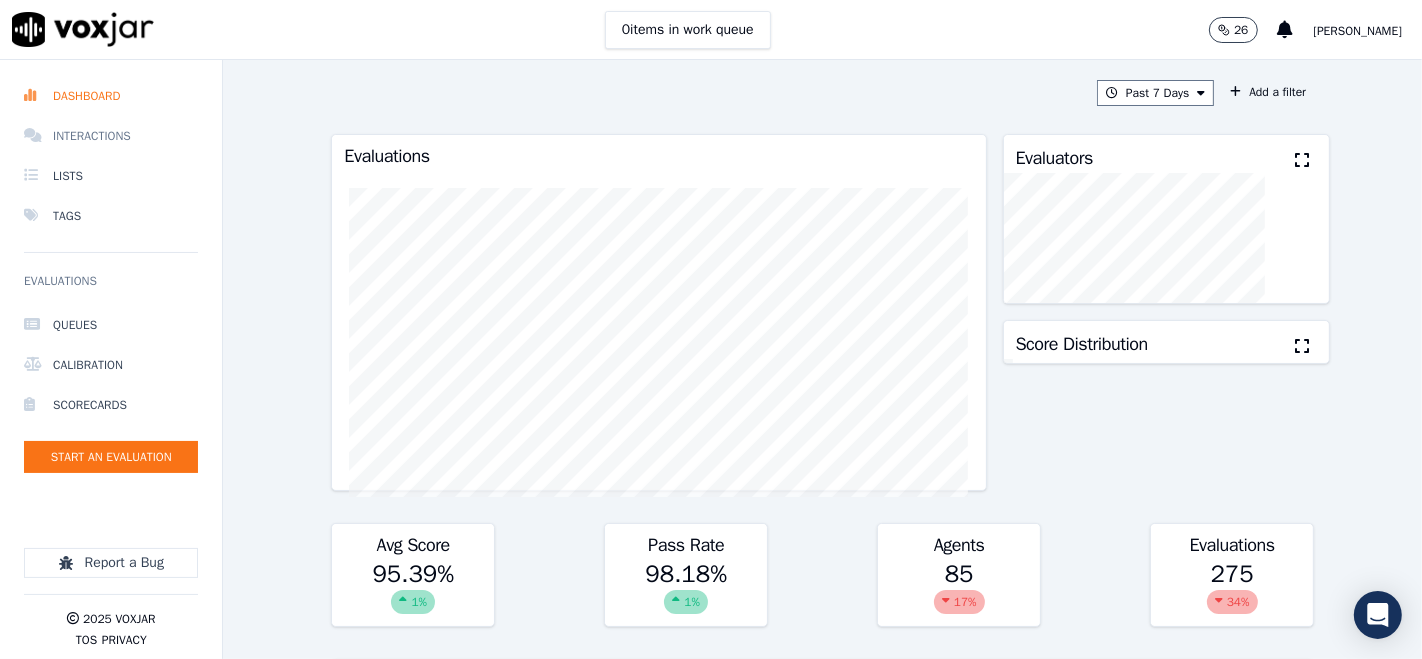 click on "Interactions" at bounding box center (111, 136) 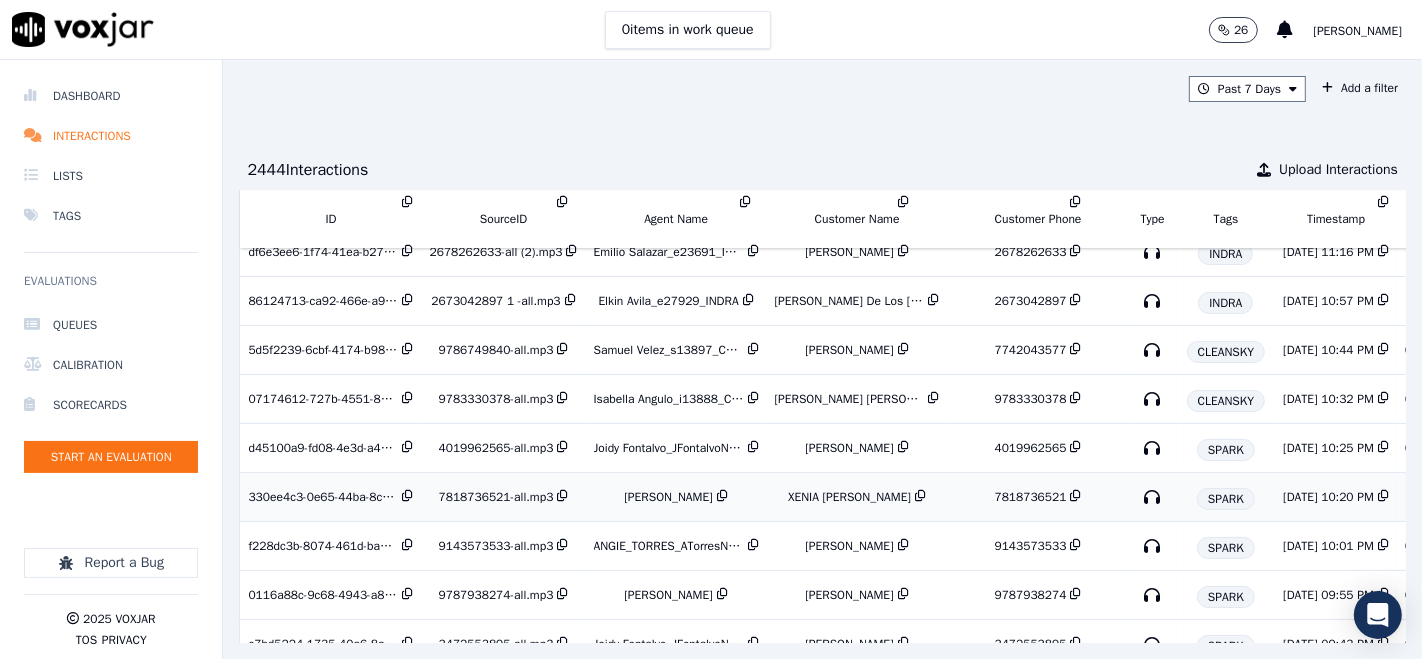 scroll, scrollTop: 9751, scrollLeft: 0, axis: vertical 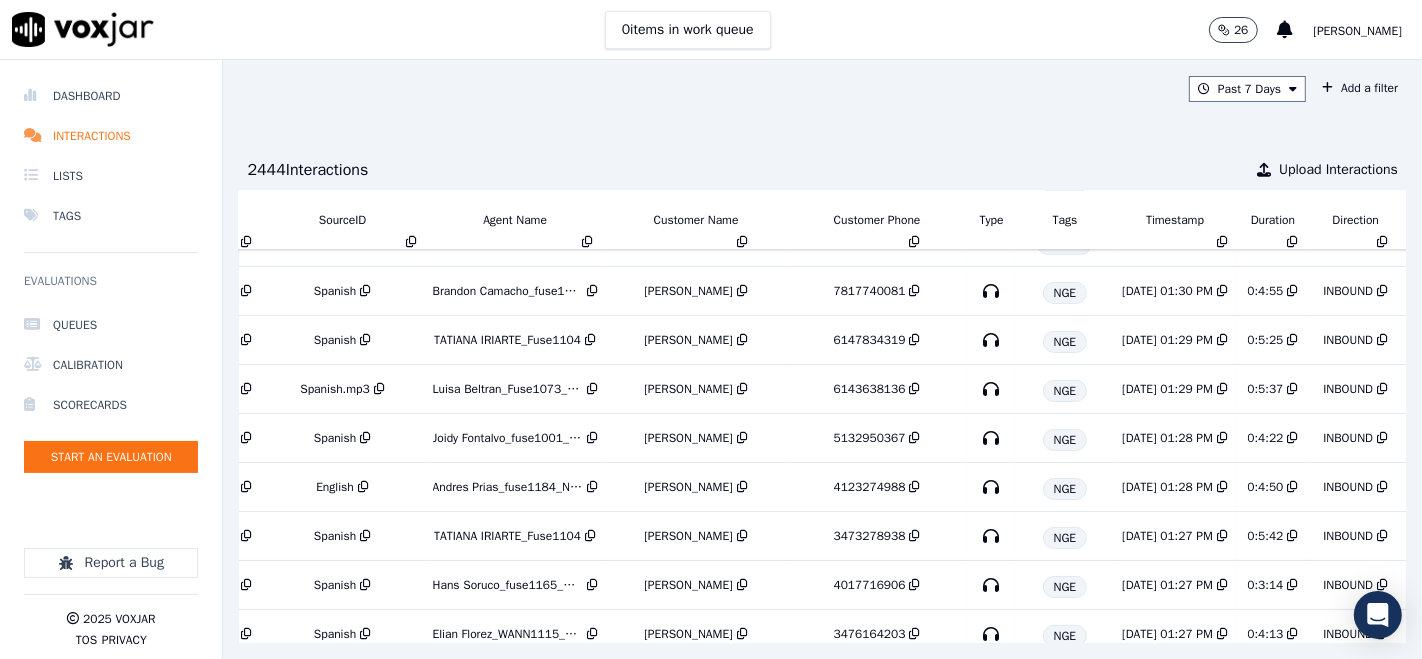drag, startPoint x: 0, startPoint y: 86, endPoint x: 863, endPoint y: 56, distance: 863.5213 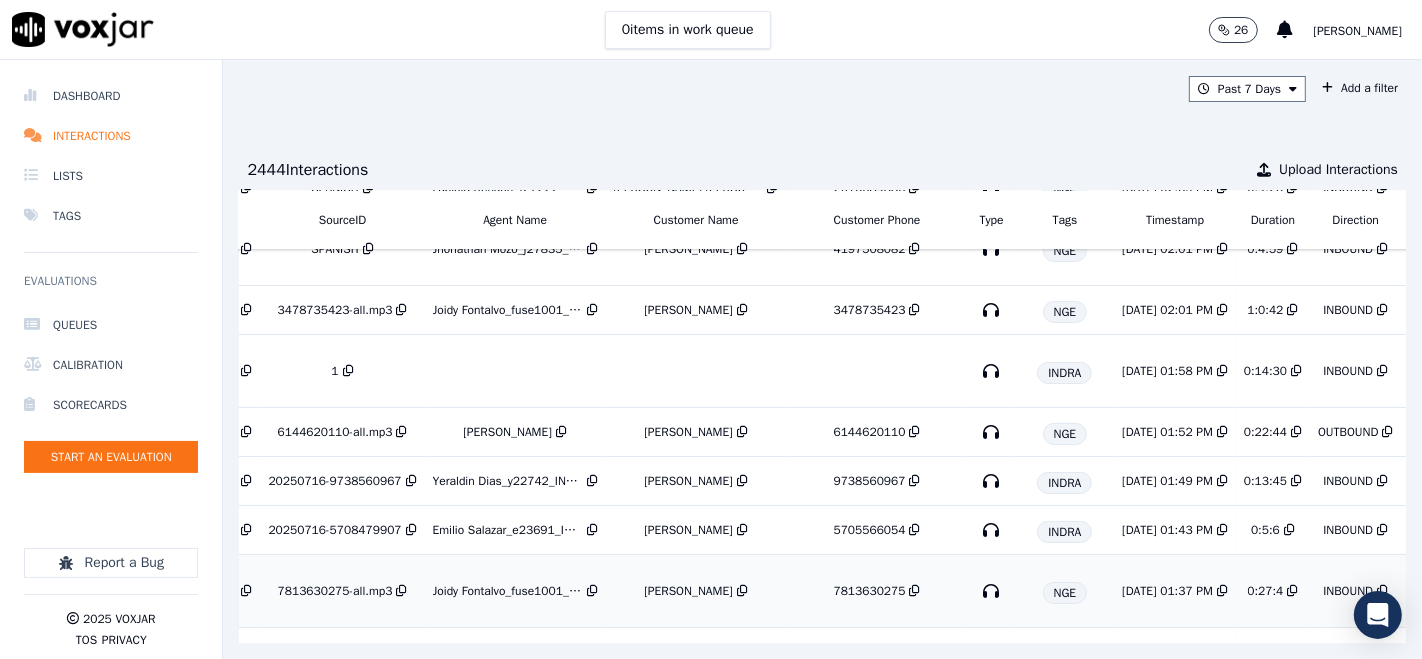 scroll, scrollTop: 21340, scrollLeft: 161, axis: both 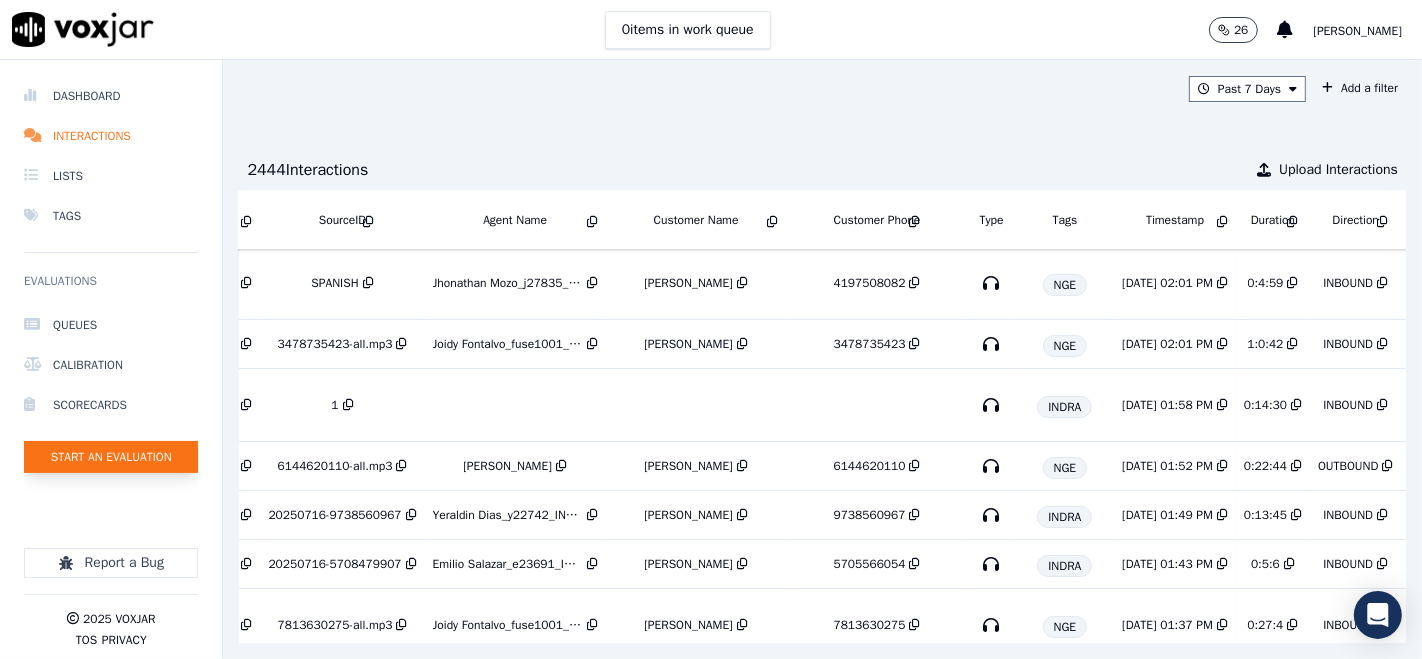 click on "Start an Evaluation" 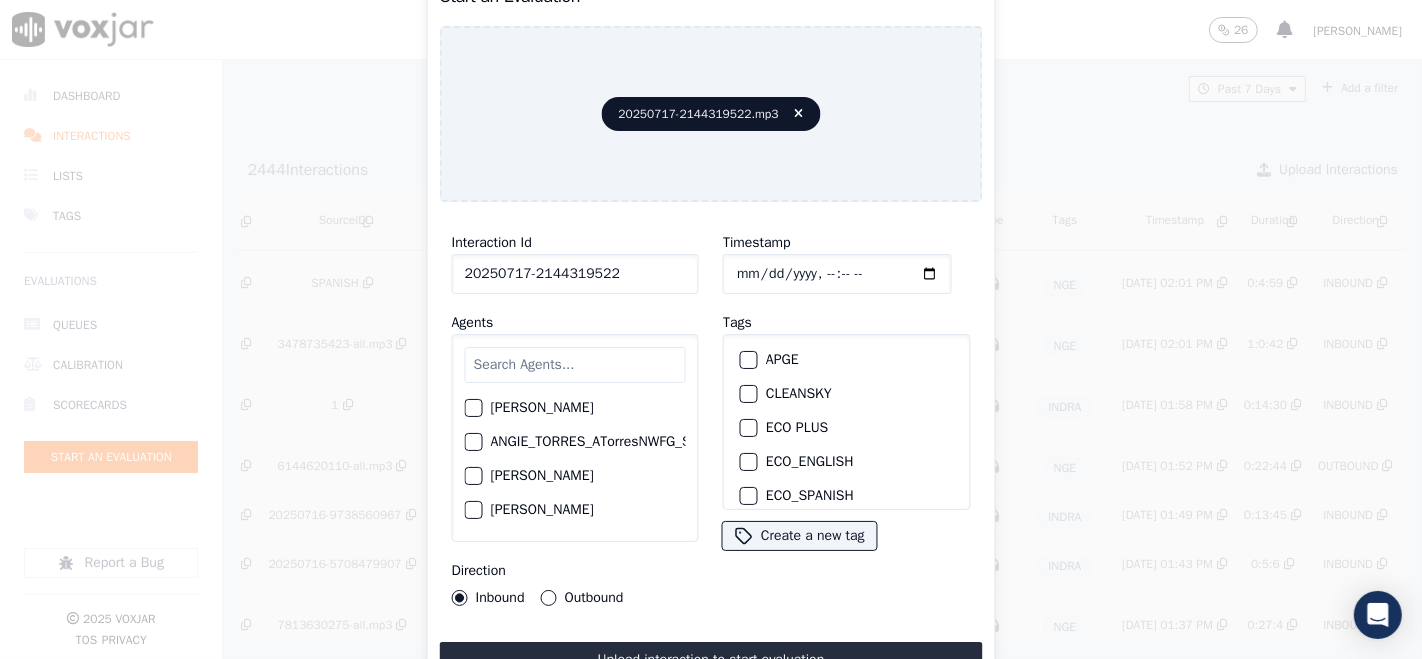 scroll, scrollTop: 111, scrollLeft: 0, axis: vertical 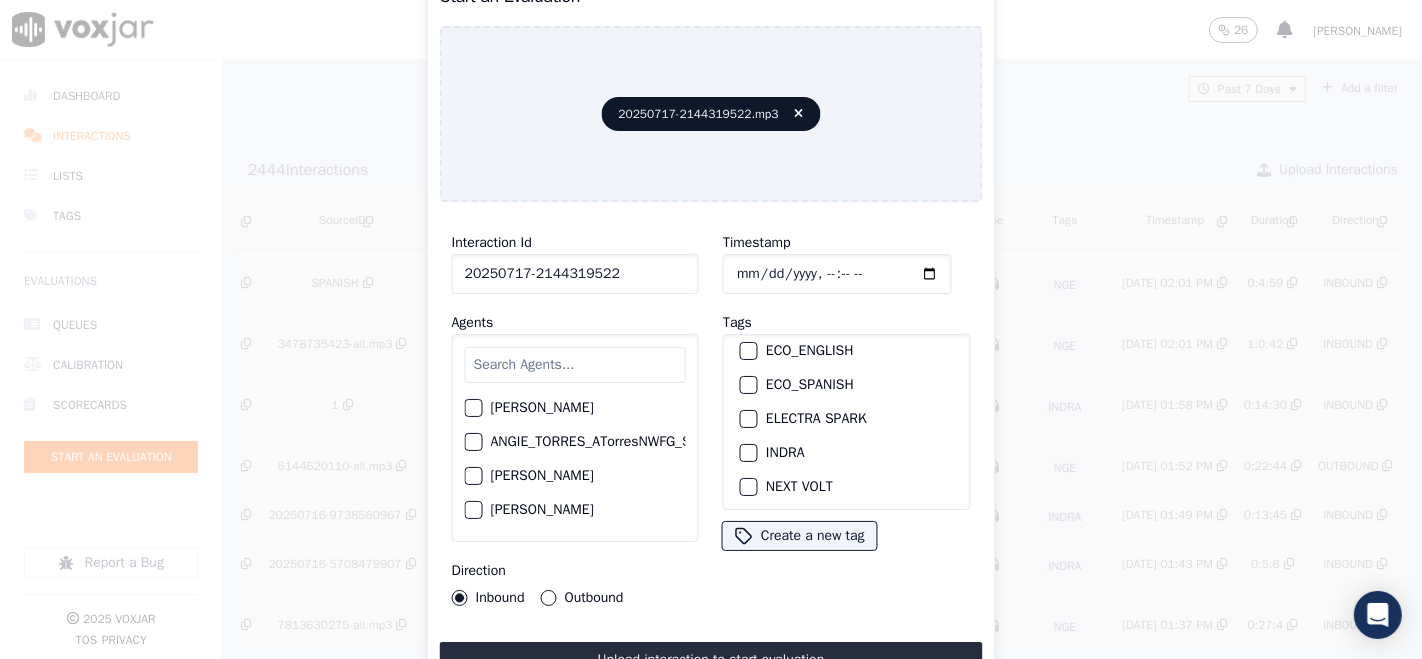 type on "20250717-2144319522" 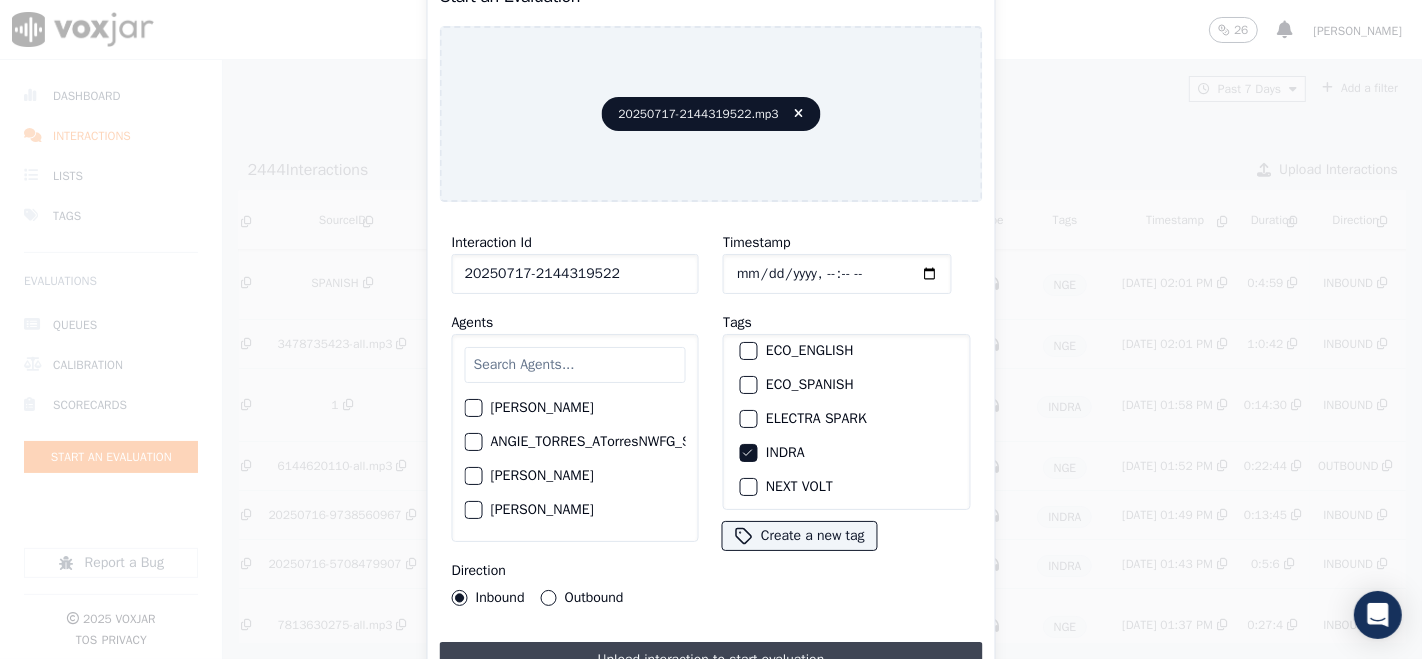 click on "Upload interaction to start evaluation" at bounding box center (711, 660) 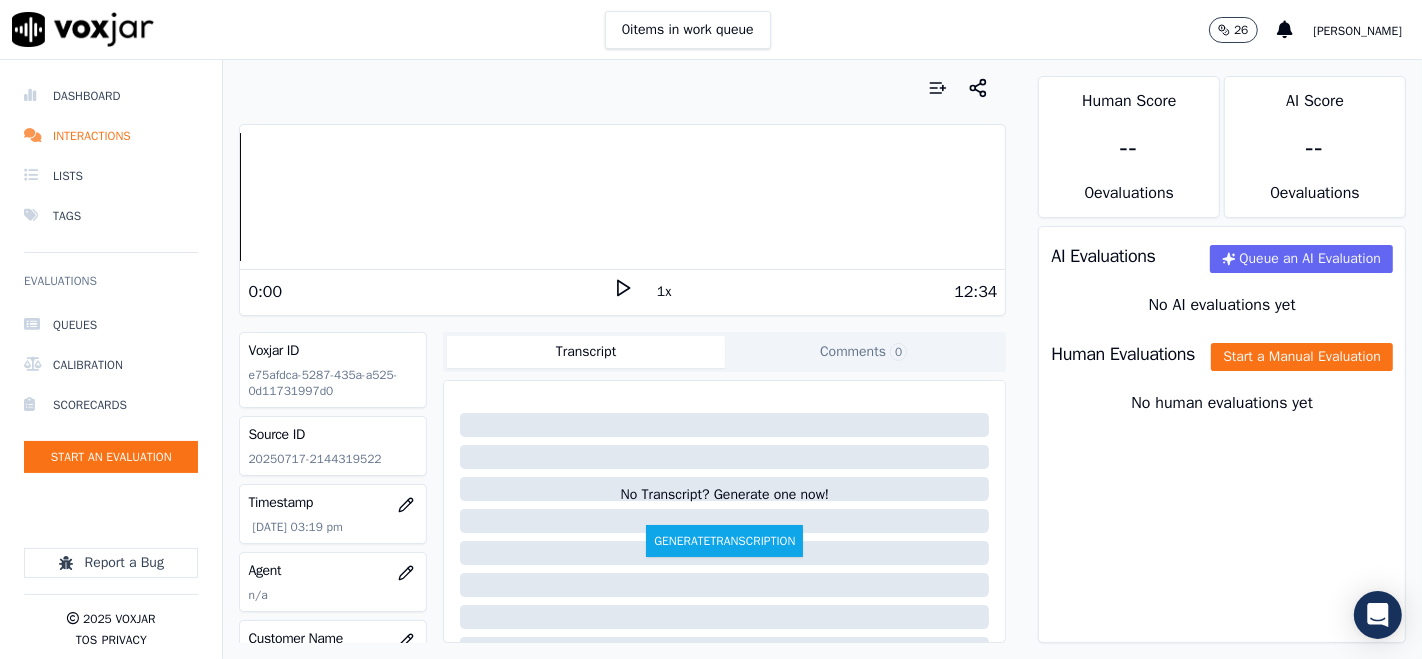click 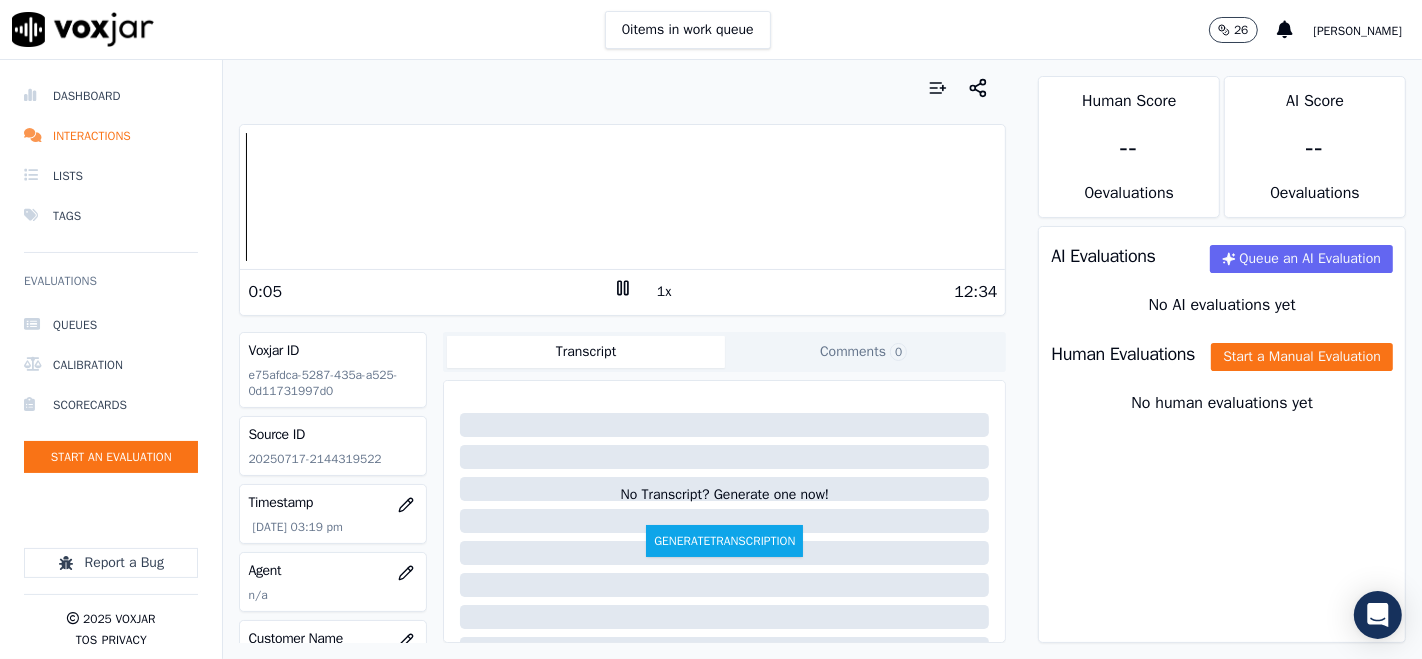 click 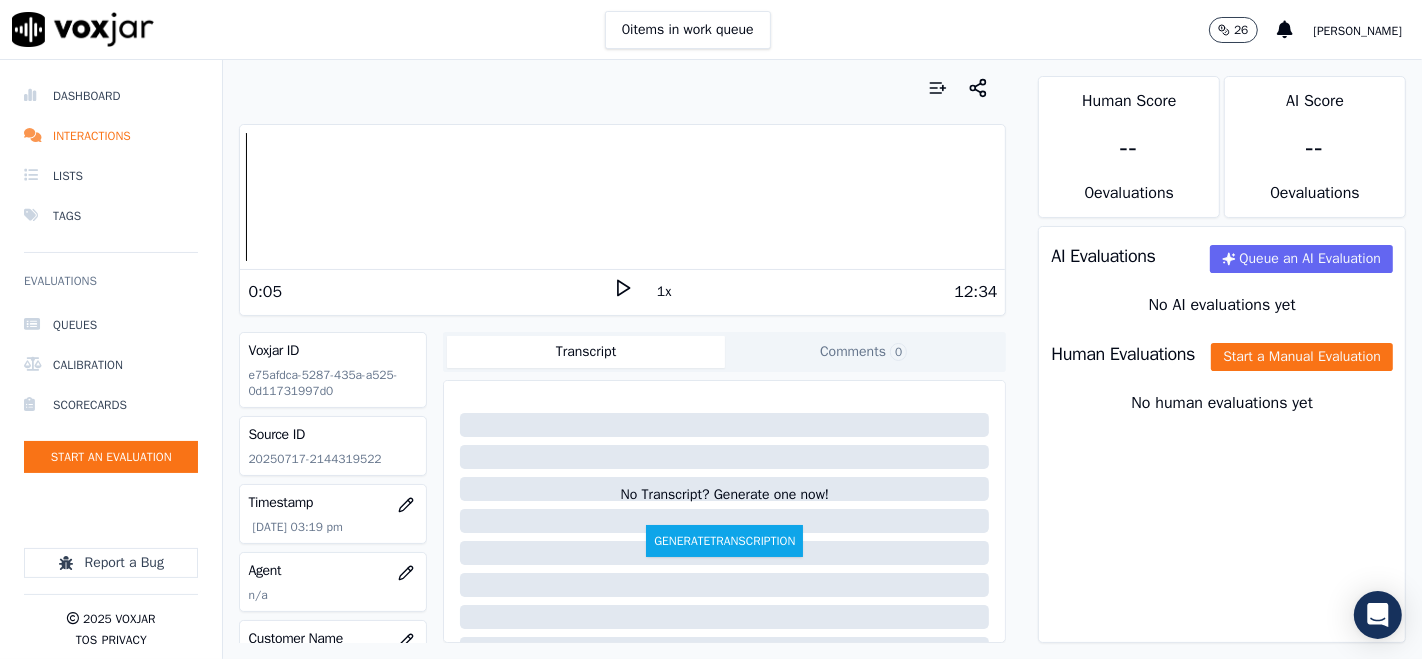 click 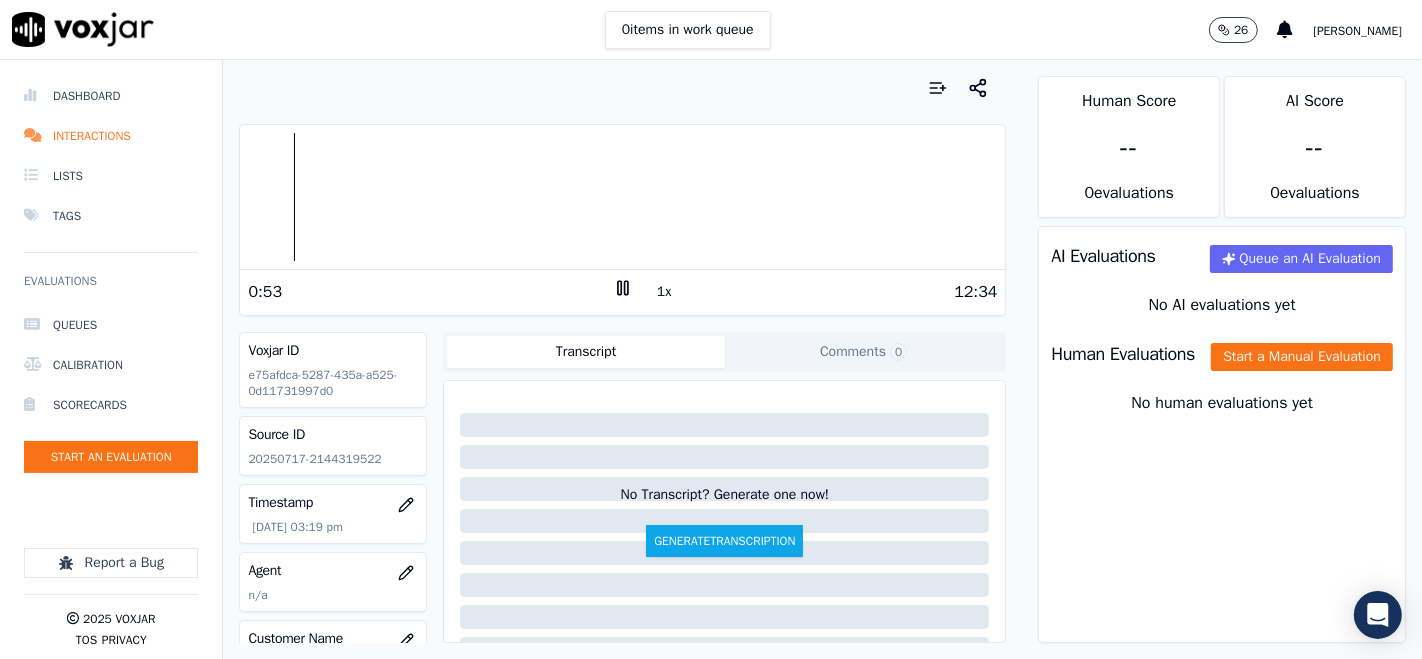 click 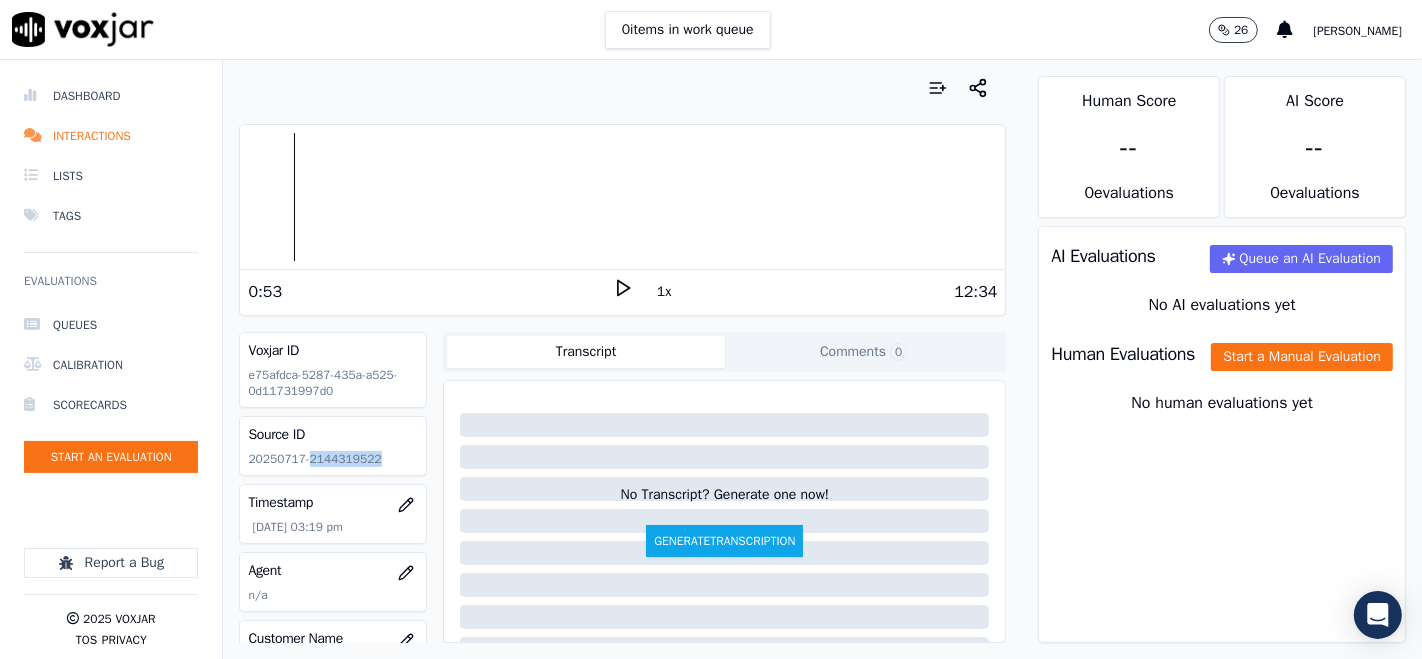 drag, startPoint x: 303, startPoint y: 461, endPoint x: 410, endPoint y: 458, distance: 107.042046 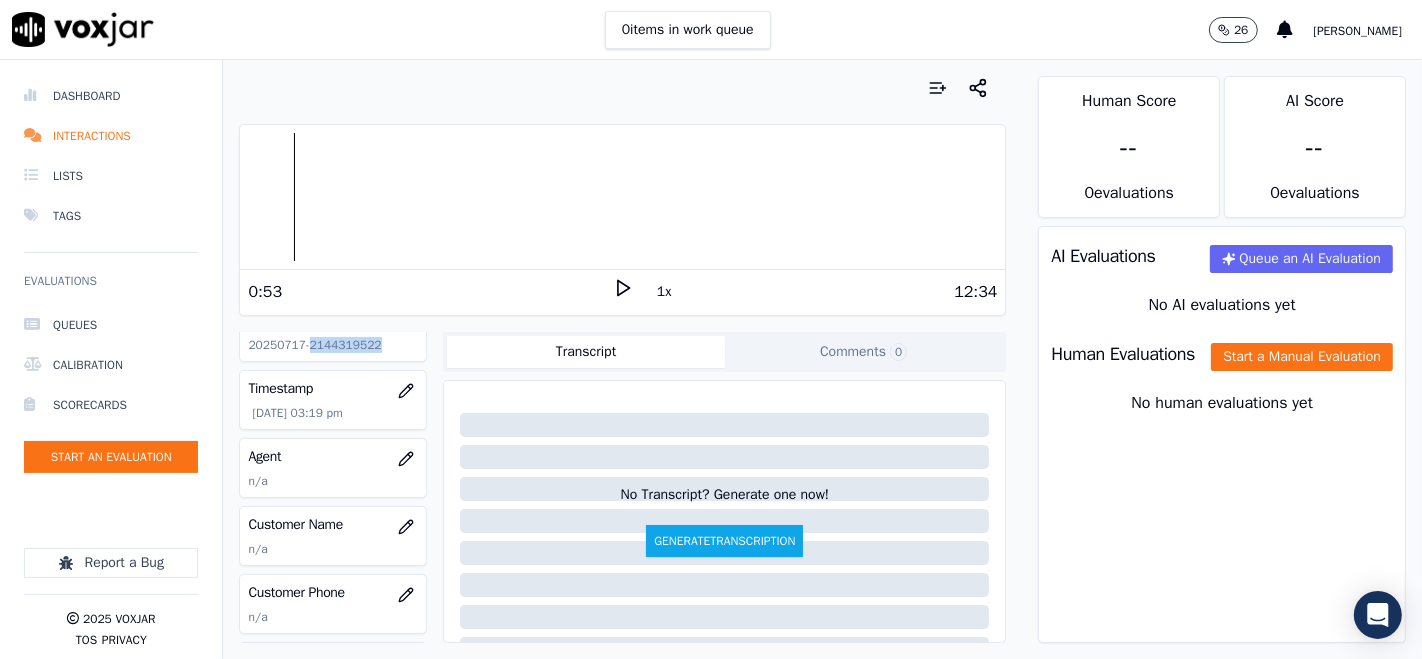 scroll, scrollTop: 0, scrollLeft: 0, axis: both 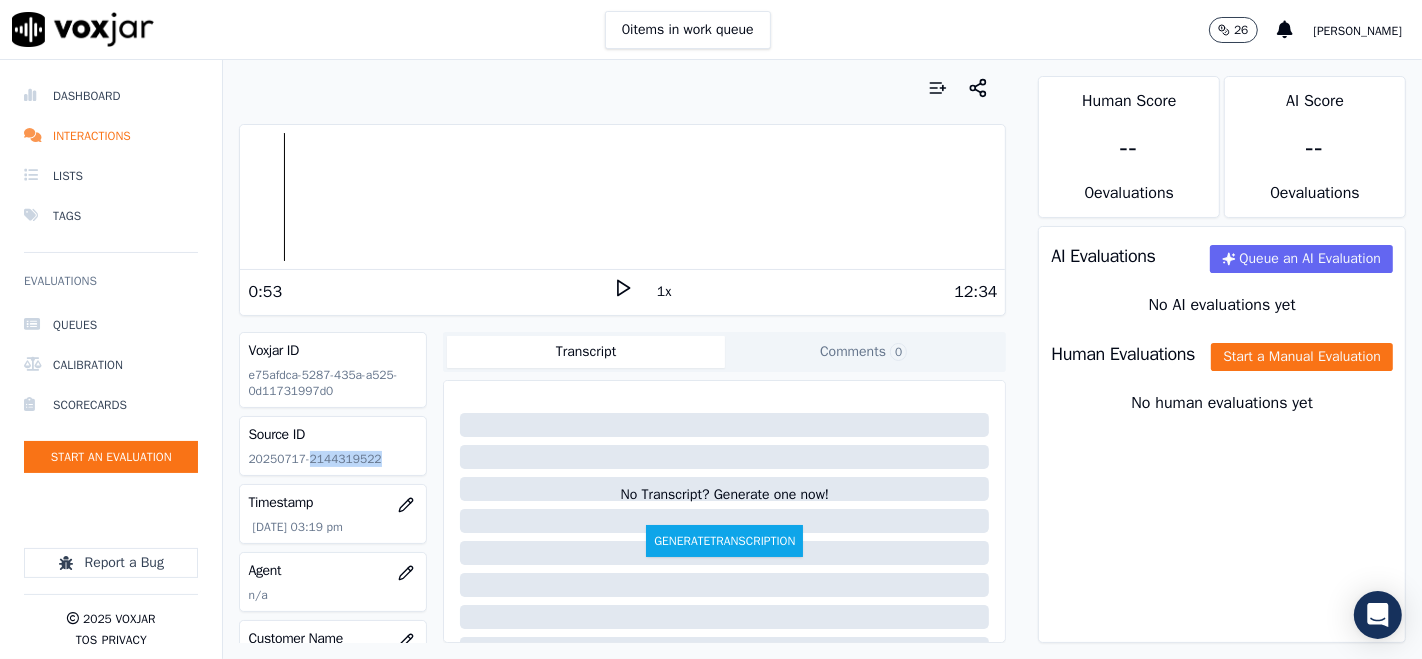 click at bounding box center [622, 197] 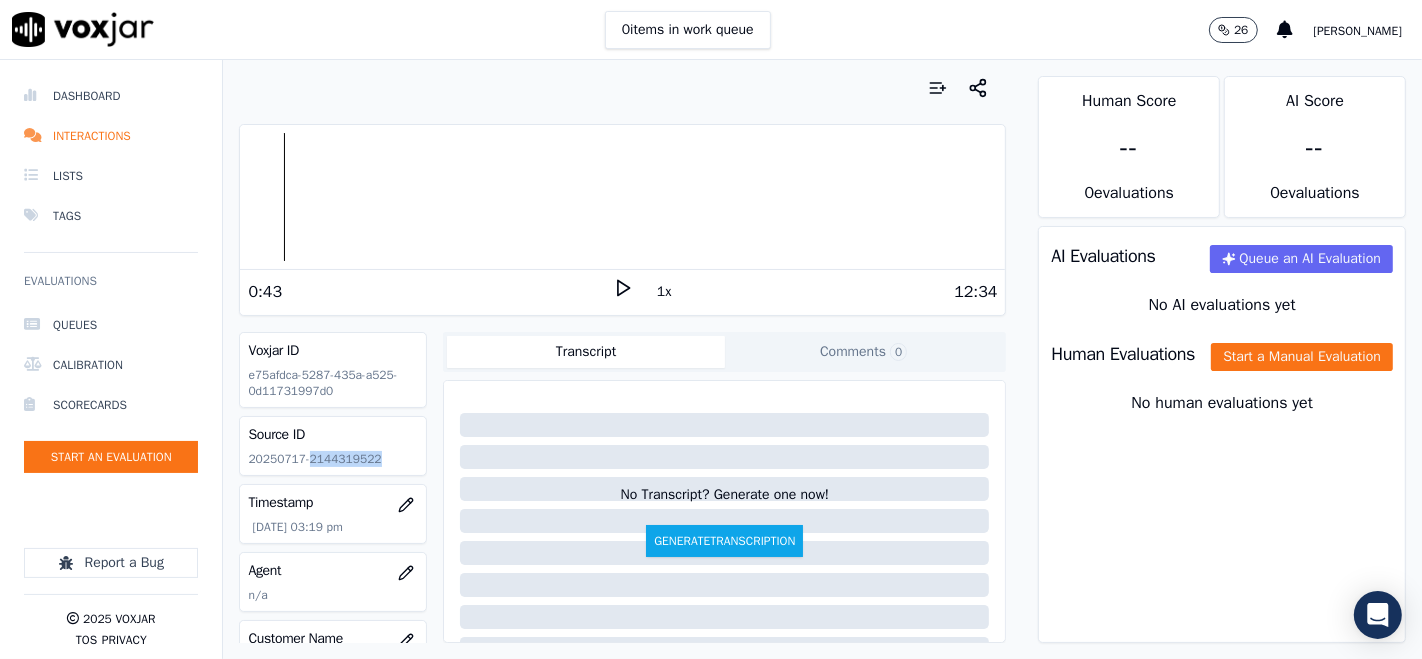 click at bounding box center [622, 197] 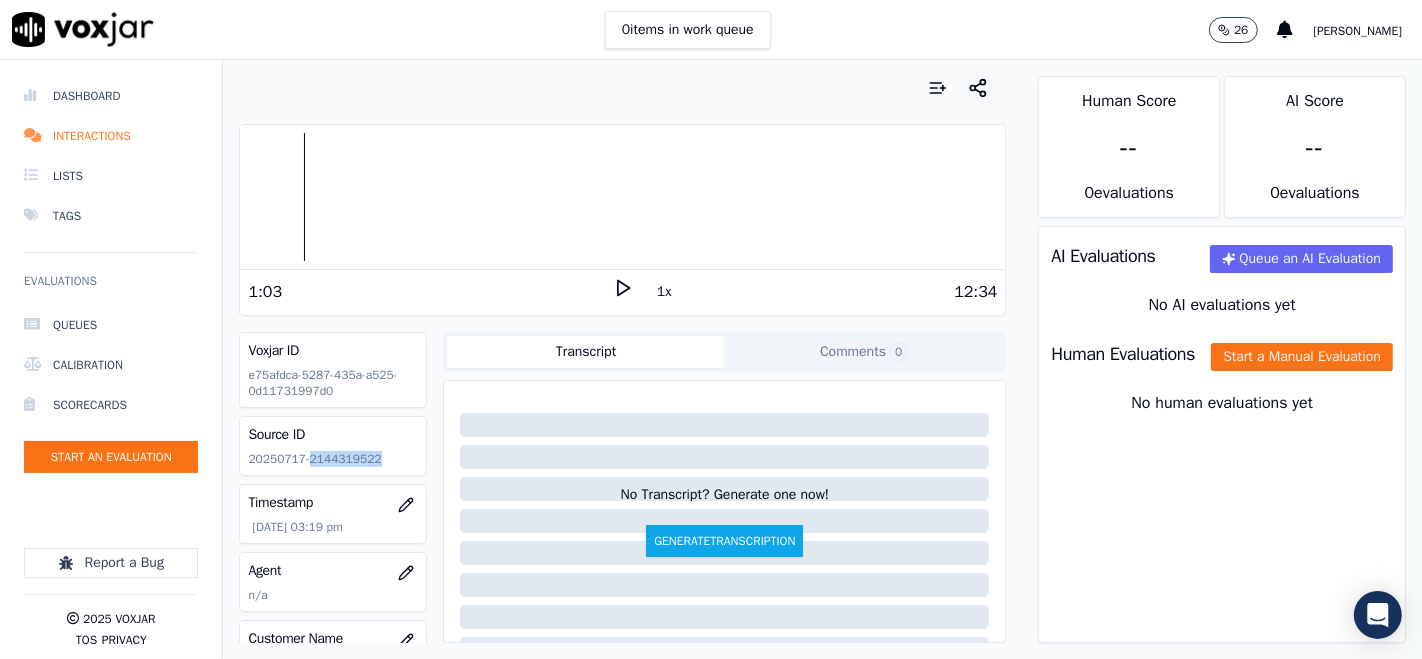 click 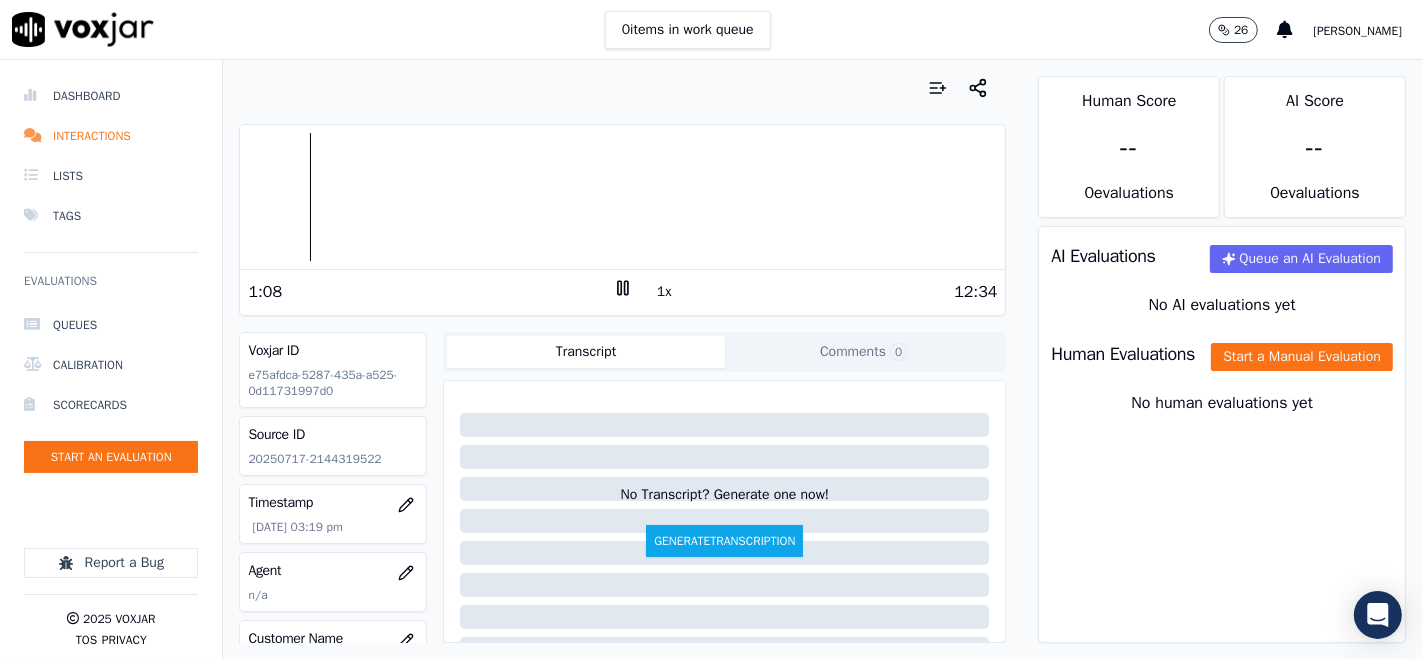 click on "Voxjar ID   e75afdca-5287-435a-a525-0d11731997d0   Source ID   20250717-2144319522   Timestamp
07/25/2025 03:19 pm     Agent
n/a     Customer Name     n/a     Customer Phone     n/a     Tags
INDRA     Source     manualUpload   Type     AUDIO" at bounding box center [333, 487] 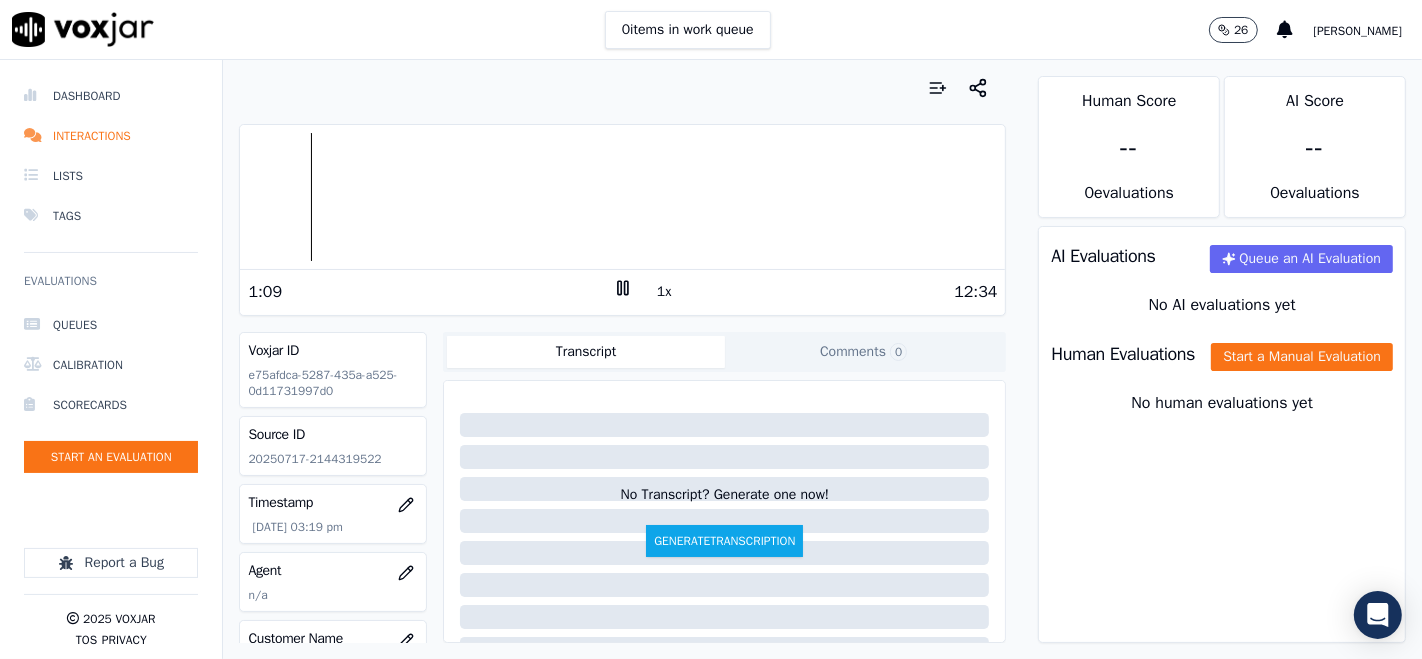click on "20250717-2144319522" 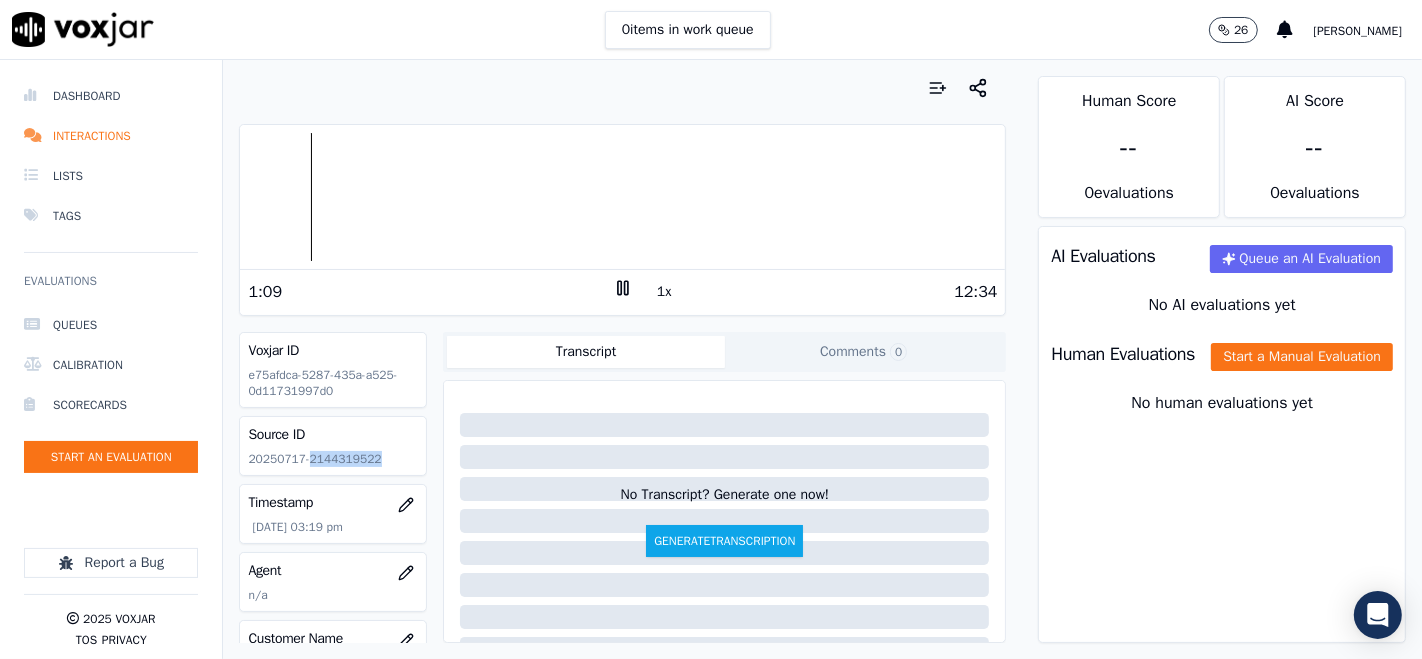 click on "20250717-2144319522" 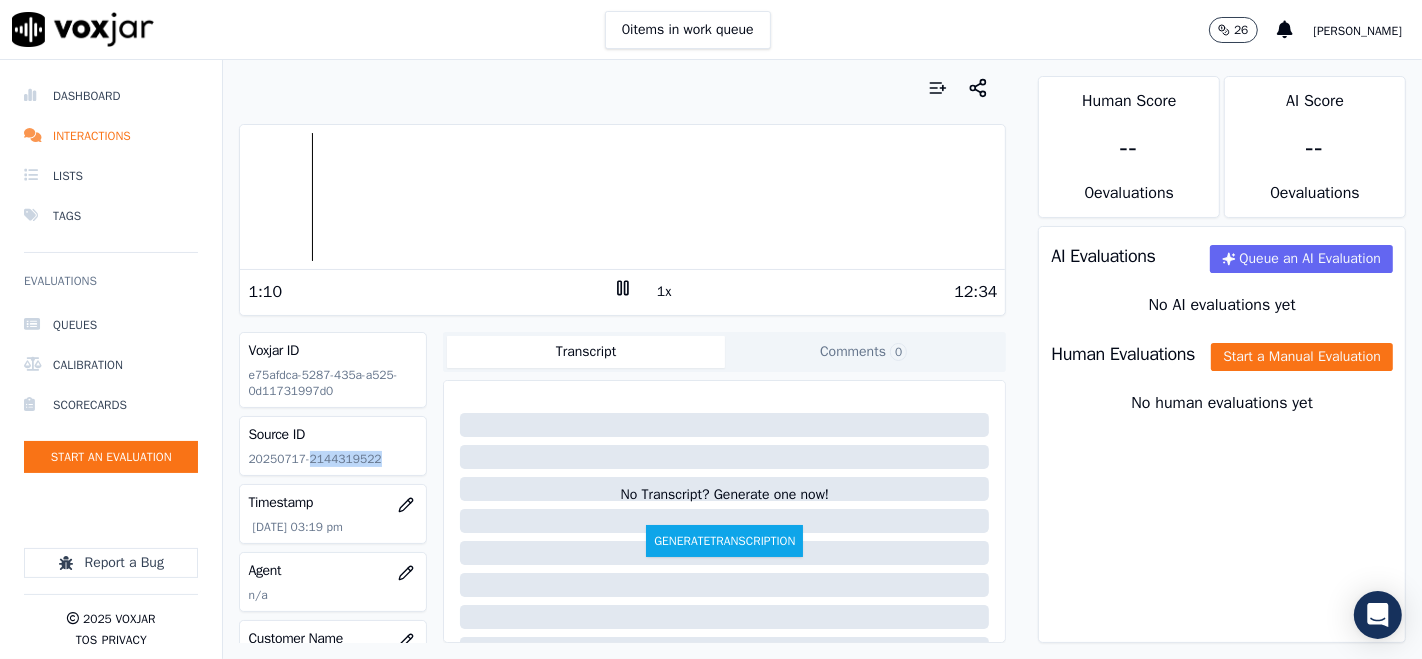 copy on "2144319522" 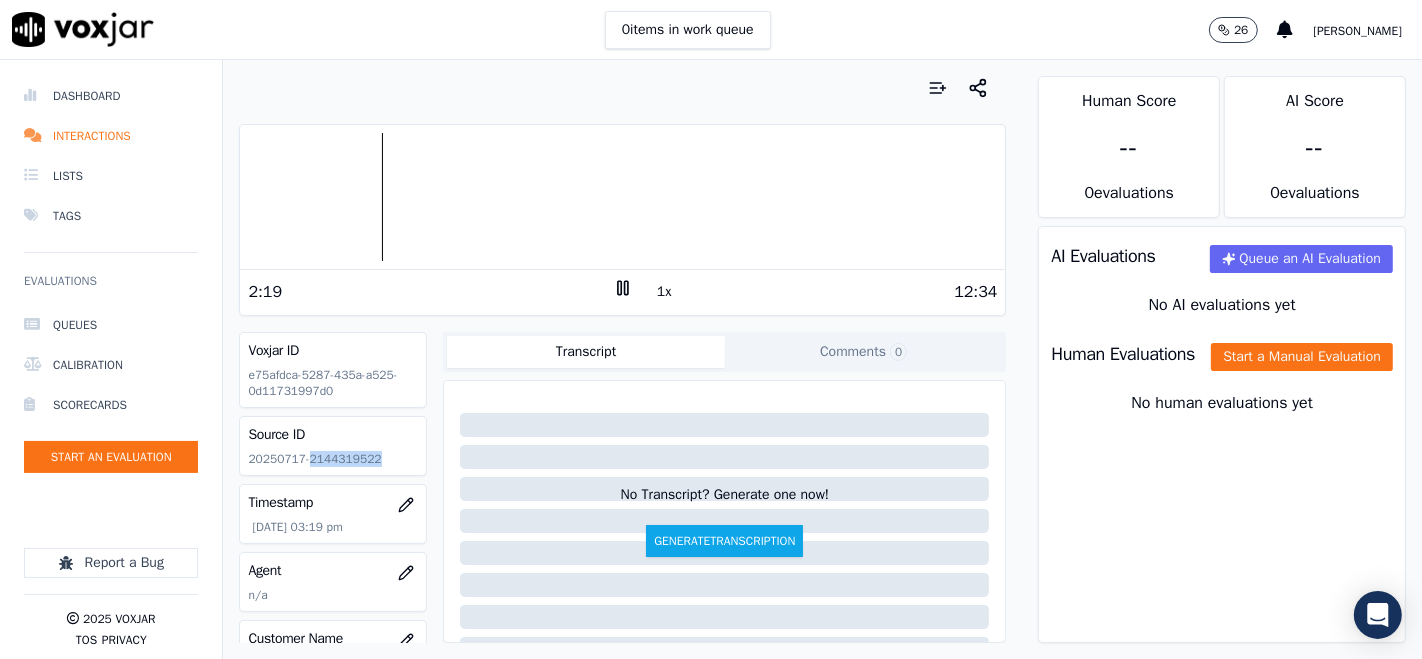 click 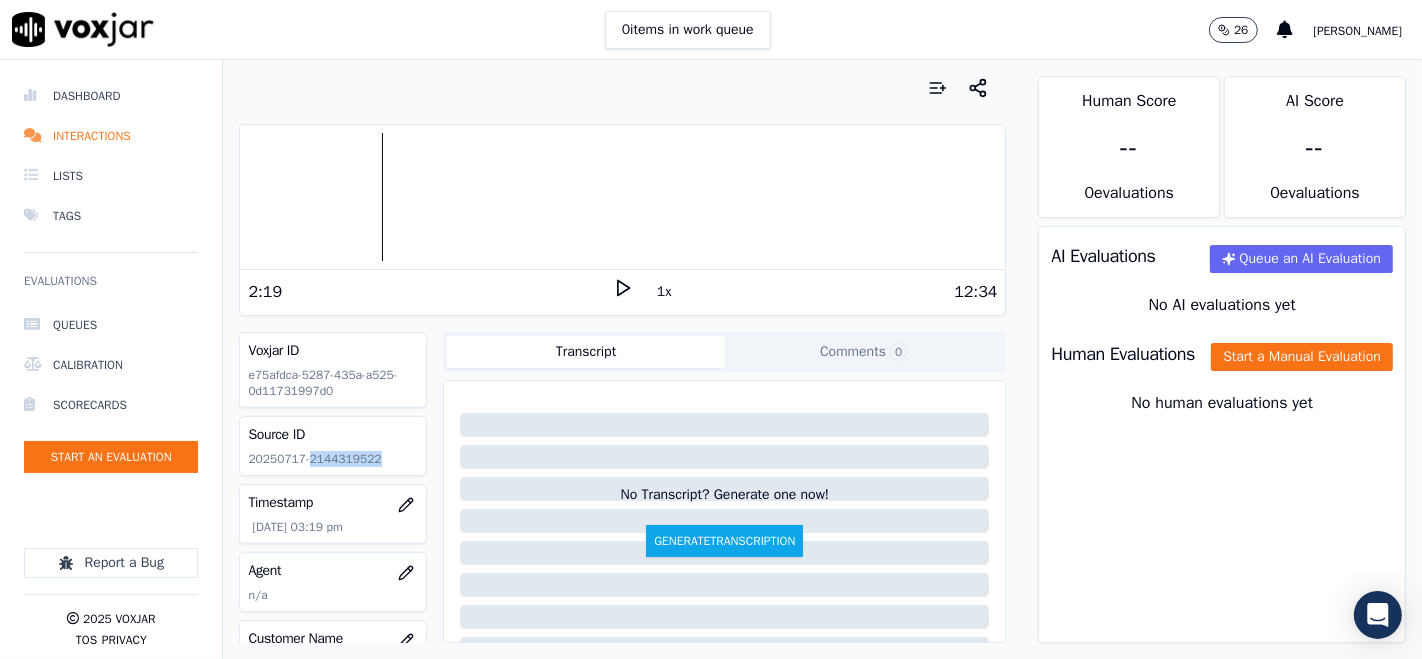 click at bounding box center (622, 197) 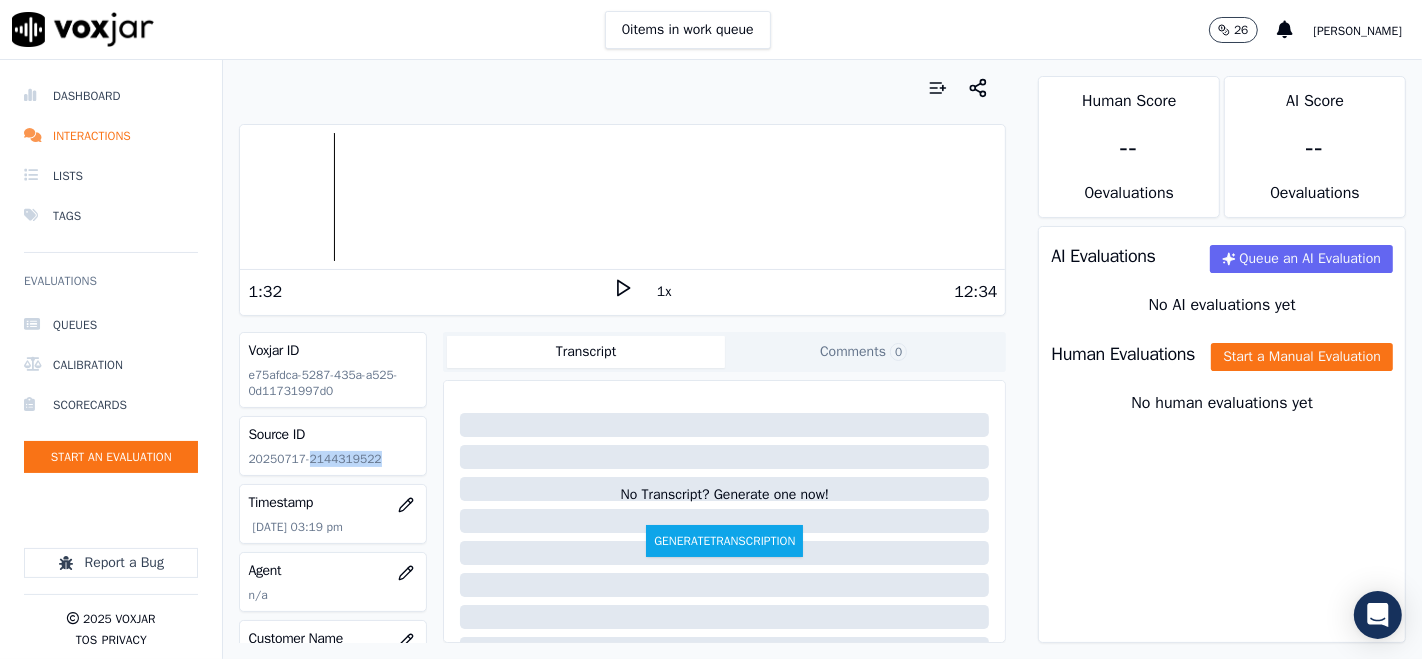 click 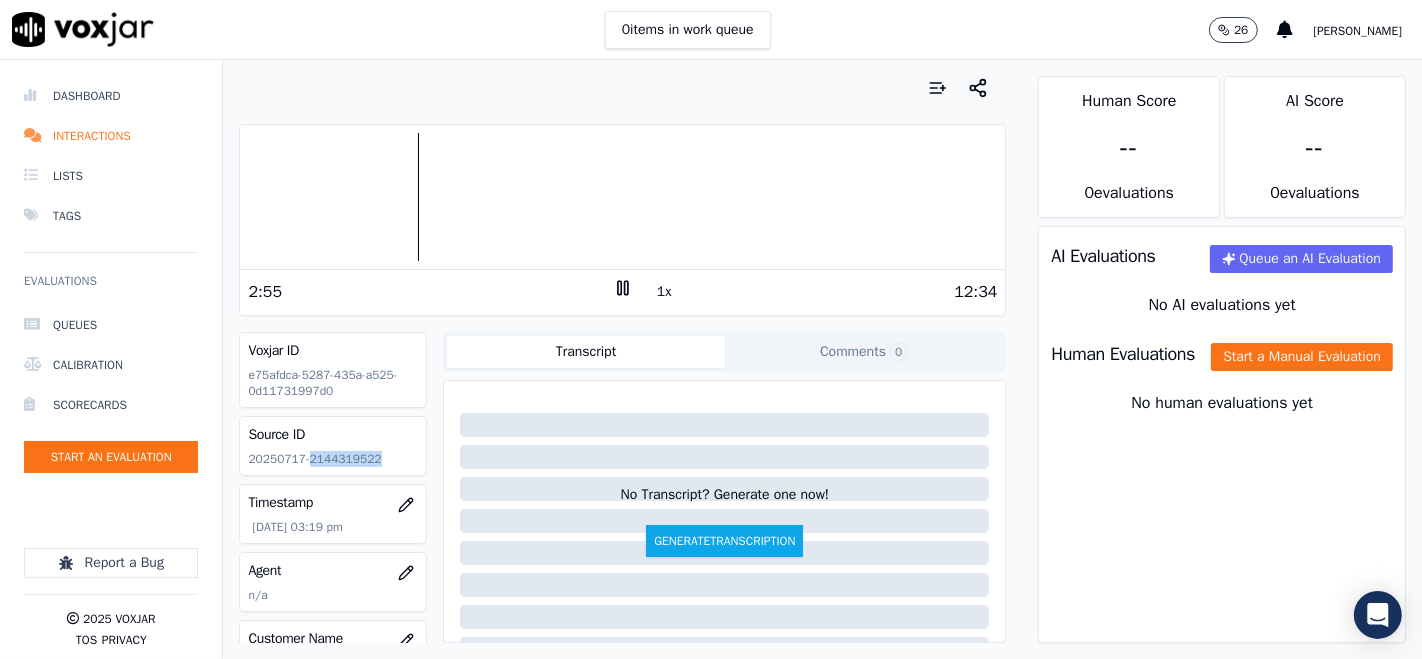 scroll, scrollTop: 111, scrollLeft: 0, axis: vertical 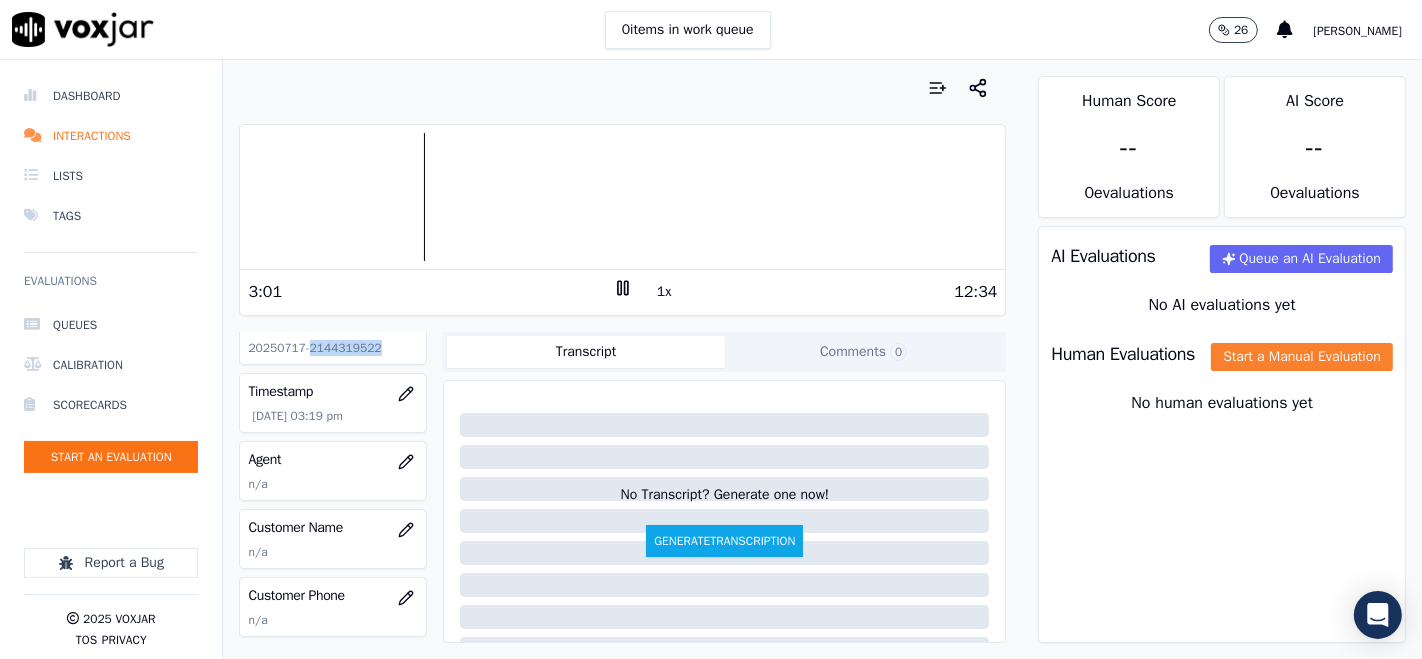 click on "Start a Manual Evaluation" 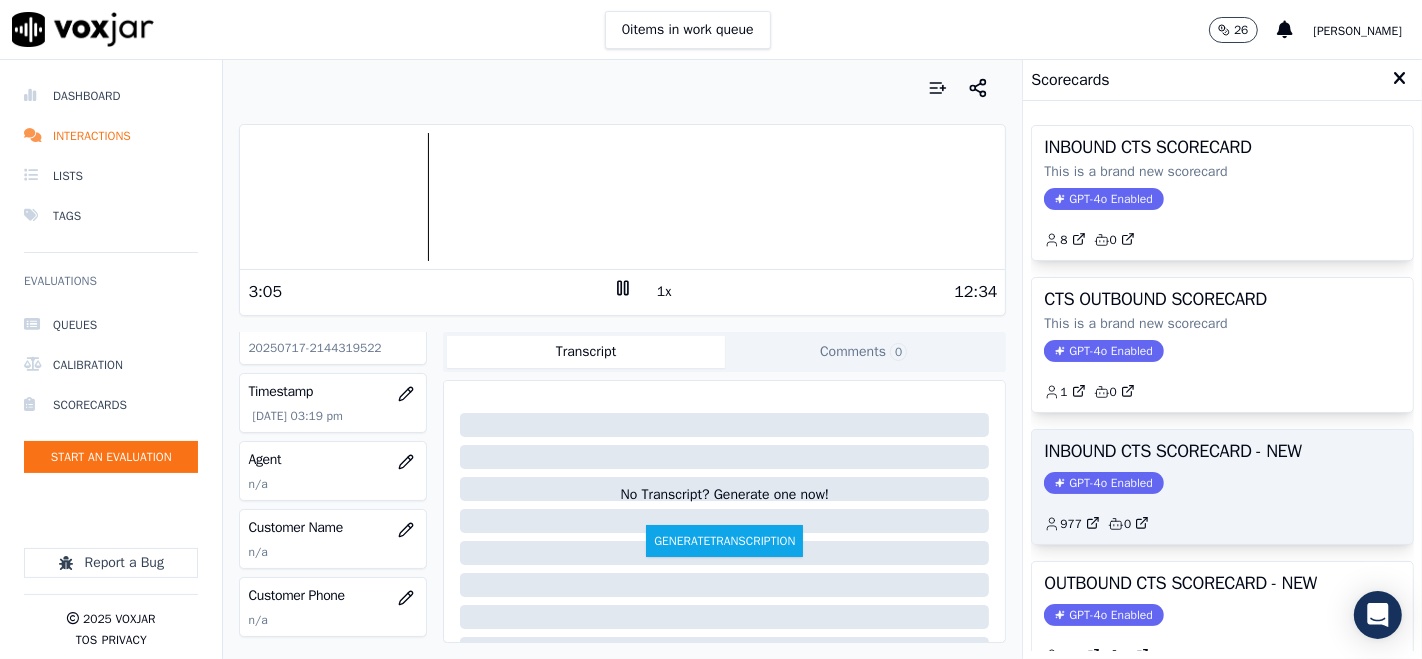 click on "INBOUND CTS SCORECARD - NEW        GPT-4o Enabled       977         0" at bounding box center [1222, 487] 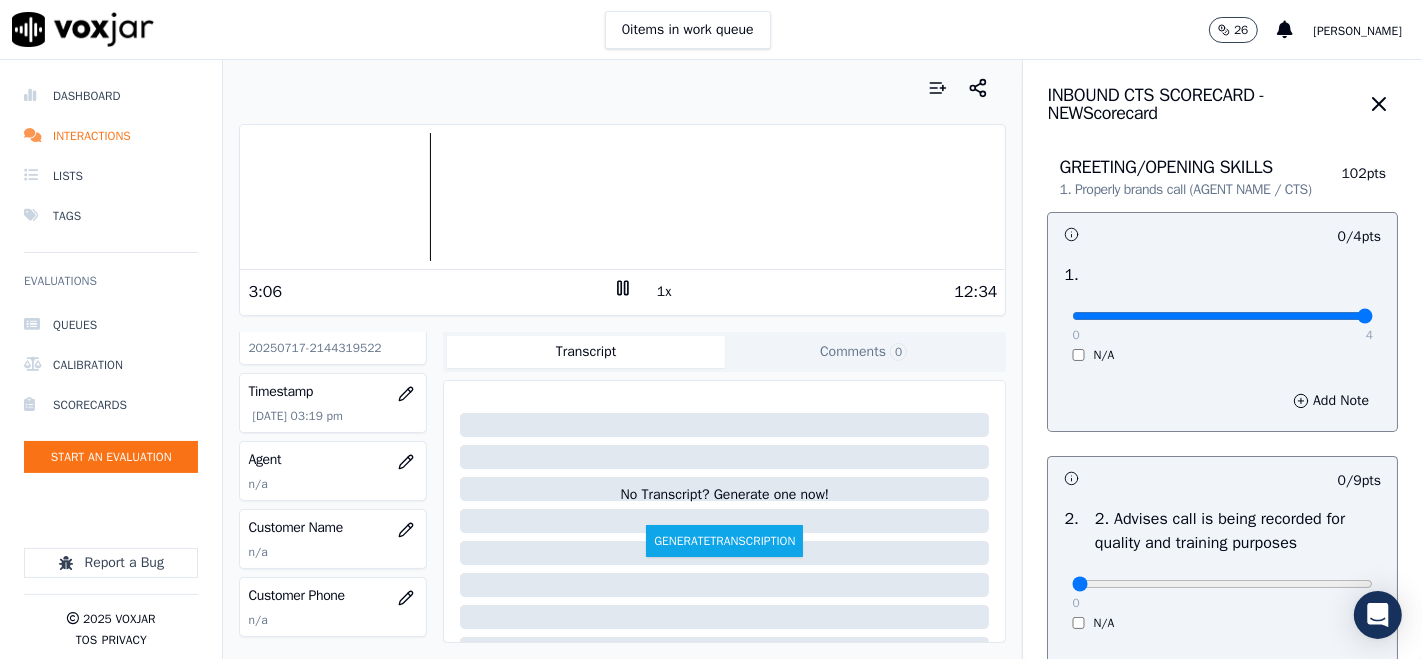 type on "4" 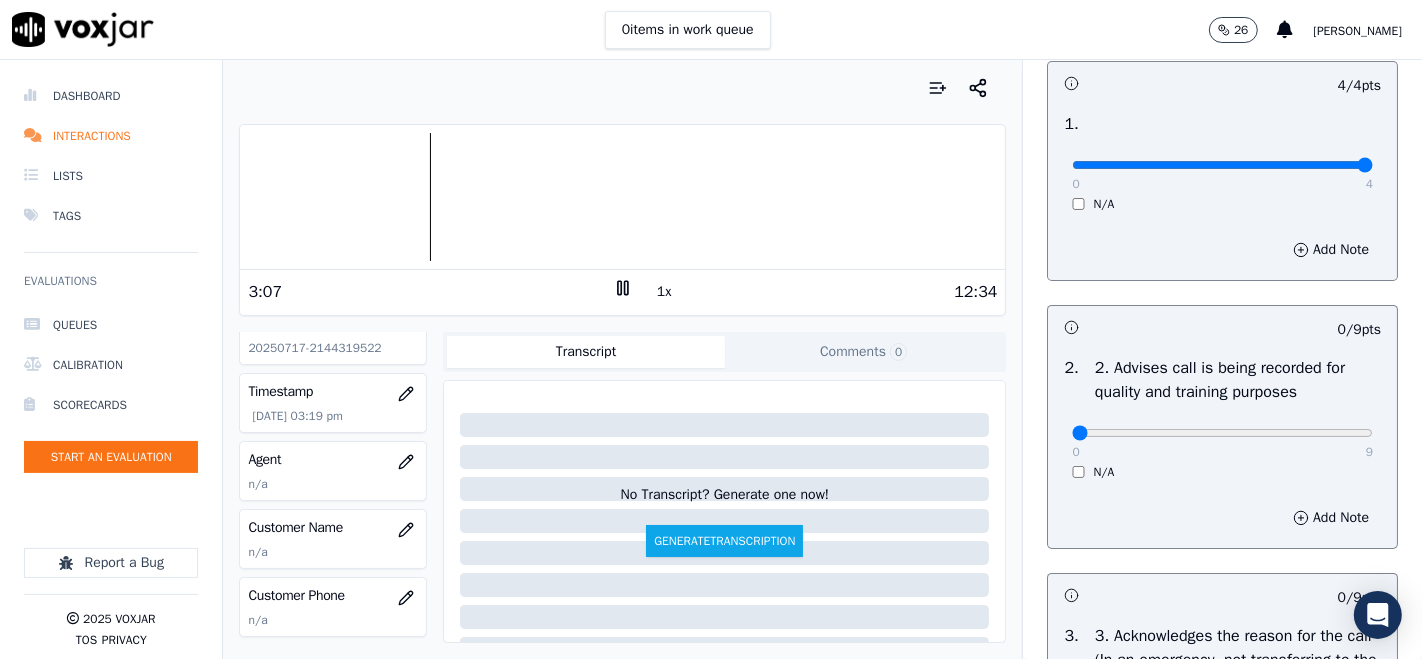 scroll, scrollTop: 222, scrollLeft: 0, axis: vertical 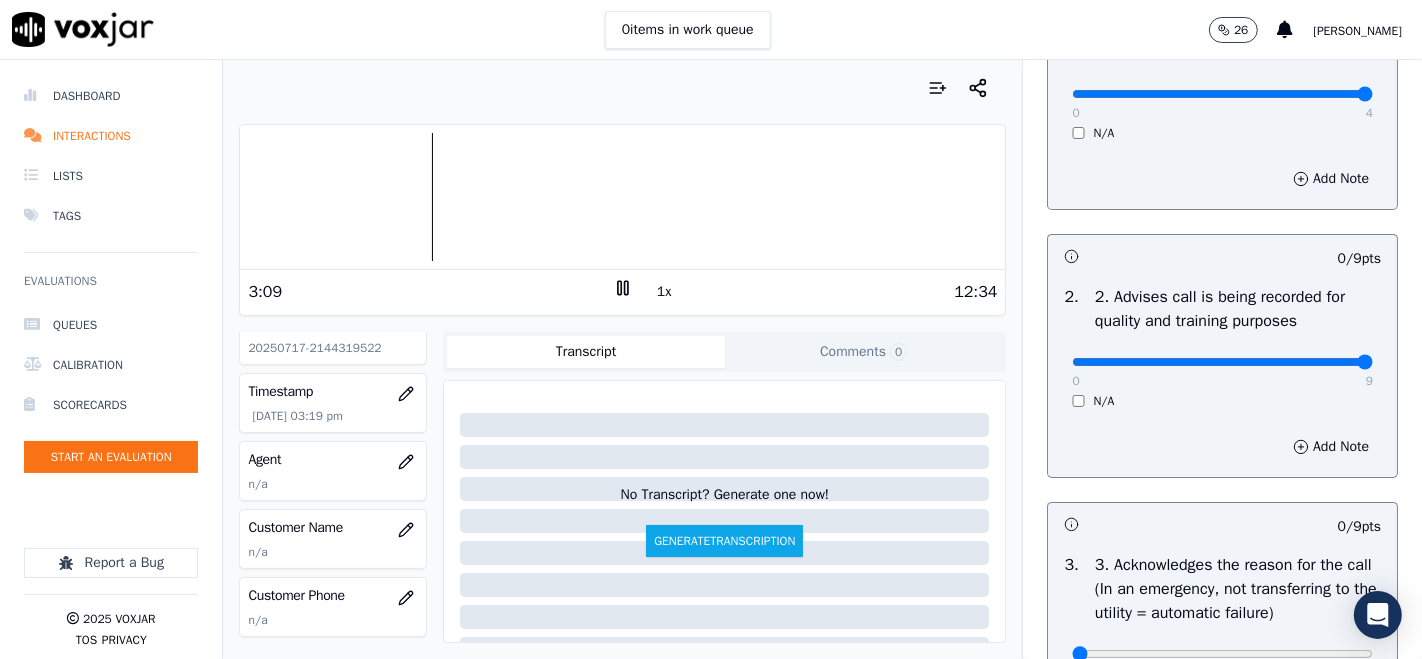 type on "9" 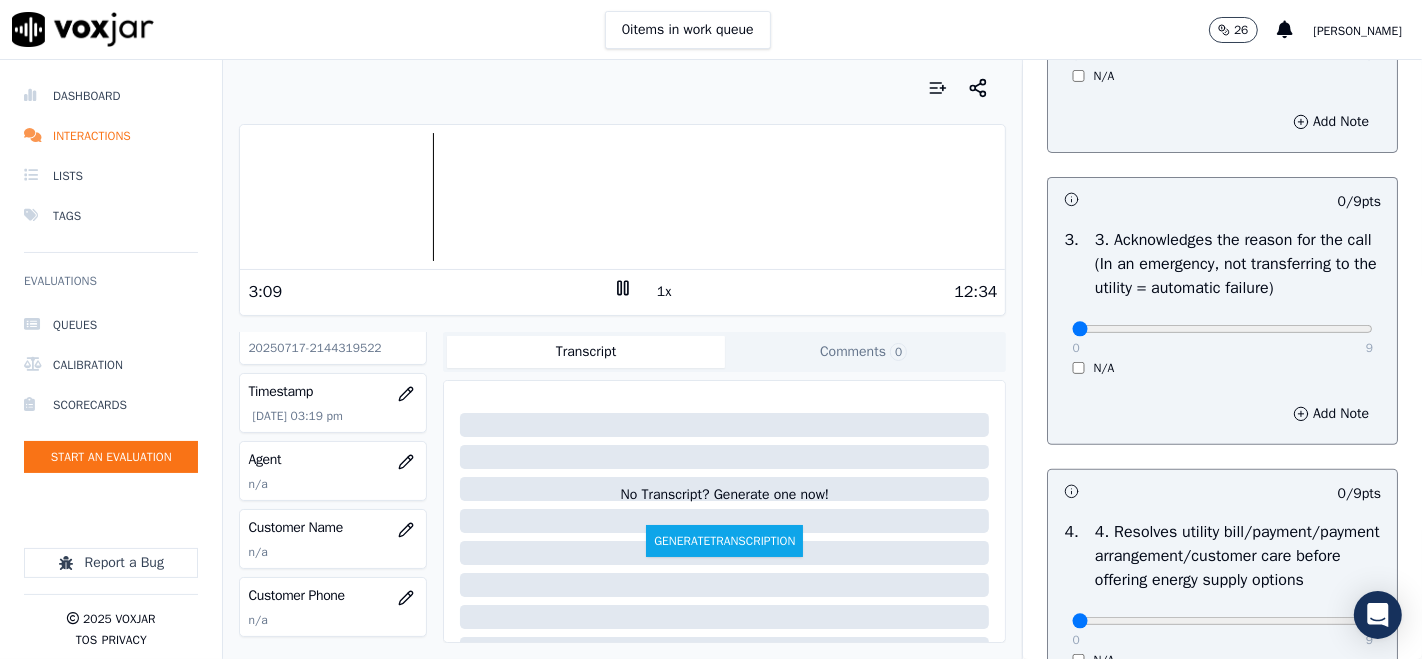 scroll, scrollTop: 555, scrollLeft: 0, axis: vertical 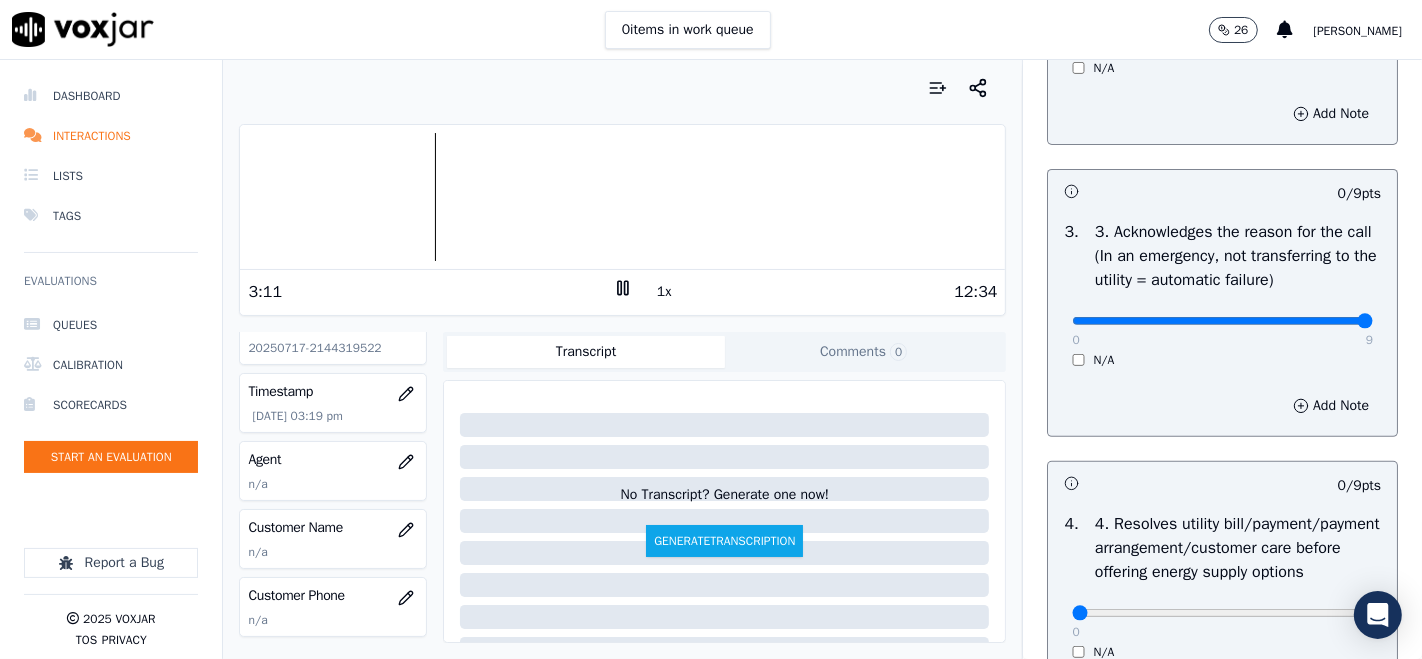 type on "9" 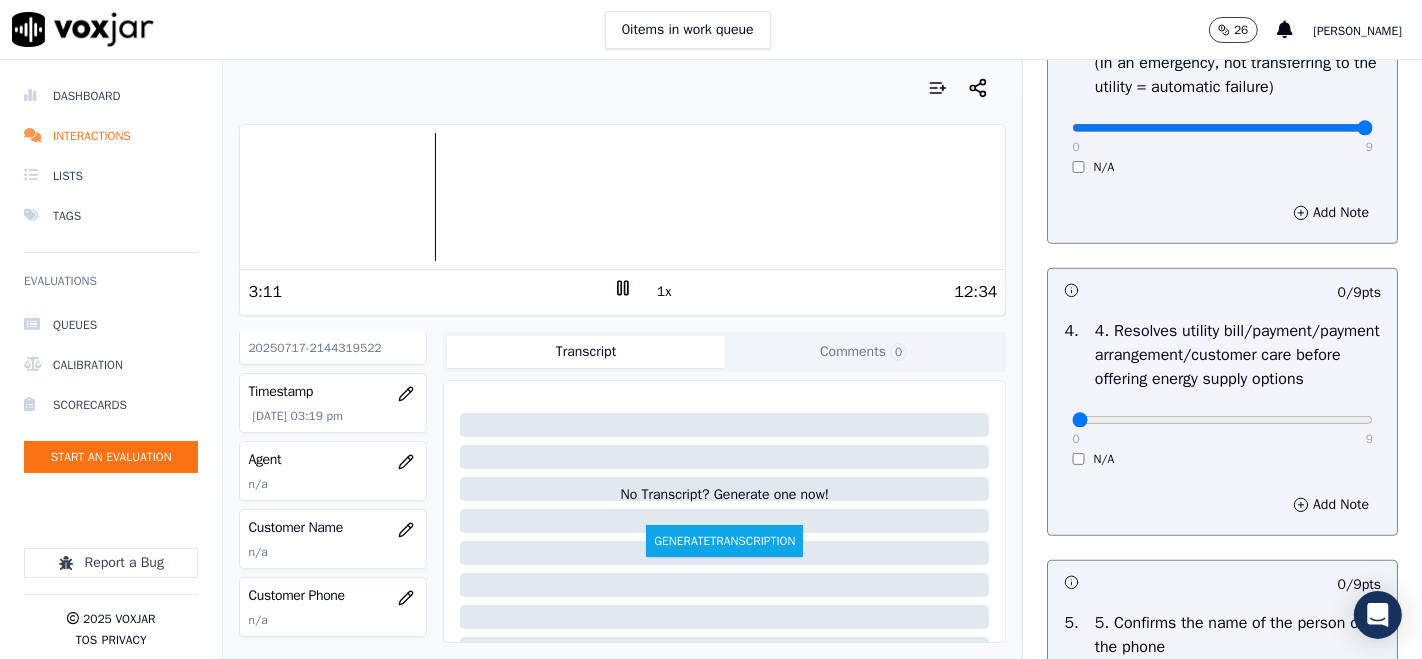 scroll, scrollTop: 888, scrollLeft: 0, axis: vertical 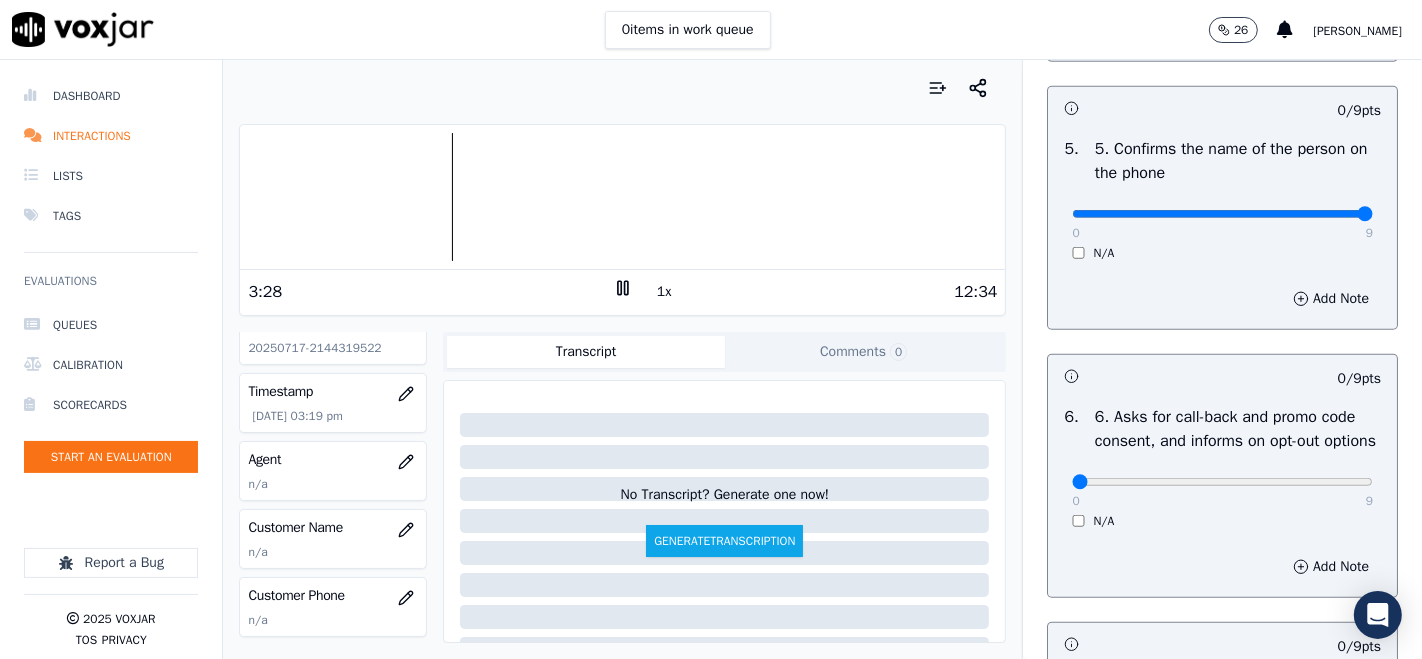 type on "9" 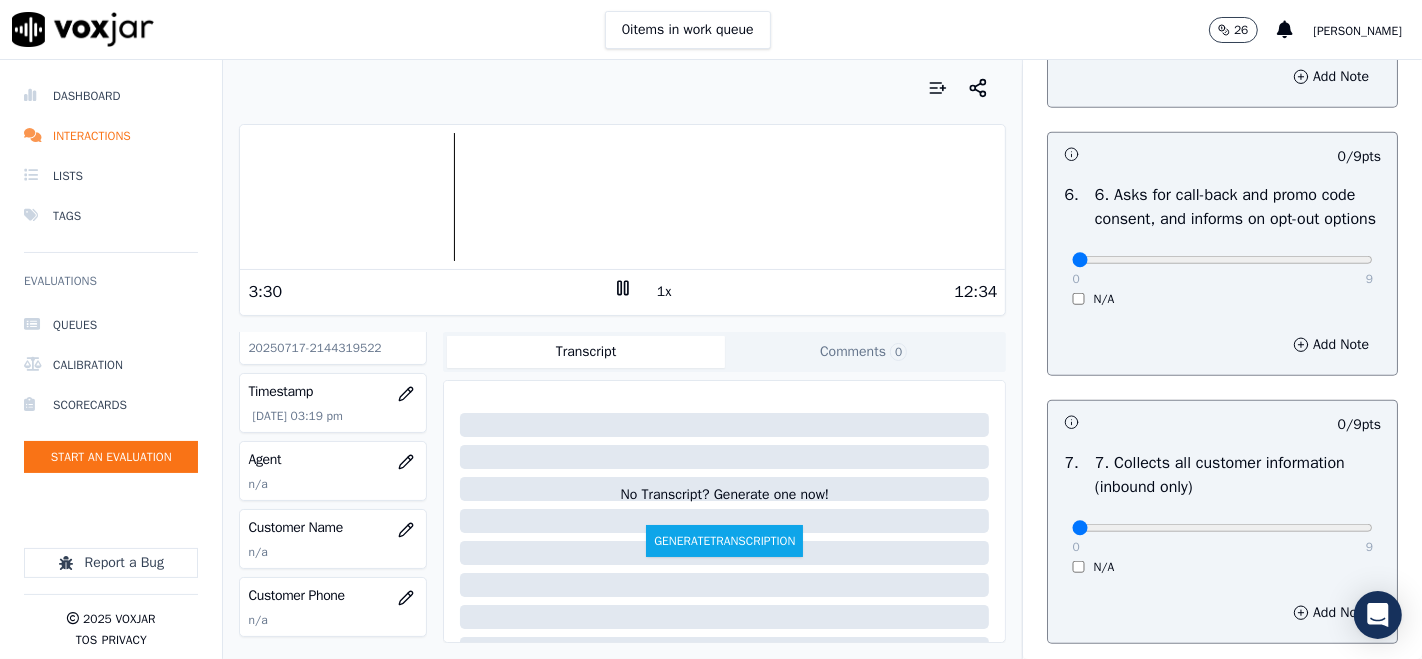 scroll, scrollTop: 1555, scrollLeft: 0, axis: vertical 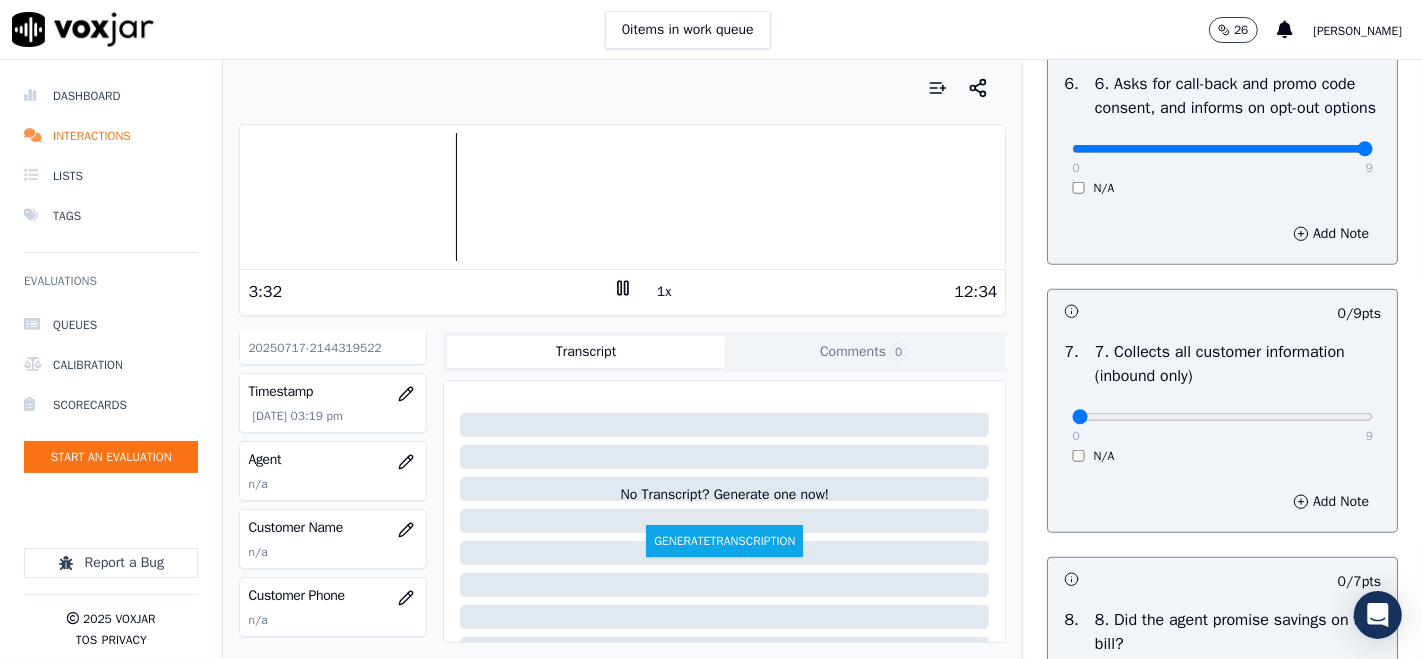 type on "9" 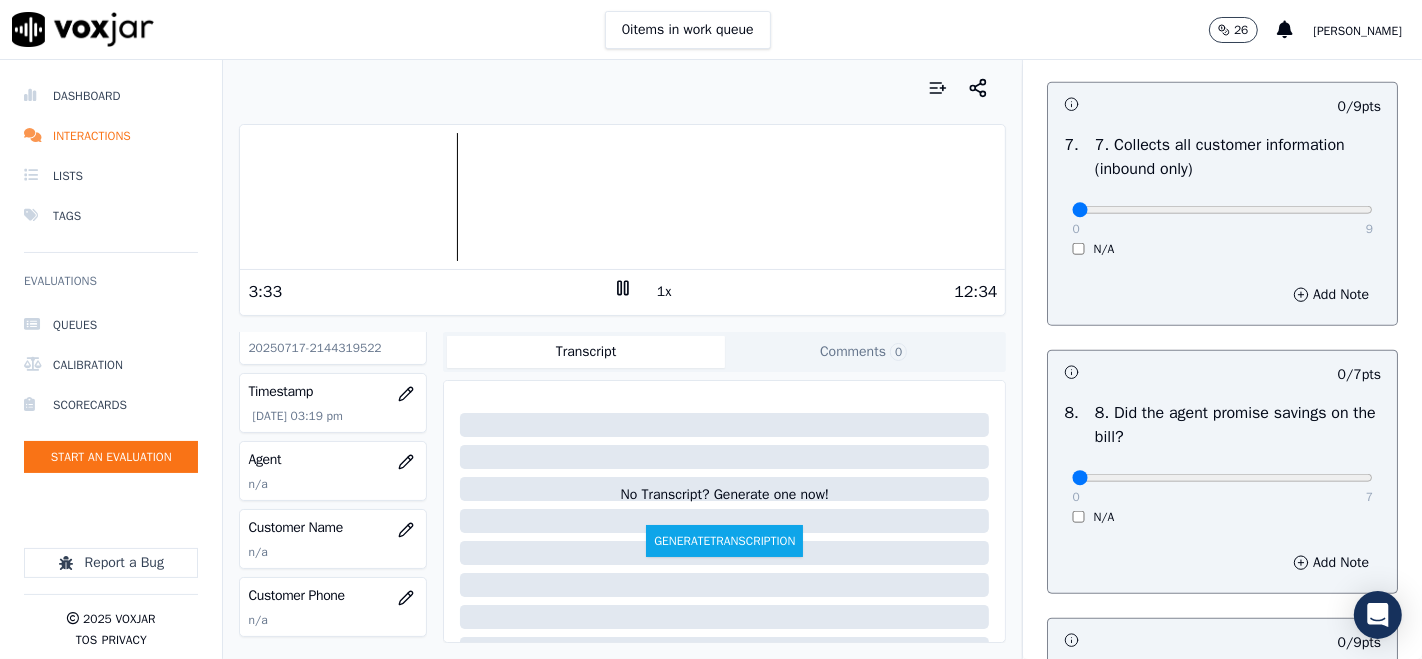 scroll, scrollTop: 1777, scrollLeft: 0, axis: vertical 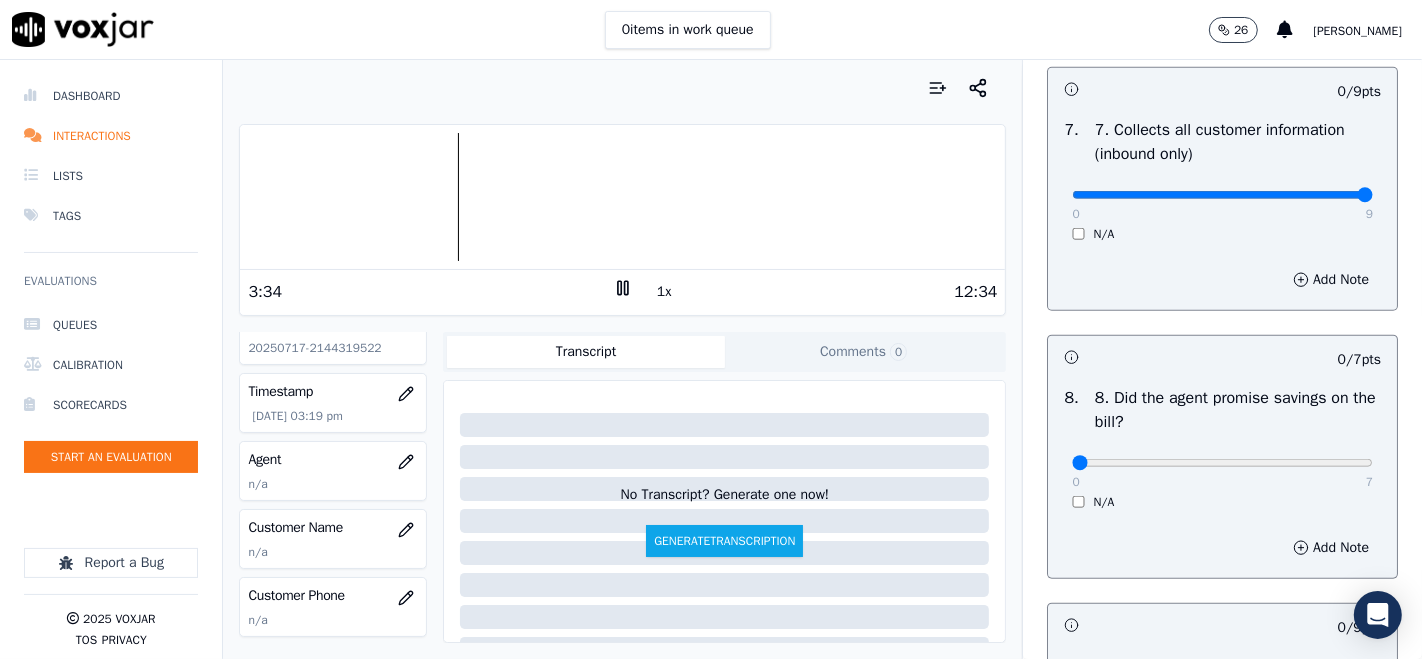 type on "9" 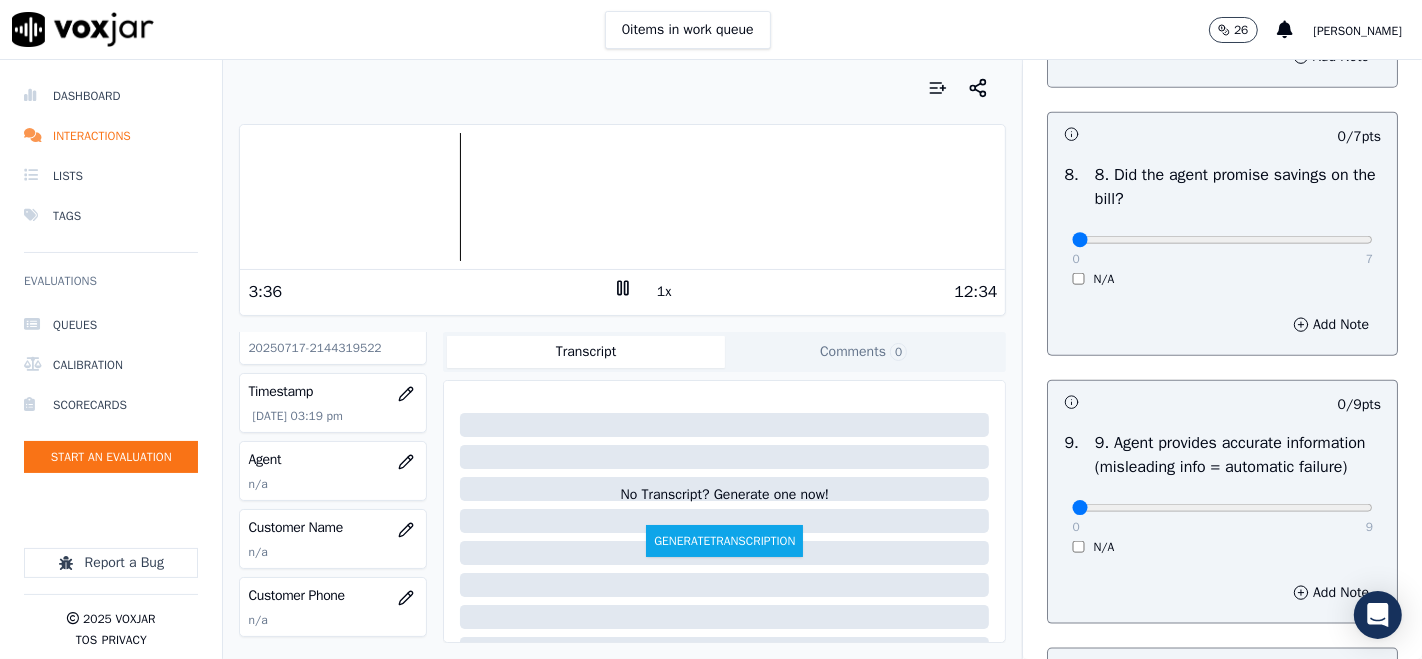 scroll, scrollTop: 2111, scrollLeft: 0, axis: vertical 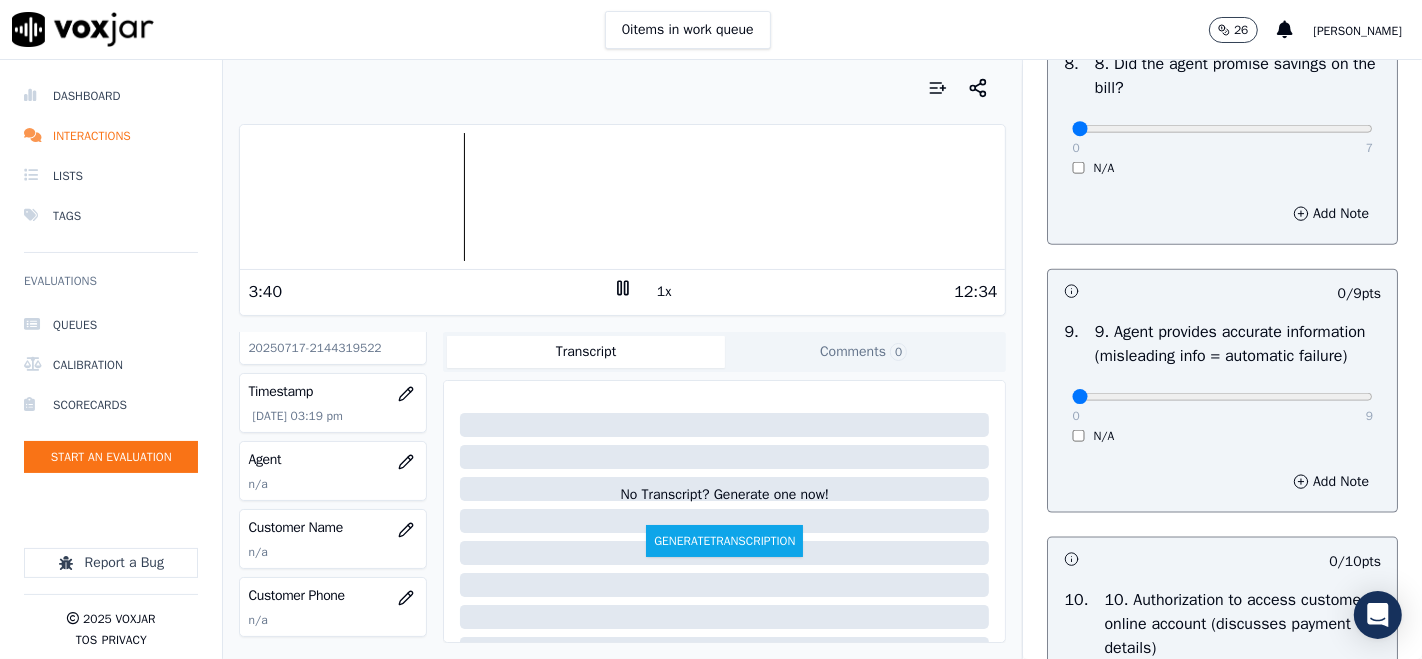 drag, startPoint x: 997, startPoint y: 204, endPoint x: 1002, endPoint y: 218, distance: 14.866069 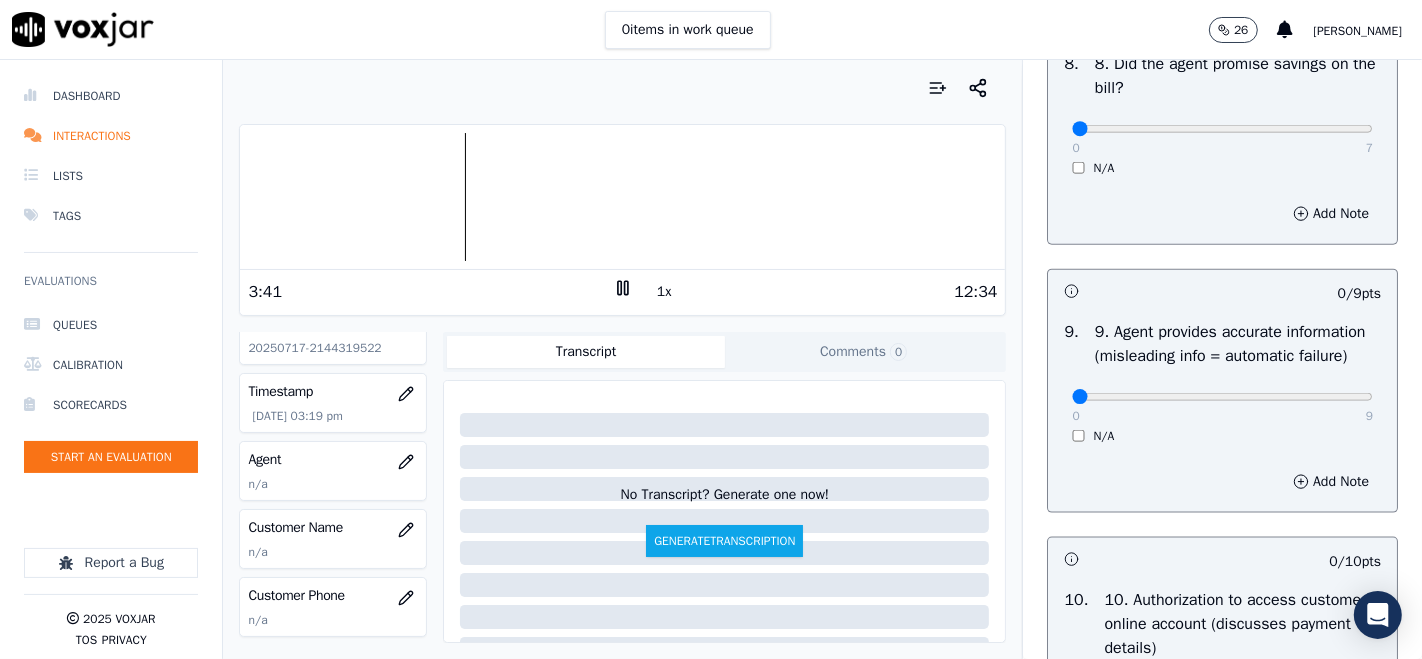 drag, startPoint x: 1002, startPoint y: 218, endPoint x: 1002, endPoint y: 125, distance: 93 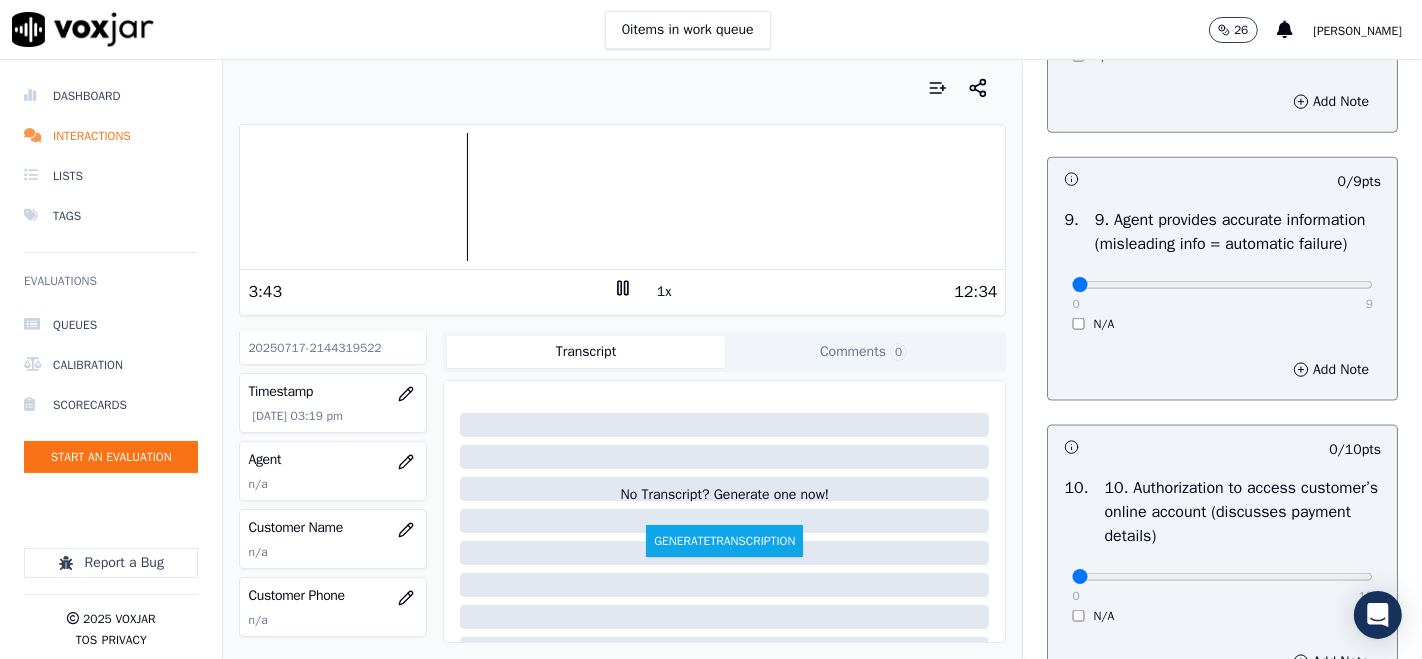 scroll, scrollTop: 2444, scrollLeft: 0, axis: vertical 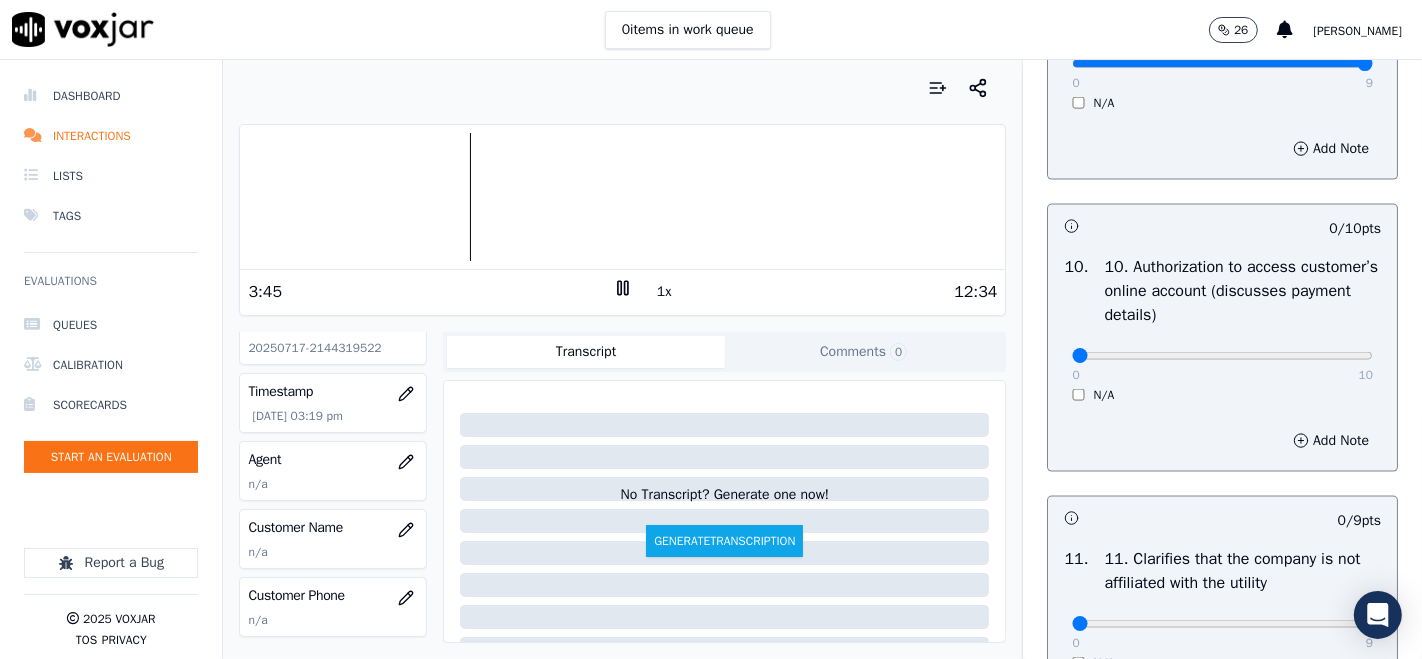 type on "9" 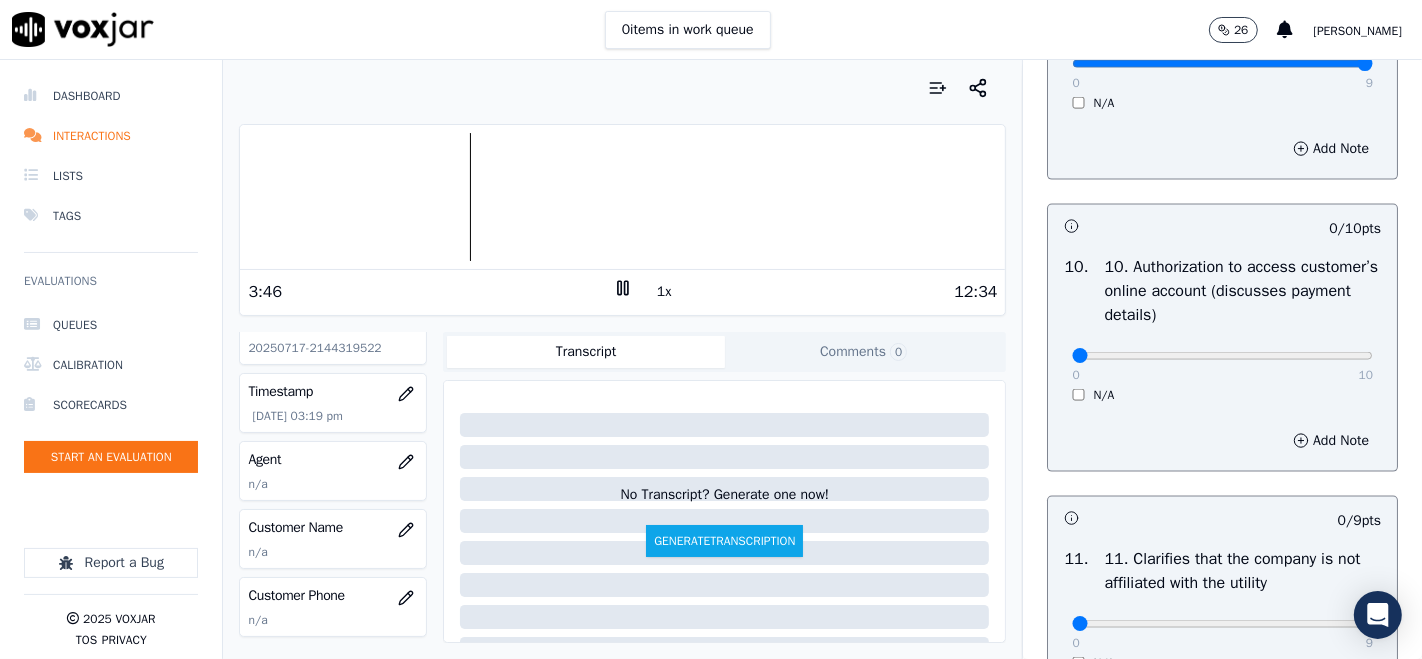 scroll, scrollTop: 2666, scrollLeft: 0, axis: vertical 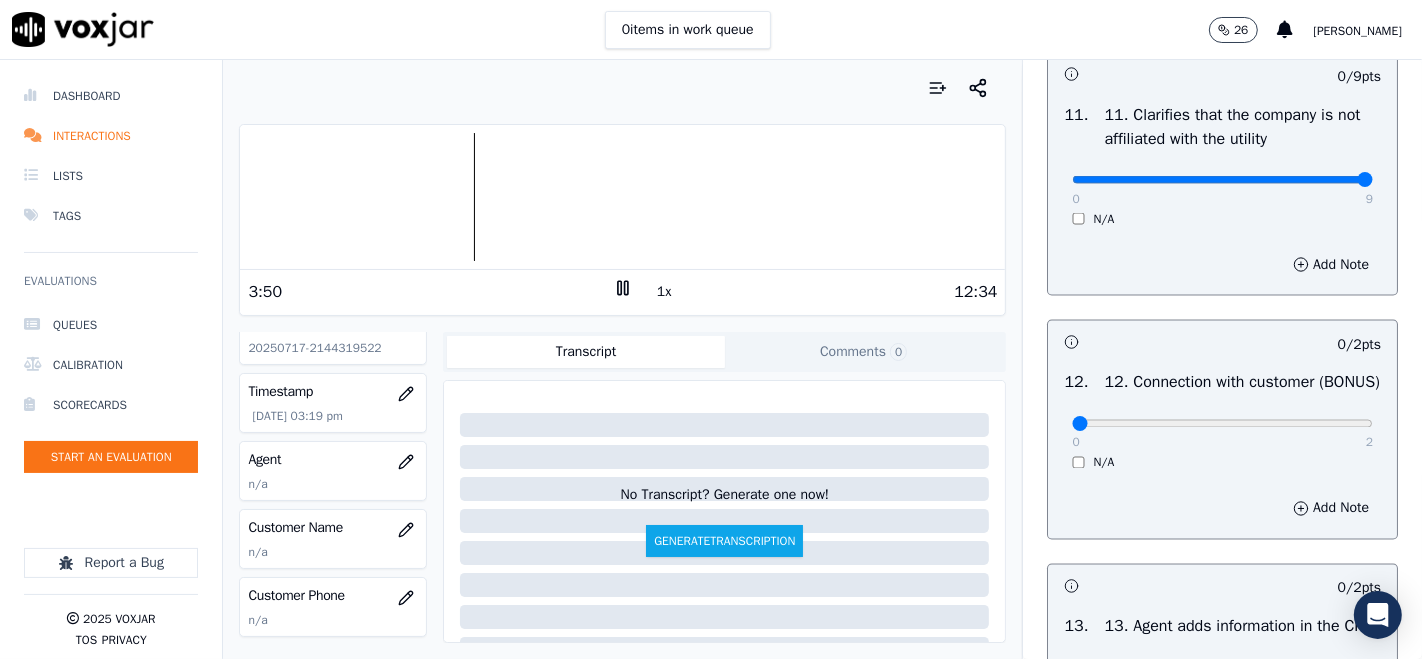 type on "9" 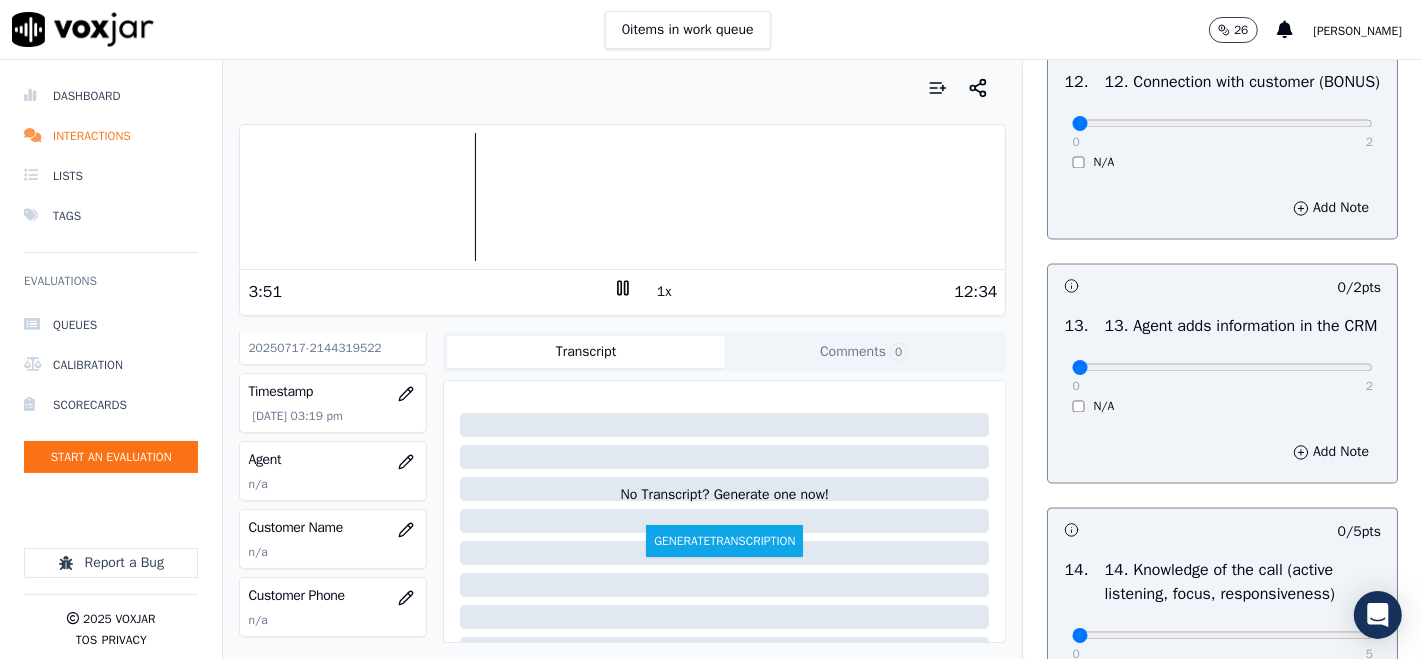scroll, scrollTop: 3222, scrollLeft: 0, axis: vertical 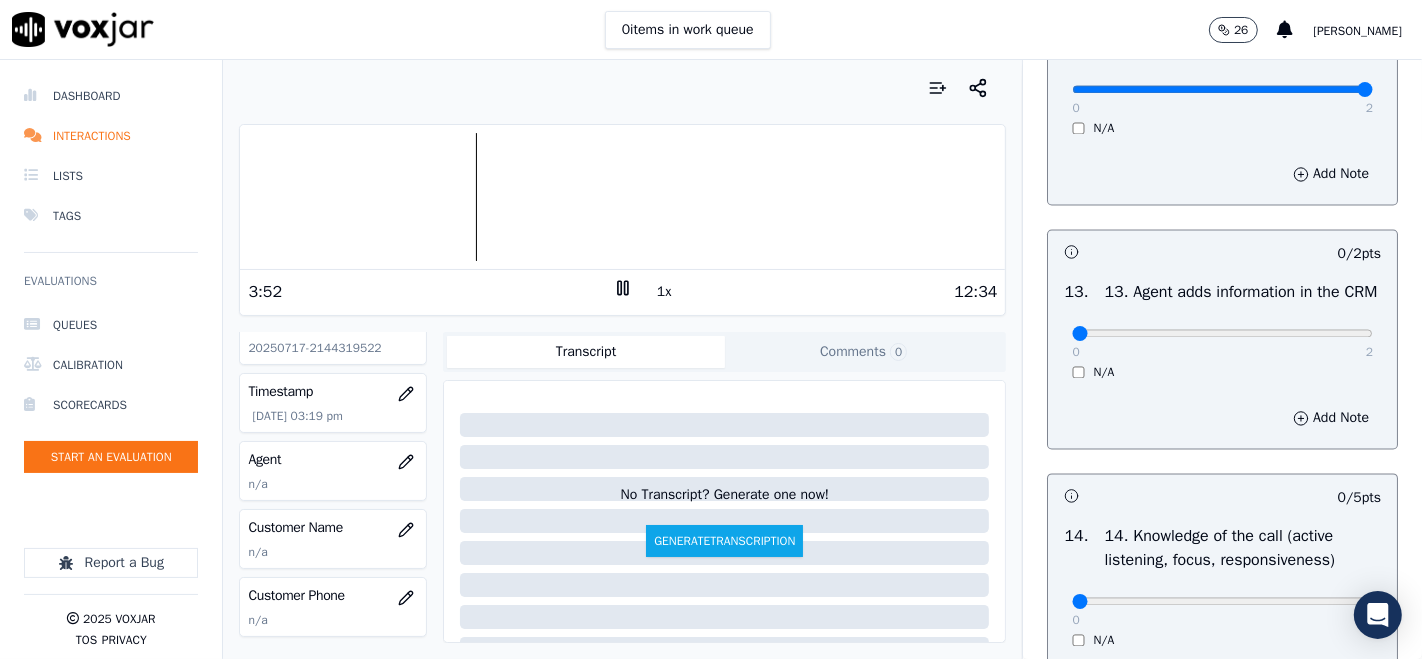 type on "2" 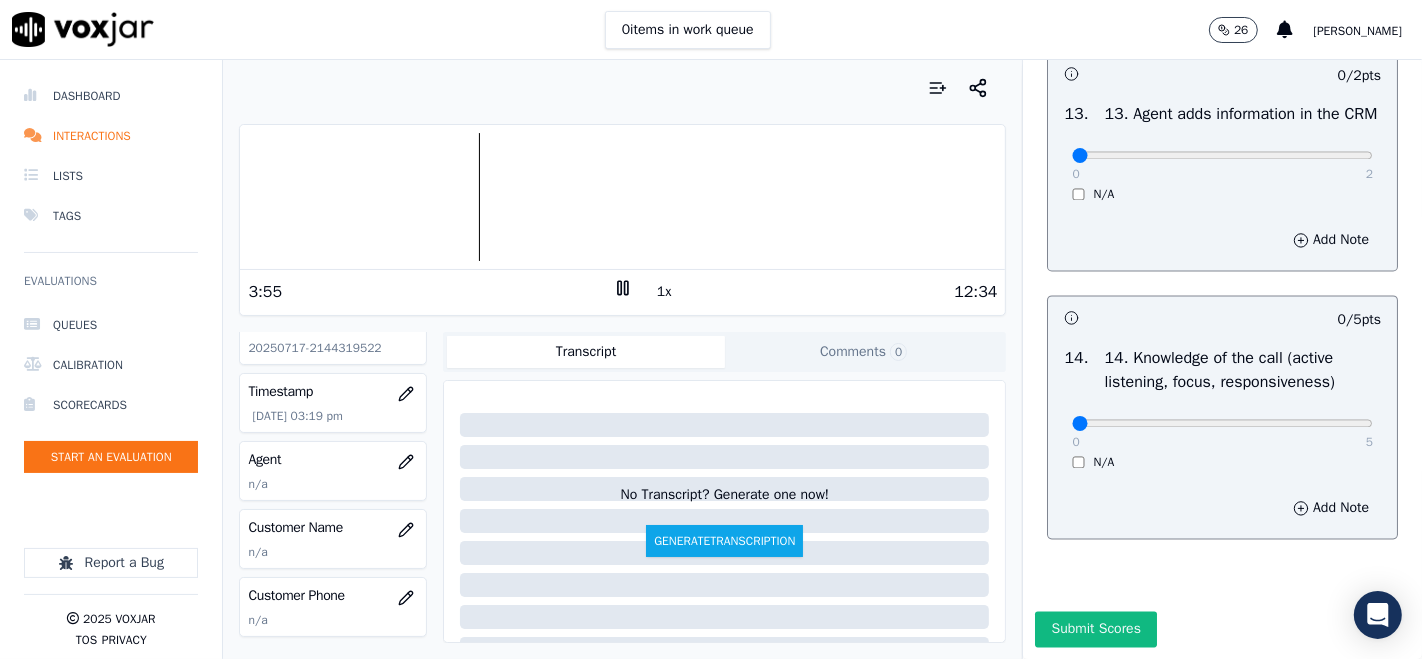 scroll, scrollTop: 3555, scrollLeft: 0, axis: vertical 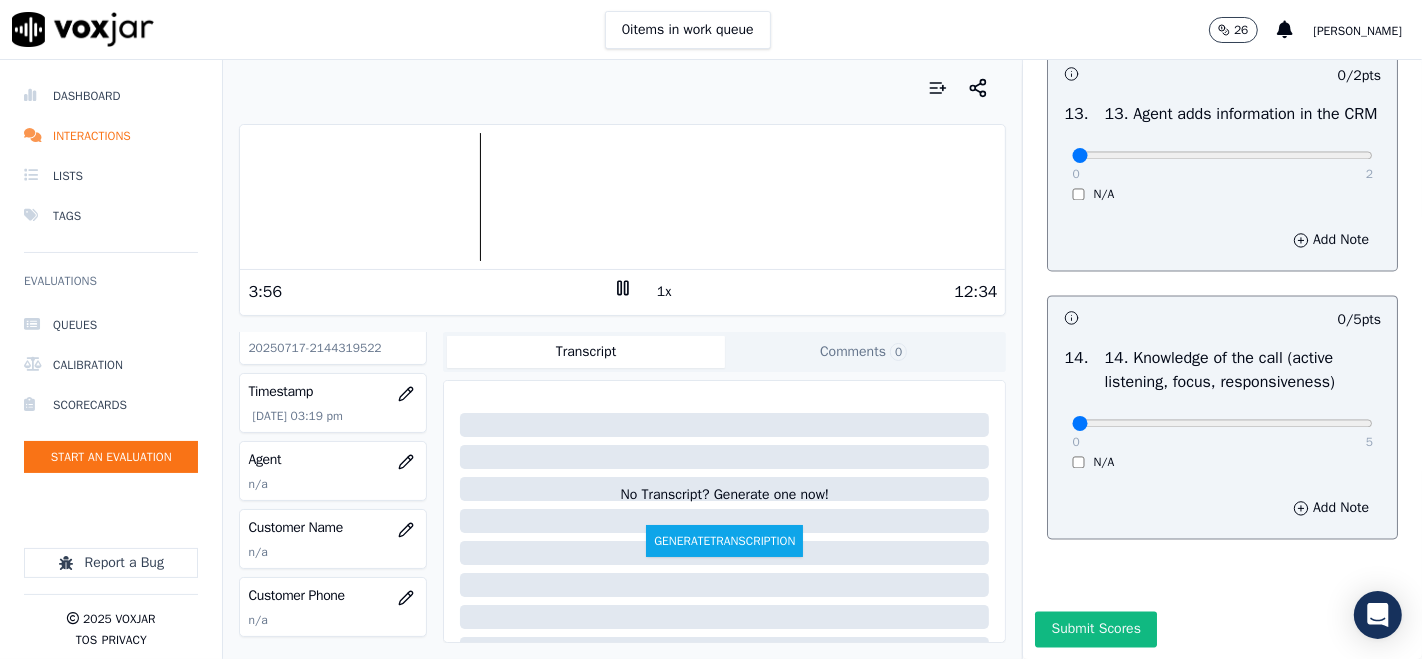 click on "2" at bounding box center [1369, 174] 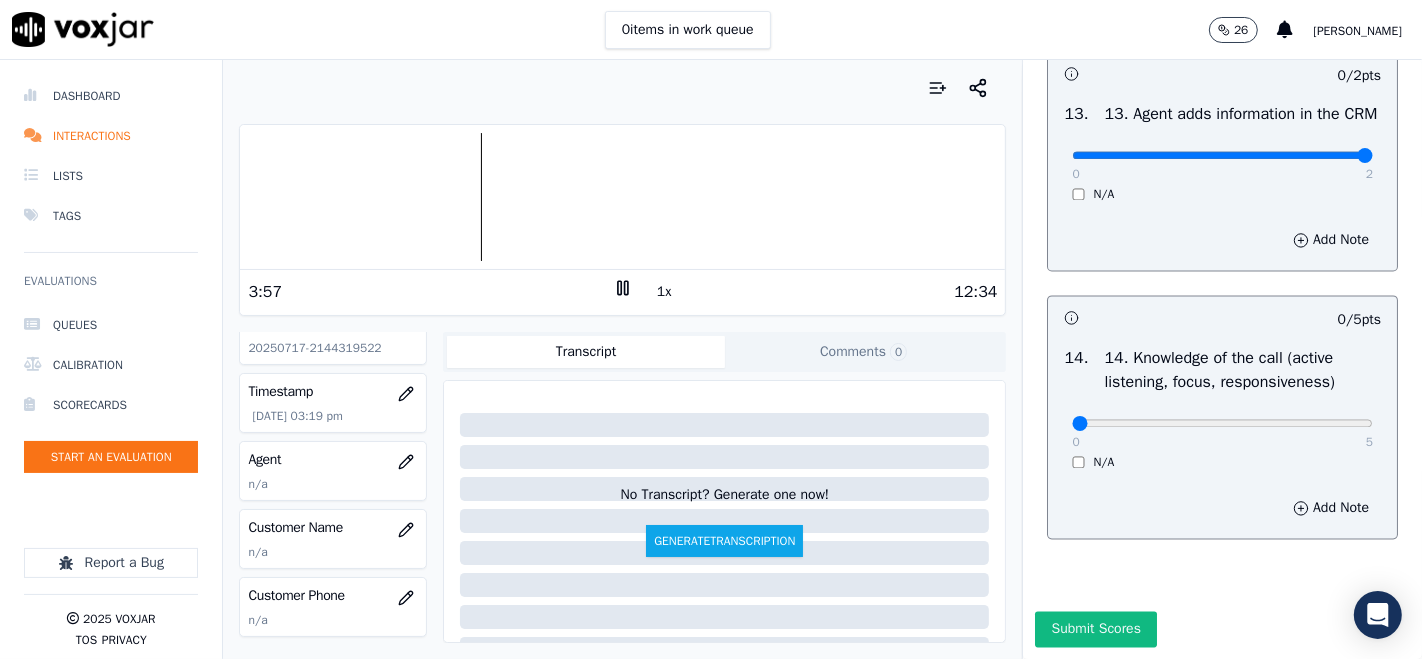 type on "2" 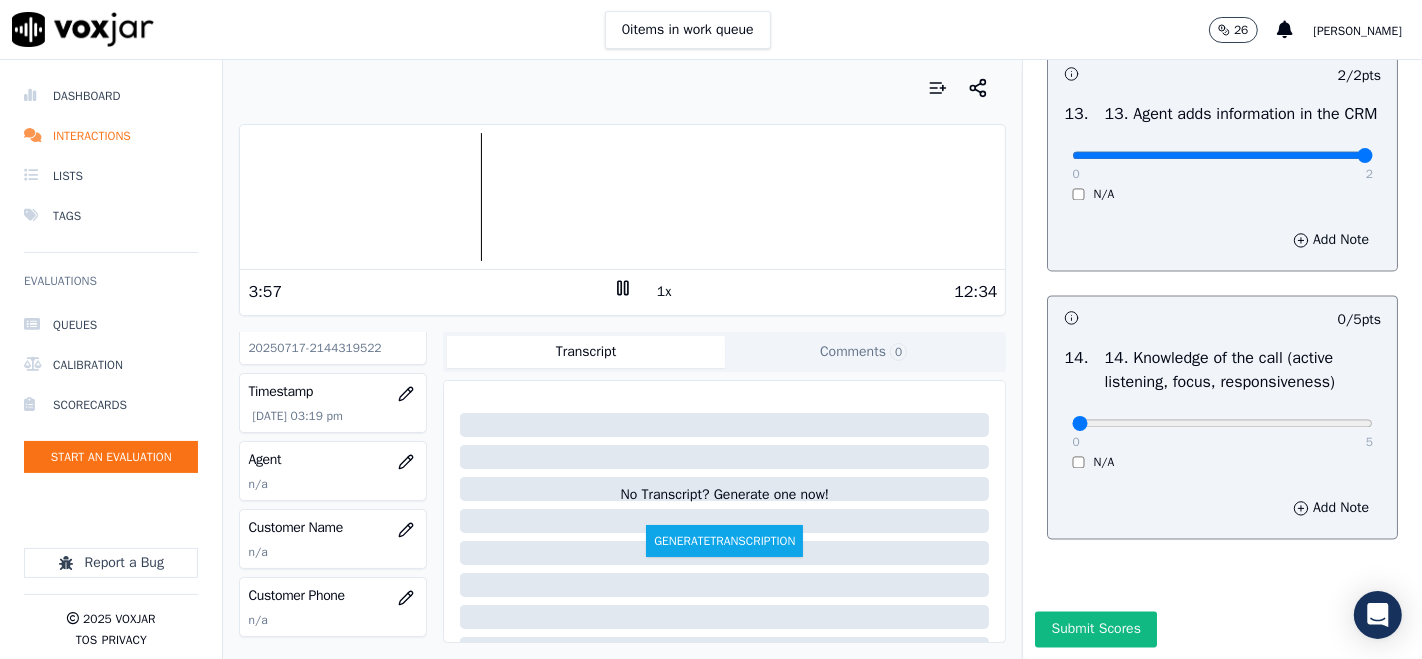 scroll, scrollTop: 3606, scrollLeft: 0, axis: vertical 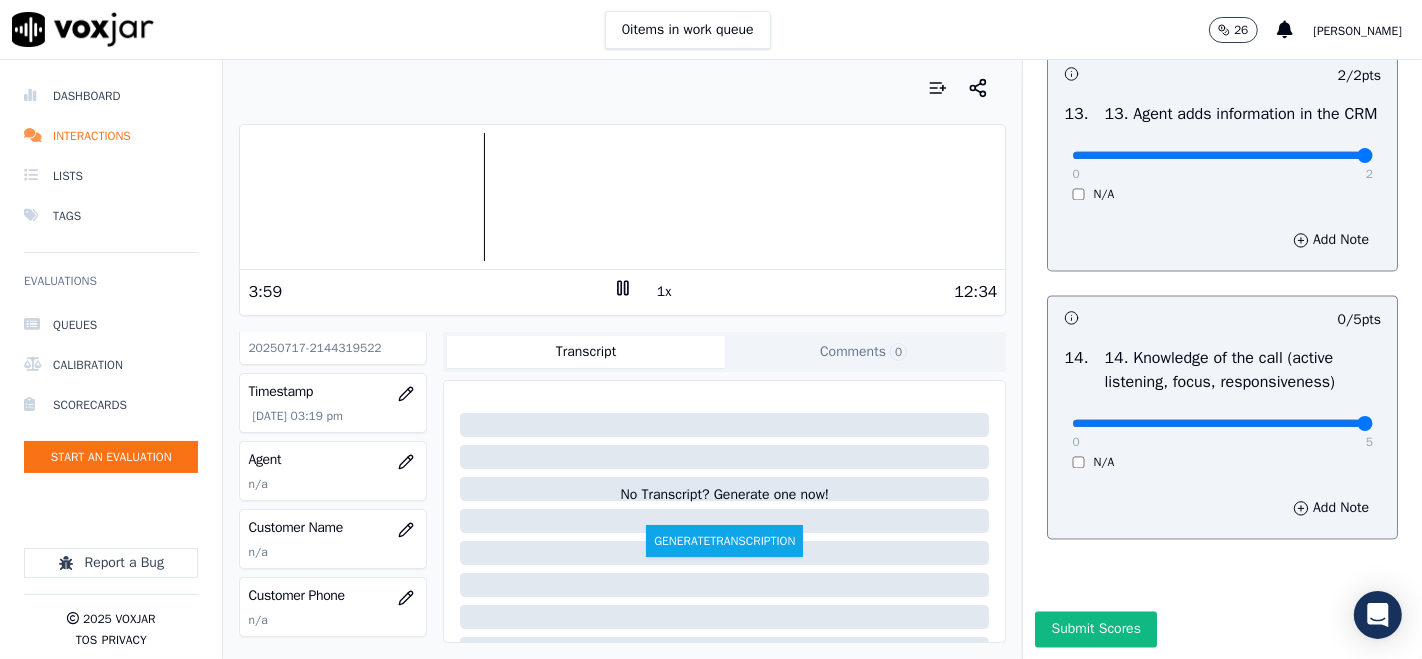 type on "5" 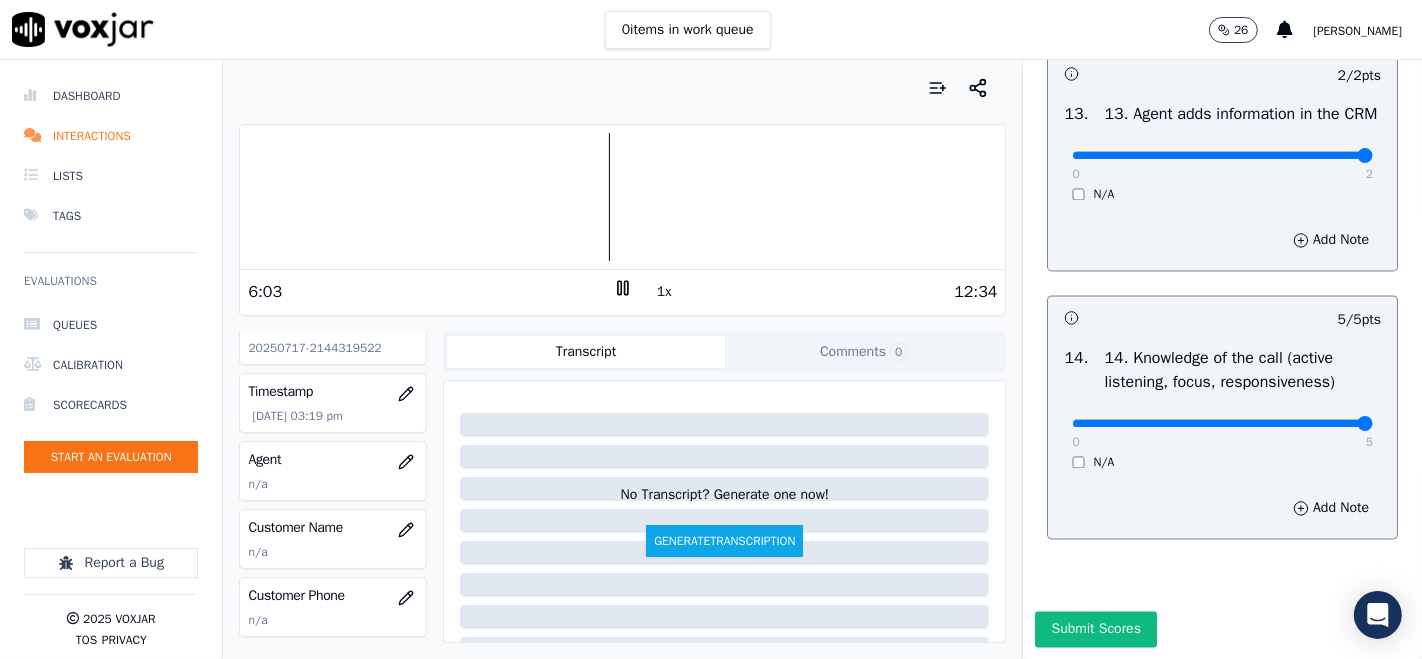 click 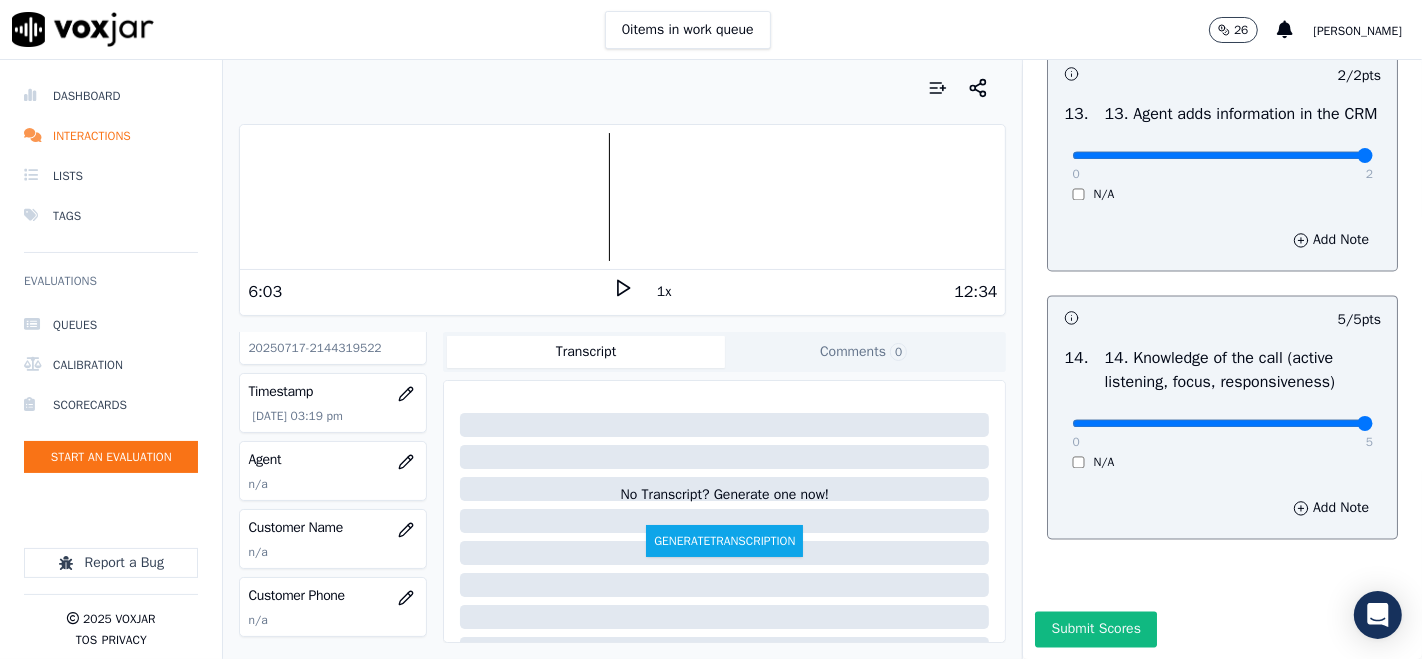 click 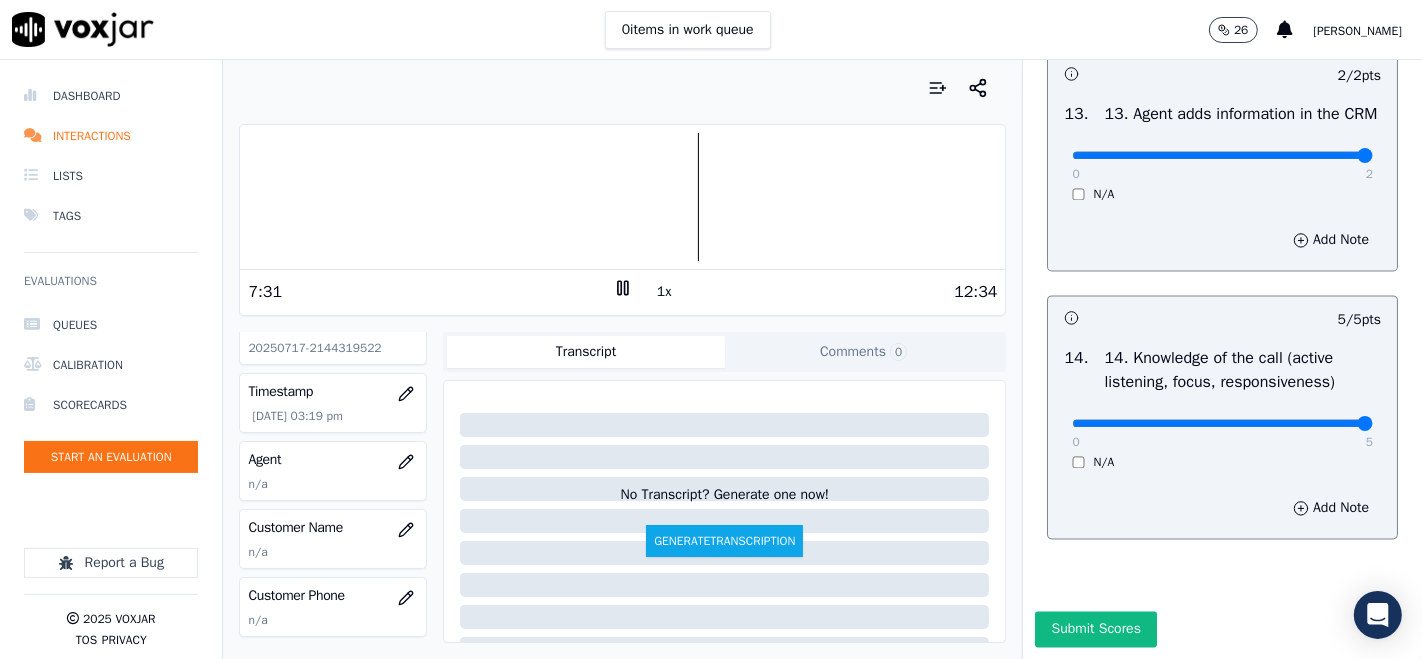 drag, startPoint x: 817, startPoint y: 520, endPoint x: 414, endPoint y: 278, distance: 470.07767 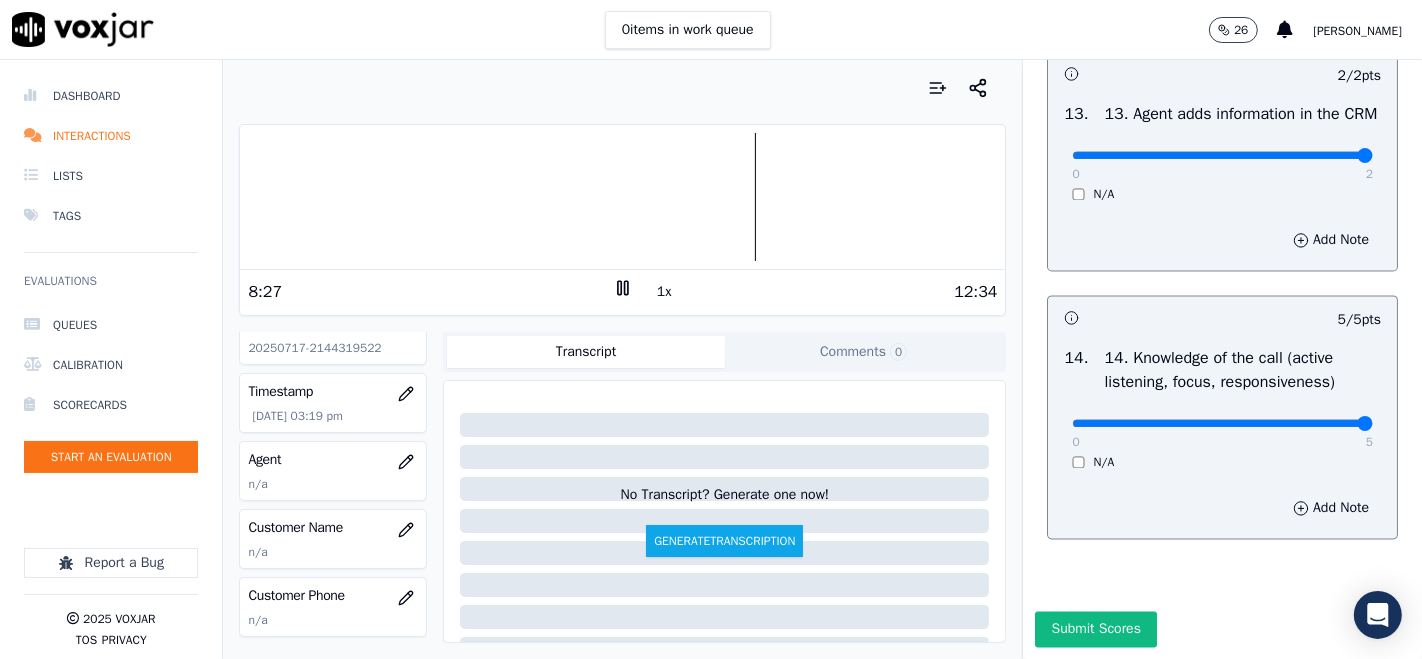 click at bounding box center (622, 197) 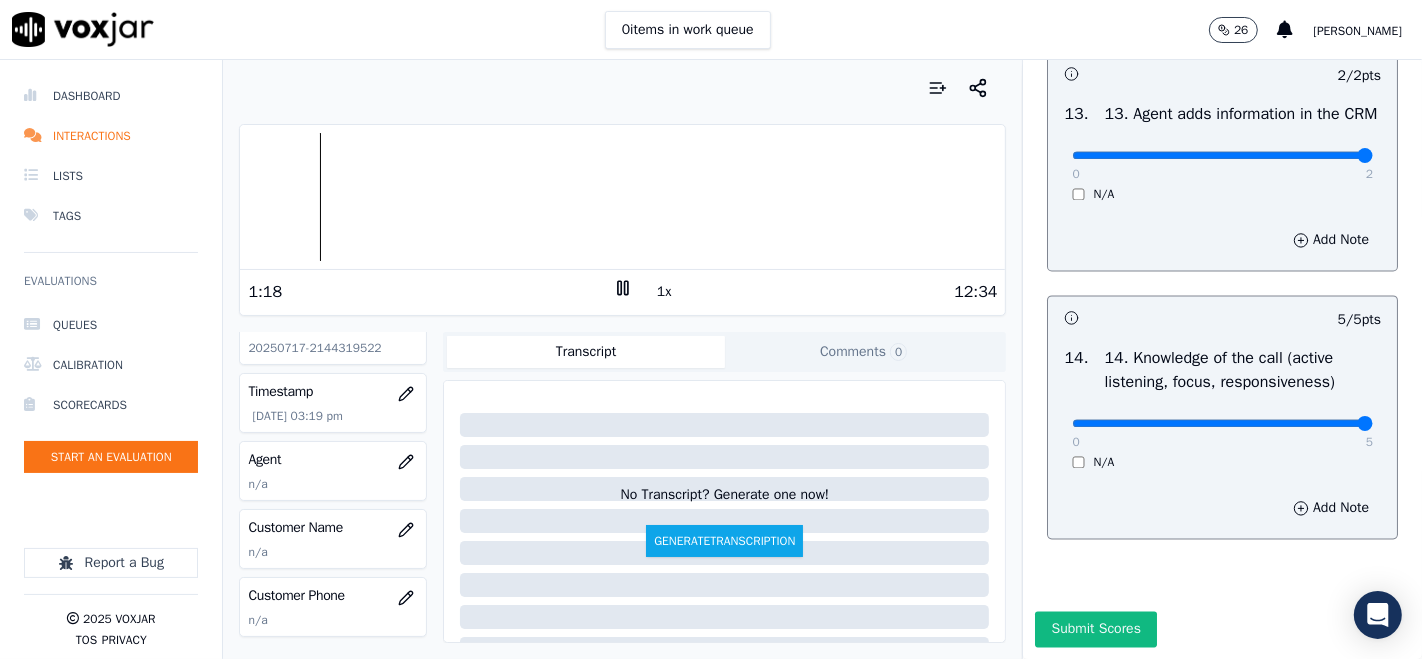 click at bounding box center [622, 197] 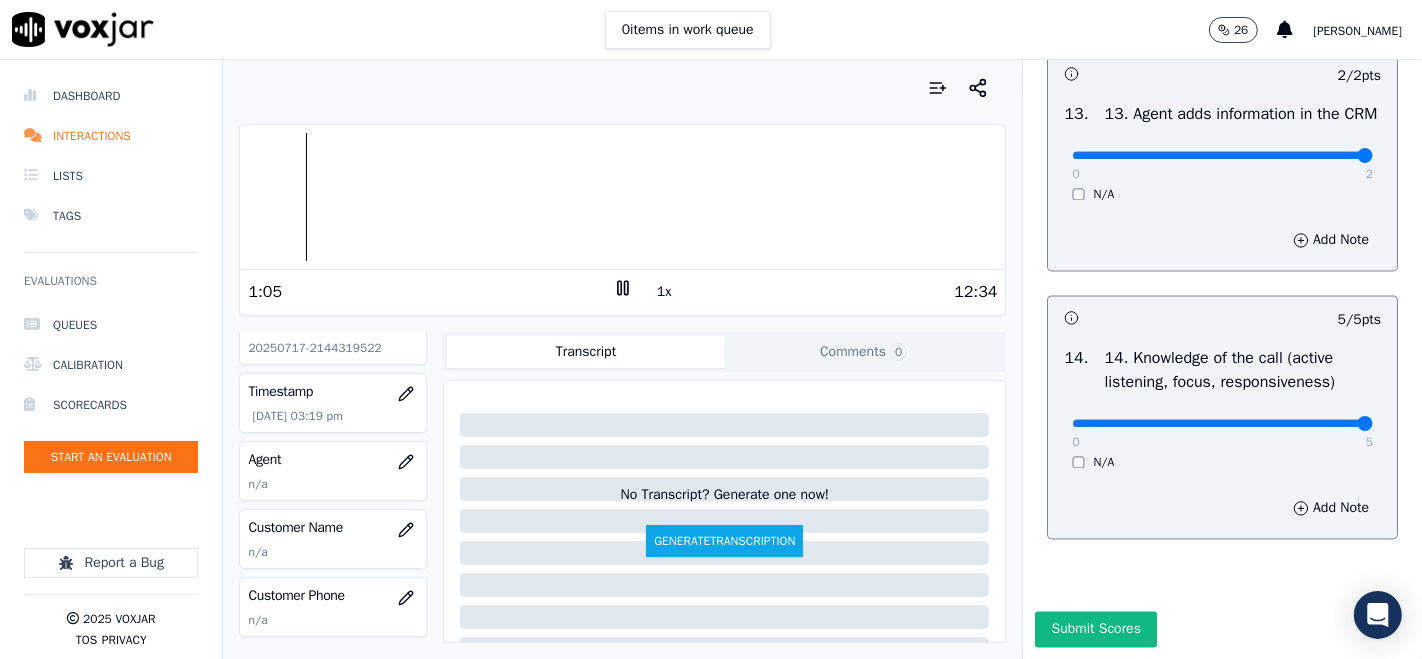 click at bounding box center [622, 197] 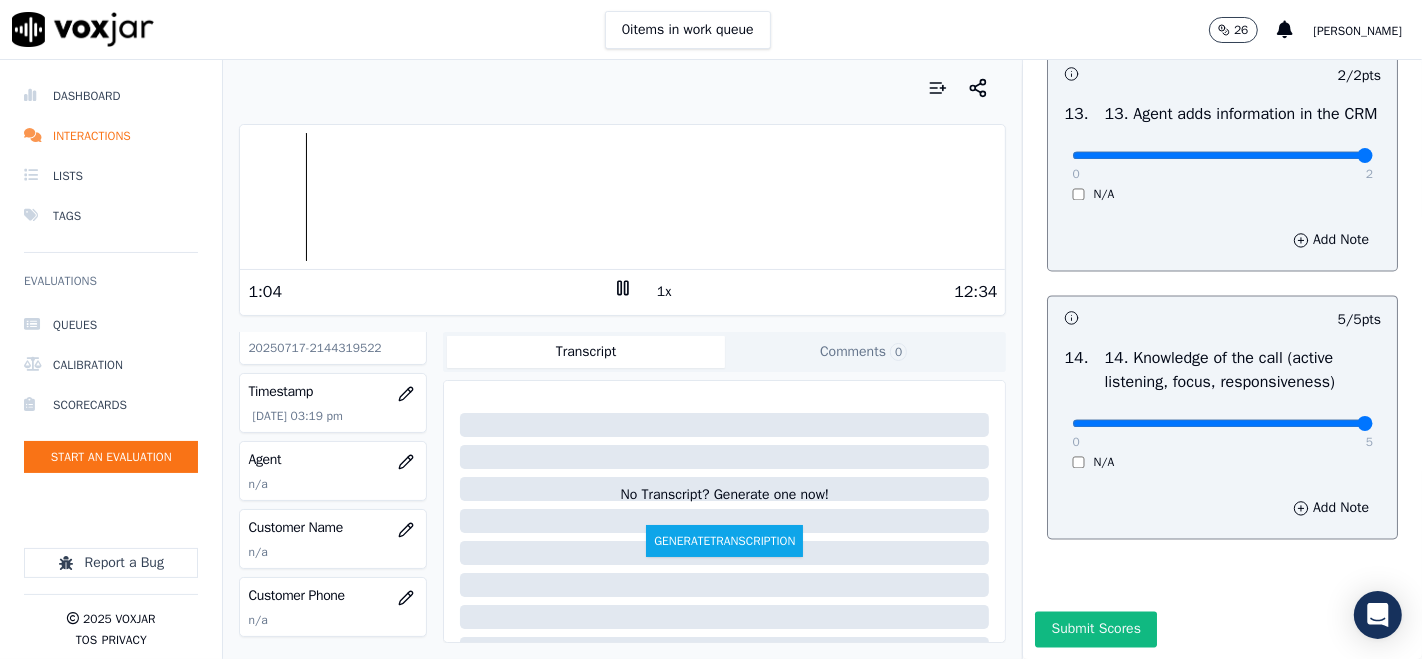 click at bounding box center [622, 197] 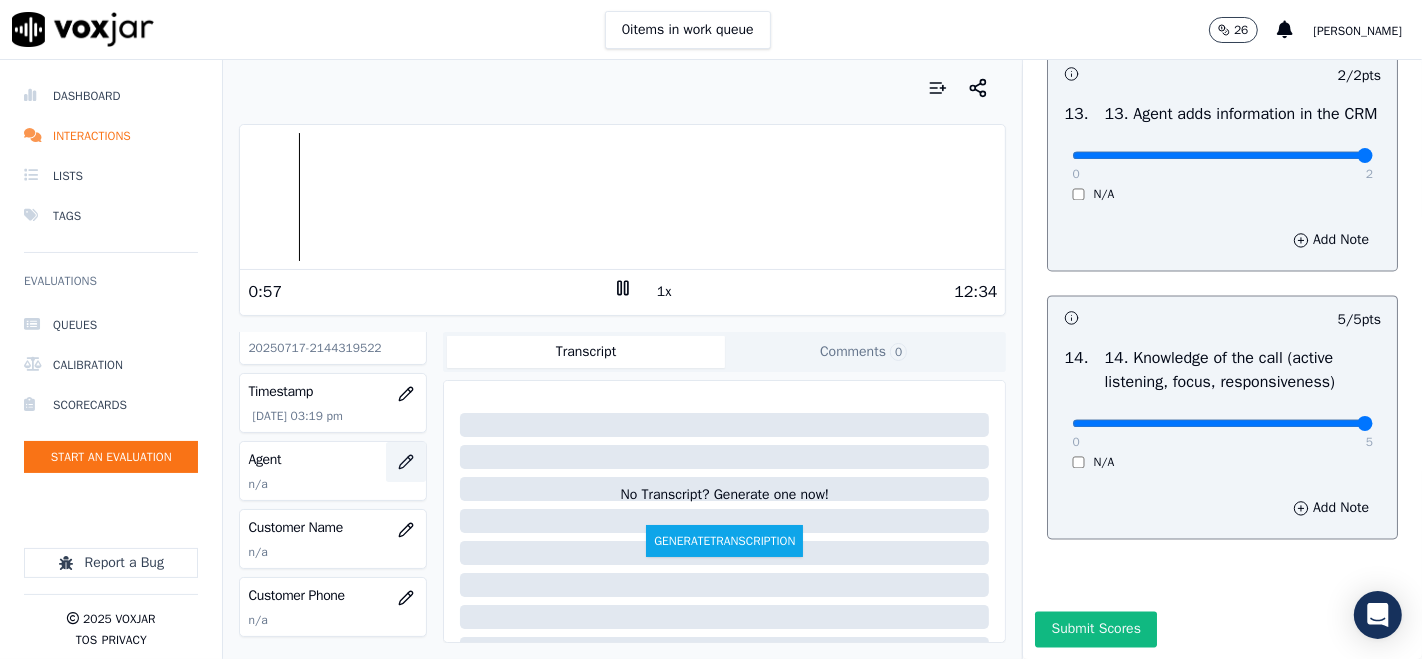click 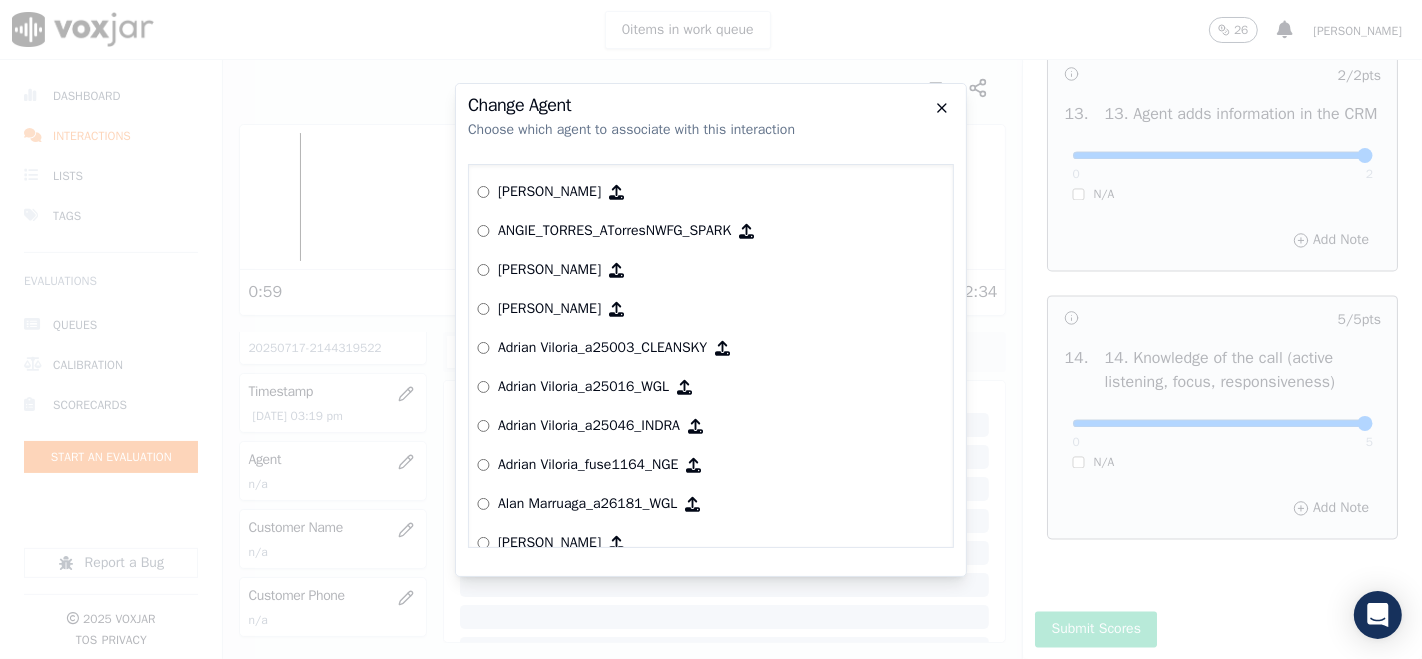 click 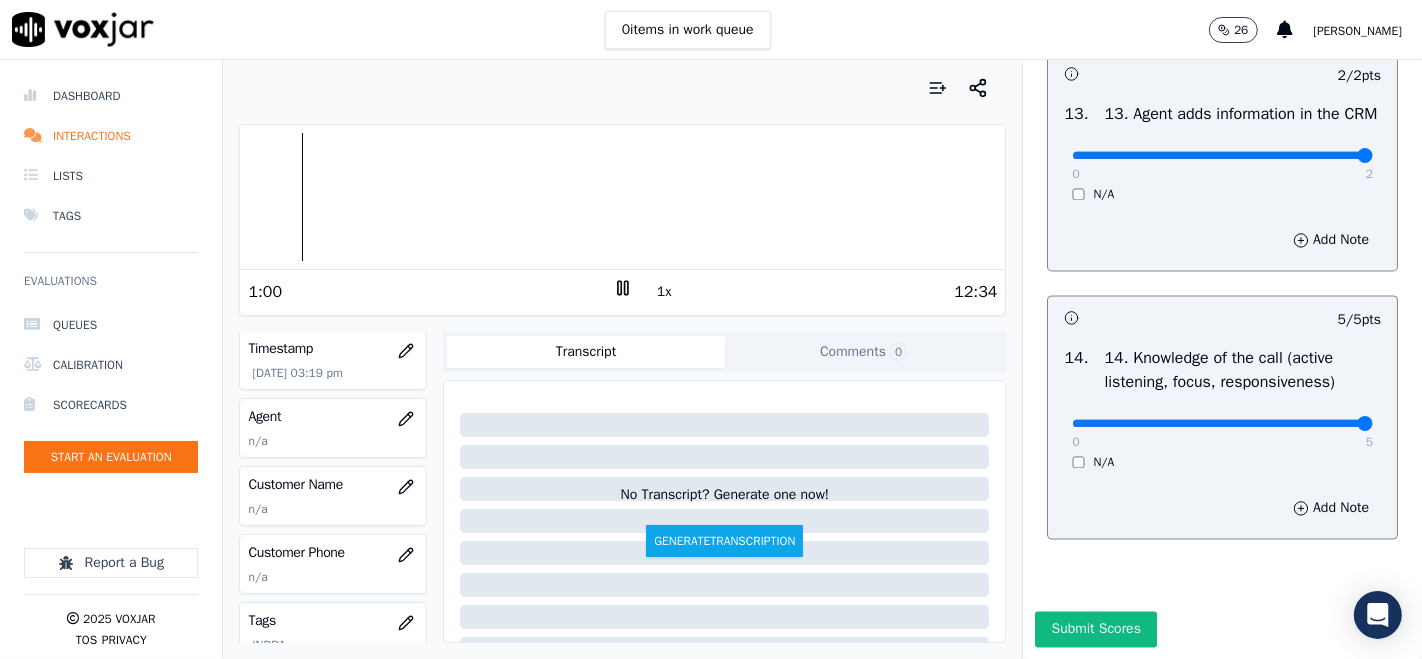 scroll, scrollTop: 222, scrollLeft: 0, axis: vertical 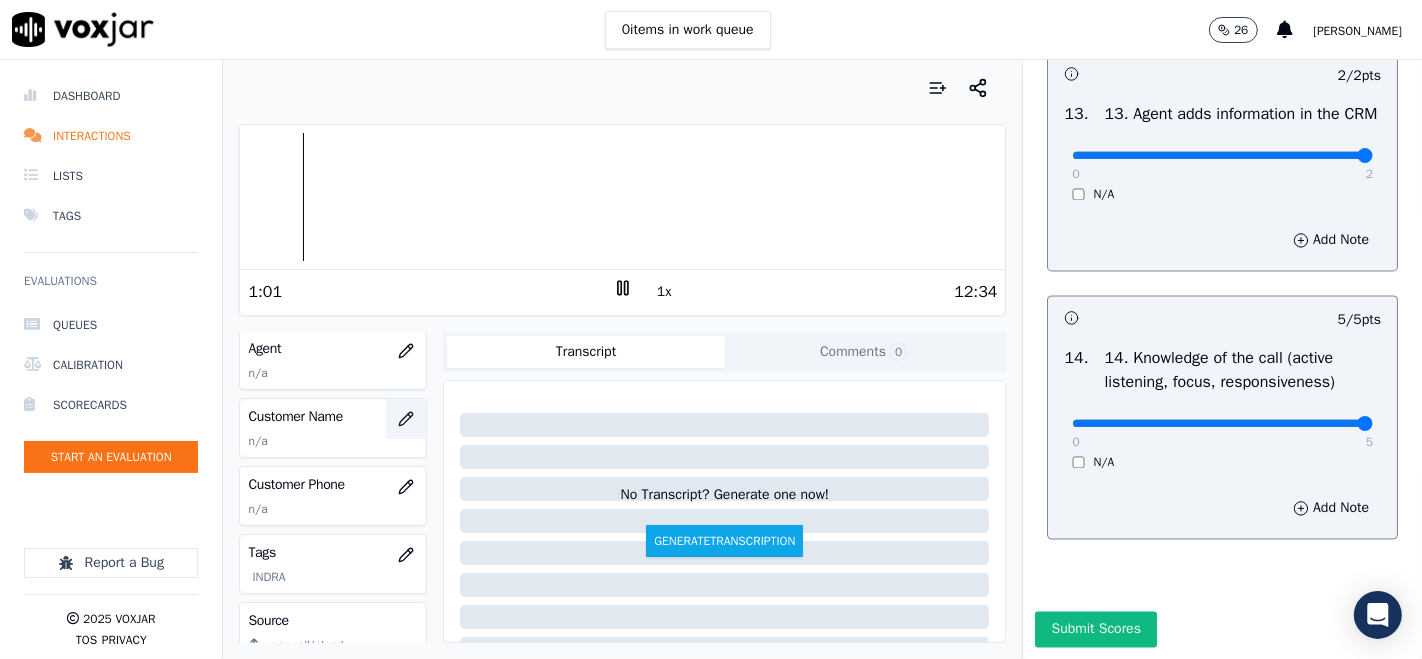 click at bounding box center [406, 419] 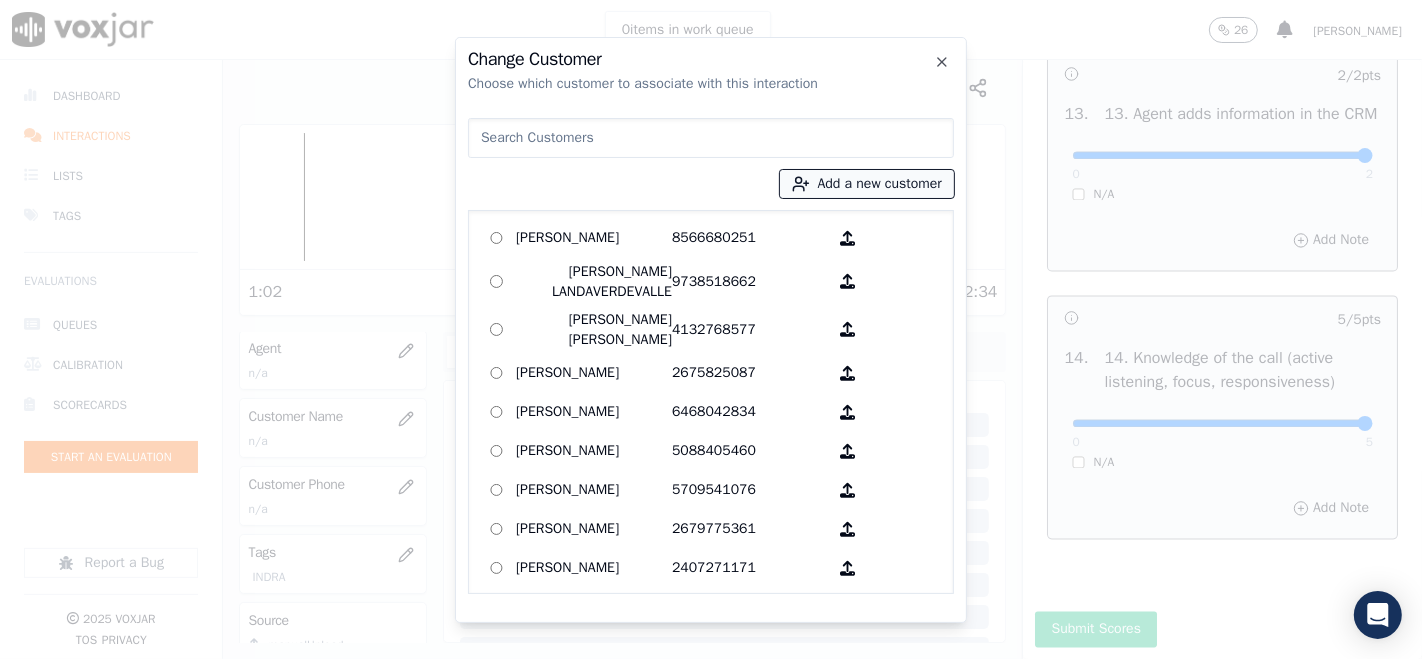 click 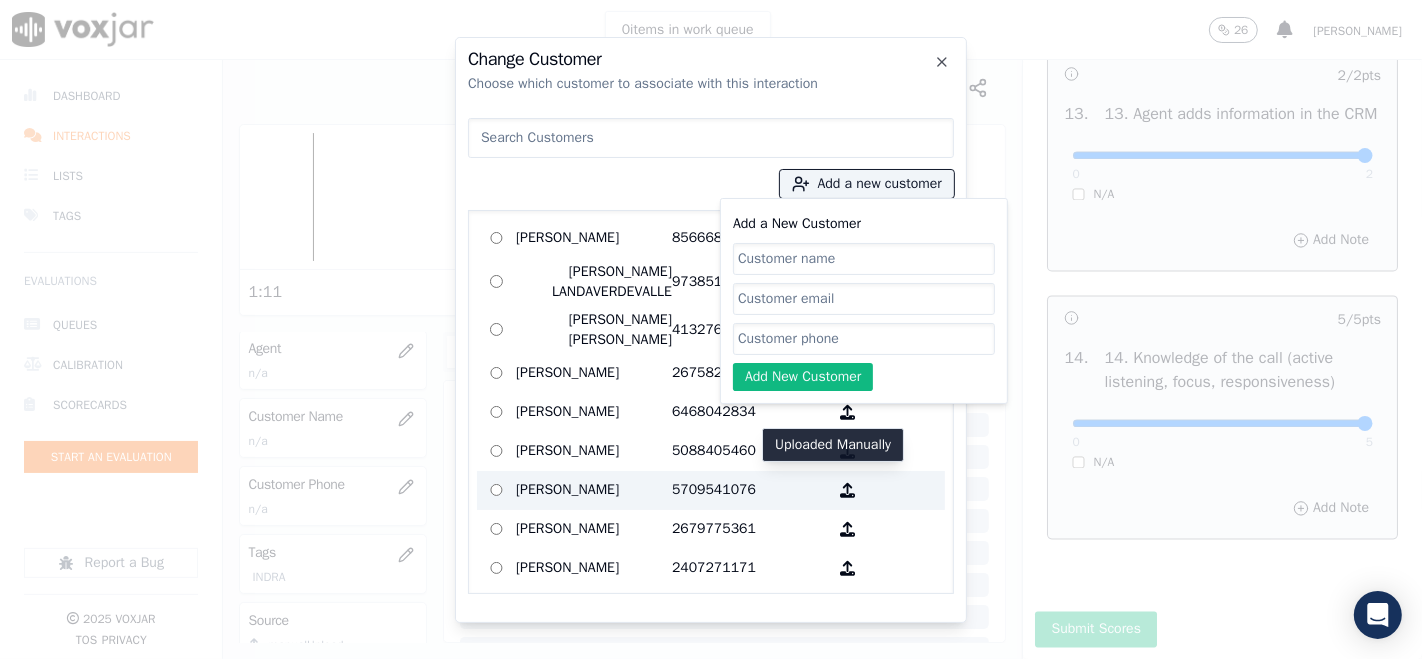 paste on "[PERSON_NAME]" 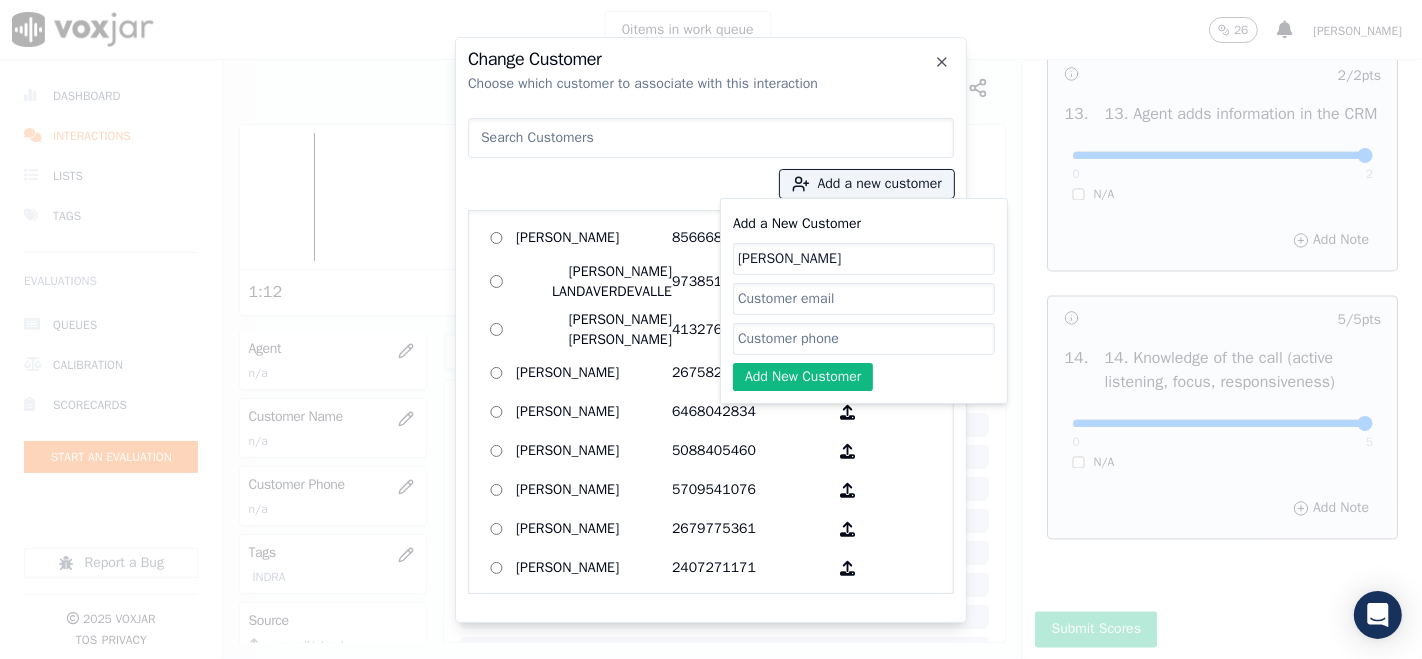 type on "[PERSON_NAME]" 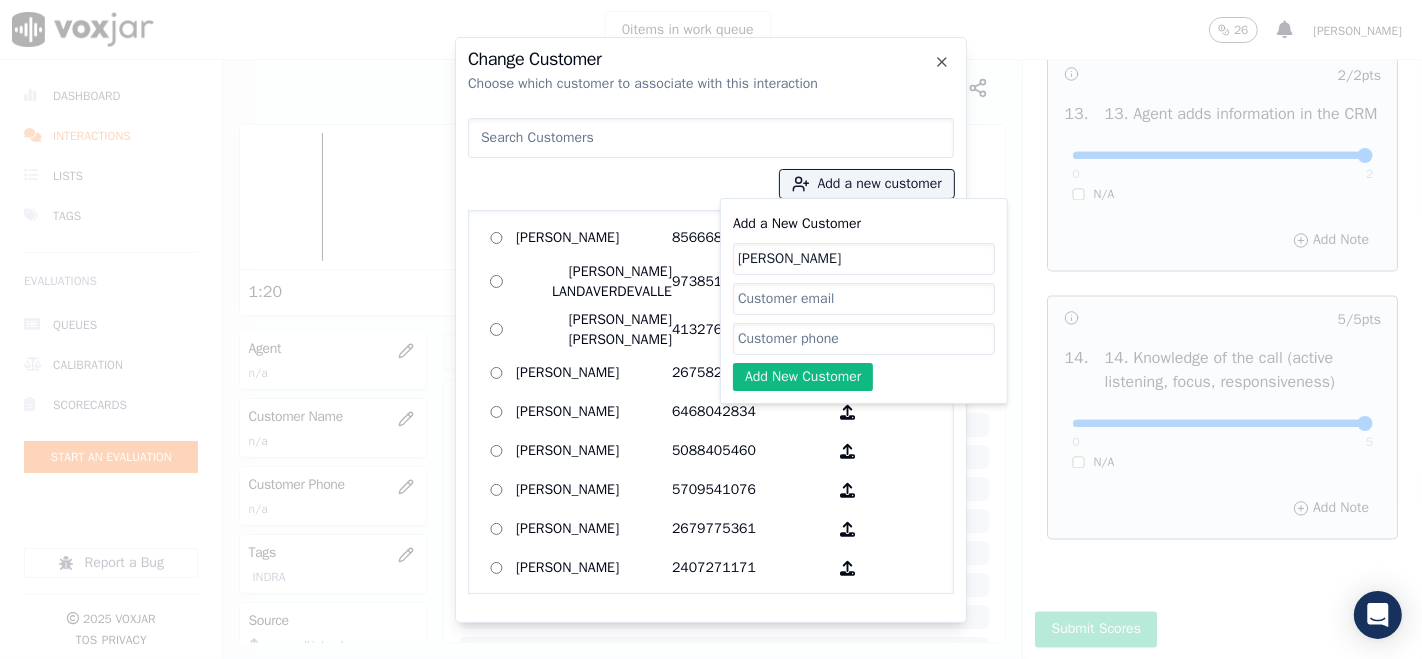 type on "v" 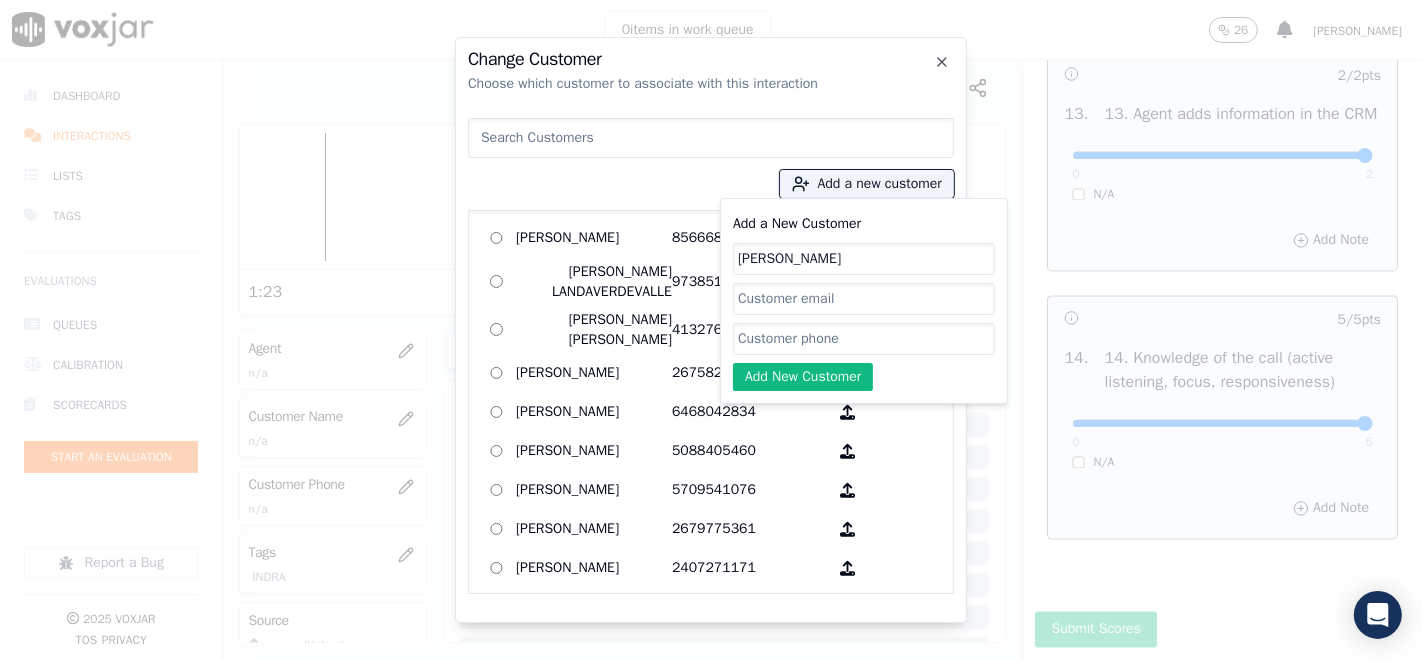 paste on "2144319522" 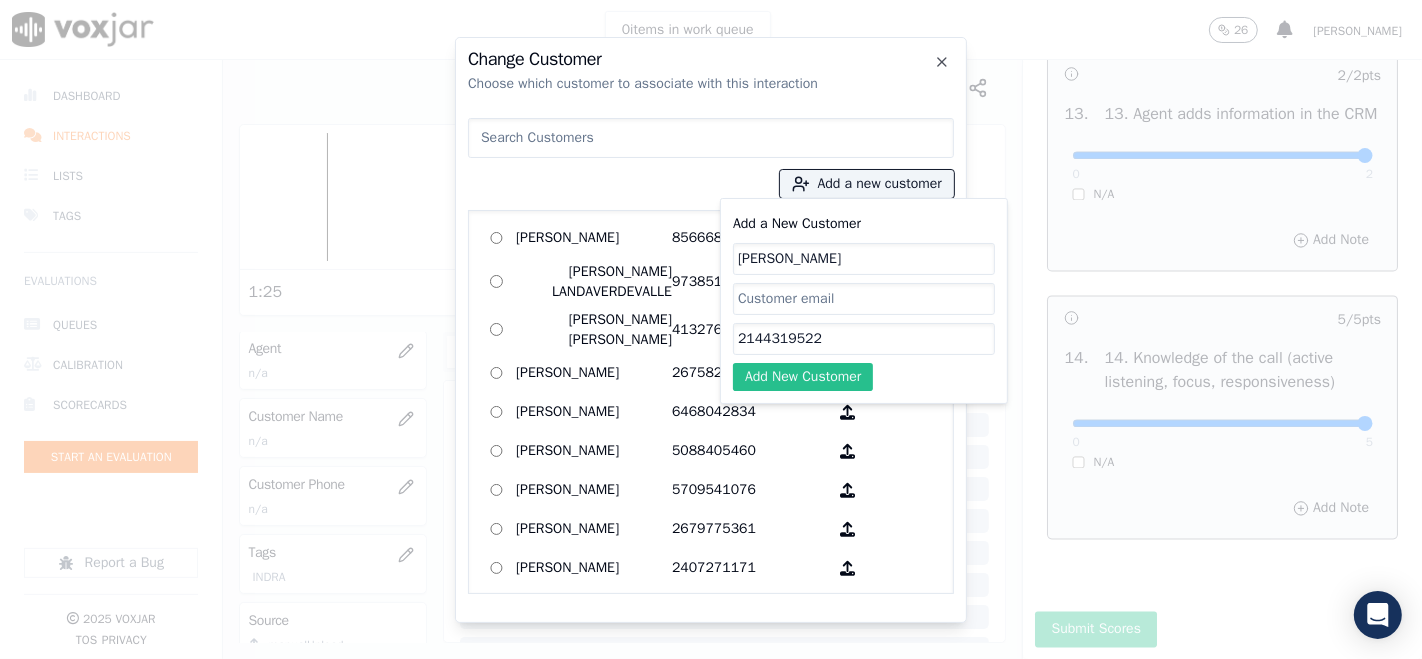 type on "2144319522" 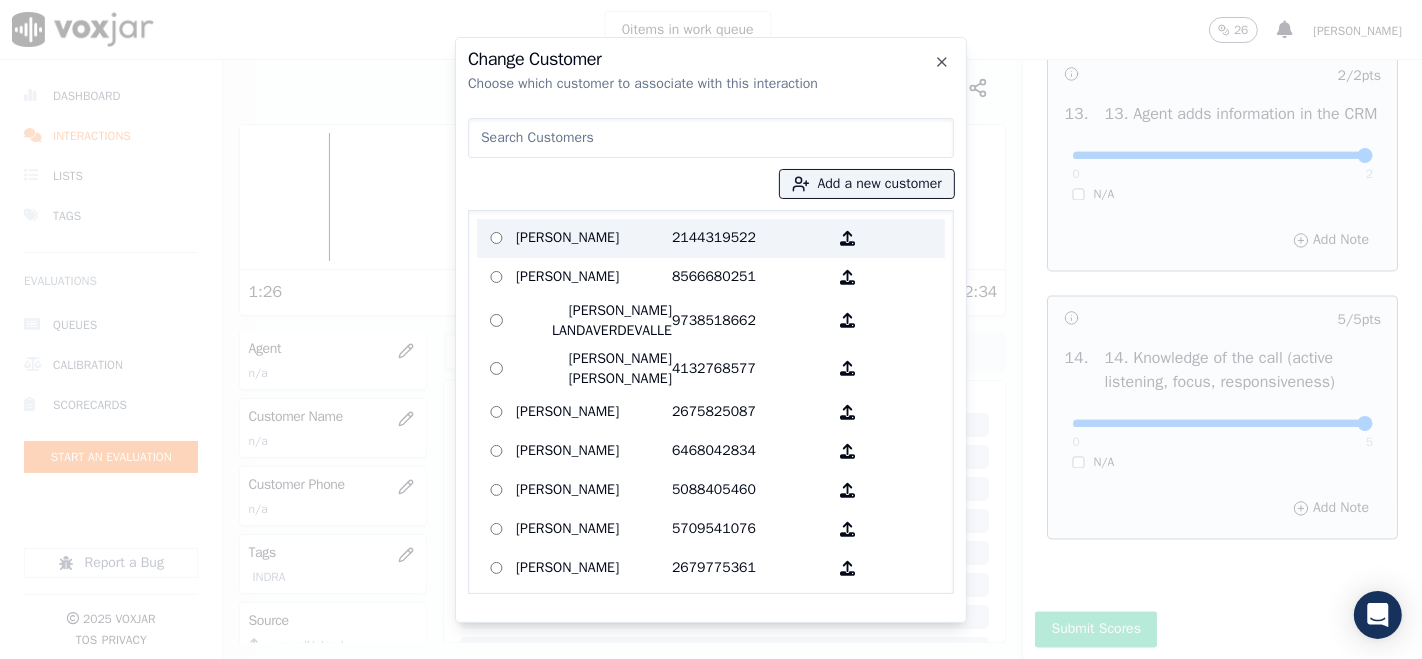 click on "[PERSON_NAME]" at bounding box center [594, 238] 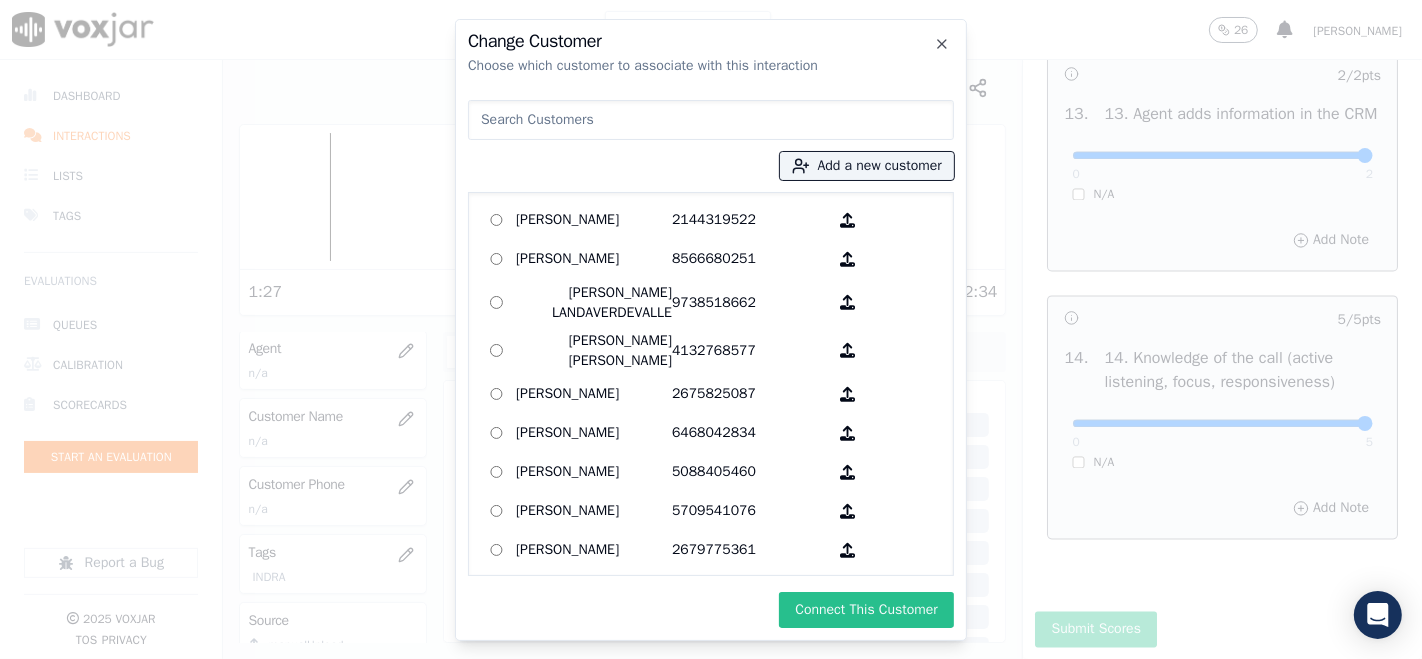 click on "Connect This Customer" at bounding box center (866, 610) 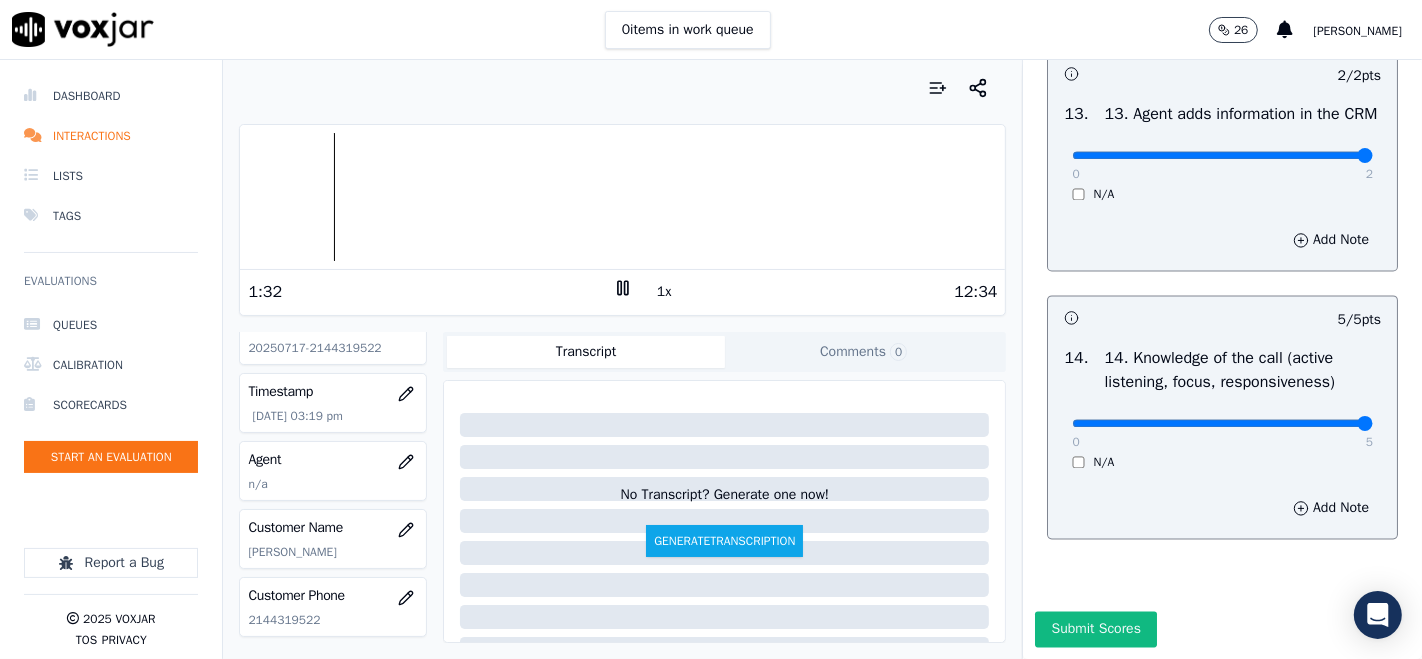 scroll, scrollTop: 0, scrollLeft: 0, axis: both 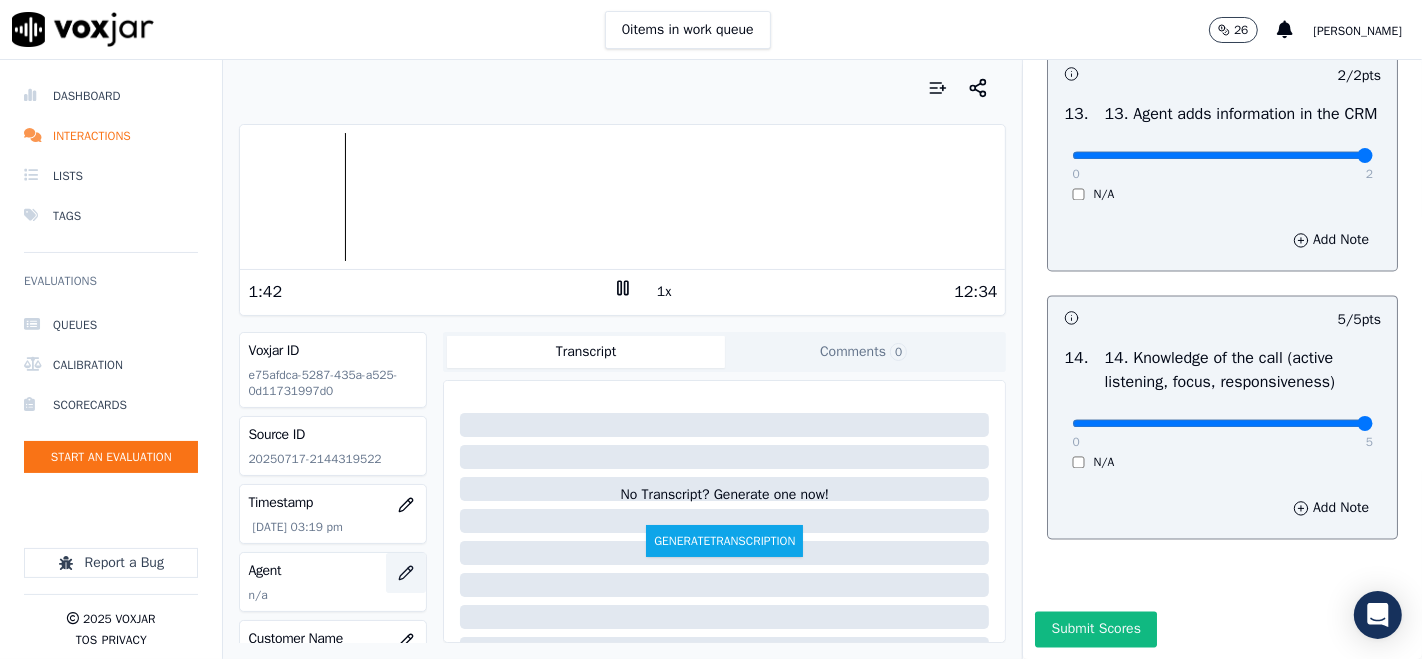 click at bounding box center [406, 573] 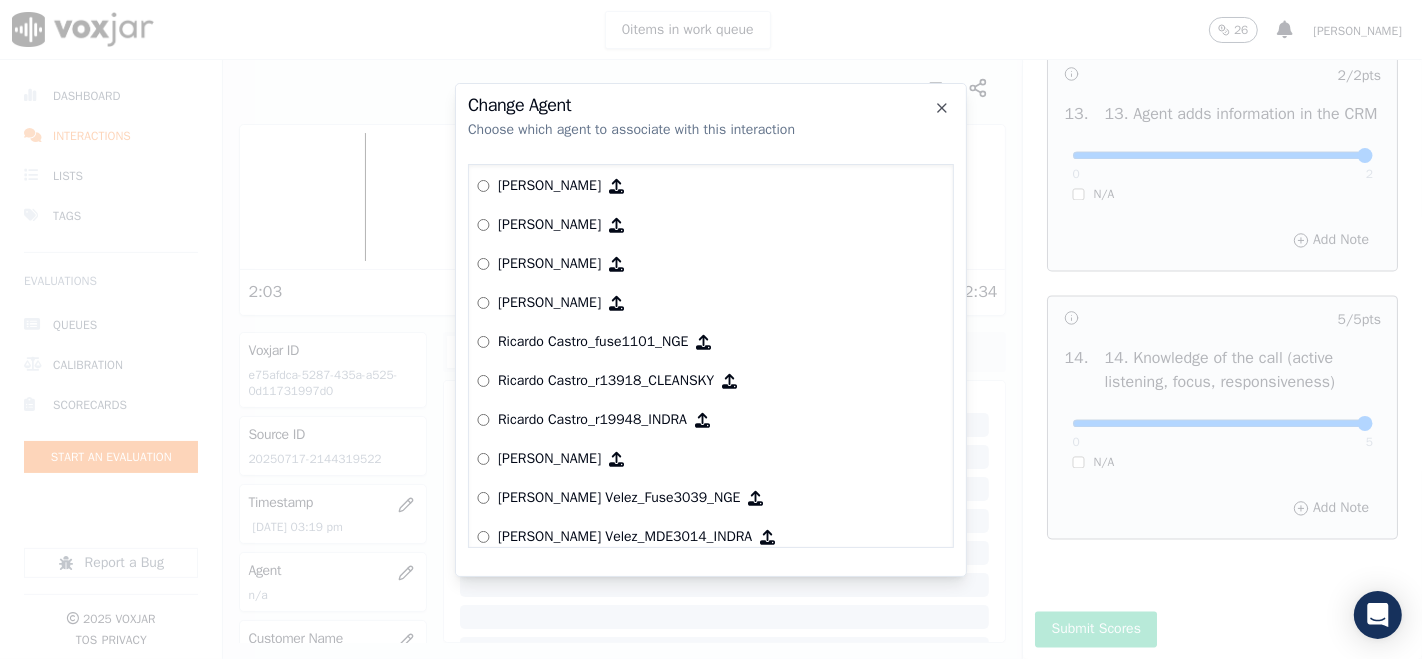 scroll, scrollTop: 7717, scrollLeft: 0, axis: vertical 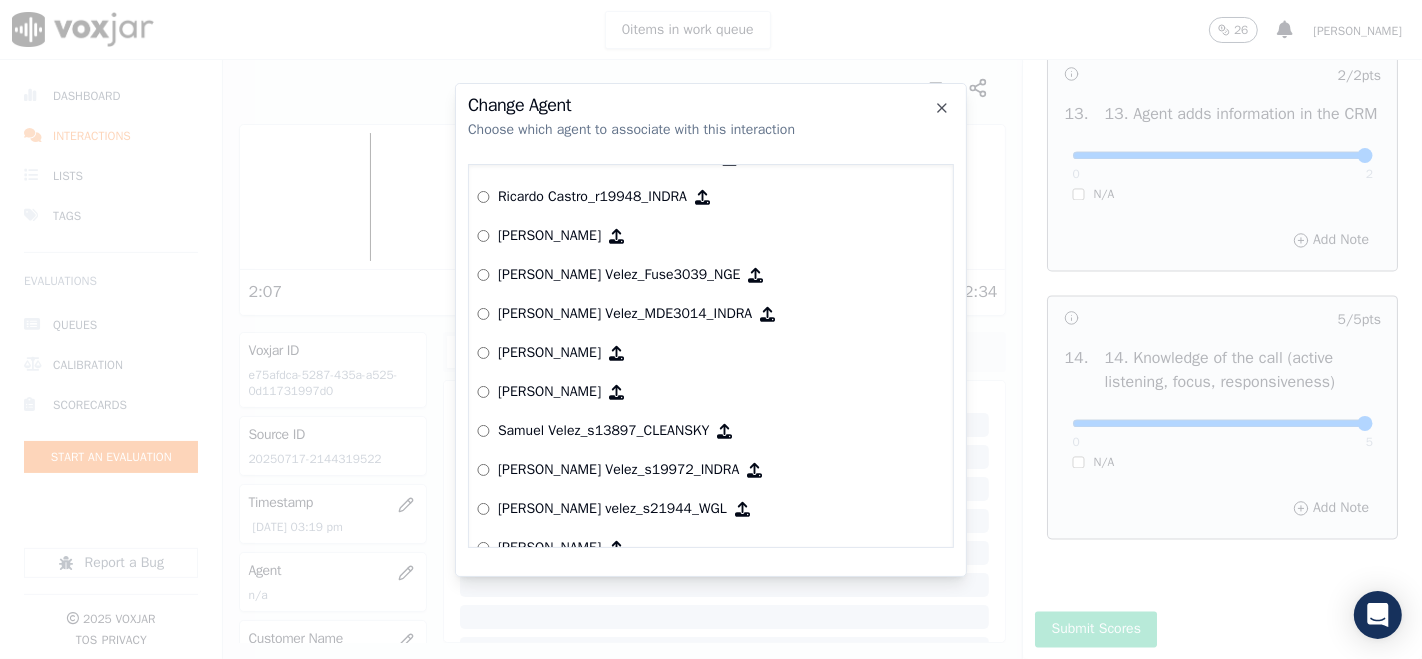 click on "[PERSON_NAME] Velez_s19972_INDRA" at bounding box center (618, 470) 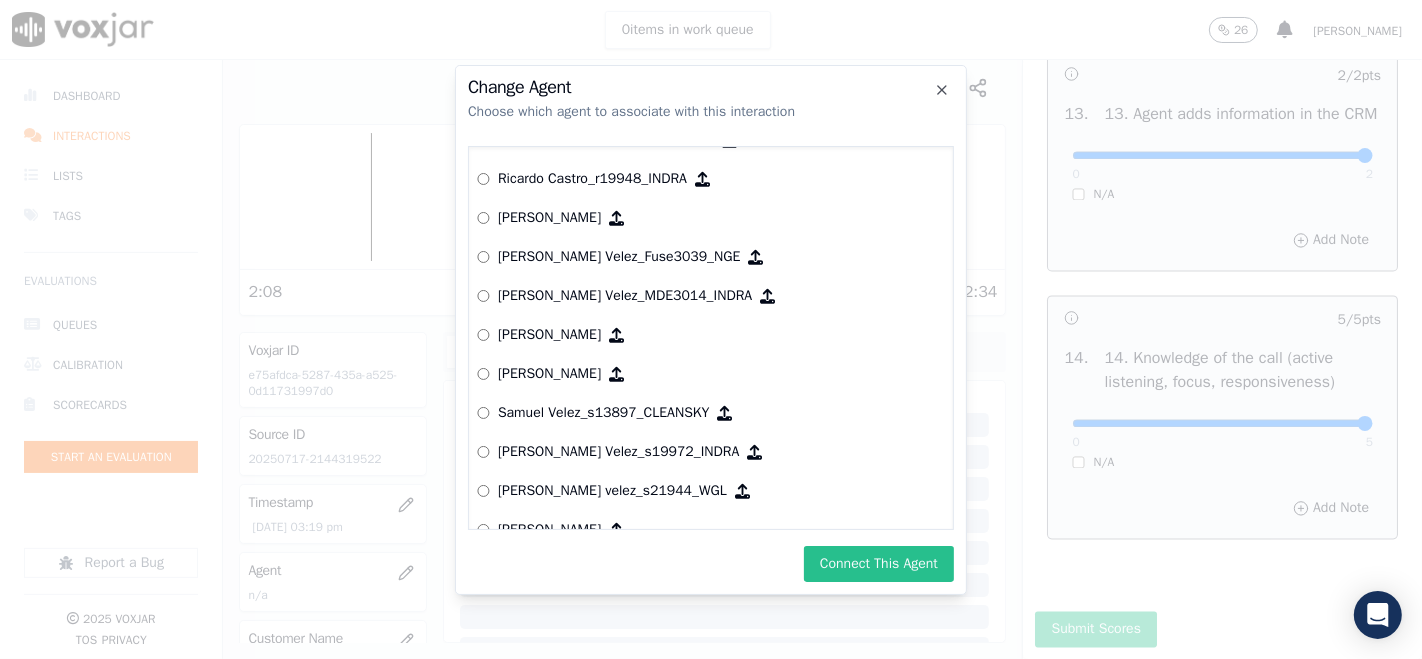 click on "Connect This Agent" at bounding box center [879, 564] 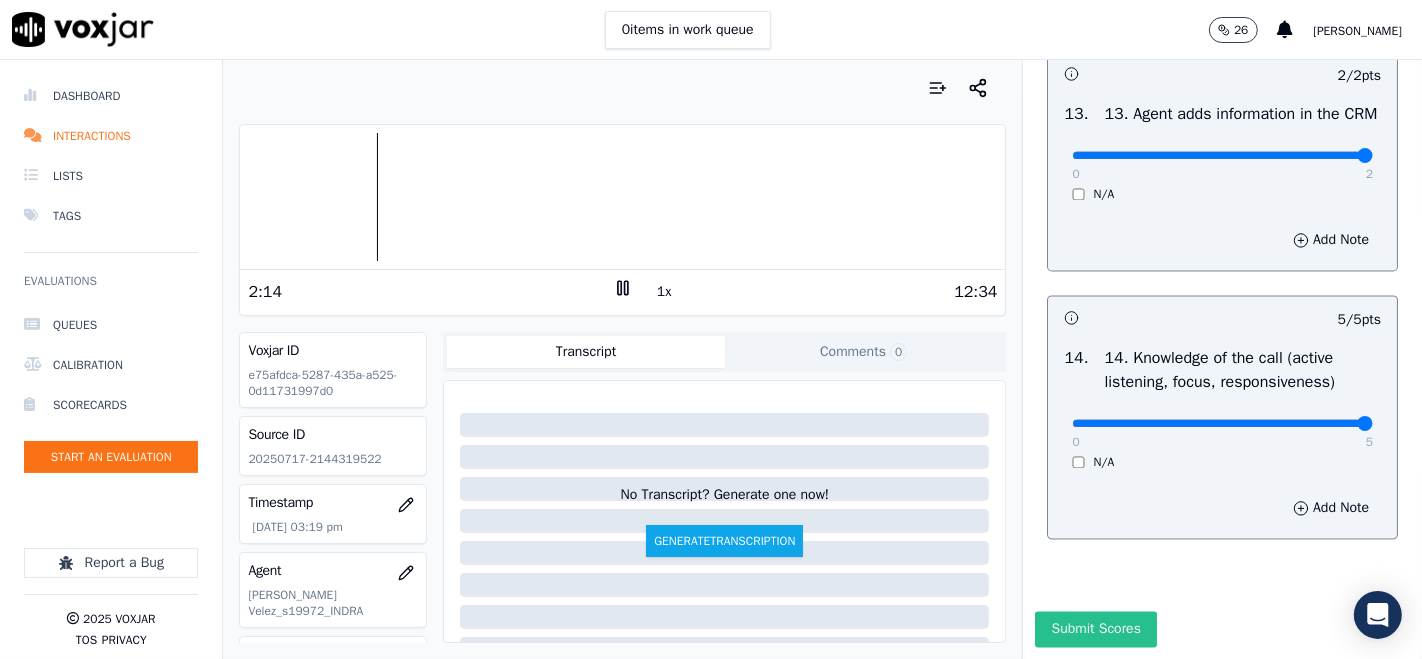 click on "Submit Scores" at bounding box center [1095, 629] 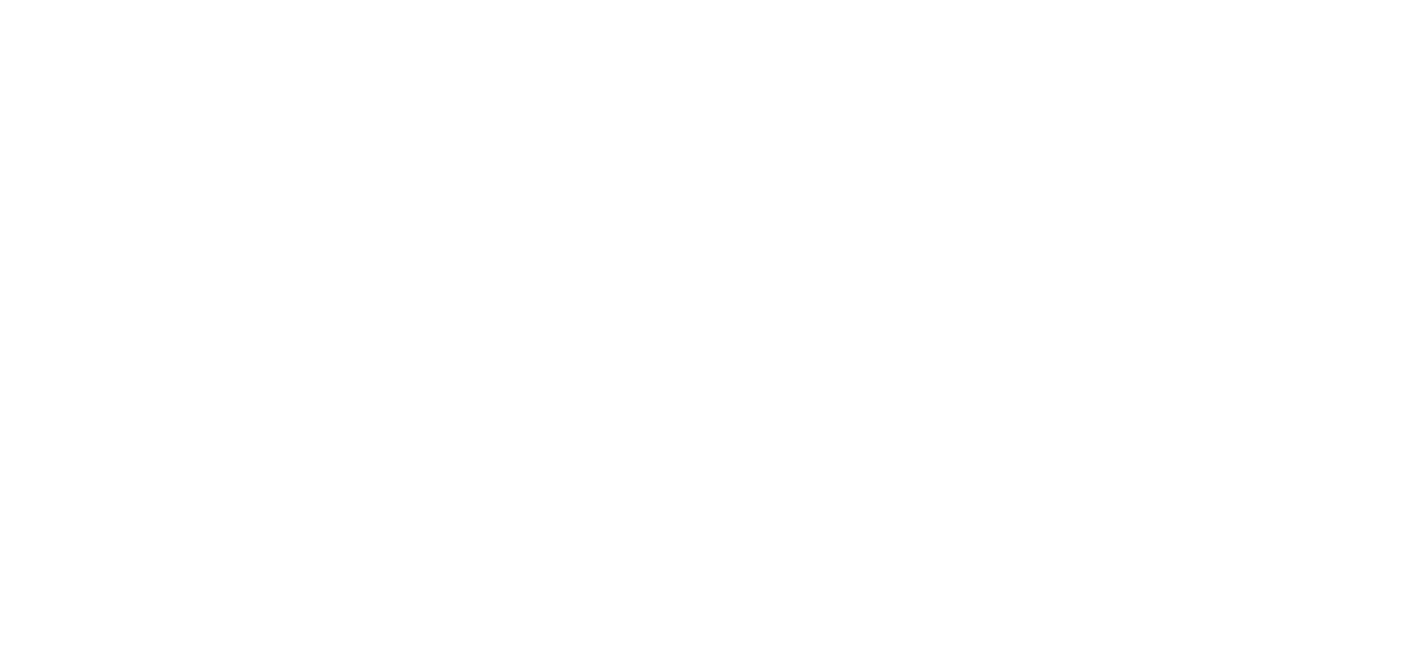 scroll, scrollTop: 0, scrollLeft: 0, axis: both 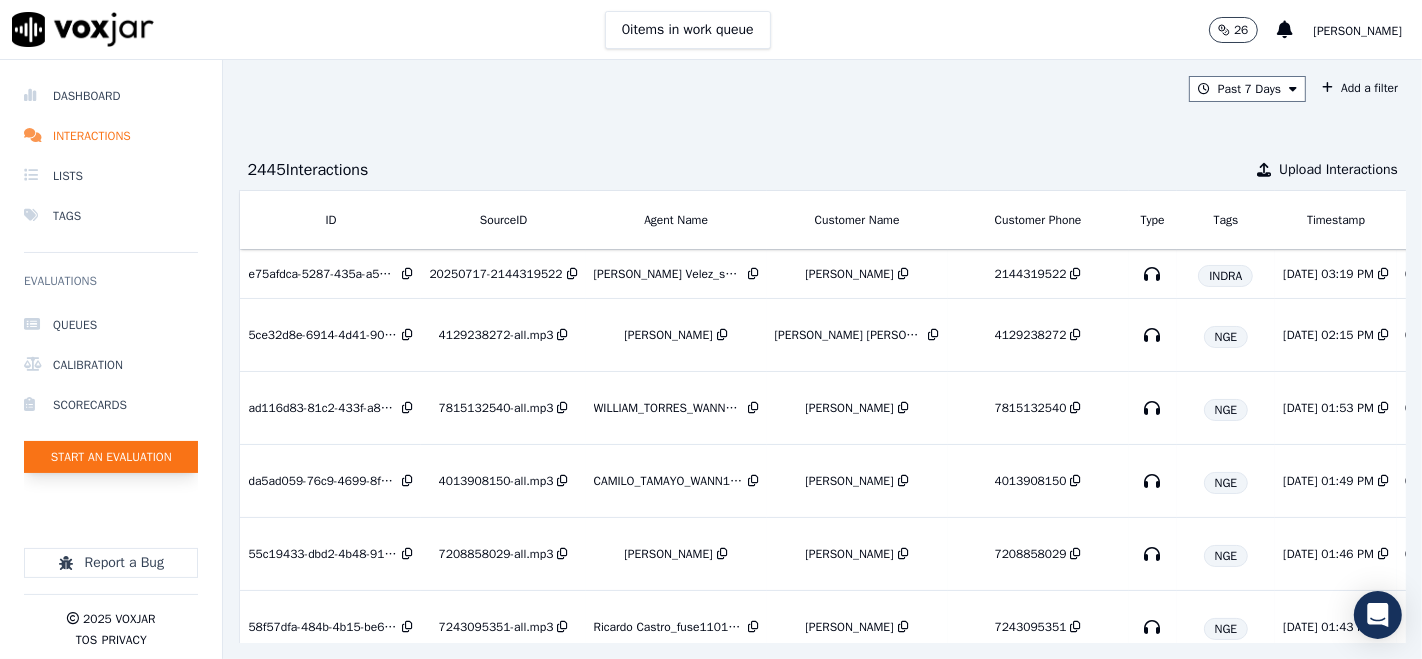 click on "Start an Evaluation" 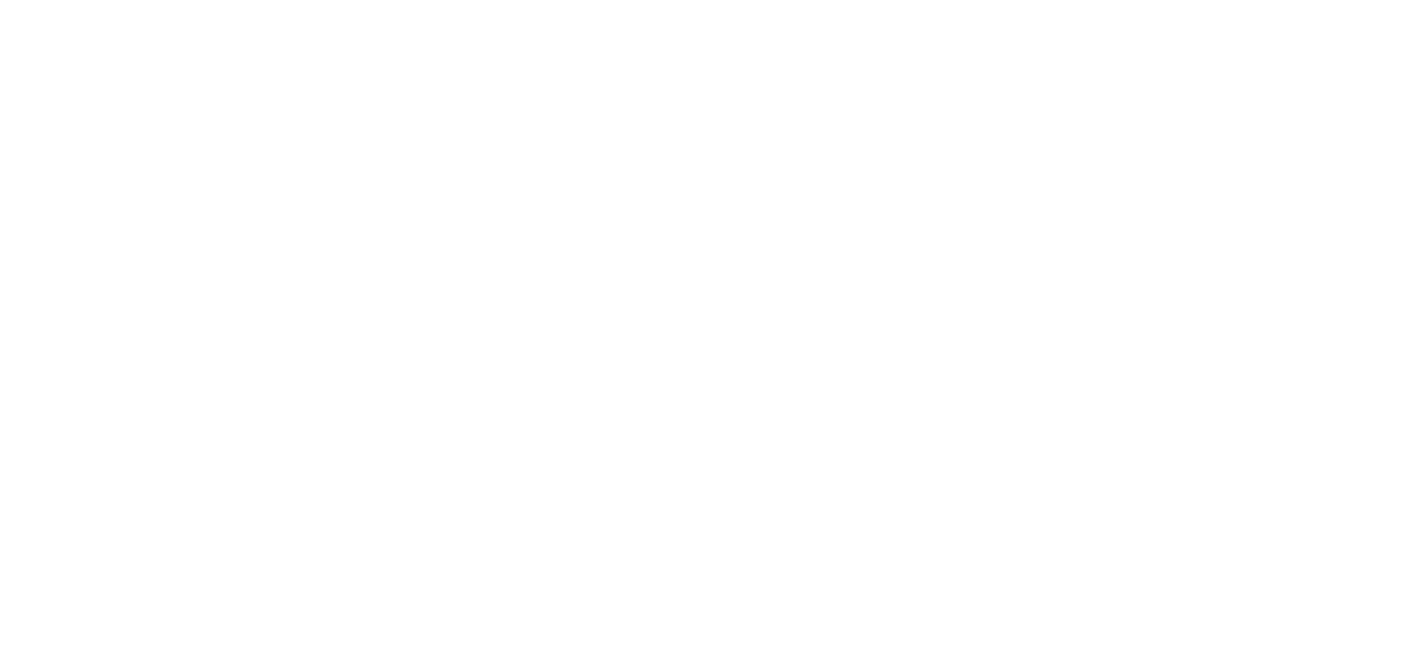 scroll, scrollTop: 0, scrollLeft: 0, axis: both 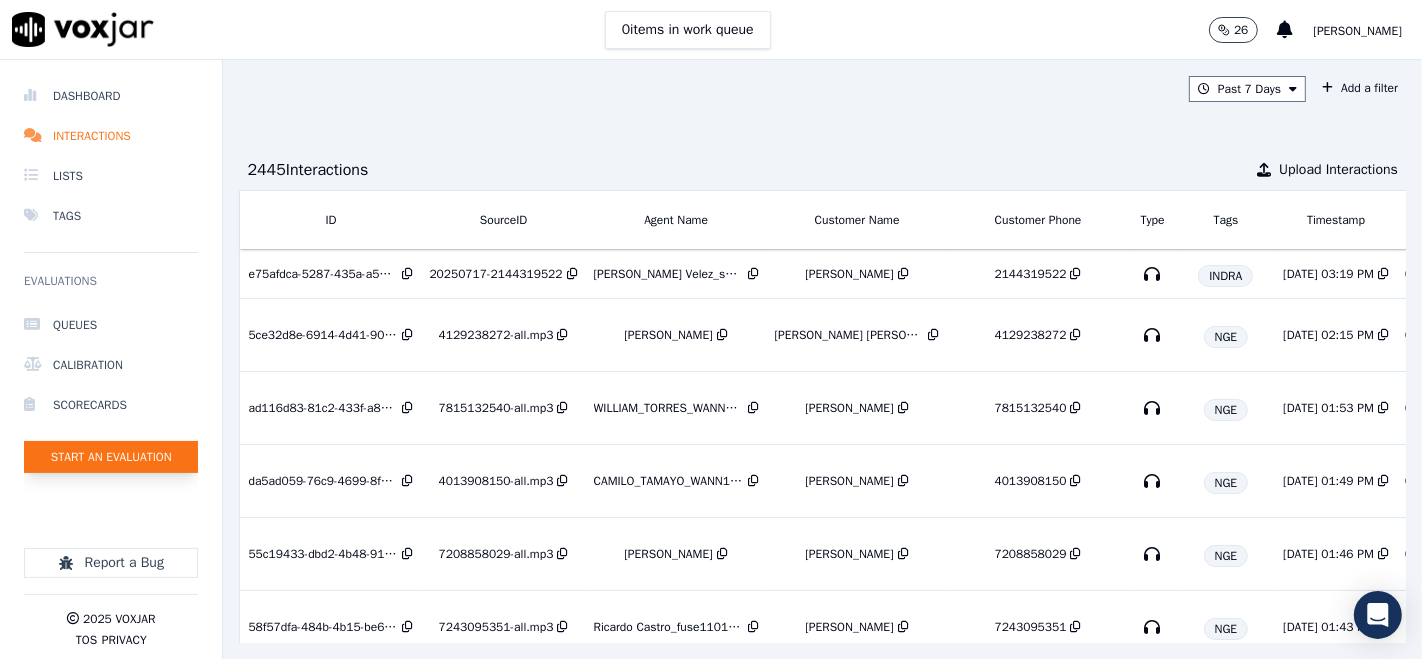 click on "Start an Evaluation" 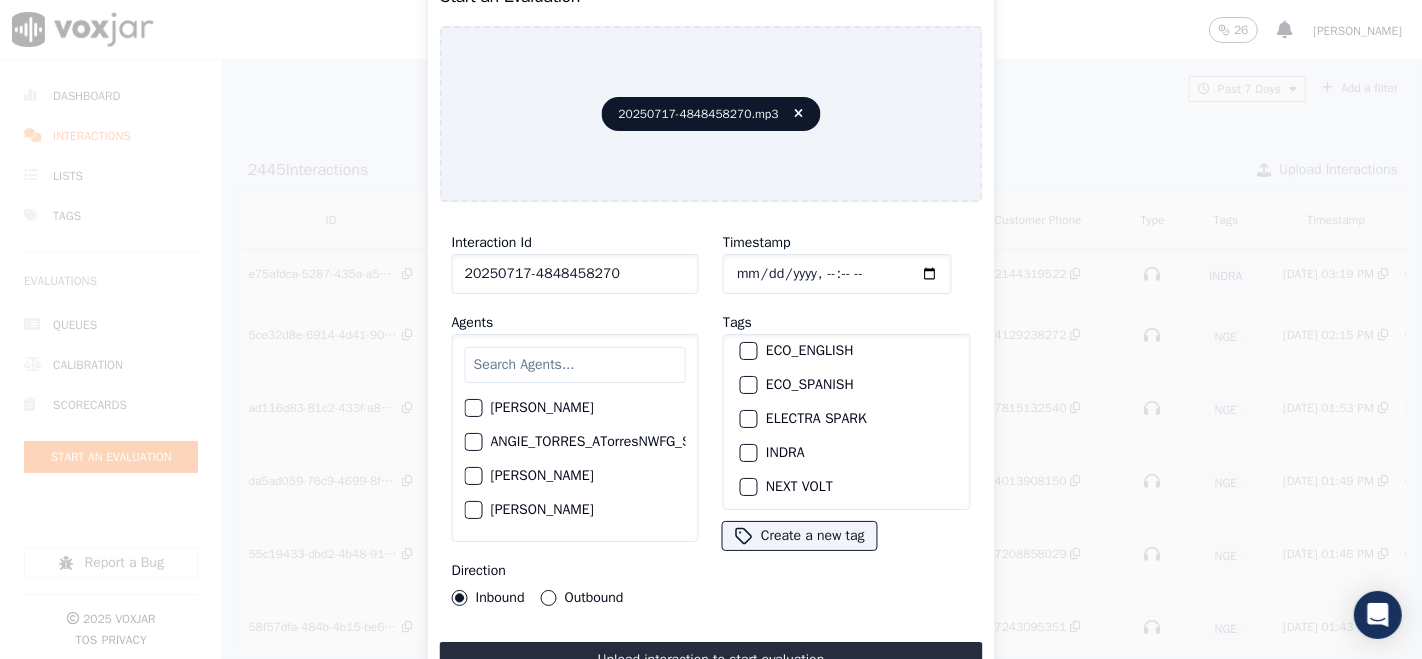 scroll, scrollTop: 222, scrollLeft: 0, axis: vertical 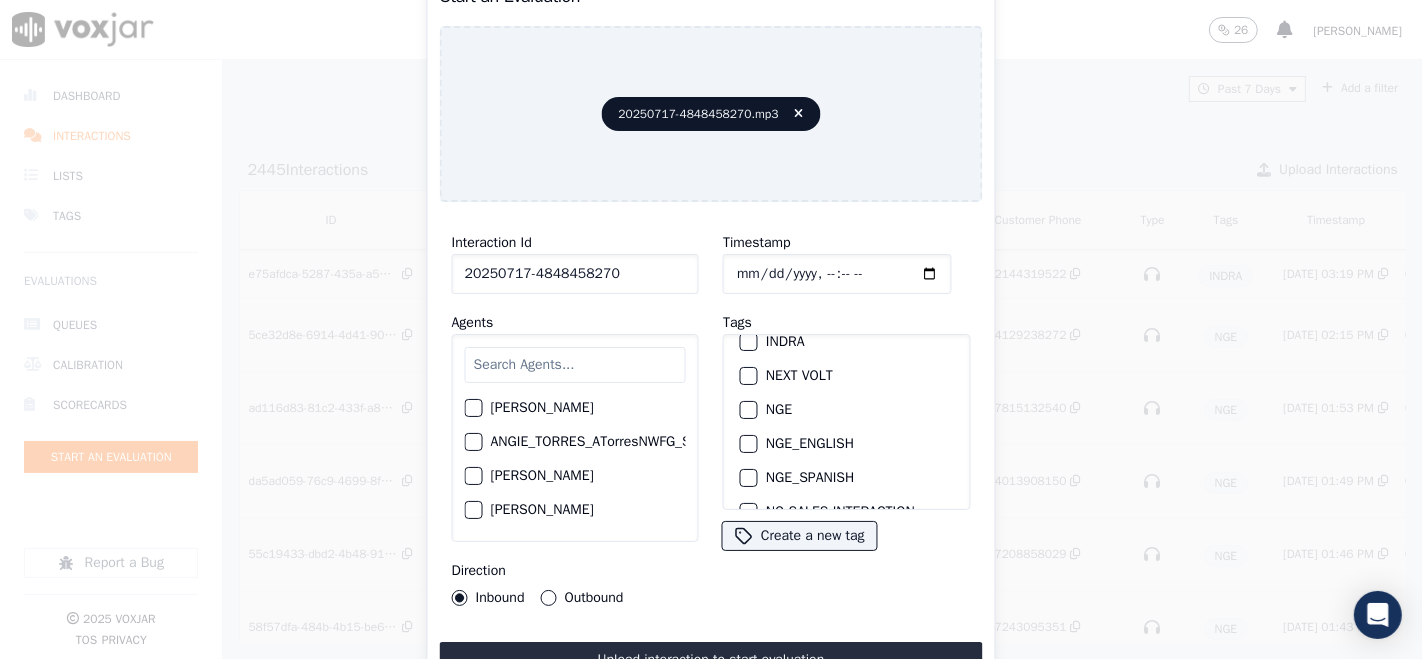 type on "20250717-4848458270" 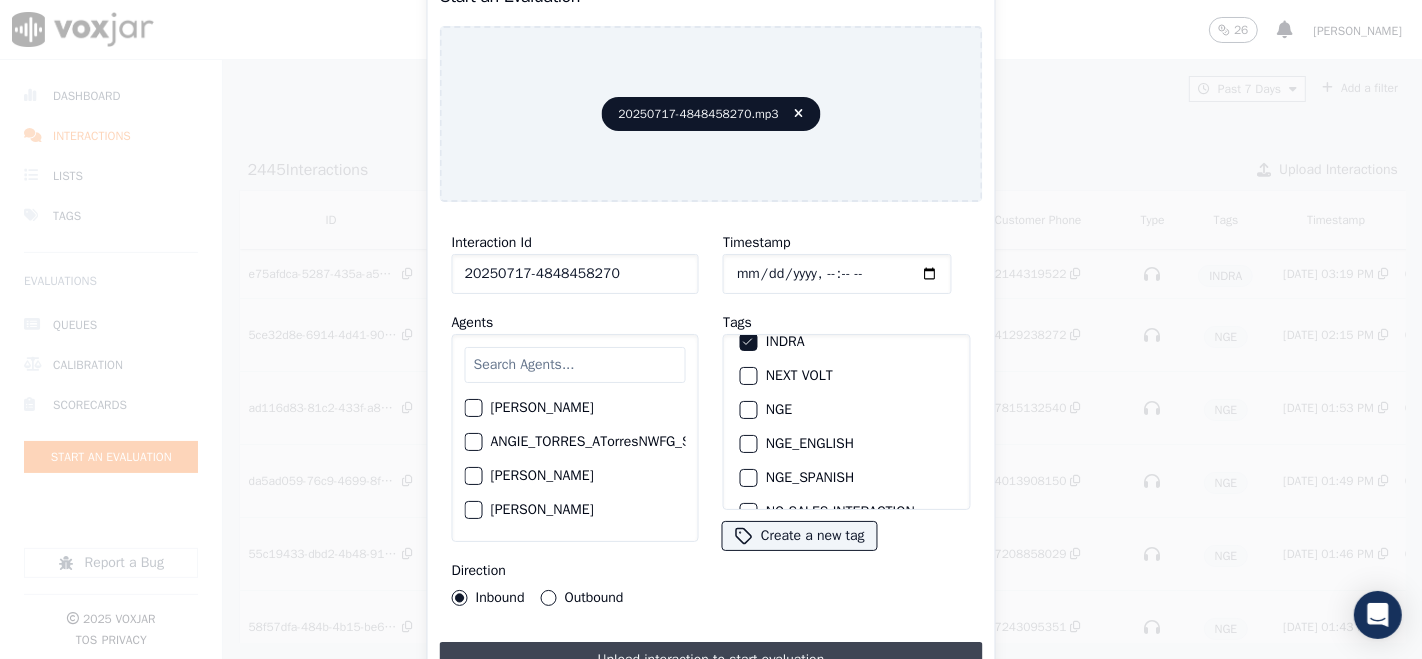 click on "Upload interaction to start evaluation" at bounding box center [711, 660] 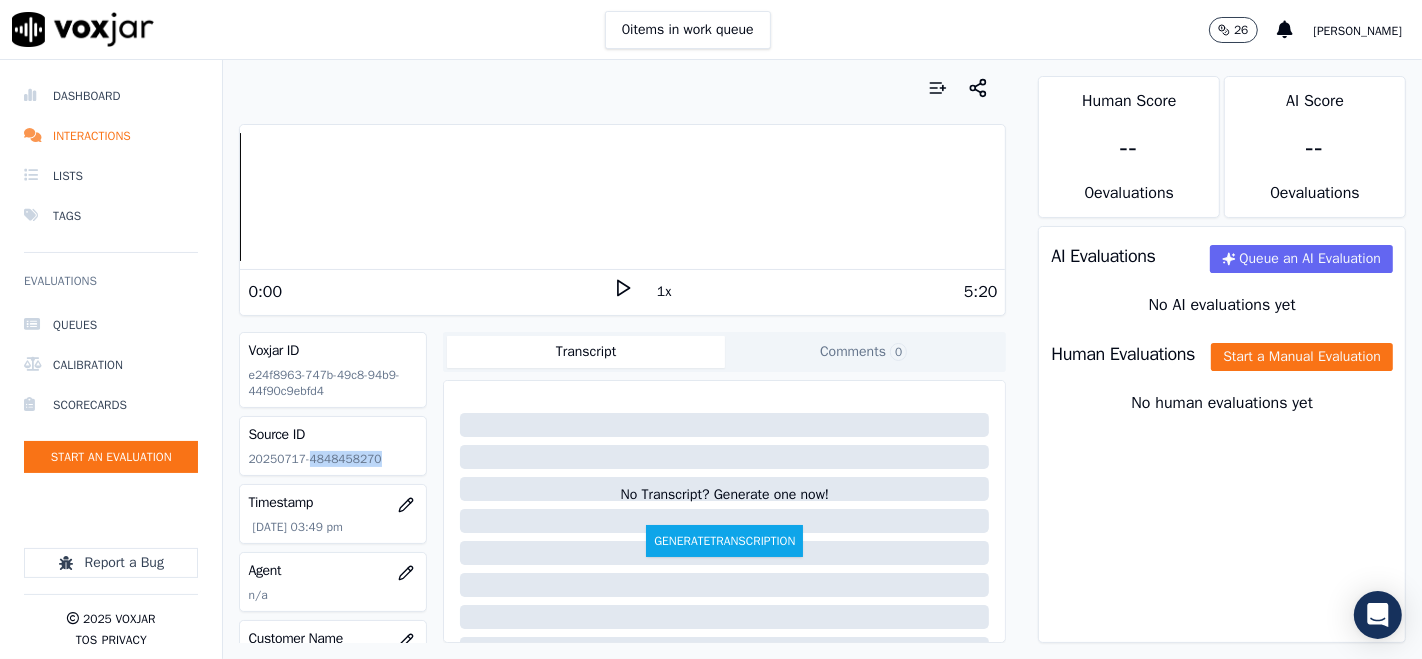 drag, startPoint x: 305, startPoint y: 460, endPoint x: 390, endPoint y: 465, distance: 85.146935 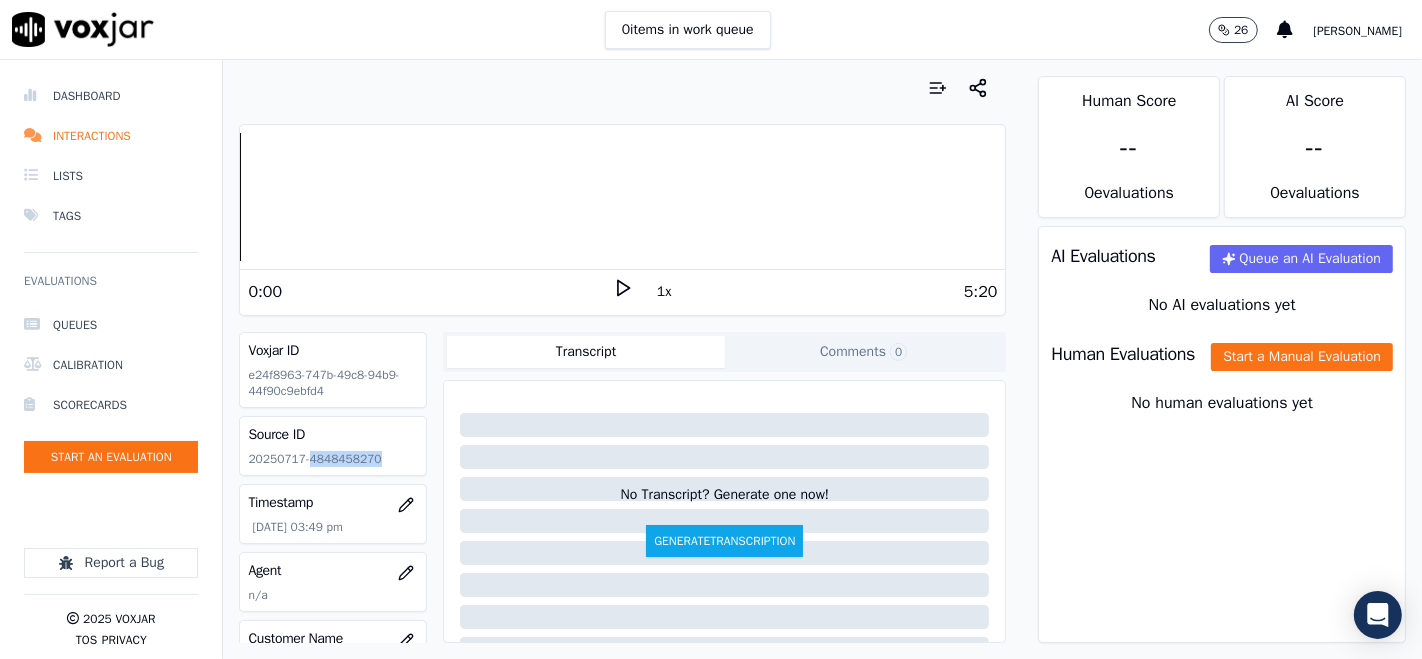 copy on "4848458270" 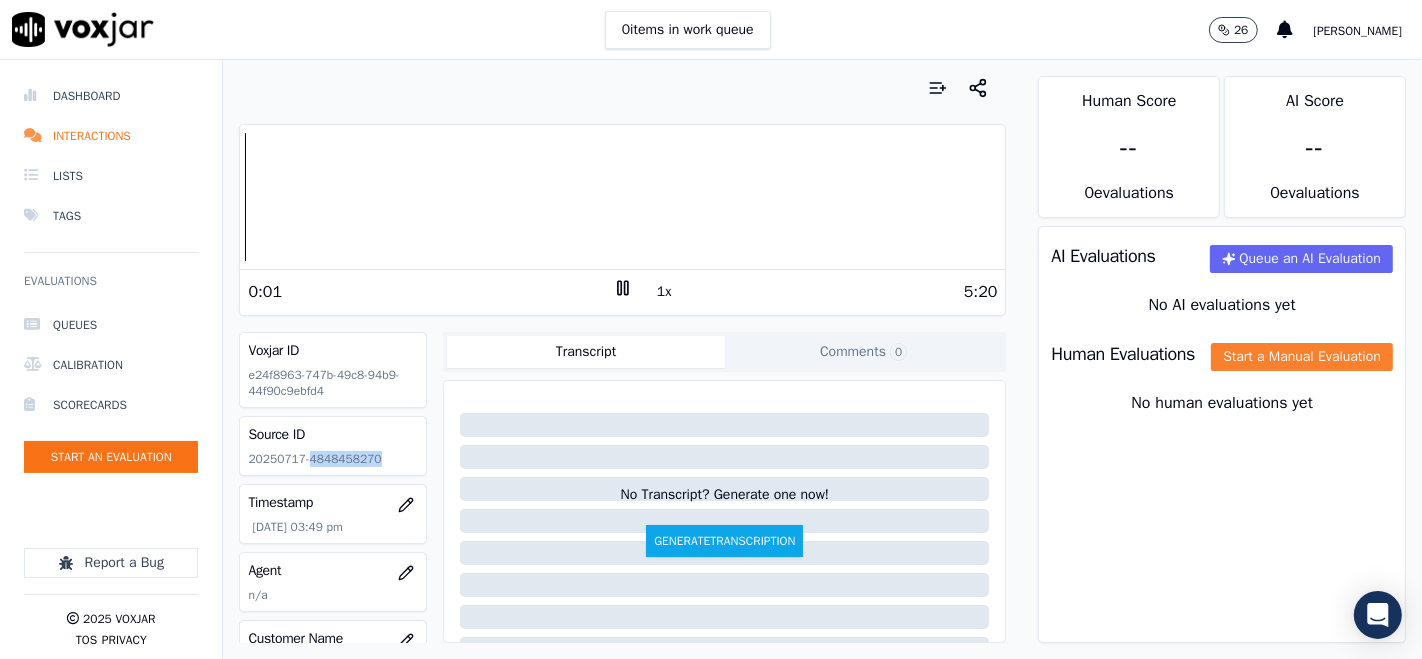 click on "Start a Manual Evaluation" 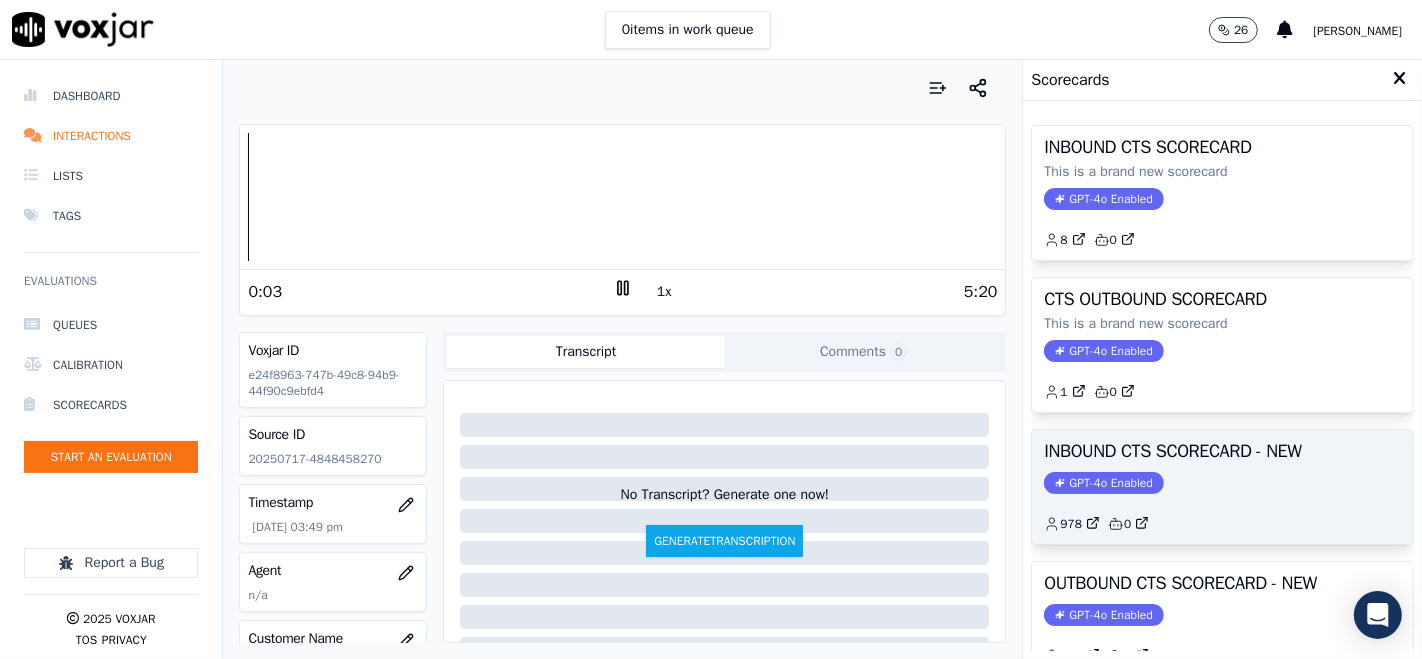 click on "GPT-4o Enabled" 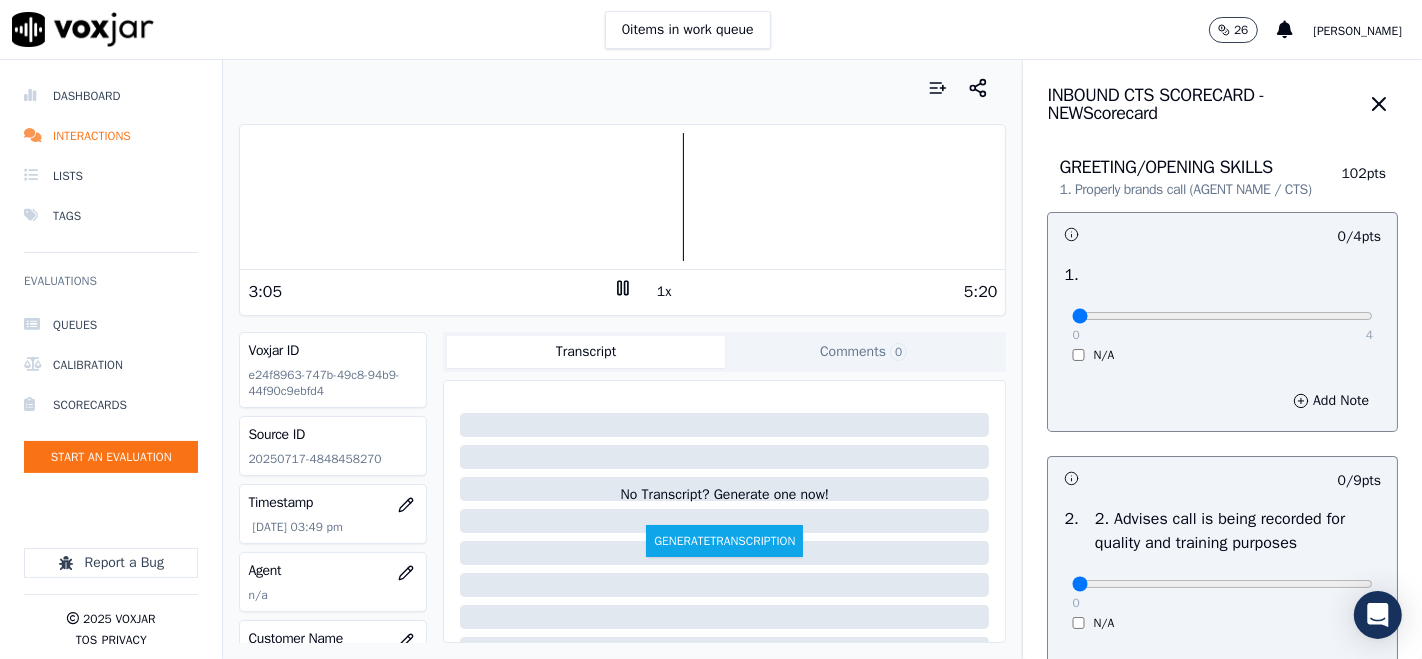 click at bounding box center (622, 197) 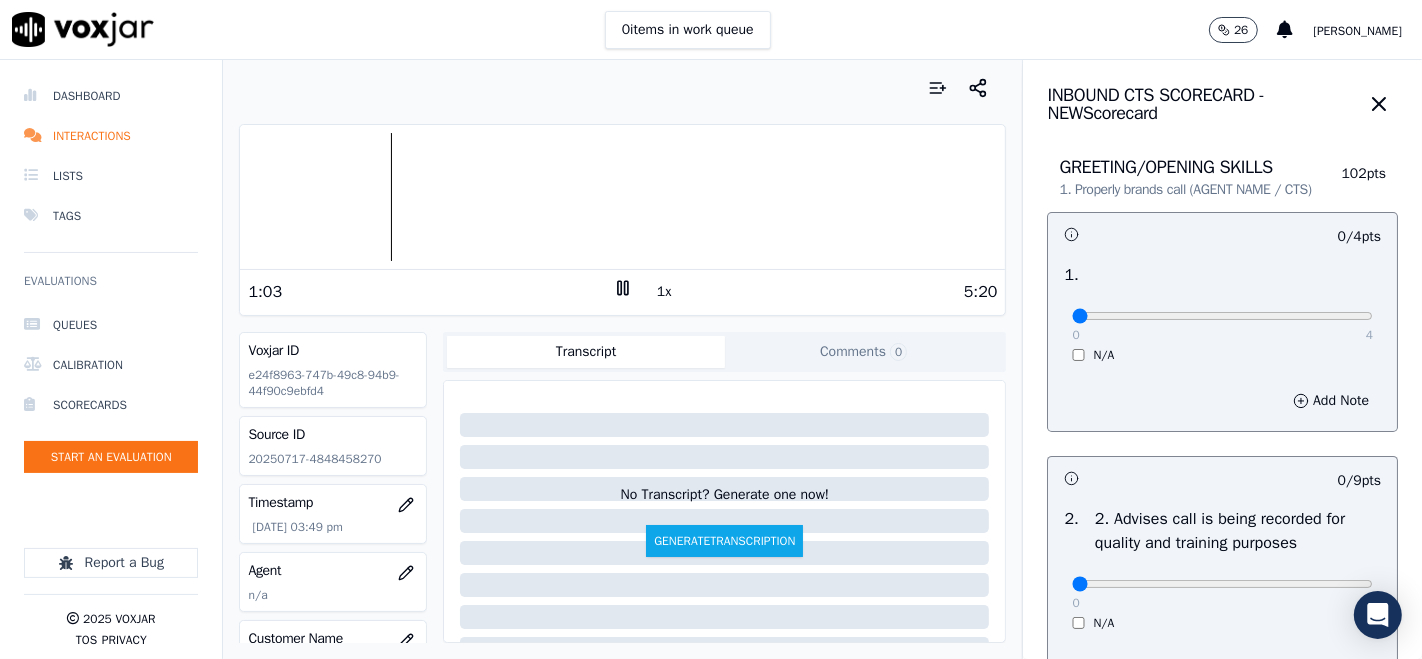 click at bounding box center (622, 197) 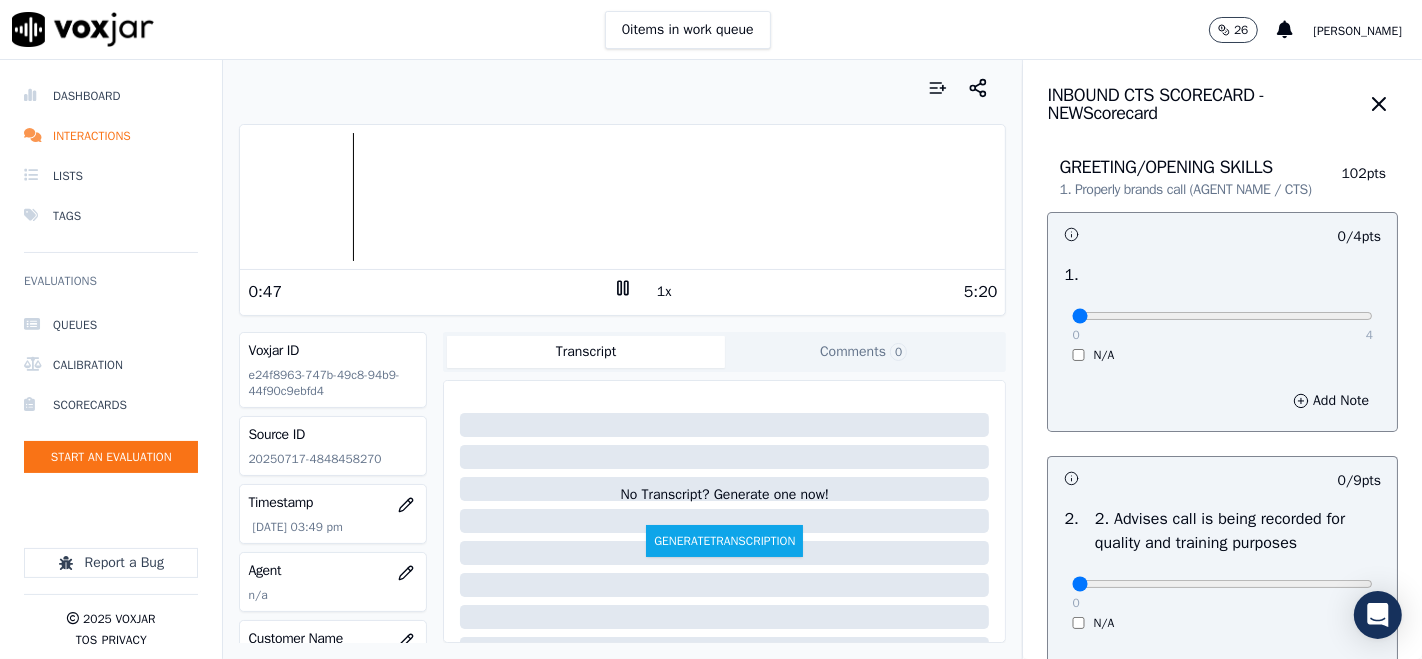 click at bounding box center (622, 197) 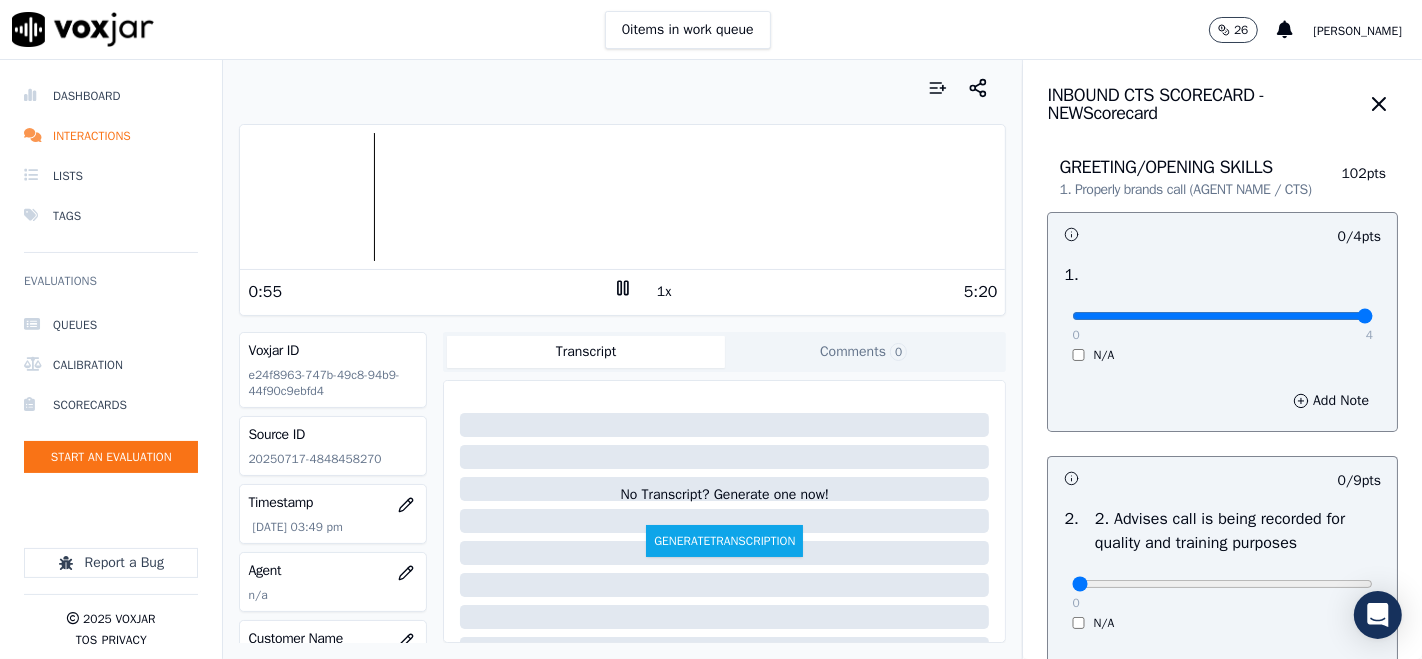 type on "4" 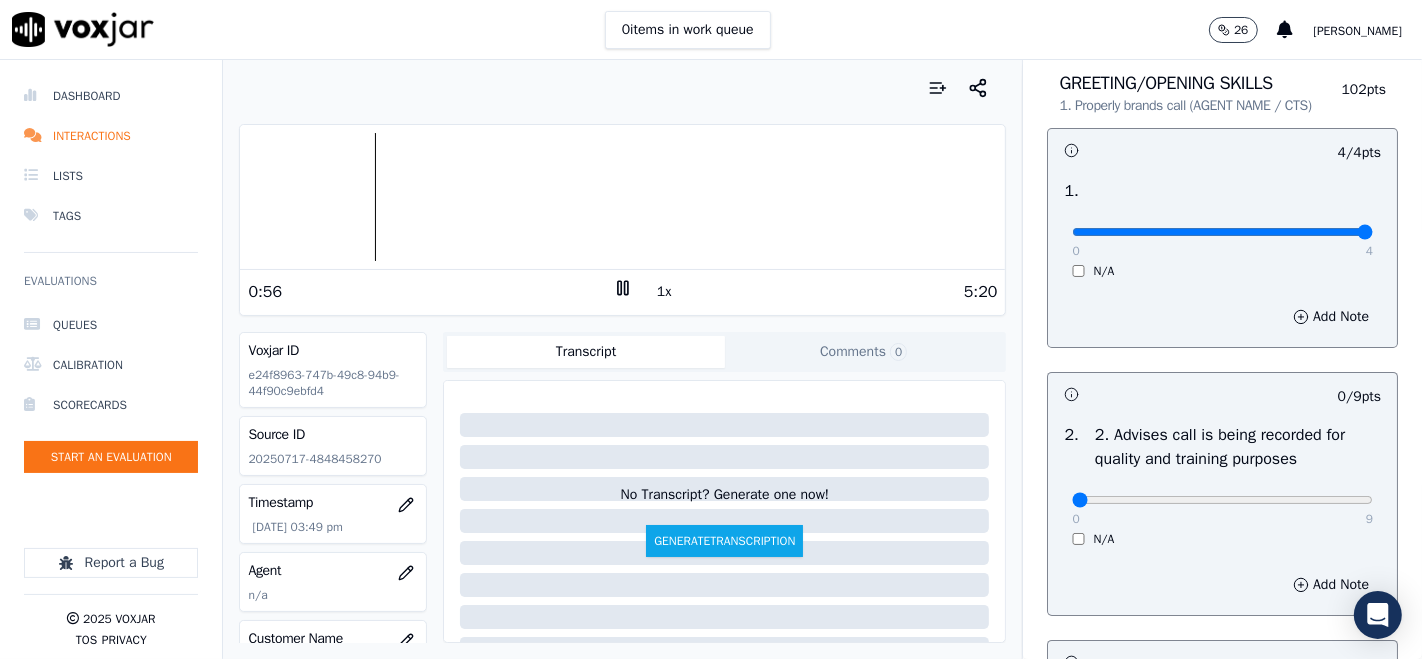 scroll, scrollTop: 222, scrollLeft: 0, axis: vertical 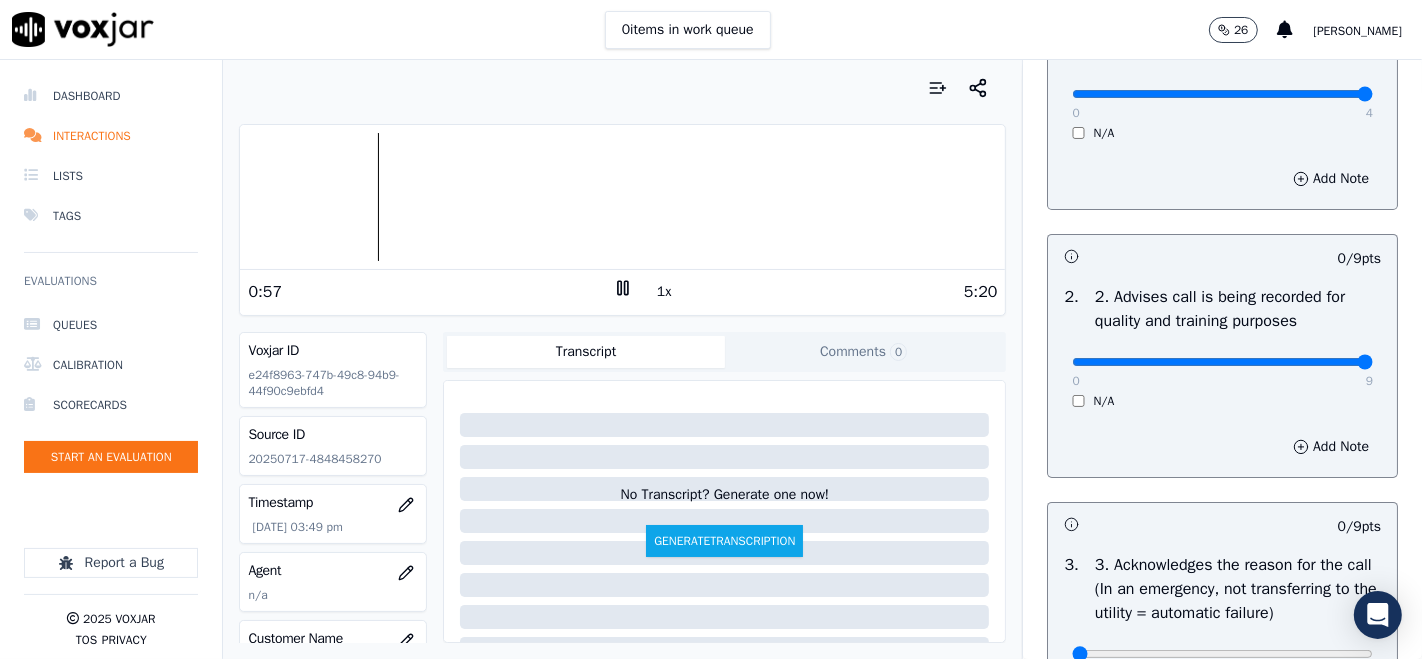 type on "9" 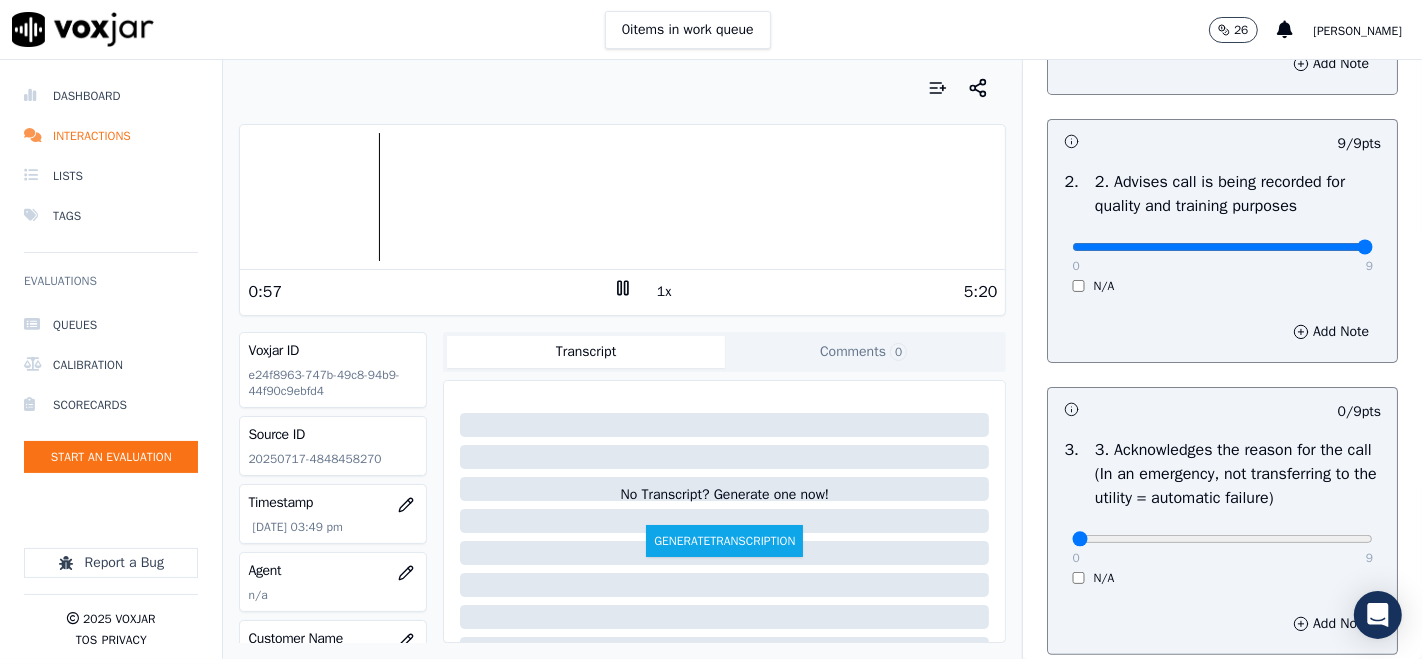 scroll, scrollTop: 555, scrollLeft: 0, axis: vertical 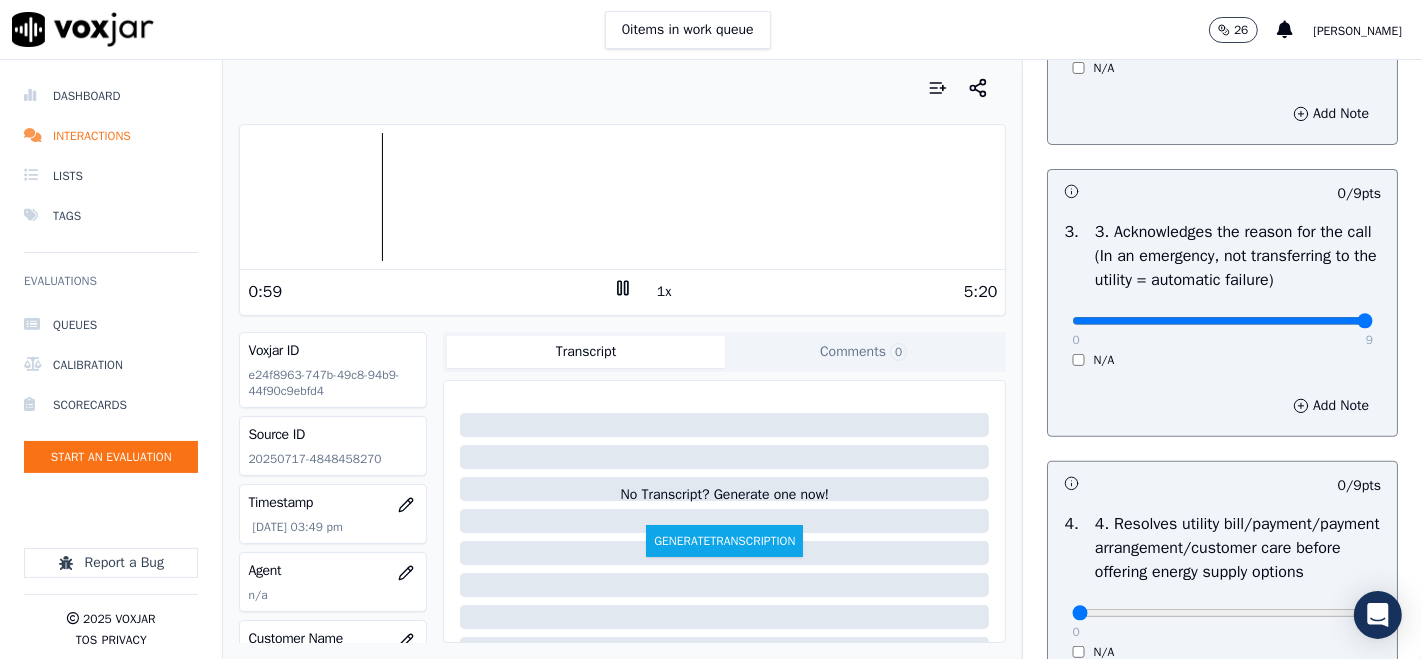 type on "9" 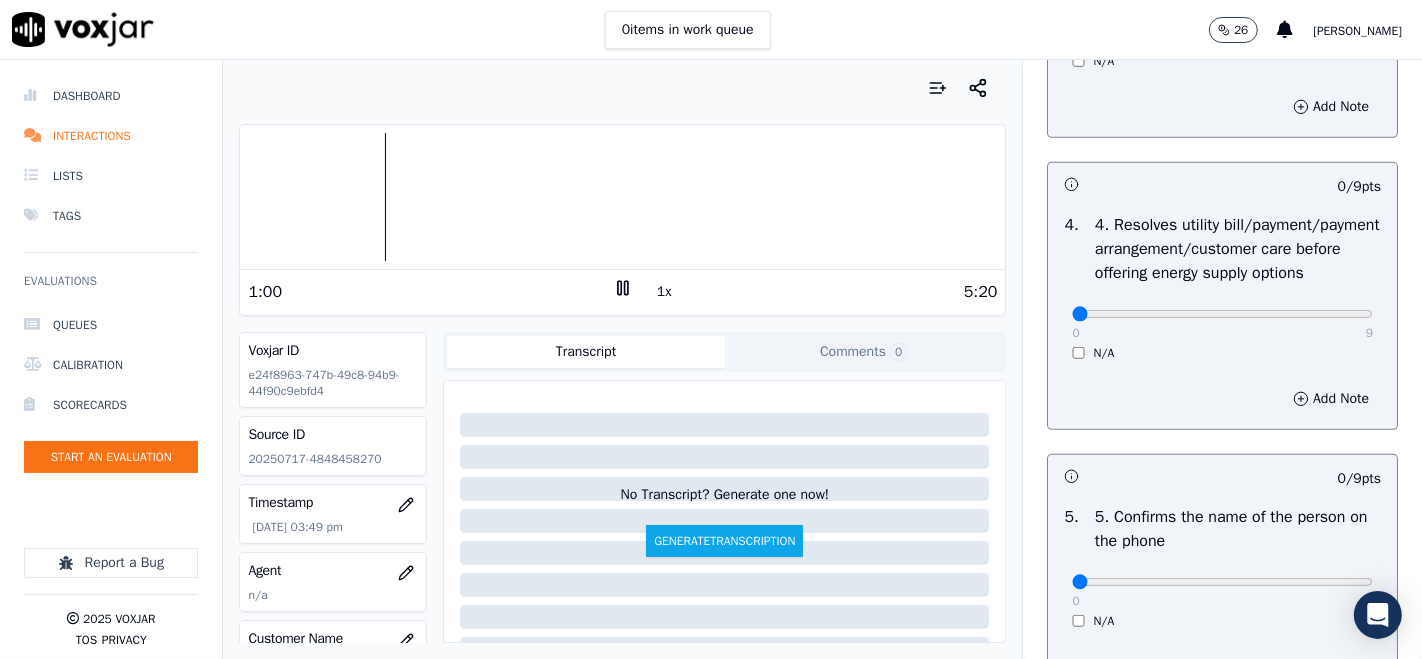 scroll, scrollTop: 888, scrollLeft: 0, axis: vertical 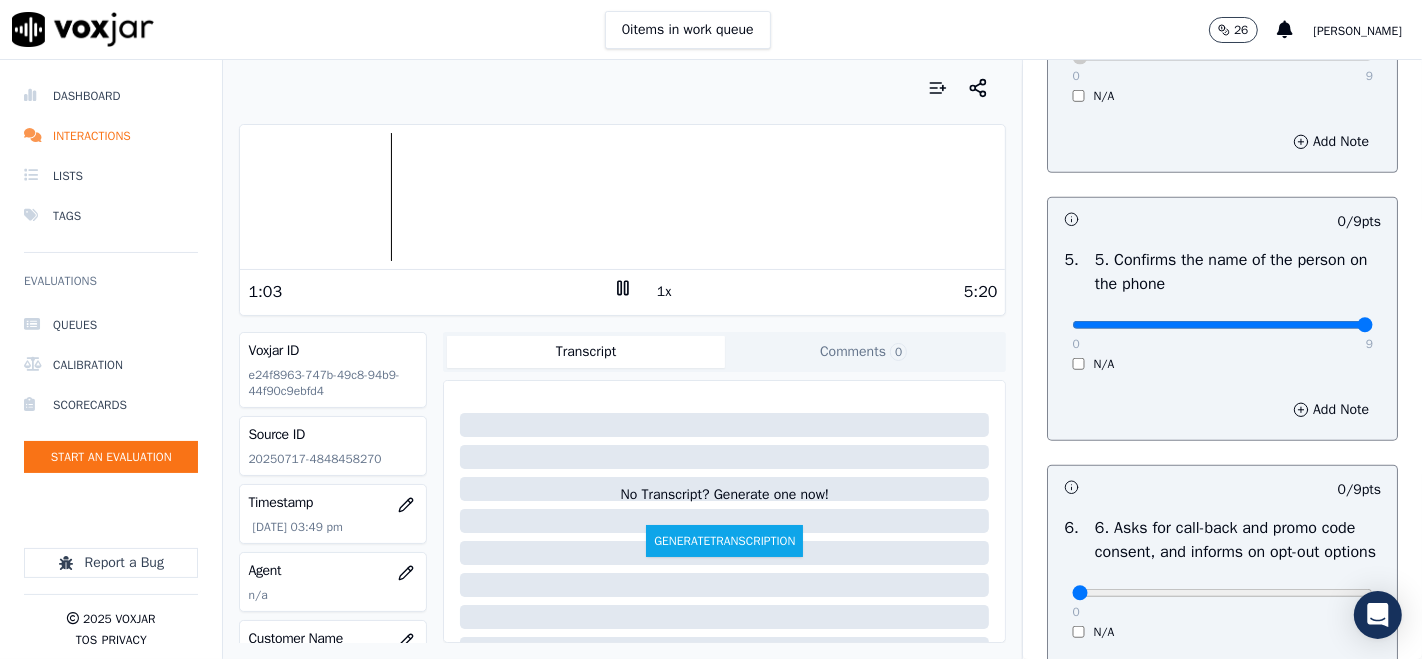 type on "9" 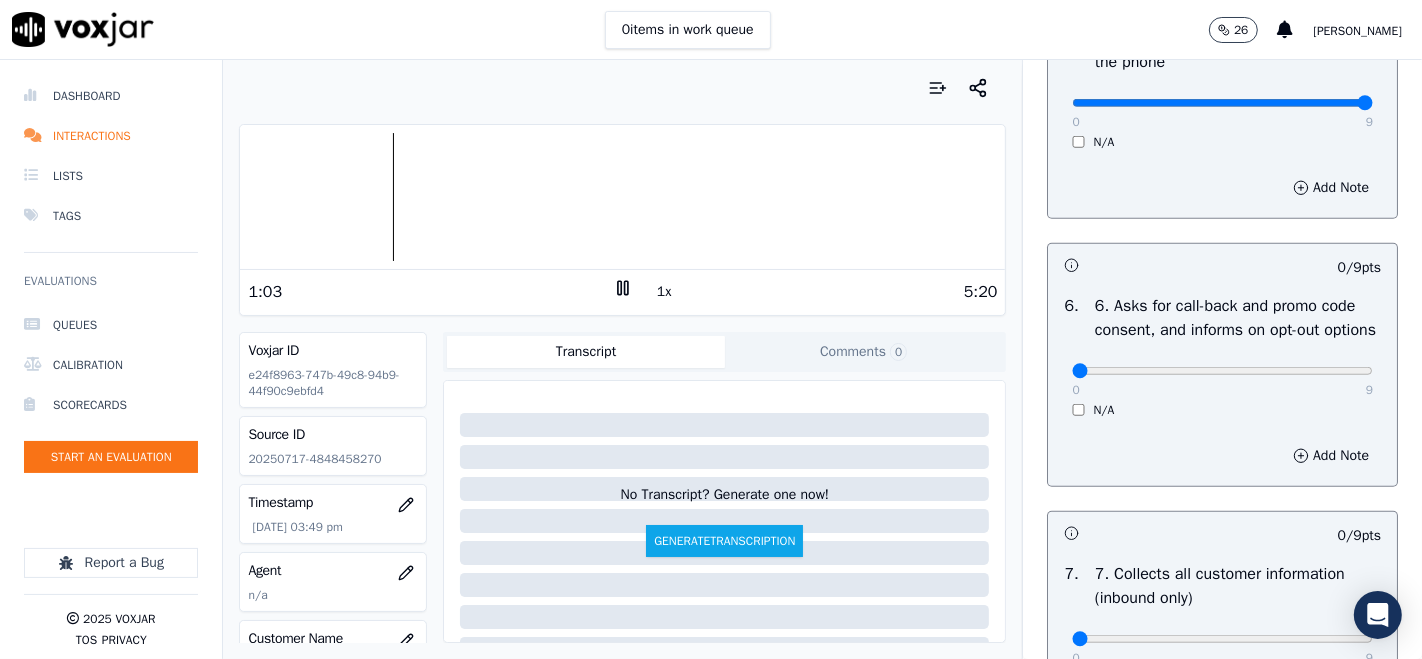 scroll, scrollTop: 1444, scrollLeft: 0, axis: vertical 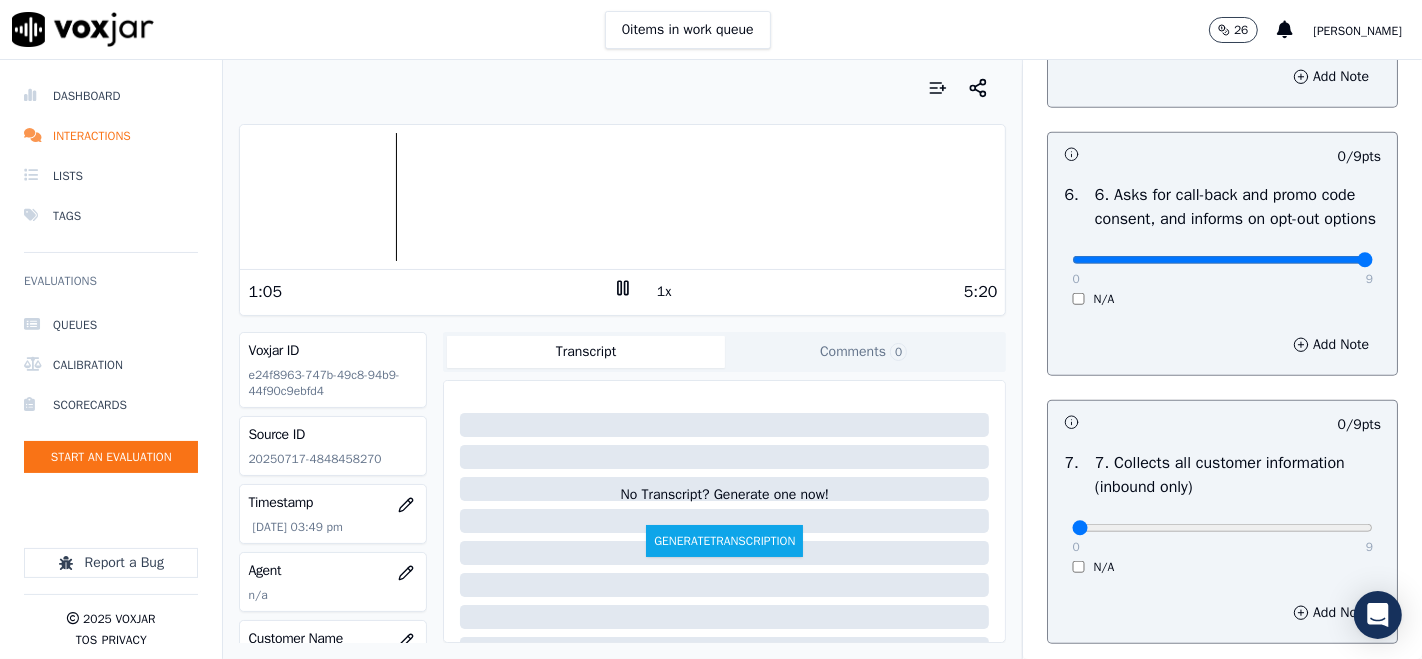 type on "9" 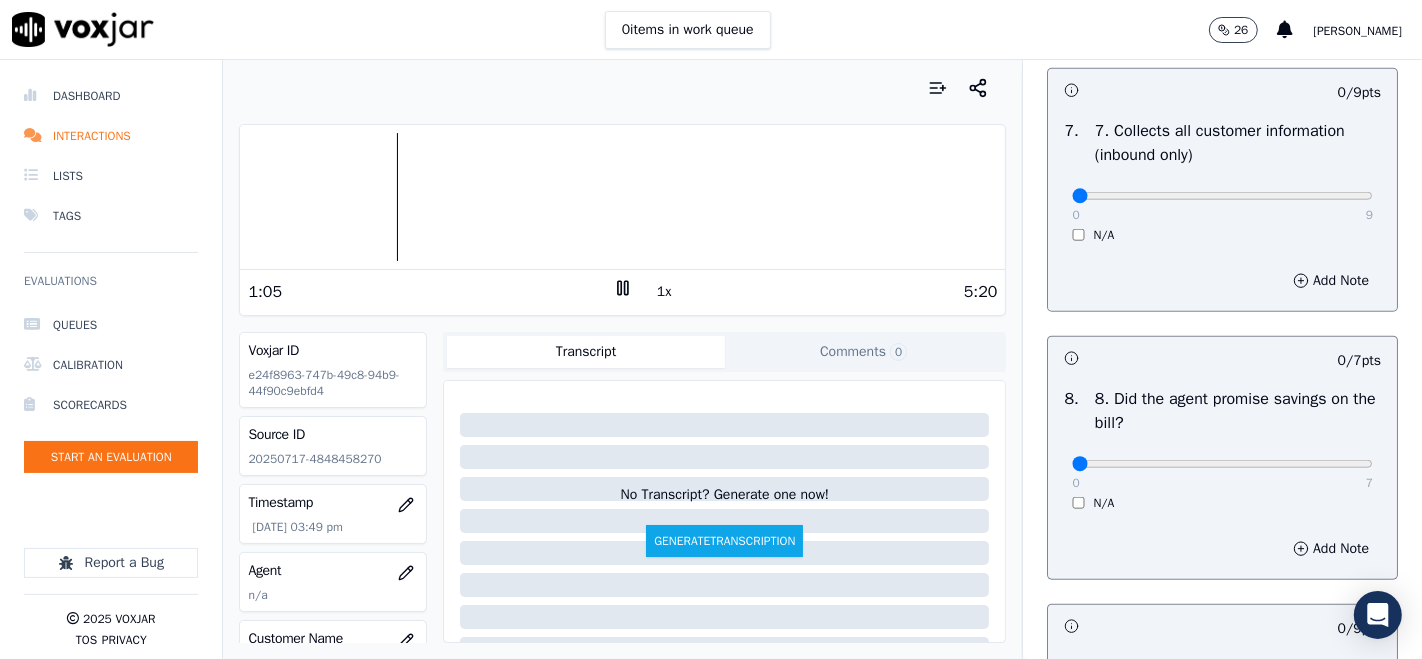 scroll, scrollTop: 1777, scrollLeft: 0, axis: vertical 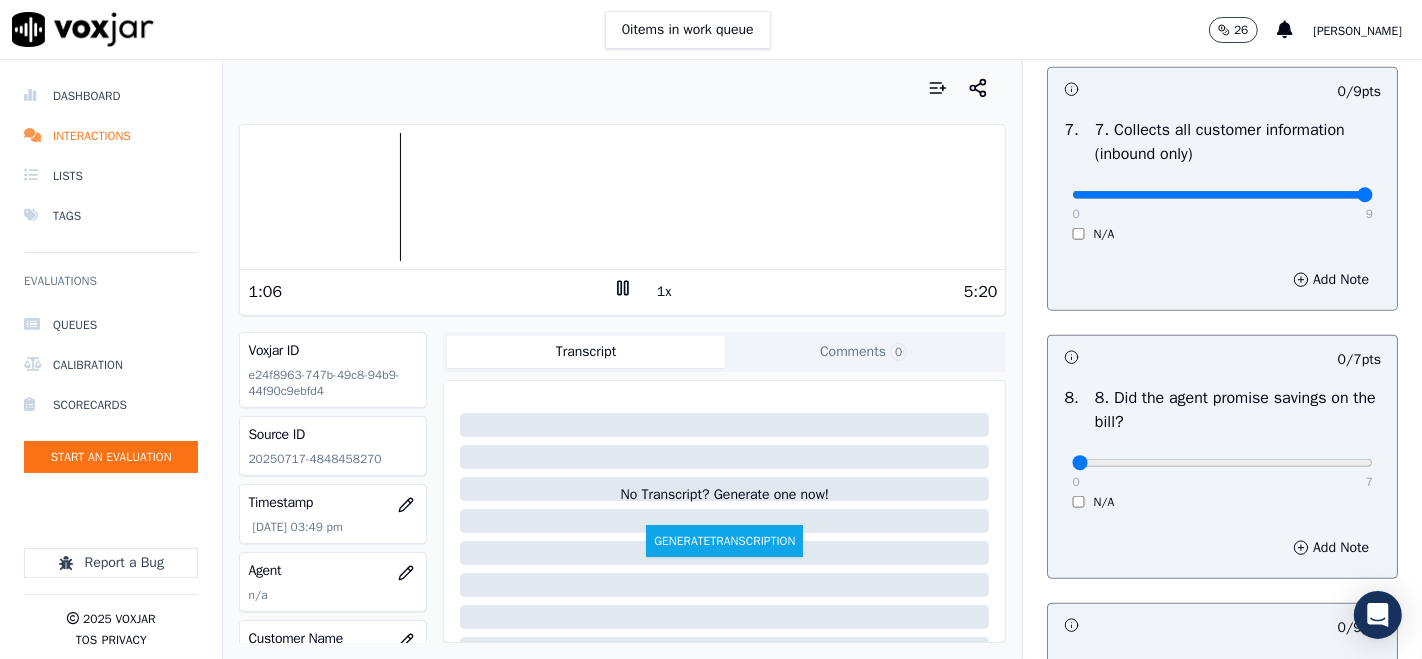 type on "9" 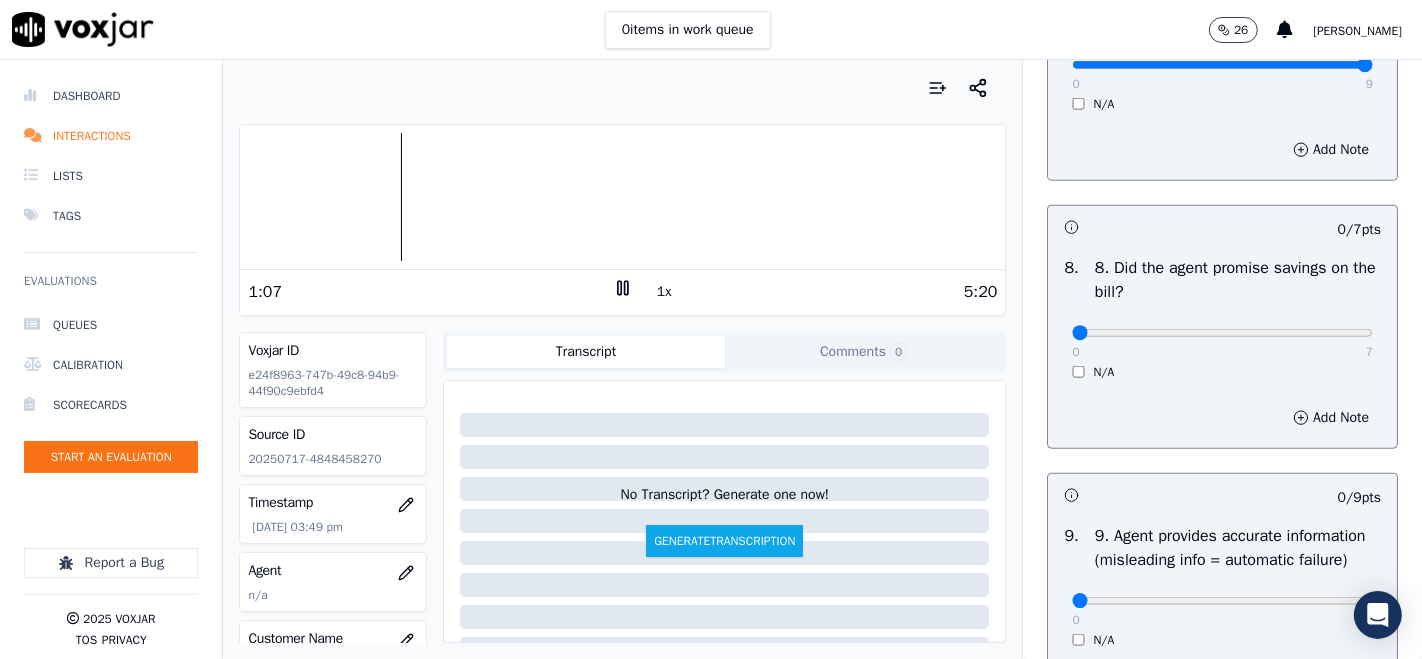 scroll, scrollTop: 2111, scrollLeft: 0, axis: vertical 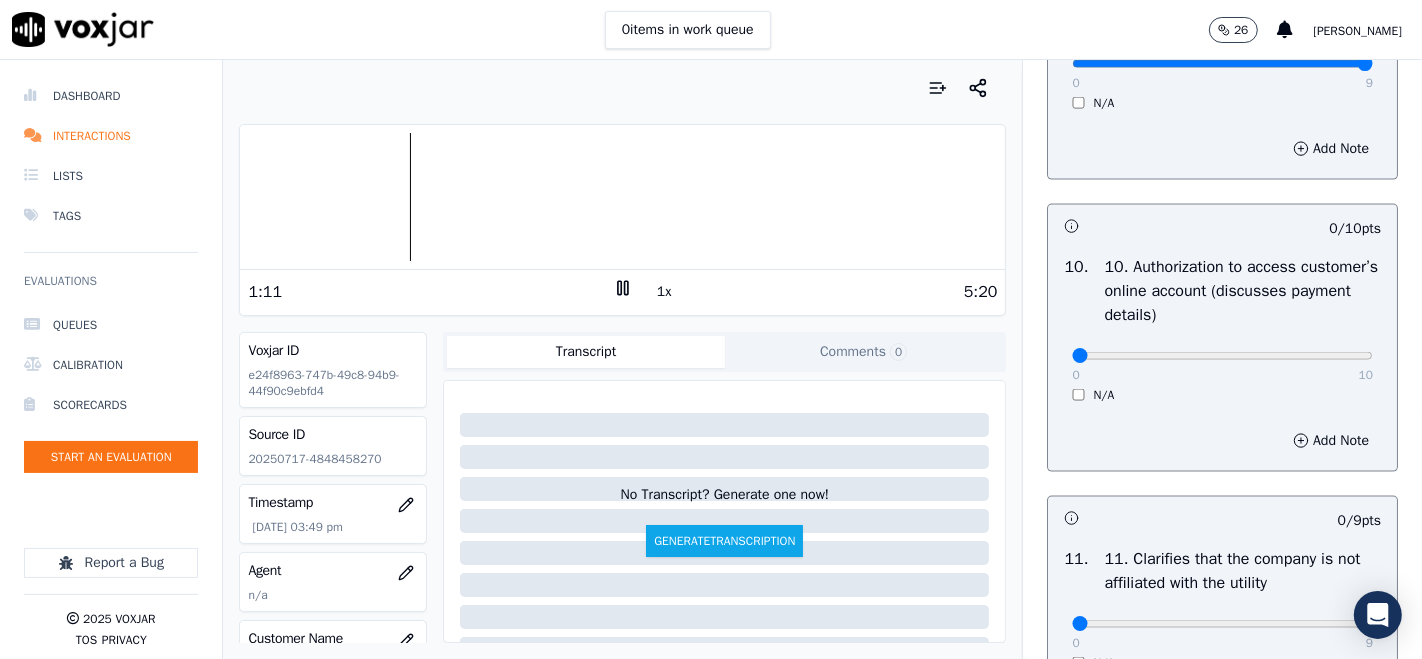 type on "9" 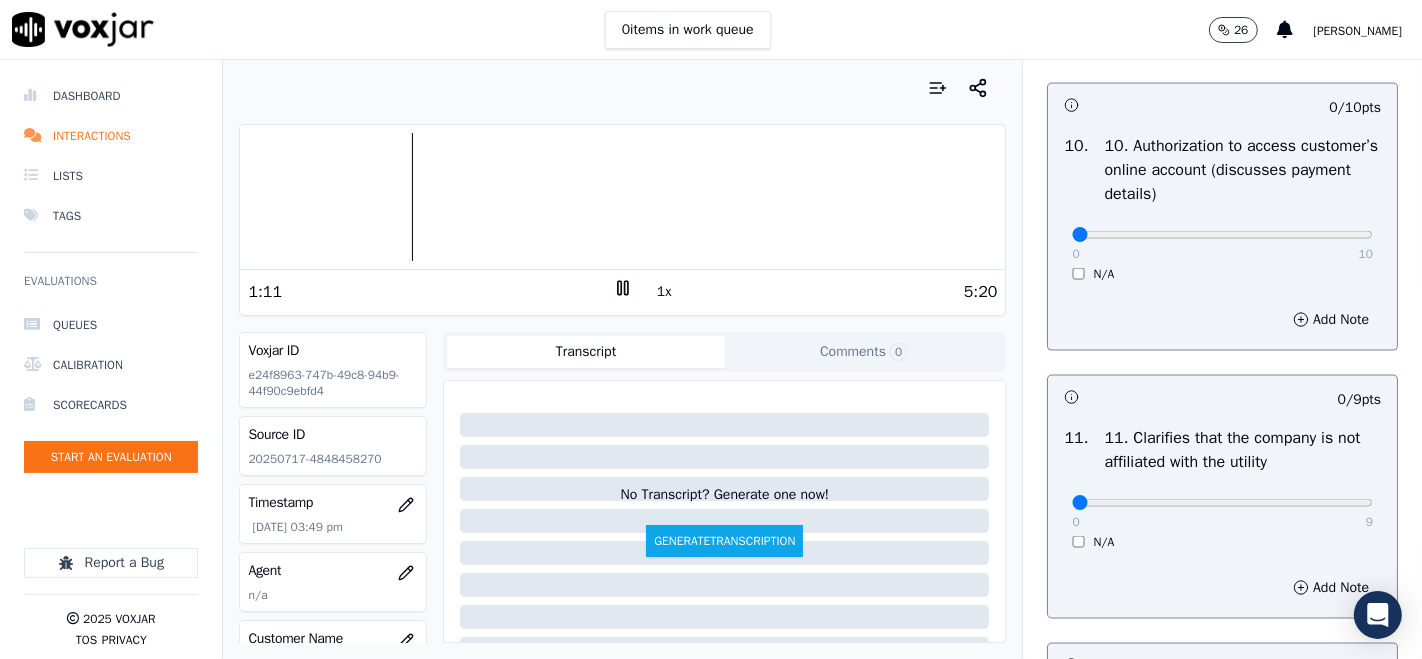 scroll, scrollTop: 2666, scrollLeft: 0, axis: vertical 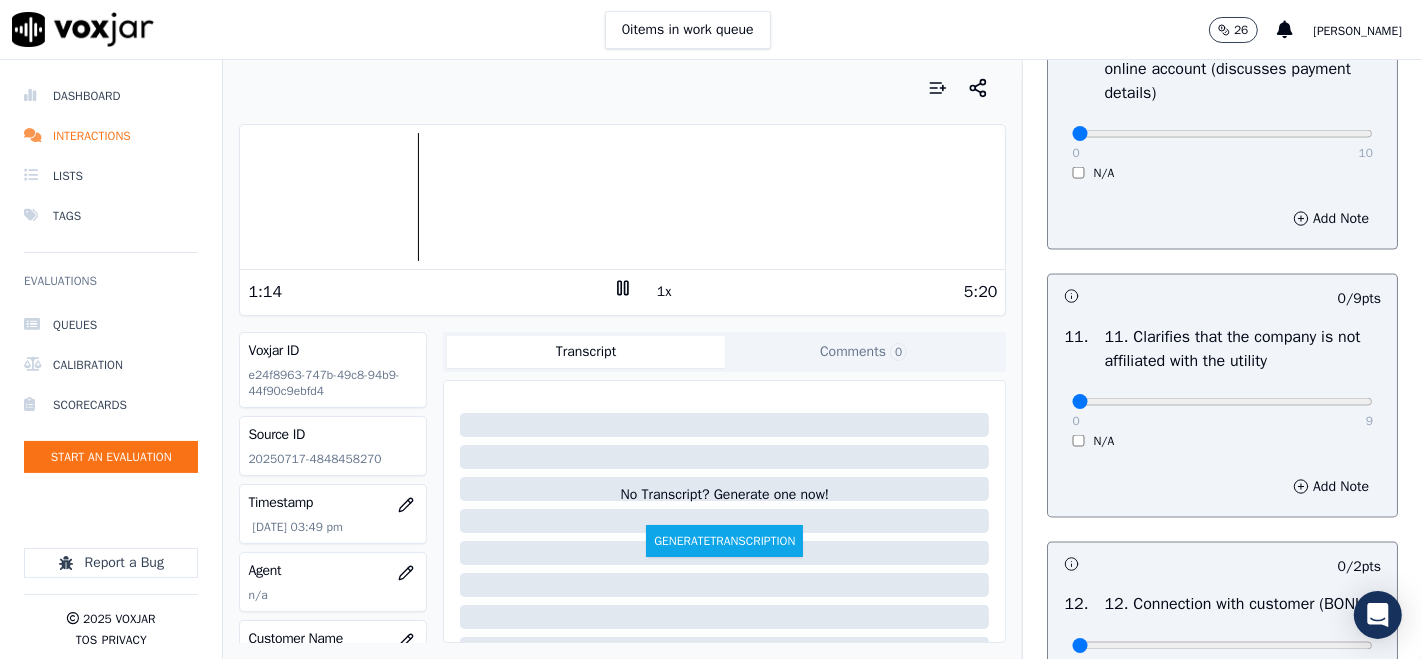 click on "N/A" at bounding box center [1222, 173] 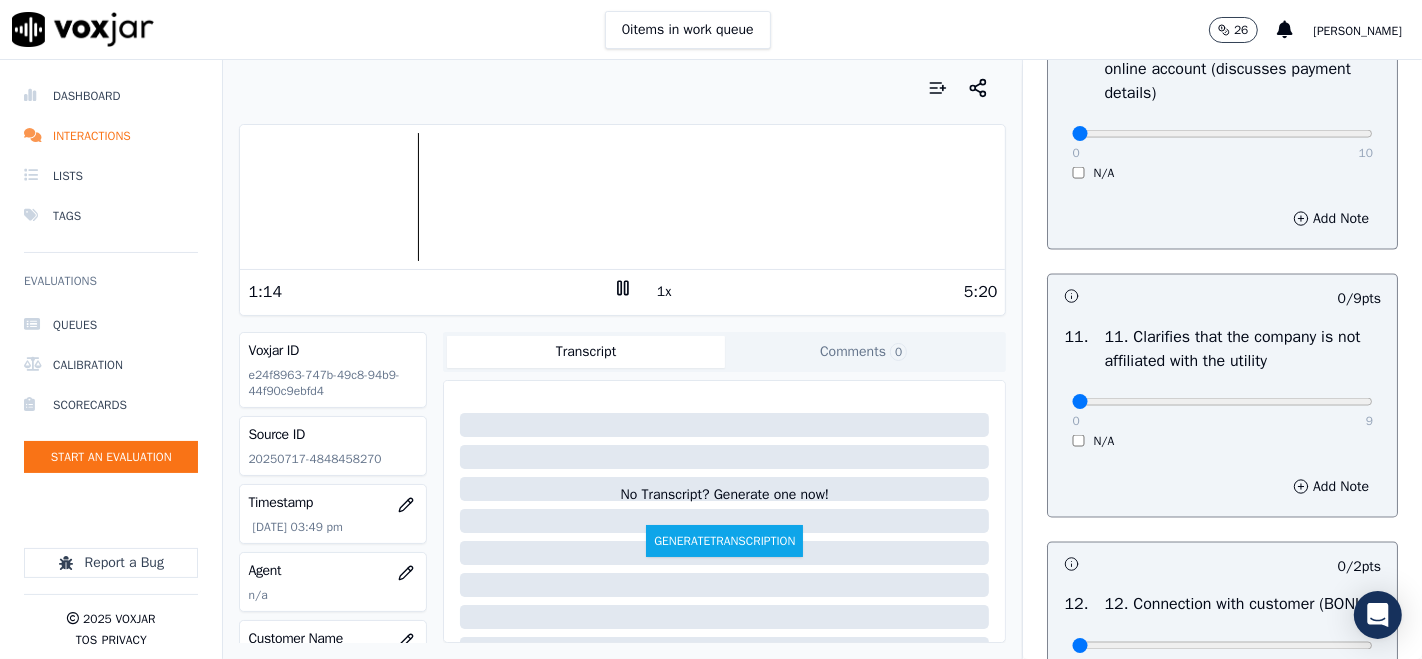 click on "N/A" at bounding box center (1222, 173) 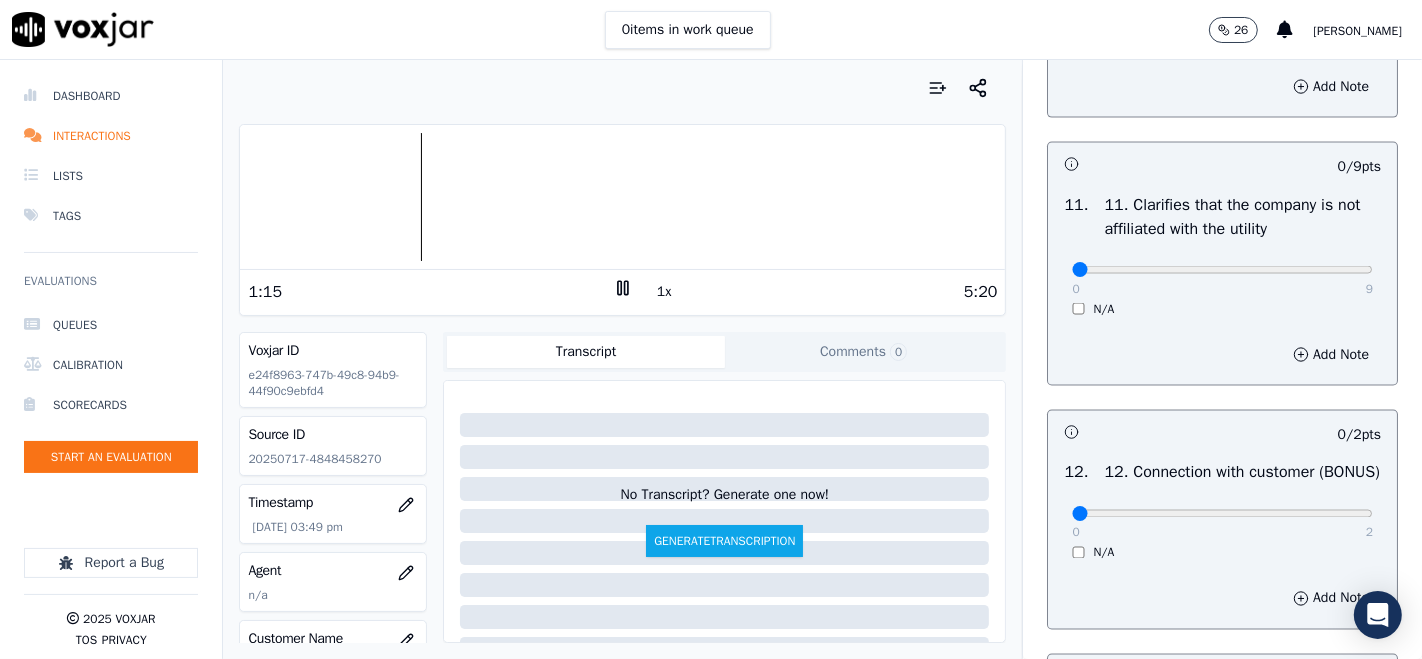 scroll, scrollTop: 2666, scrollLeft: 0, axis: vertical 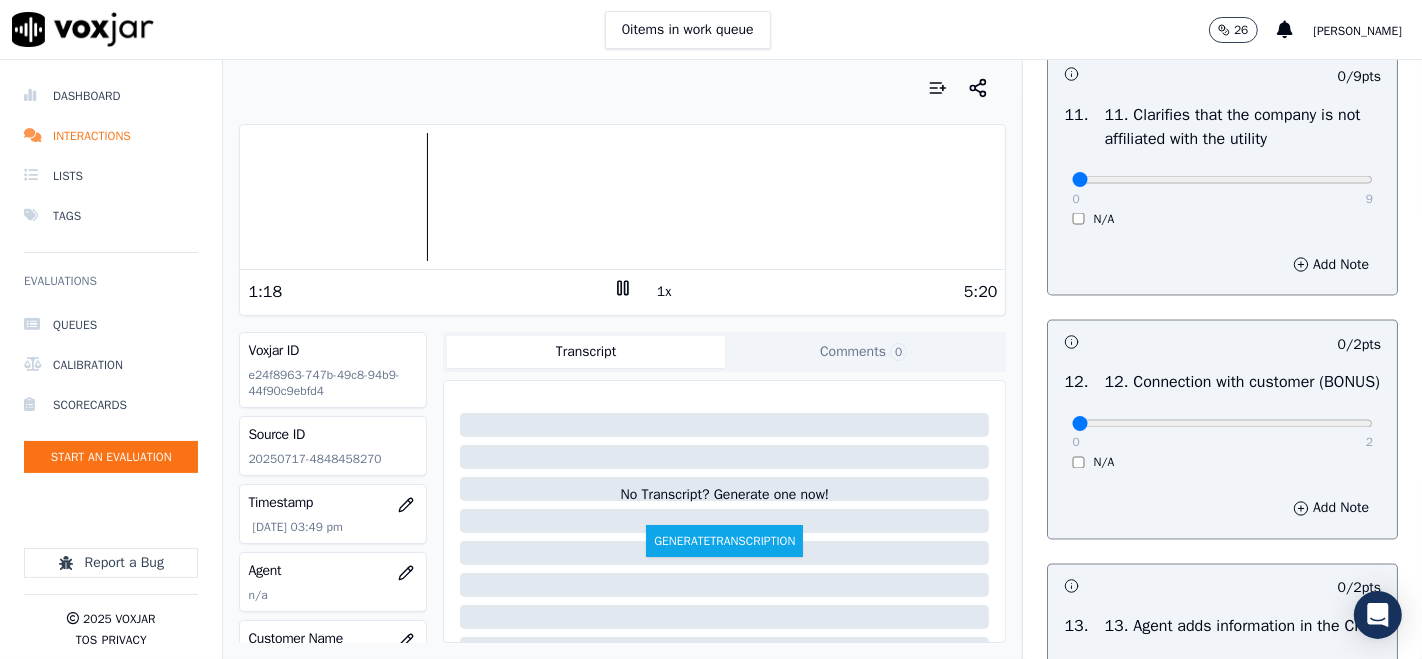 click on "0   9     N/A" at bounding box center [1222, 189] 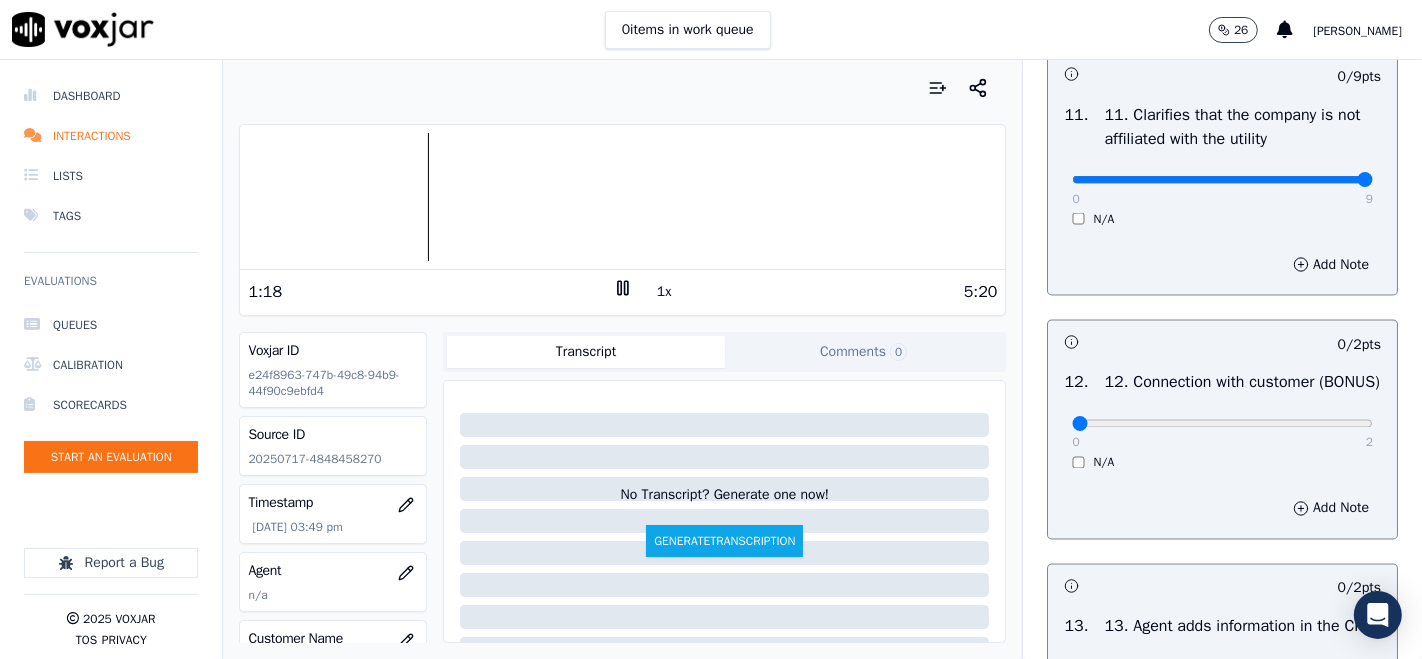 type on "9" 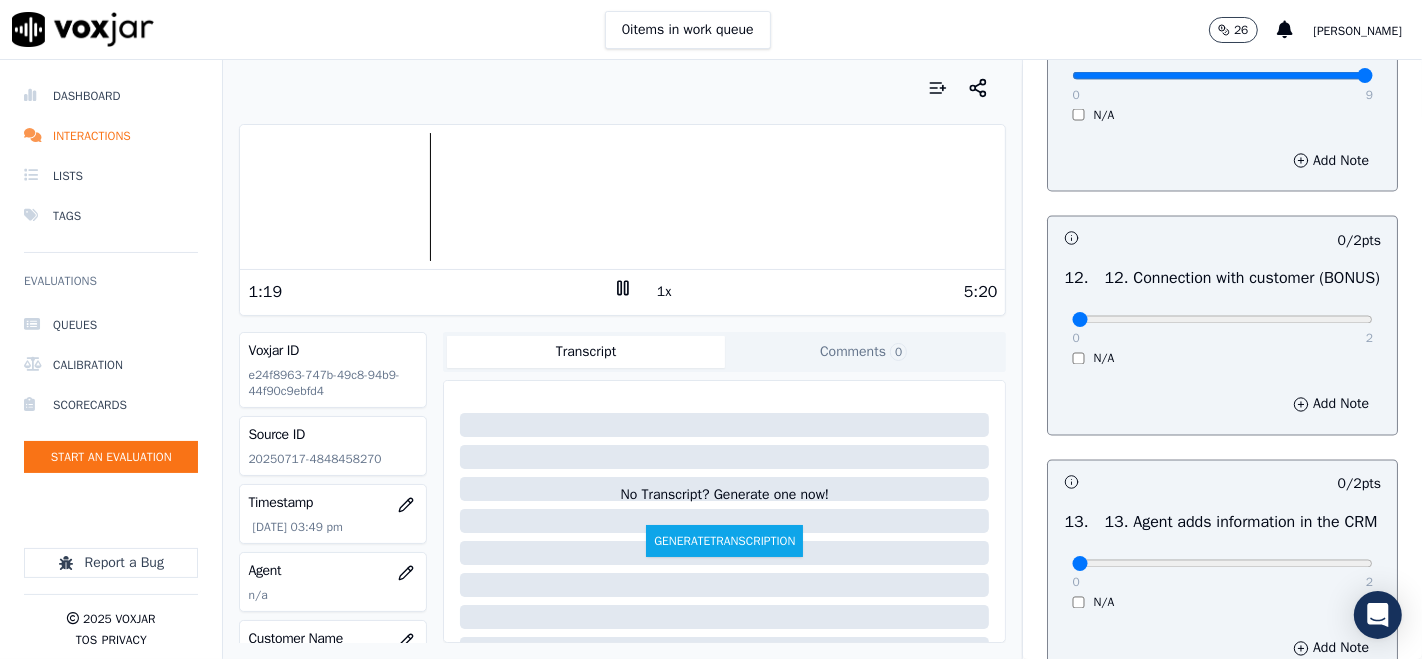 scroll, scrollTop: 3111, scrollLeft: 0, axis: vertical 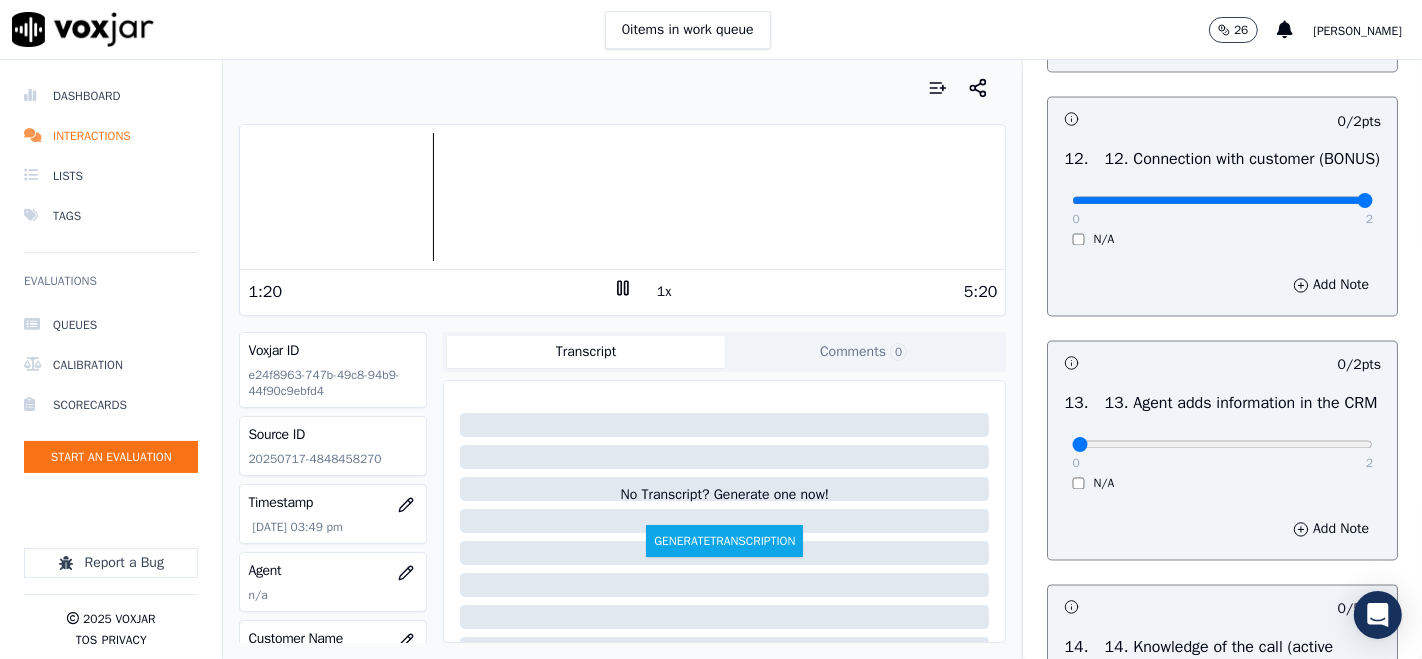 type on "2" 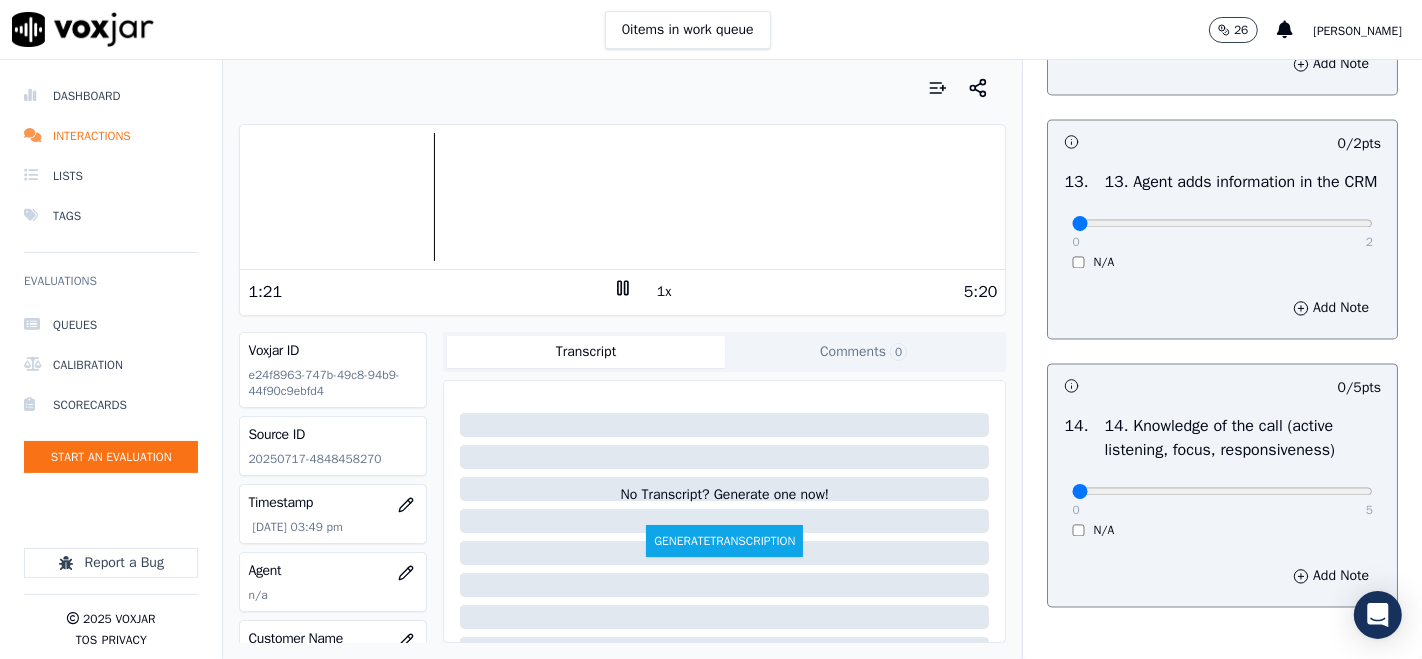 scroll, scrollTop: 3444, scrollLeft: 0, axis: vertical 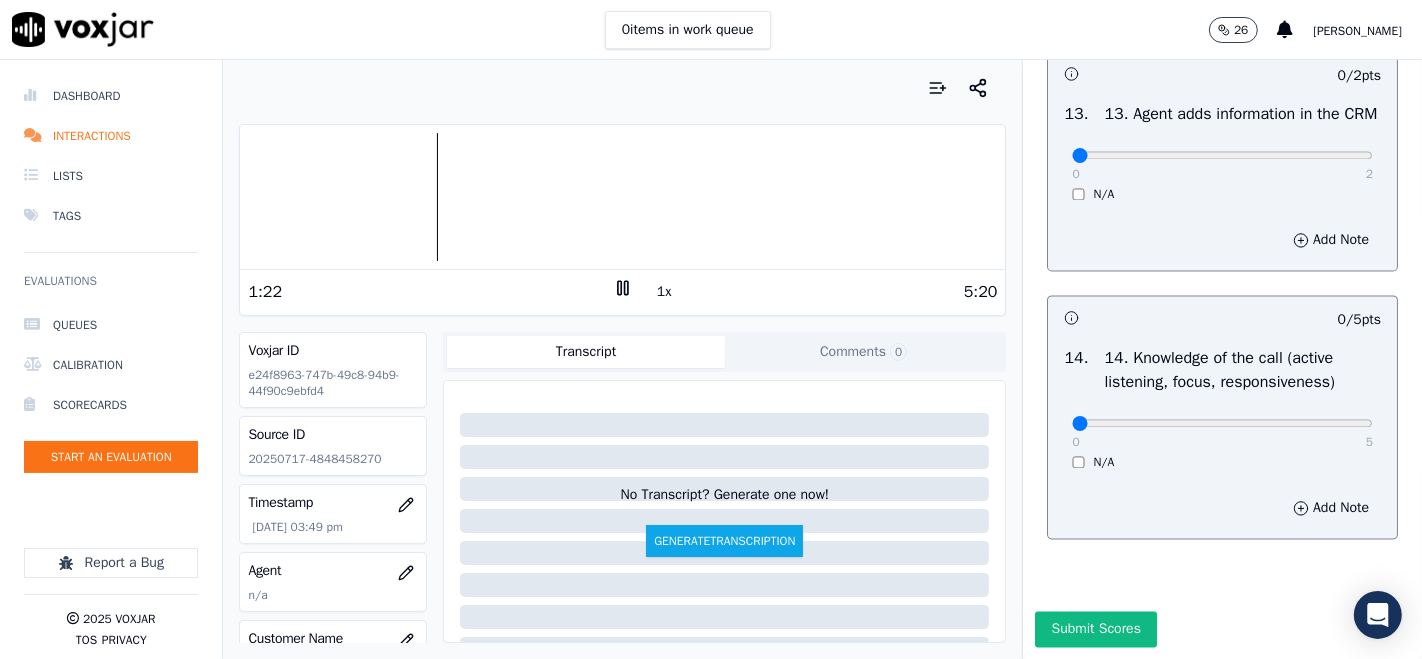 click on "0   2     N/A" at bounding box center (1222, 164) 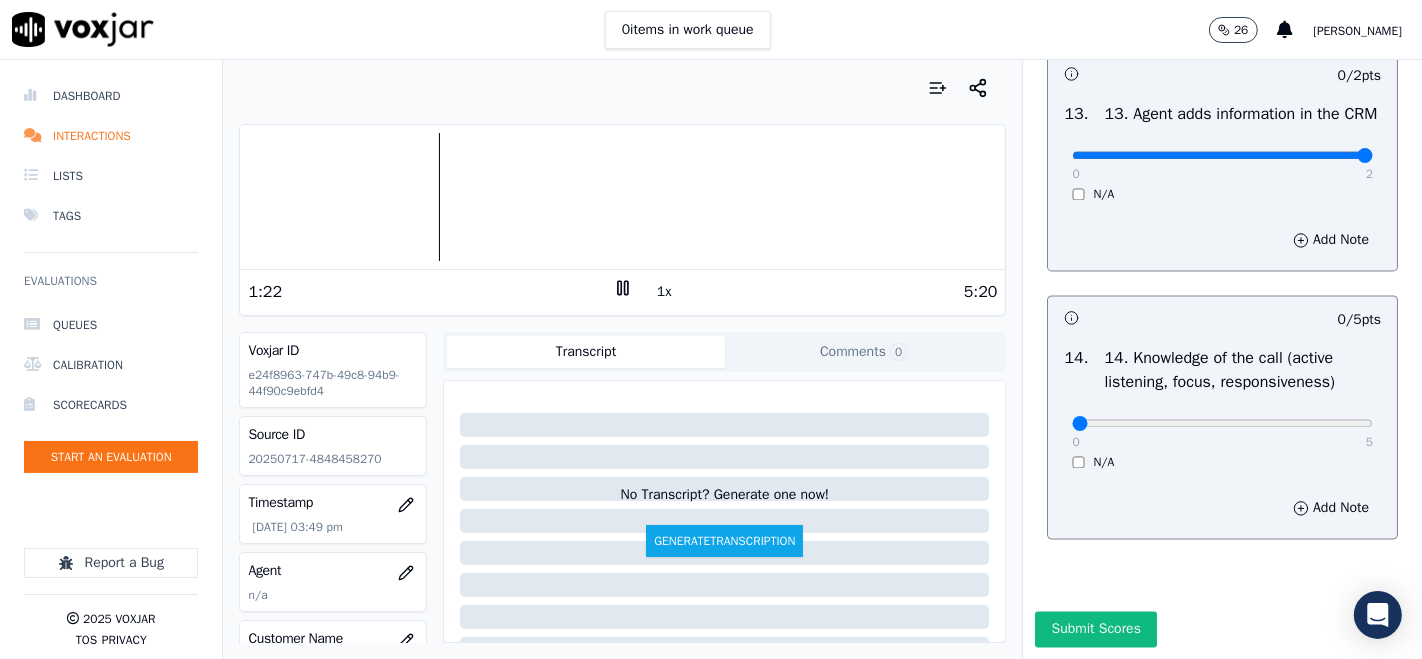 type on "2" 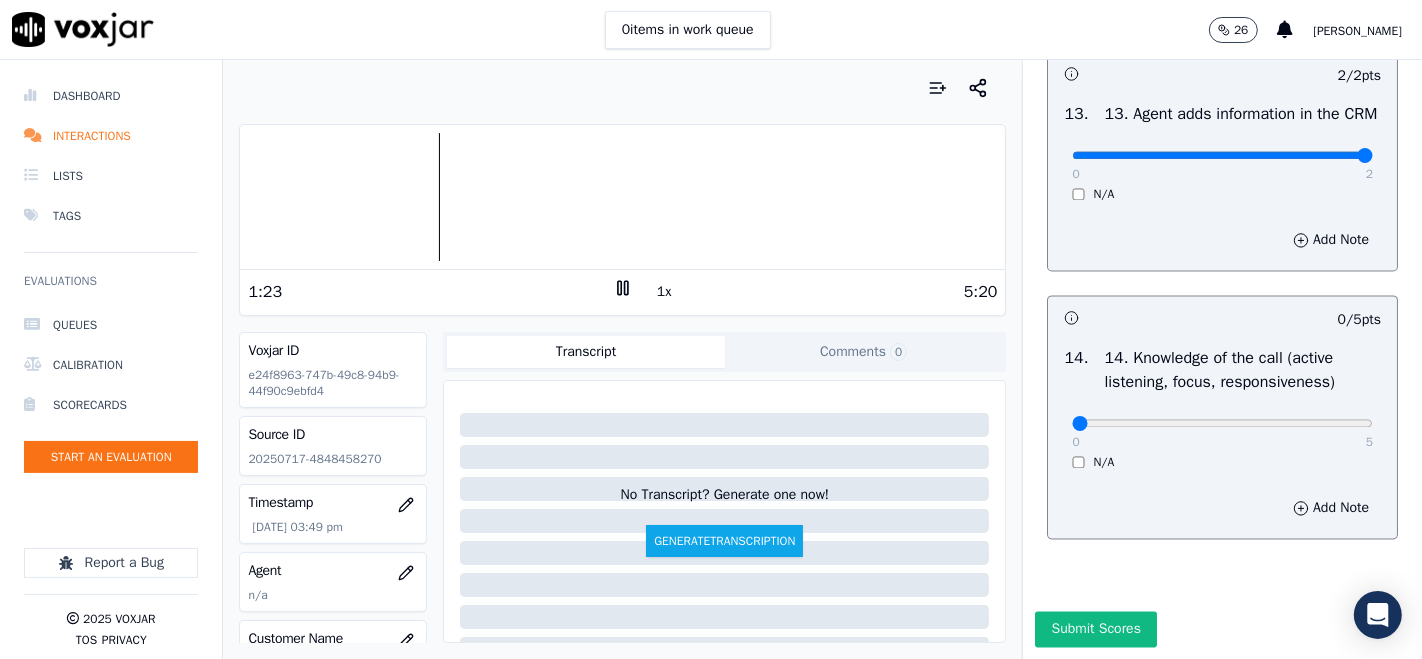 scroll, scrollTop: 3606, scrollLeft: 0, axis: vertical 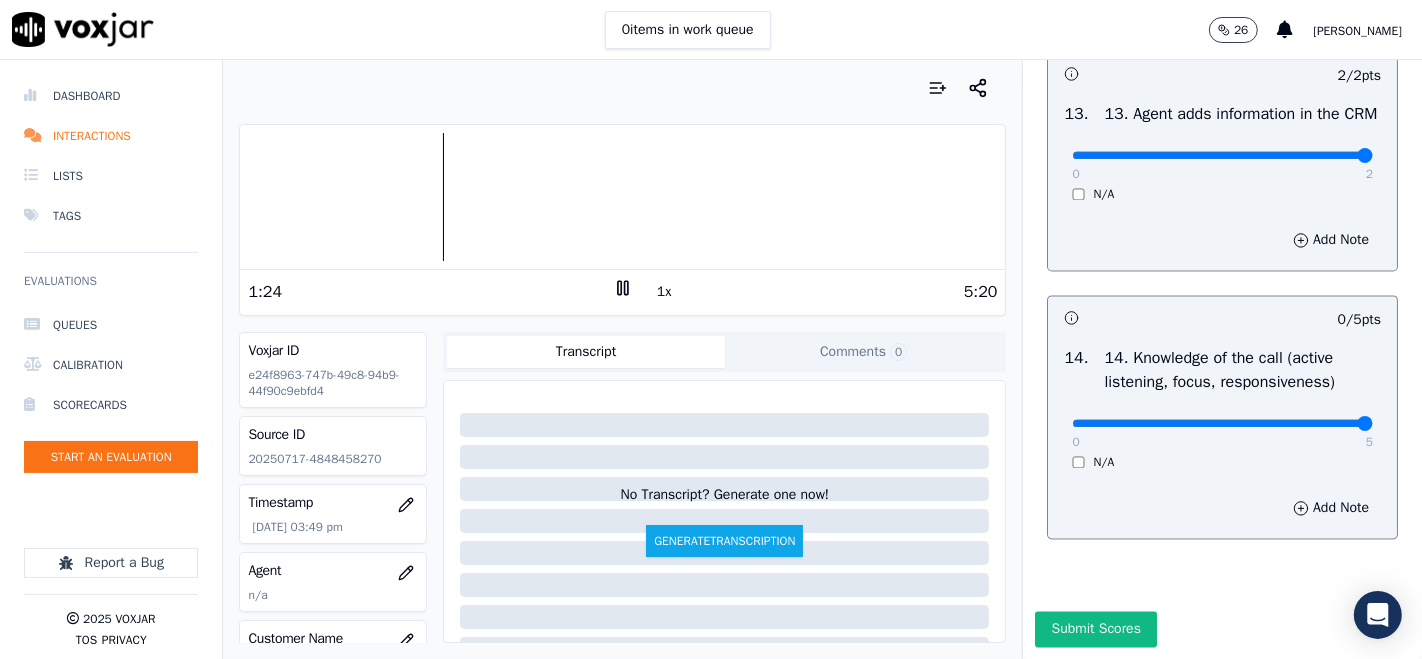 type on "5" 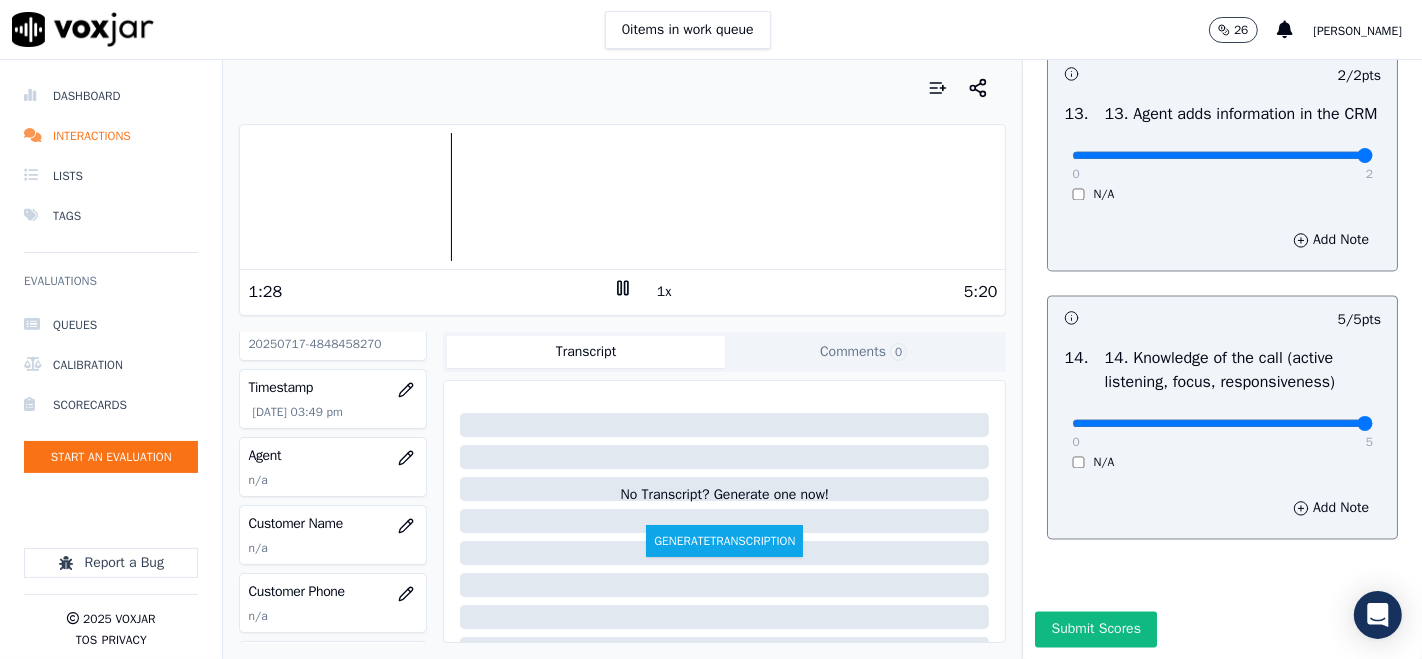 scroll, scrollTop: 222, scrollLeft: 0, axis: vertical 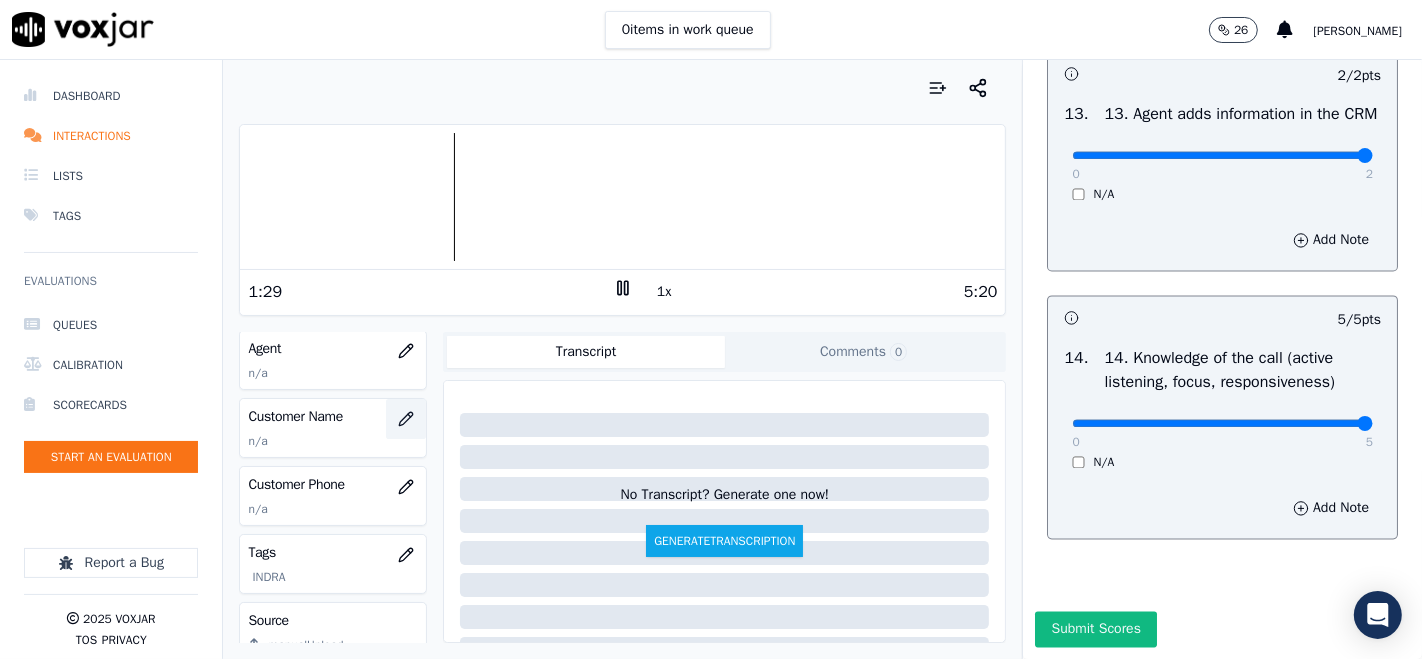 click 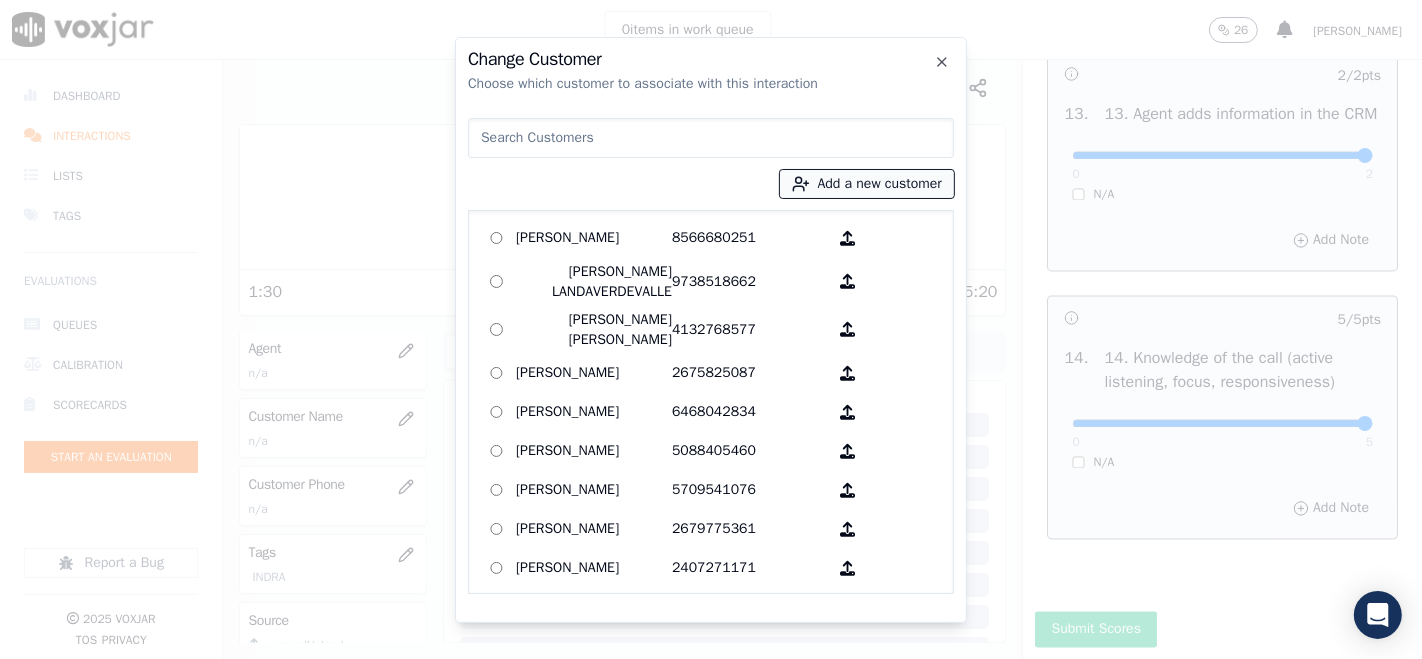click on "Add a new customer" at bounding box center (867, 184) 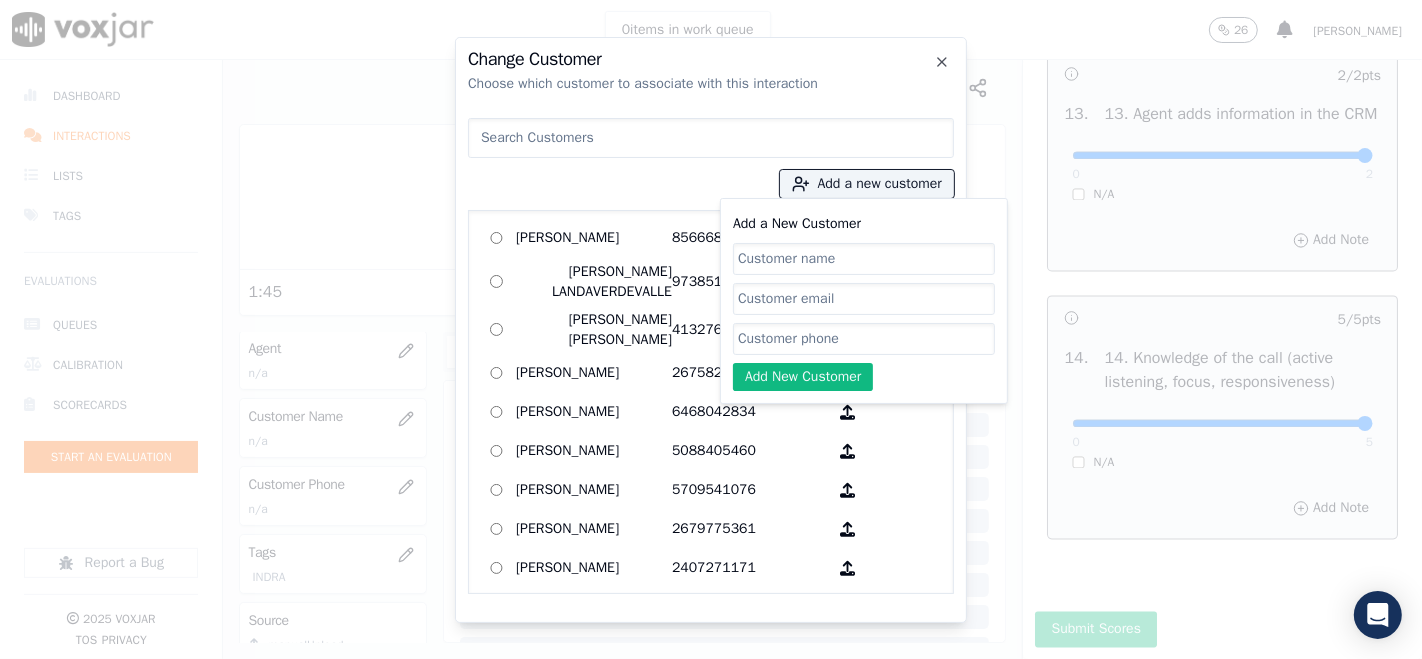 paste on "[PERSON_NAME]" 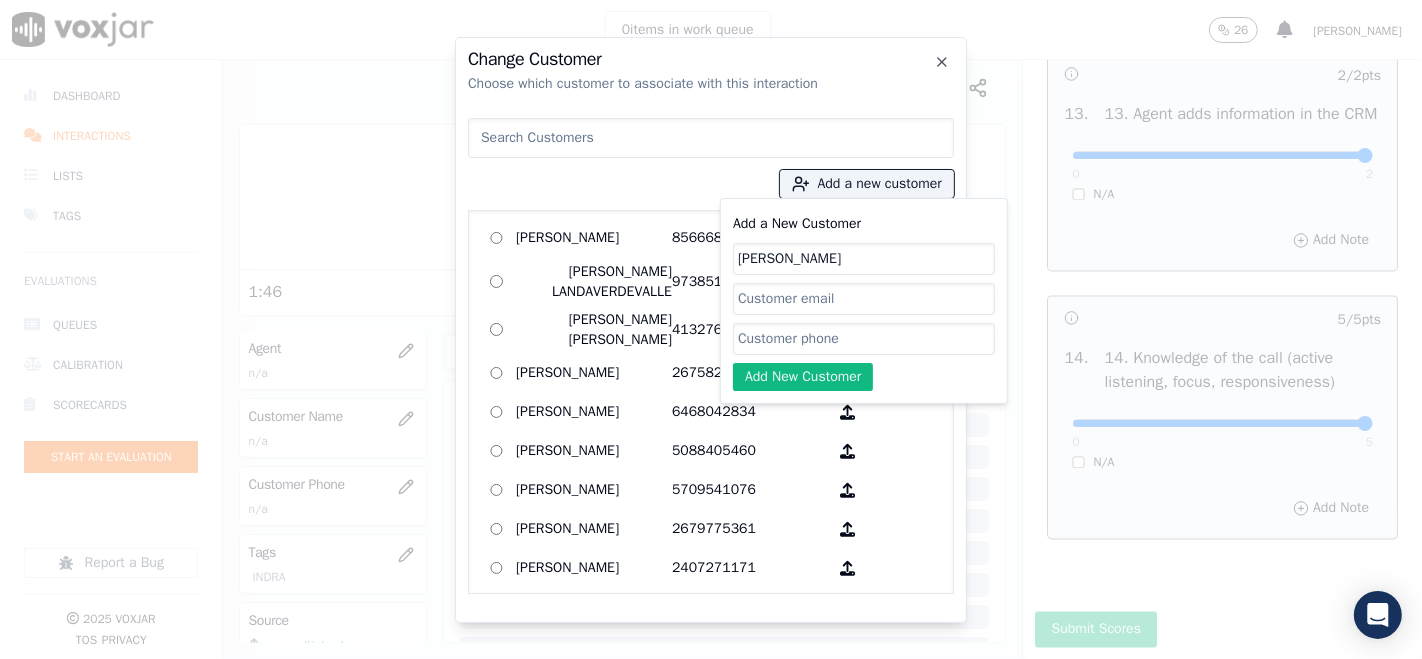 type on "[PERSON_NAME]" 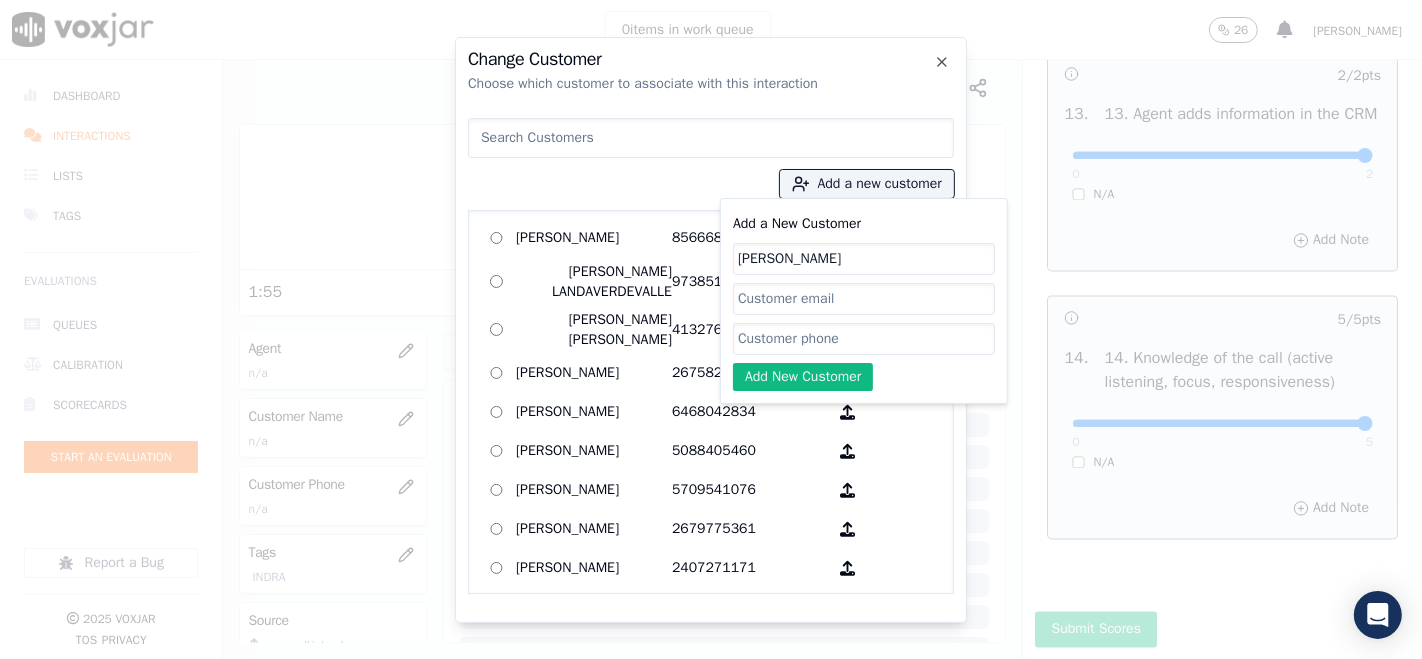 paste on "4848458270" 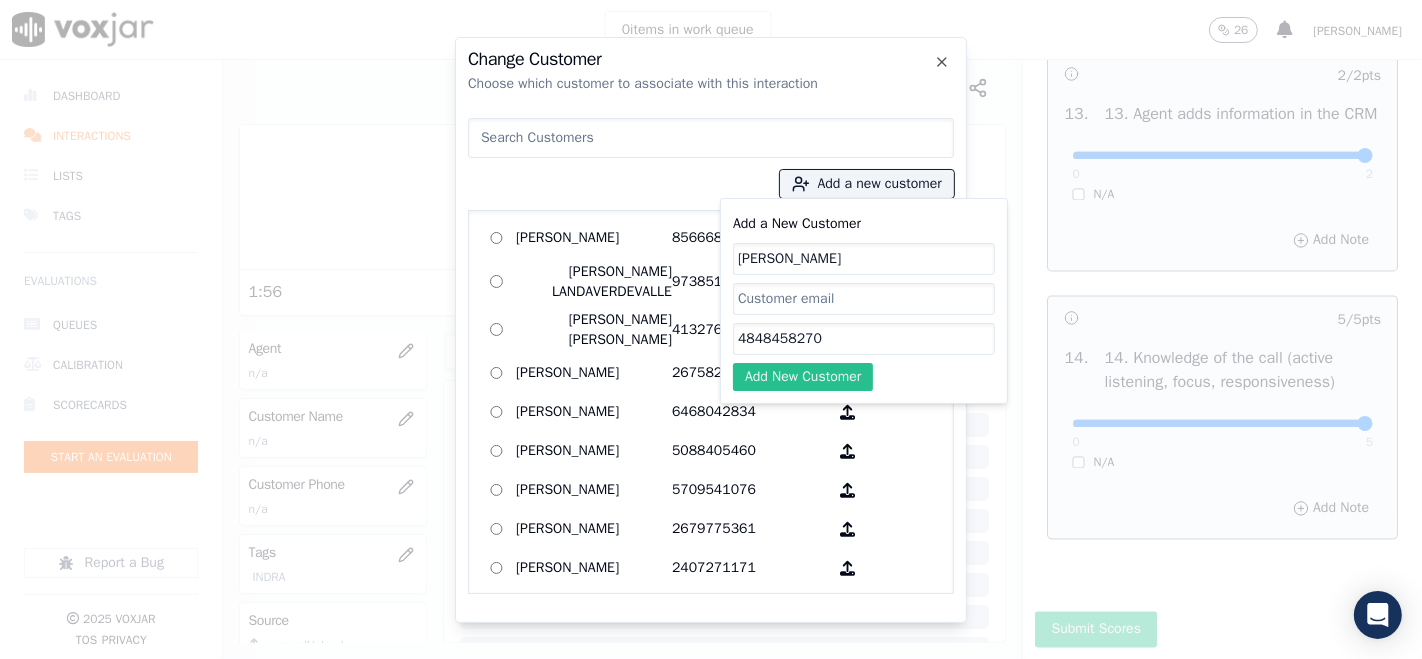 type on "4848458270" 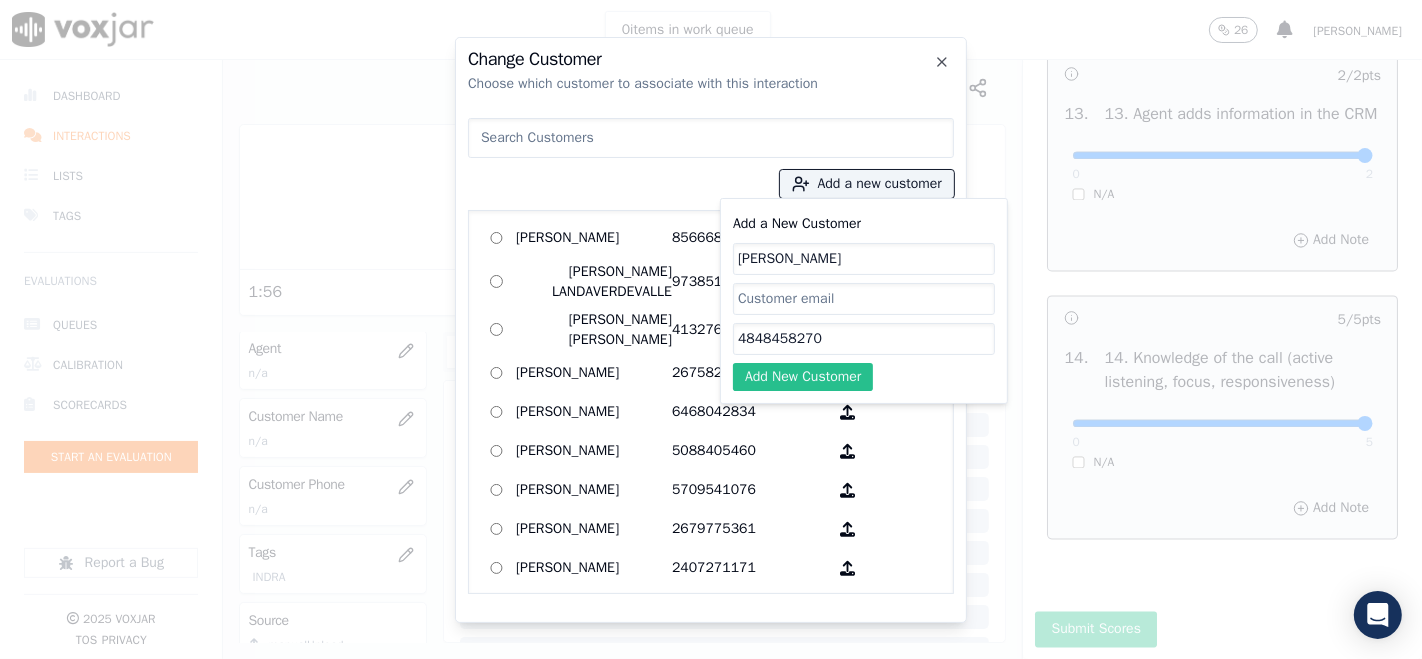 click on "Add New Customer" 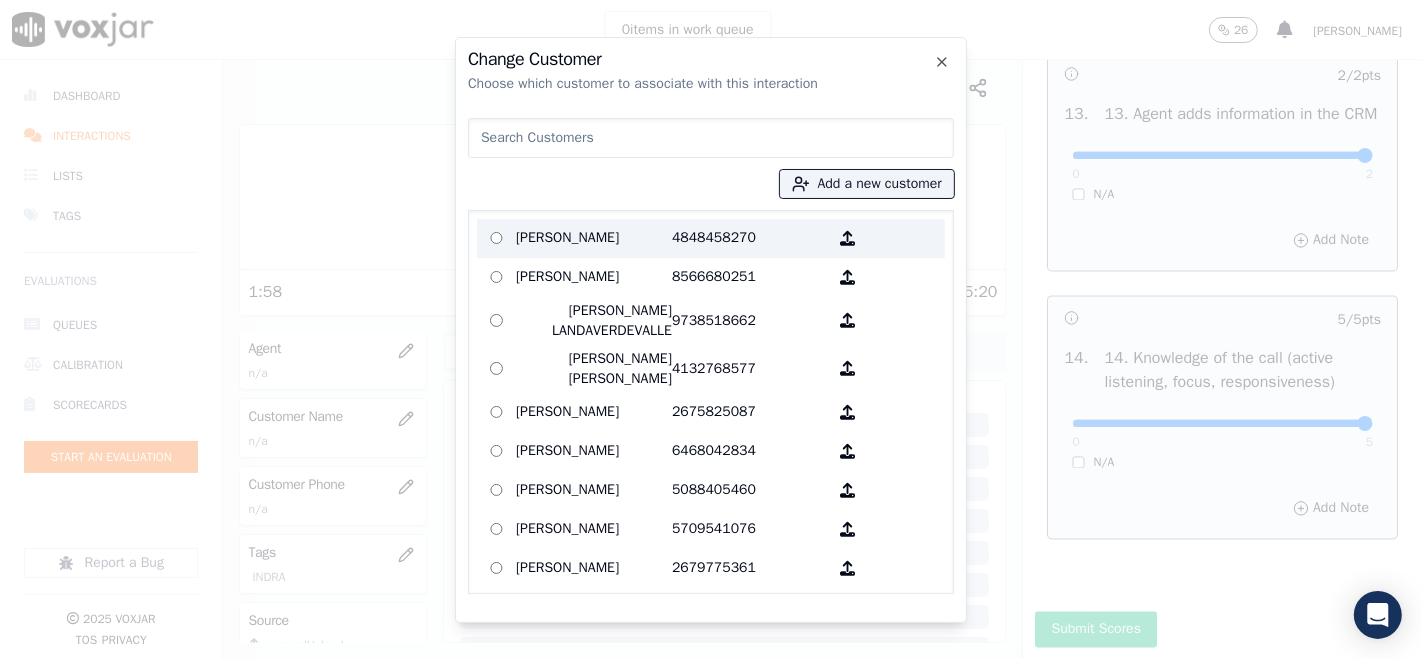 click on "[PERSON_NAME]" at bounding box center [594, 238] 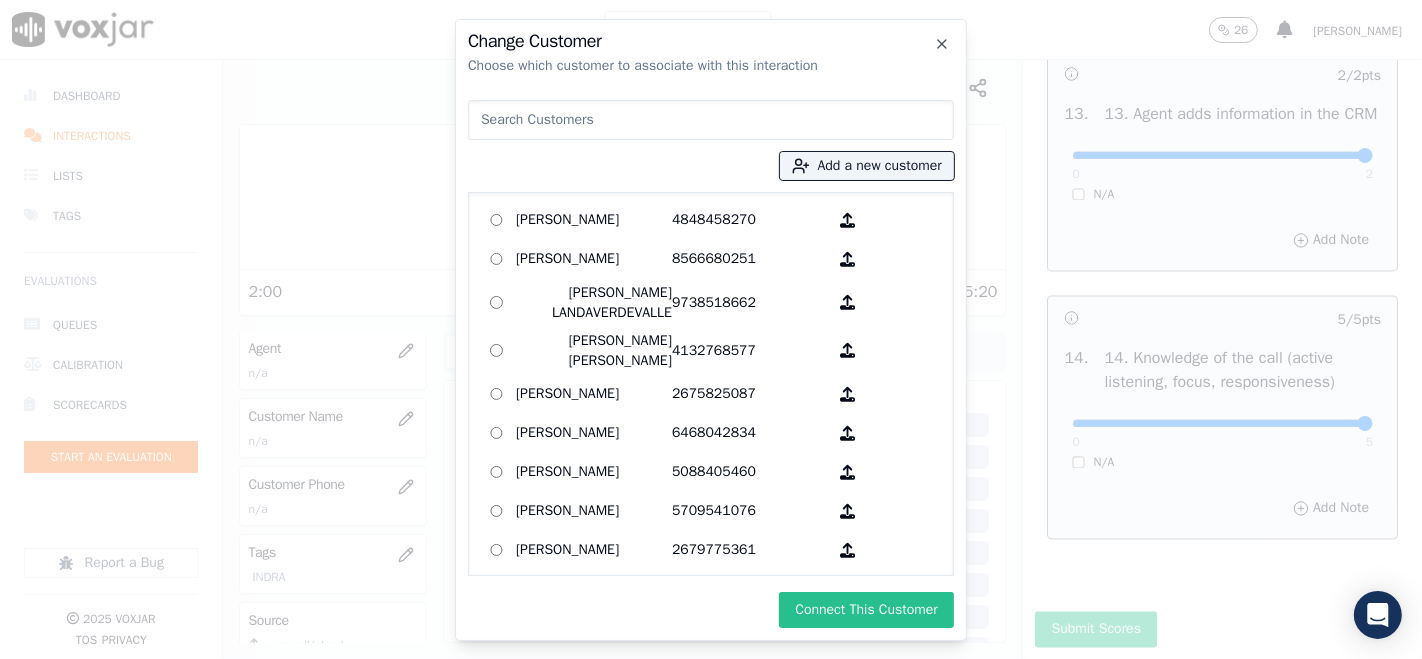 click on "Connect This Customer" at bounding box center (866, 610) 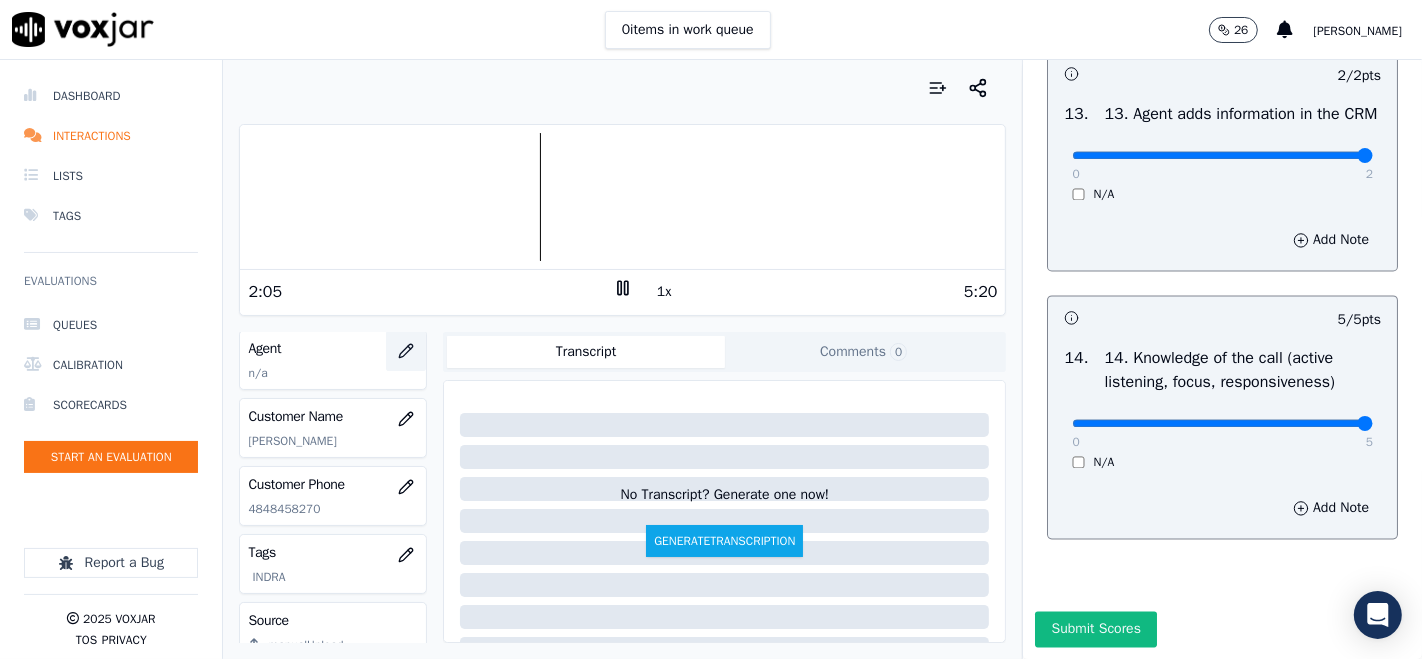 click 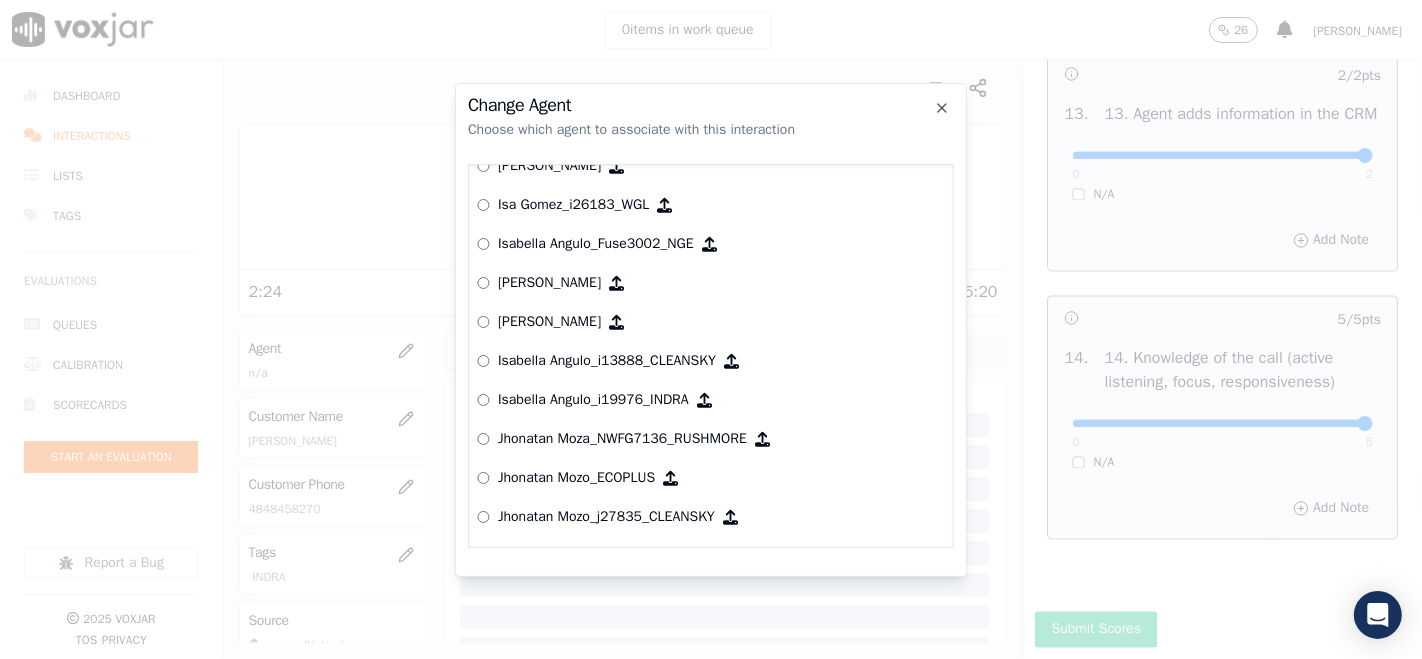 scroll, scrollTop: 4468, scrollLeft: 0, axis: vertical 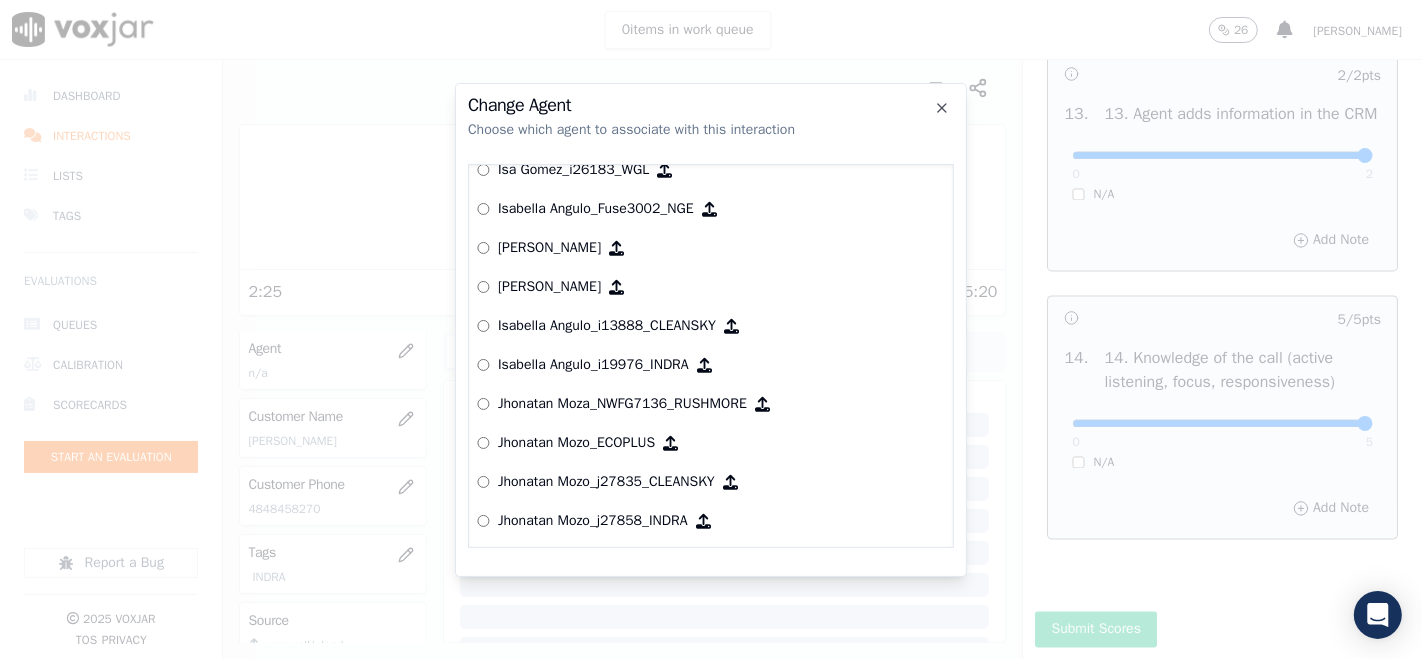click on "Isabella Angulo_i19976_INDRA" at bounding box center [593, 365] 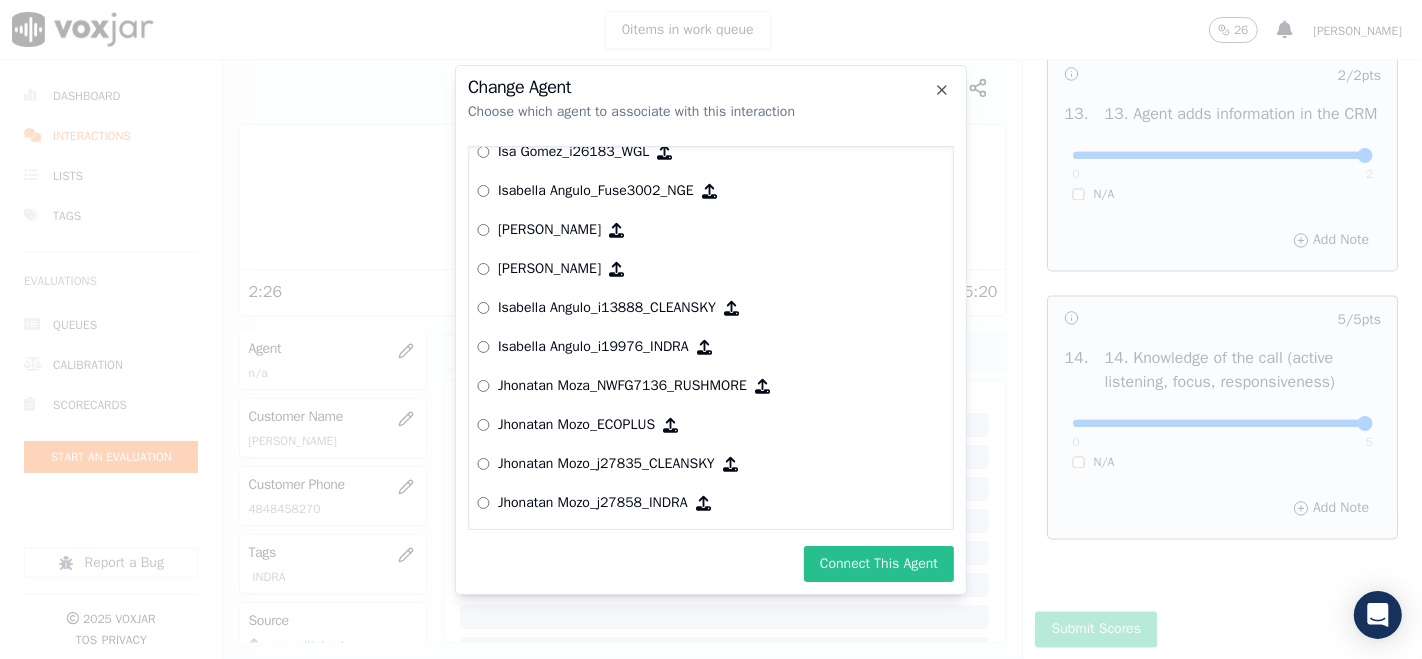click on "Connect This Agent" at bounding box center [879, 564] 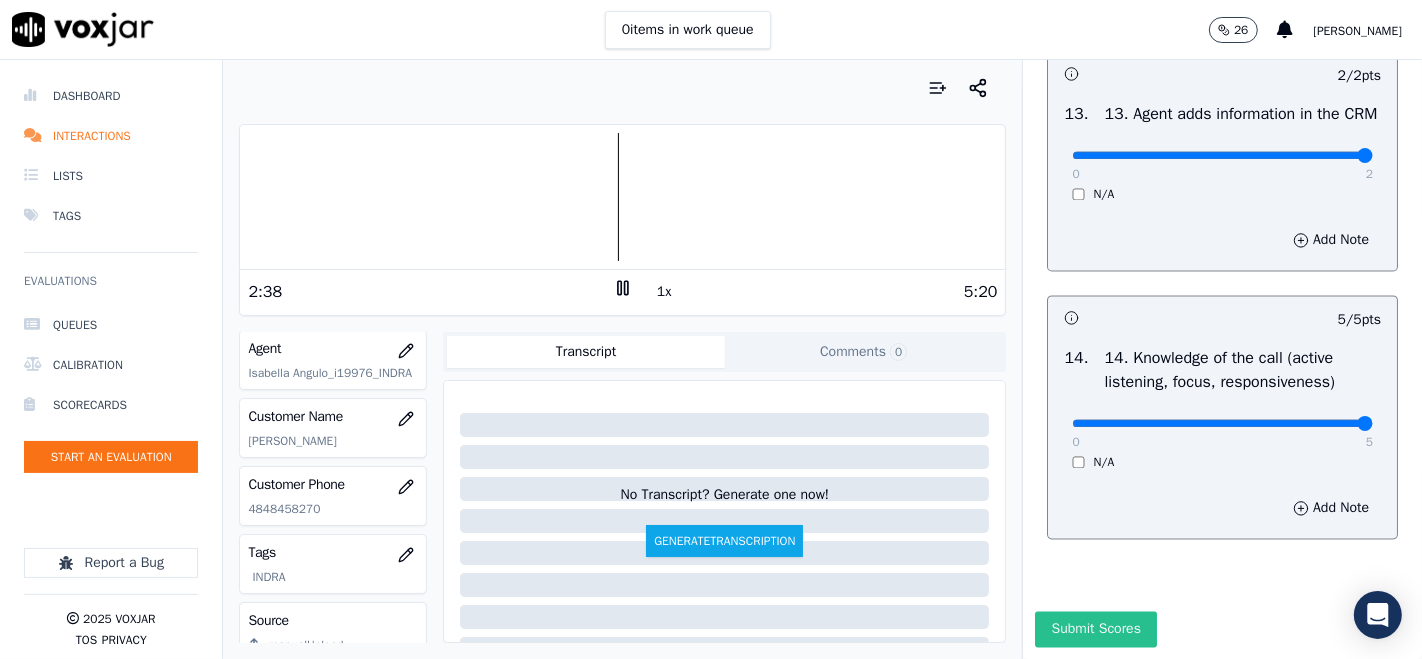 click on "Submit Scores" at bounding box center [1095, 629] 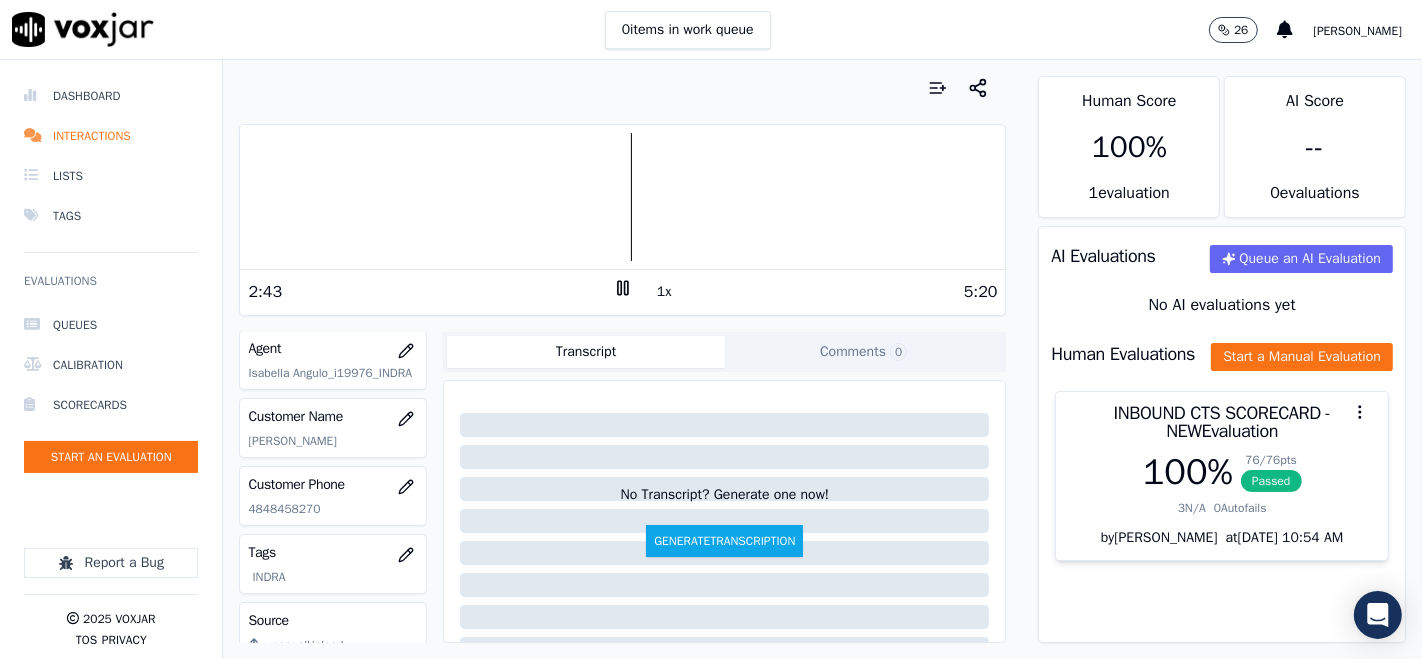 click 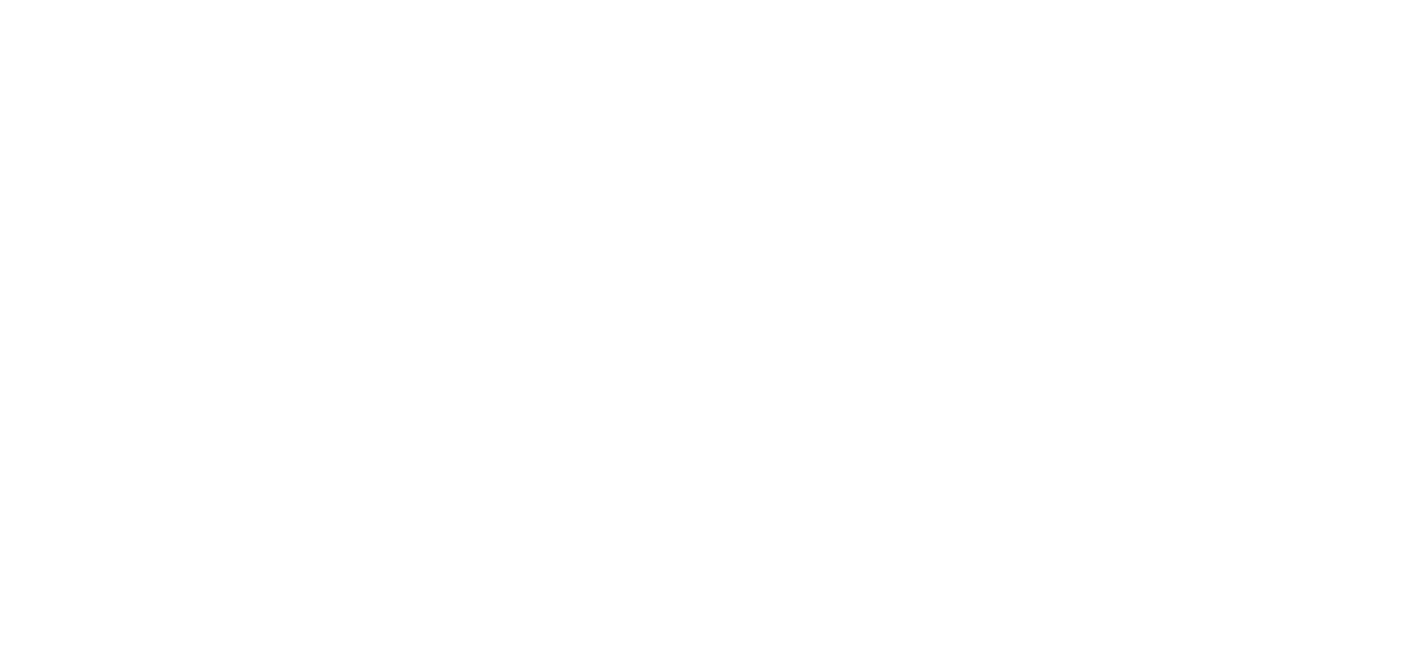 scroll, scrollTop: 0, scrollLeft: 0, axis: both 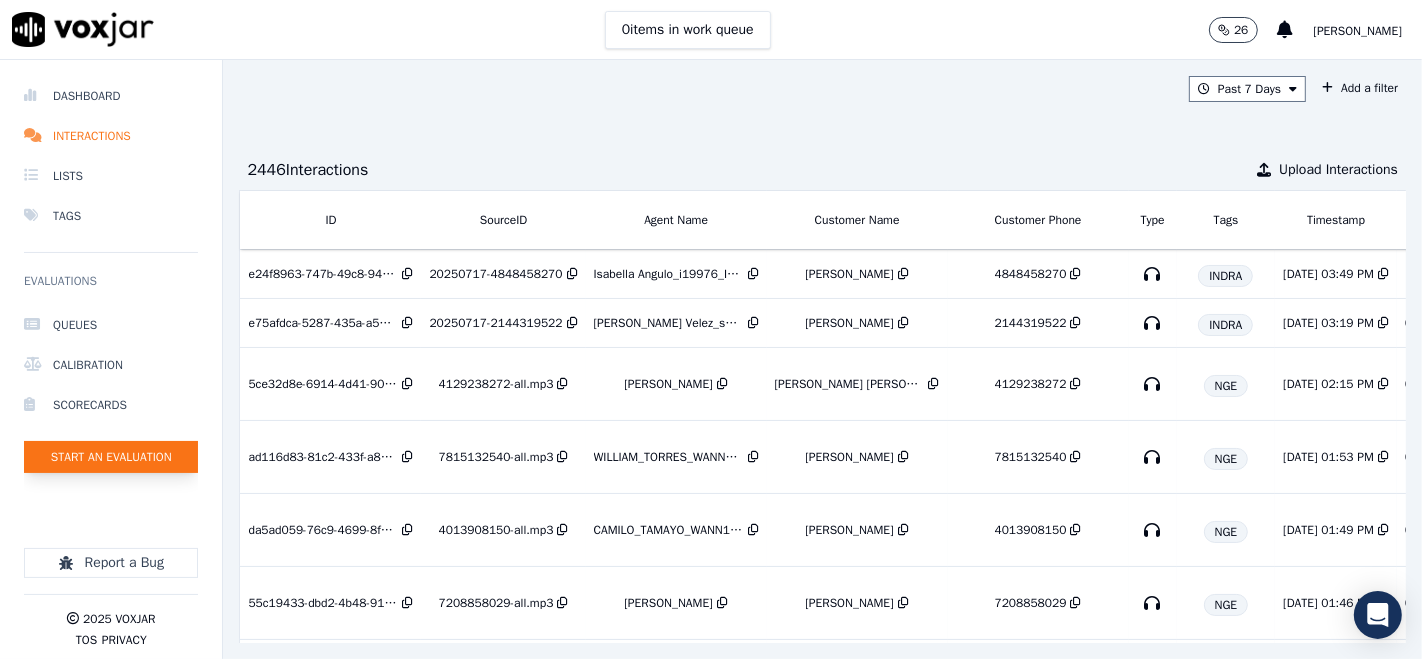 click on "Start an Evaluation" 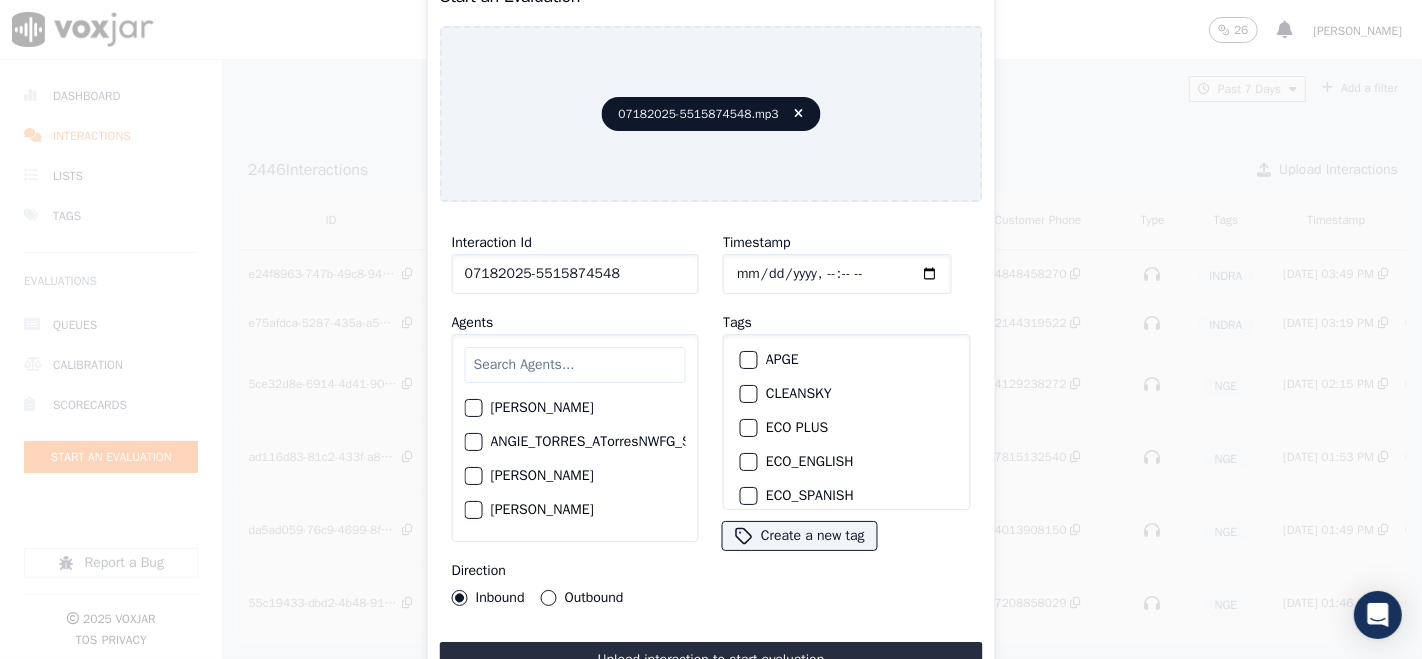 scroll, scrollTop: 111, scrollLeft: 0, axis: vertical 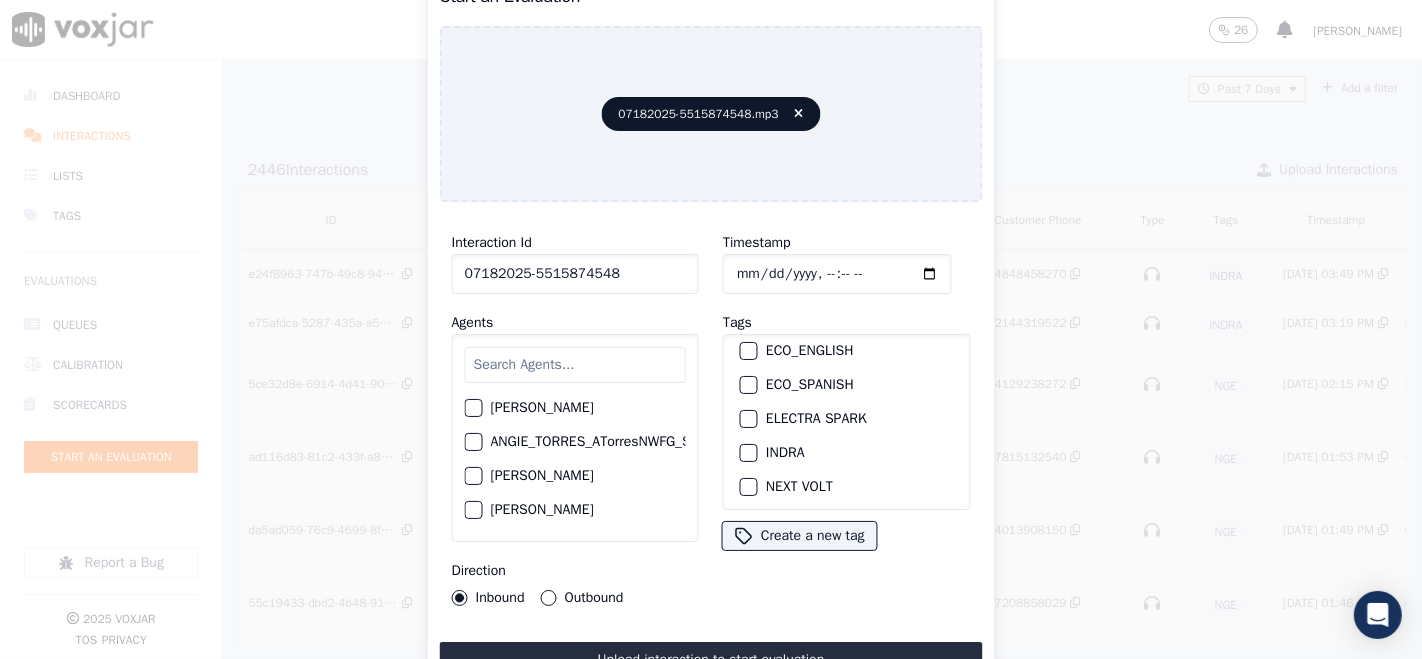 type on "07182025-5515874548" 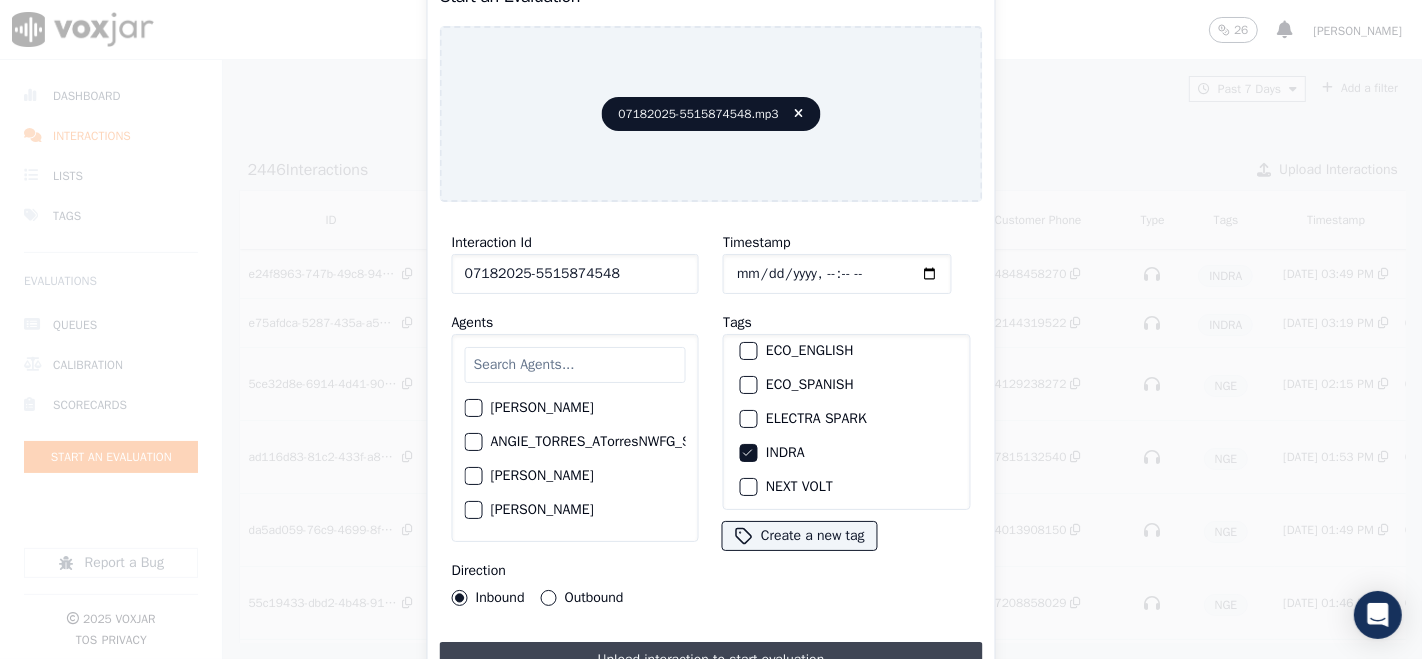 click on "Upload interaction to start evaluation" at bounding box center [711, 660] 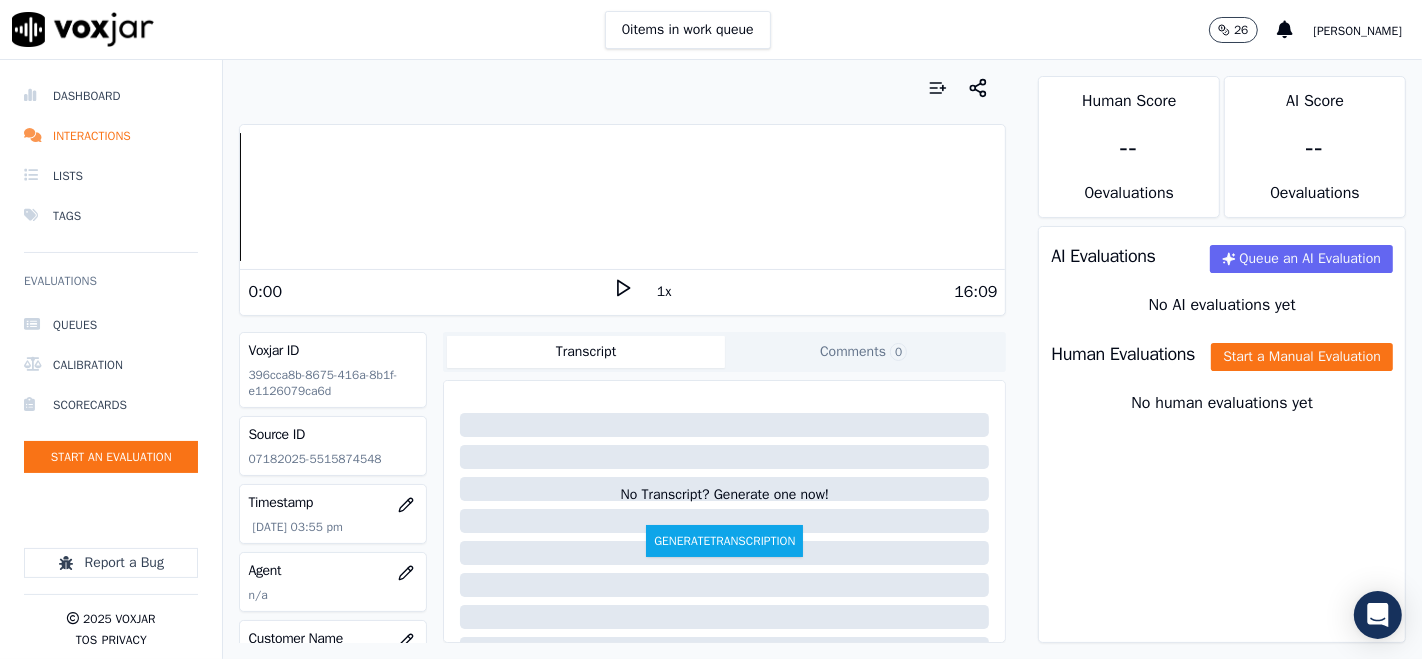 click 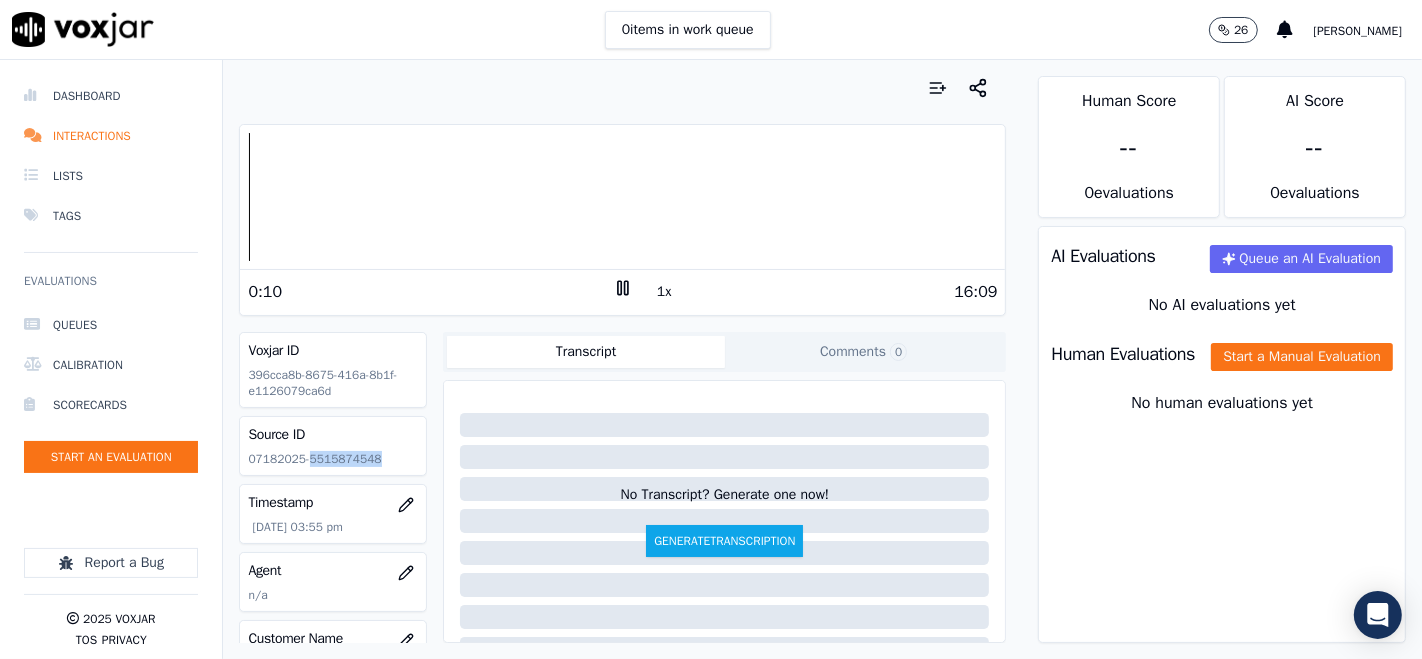 drag, startPoint x: 306, startPoint y: 460, endPoint x: 410, endPoint y: 470, distance: 104.47966 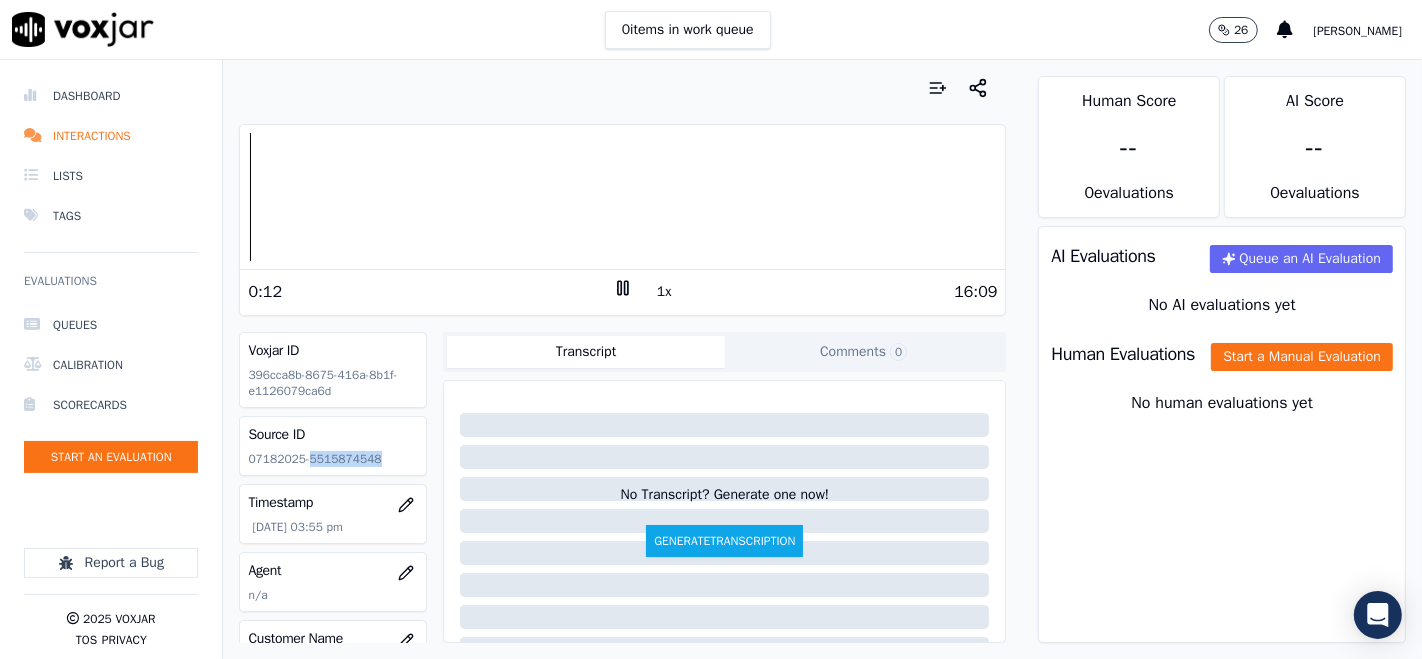 copy on "5515874548" 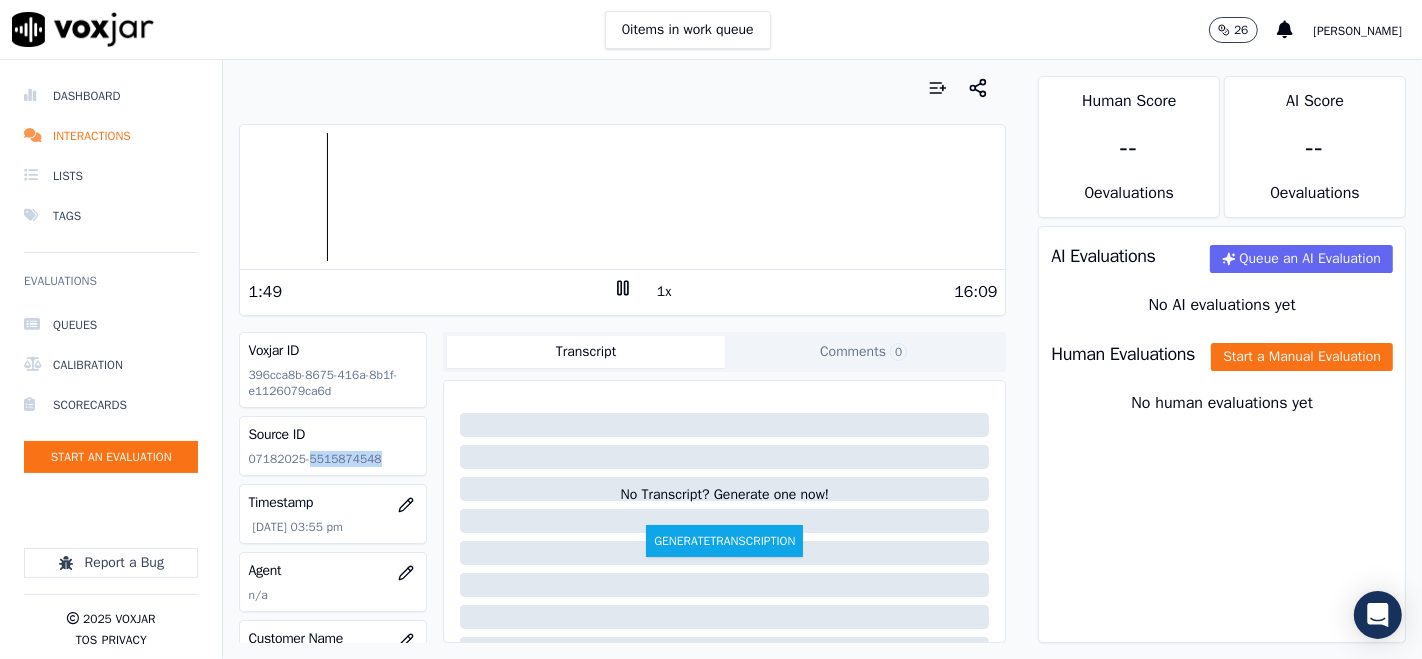 click at bounding box center (622, 197) 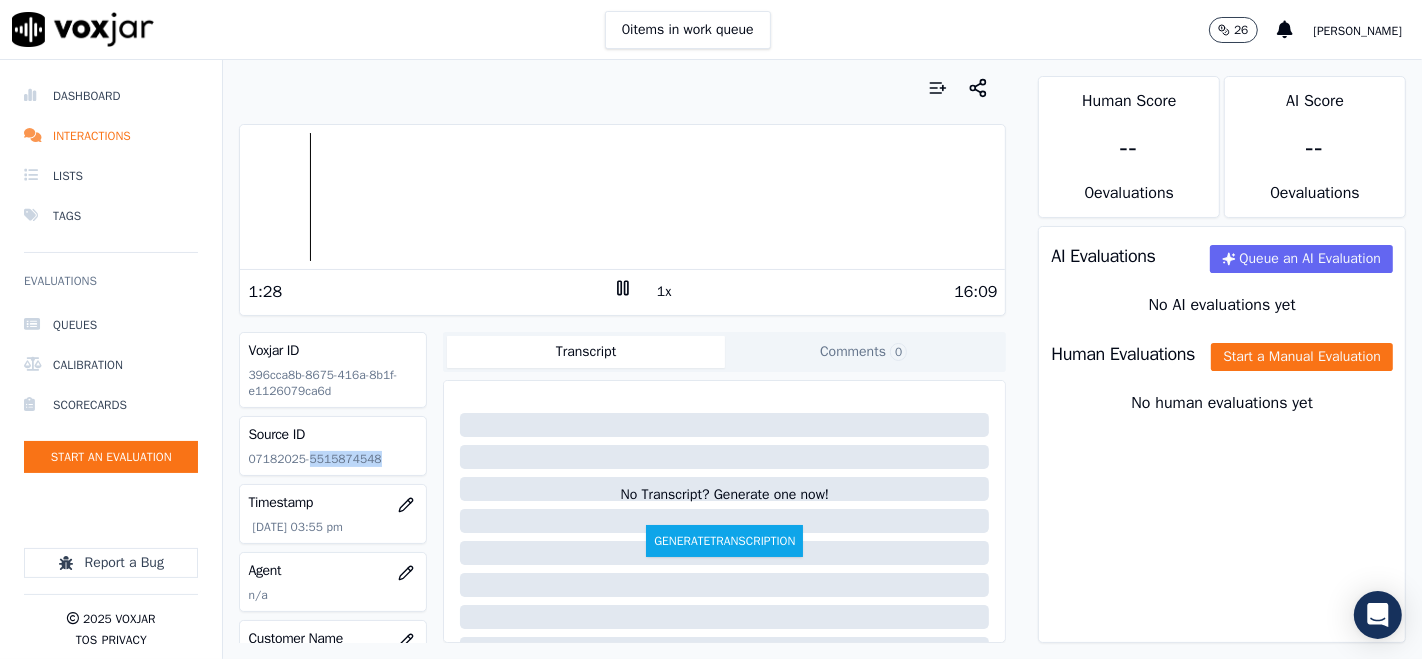 click at bounding box center [622, 197] 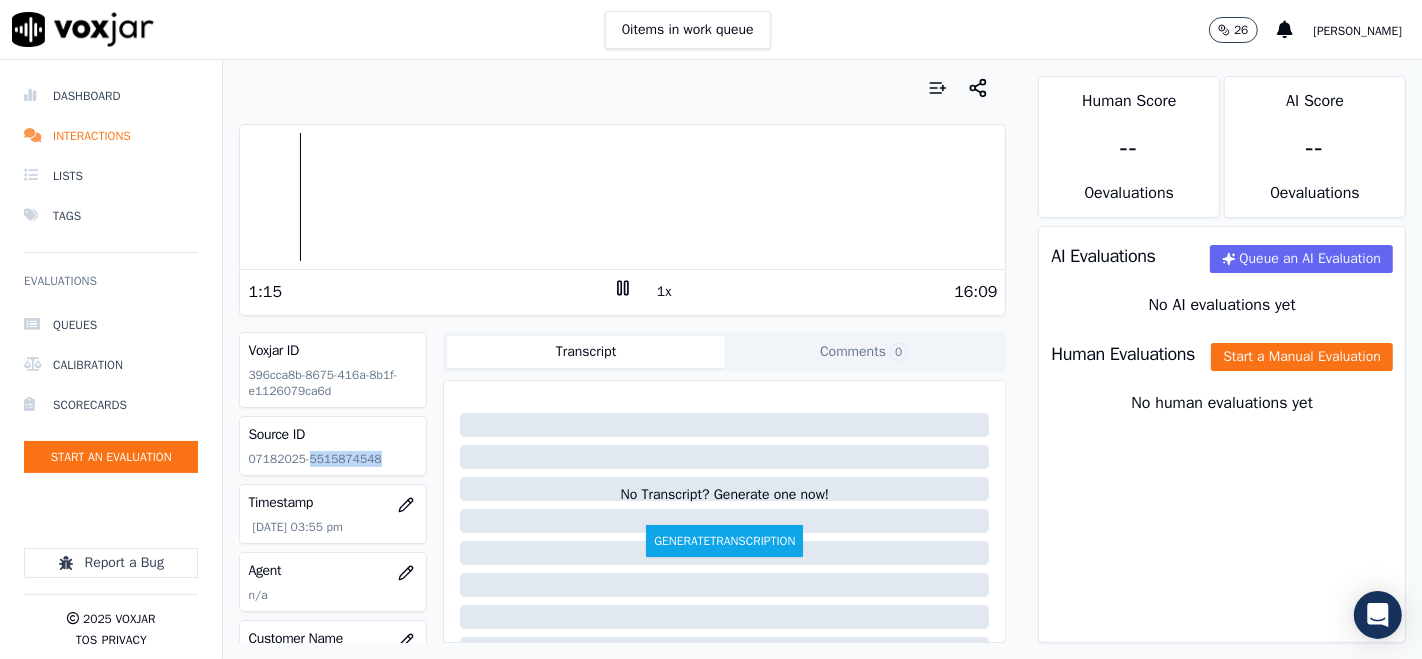 click at bounding box center [622, 197] 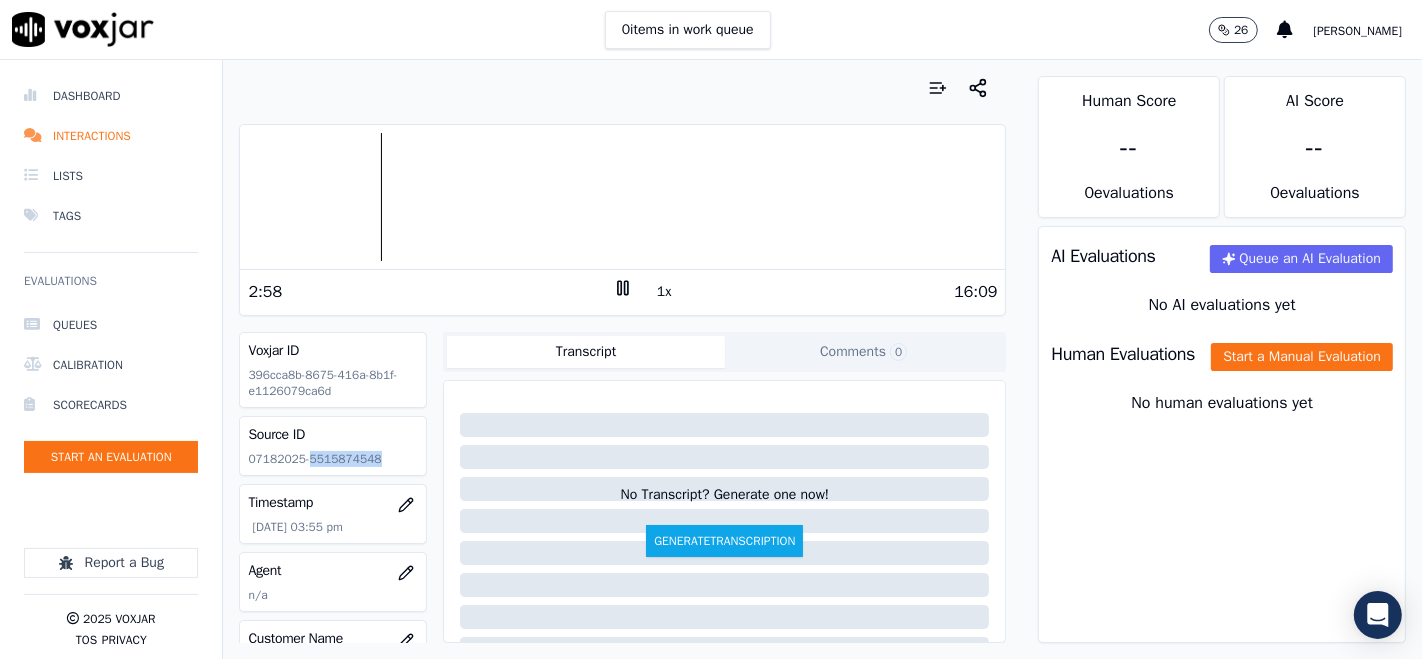 click 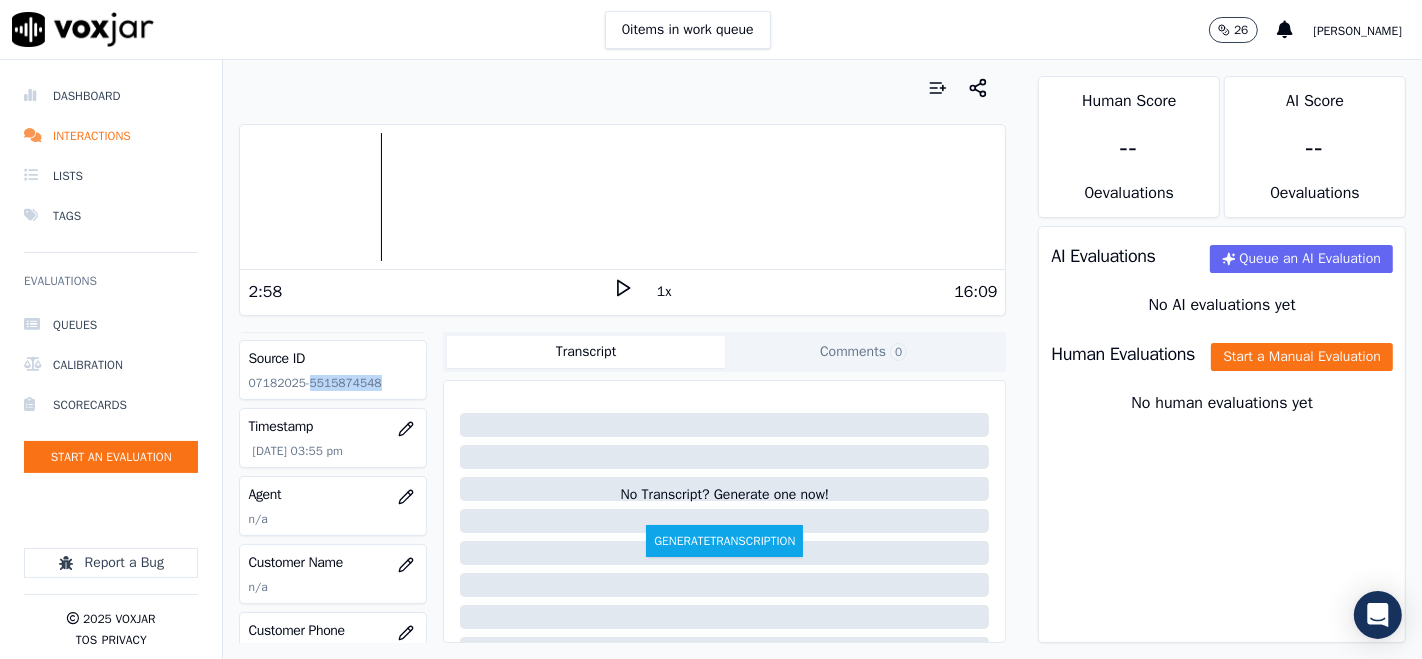 scroll, scrollTop: 111, scrollLeft: 0, axis: vertical 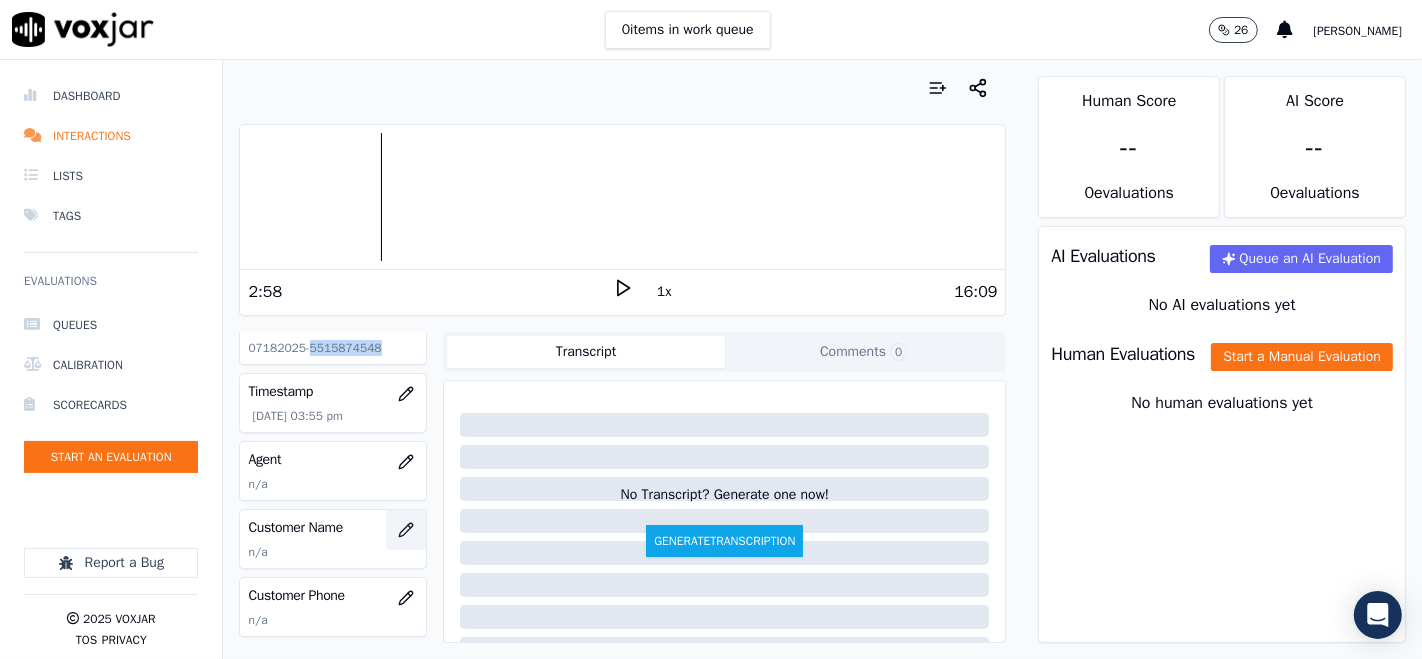 click at bounding box center (406, 530) 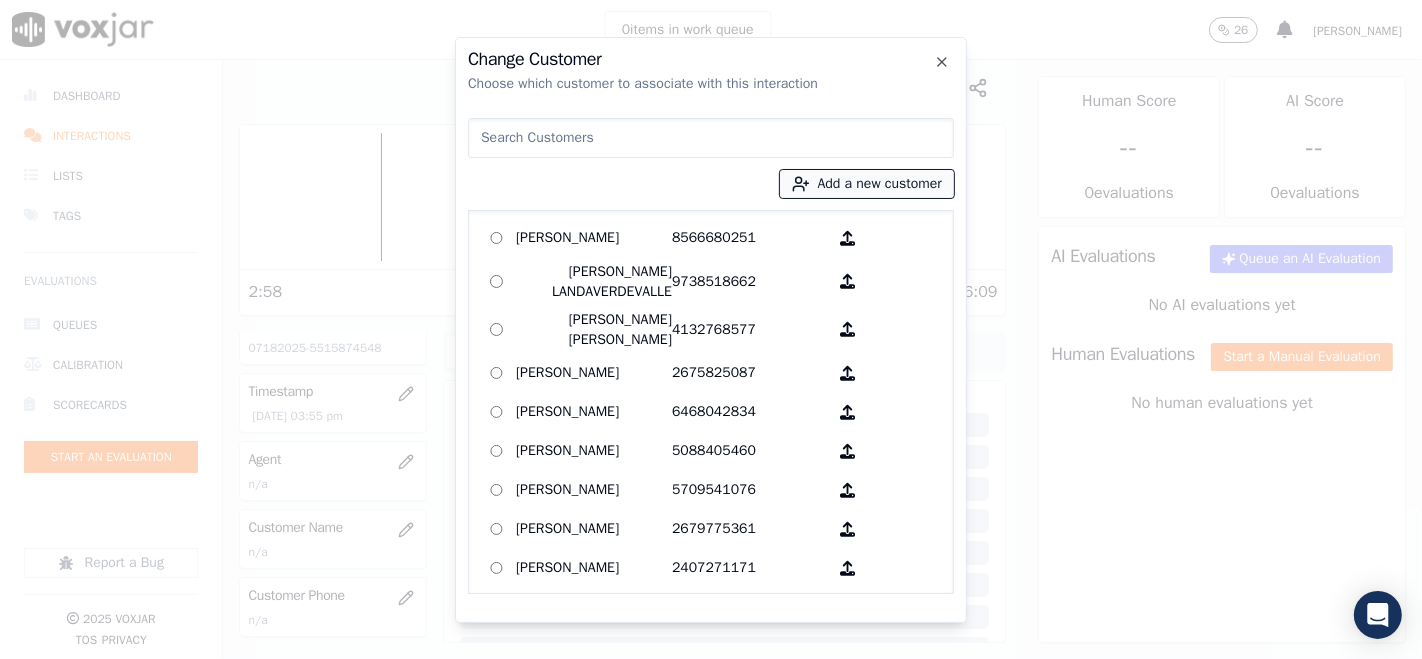click on "Add a new customer" at bounding box center (867, 184) 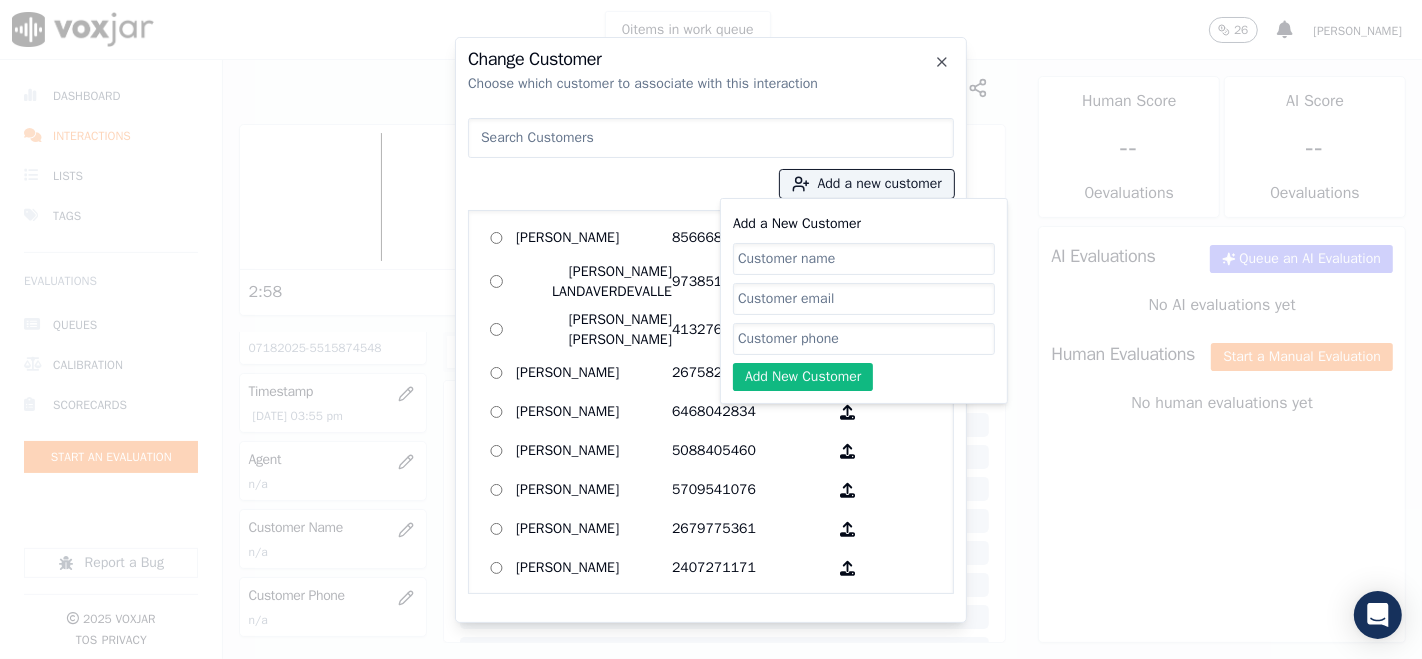 paste on "[PERSON_NAME]" 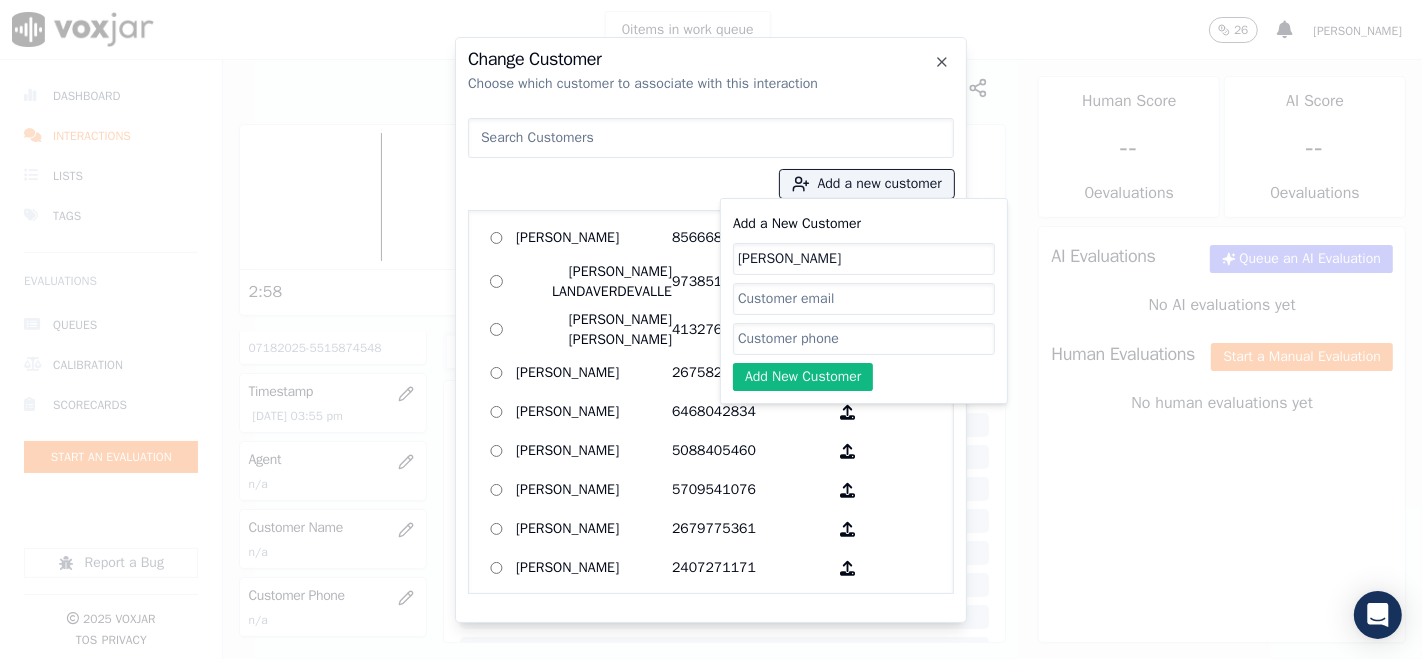 type on "[PERSON_NAME]" 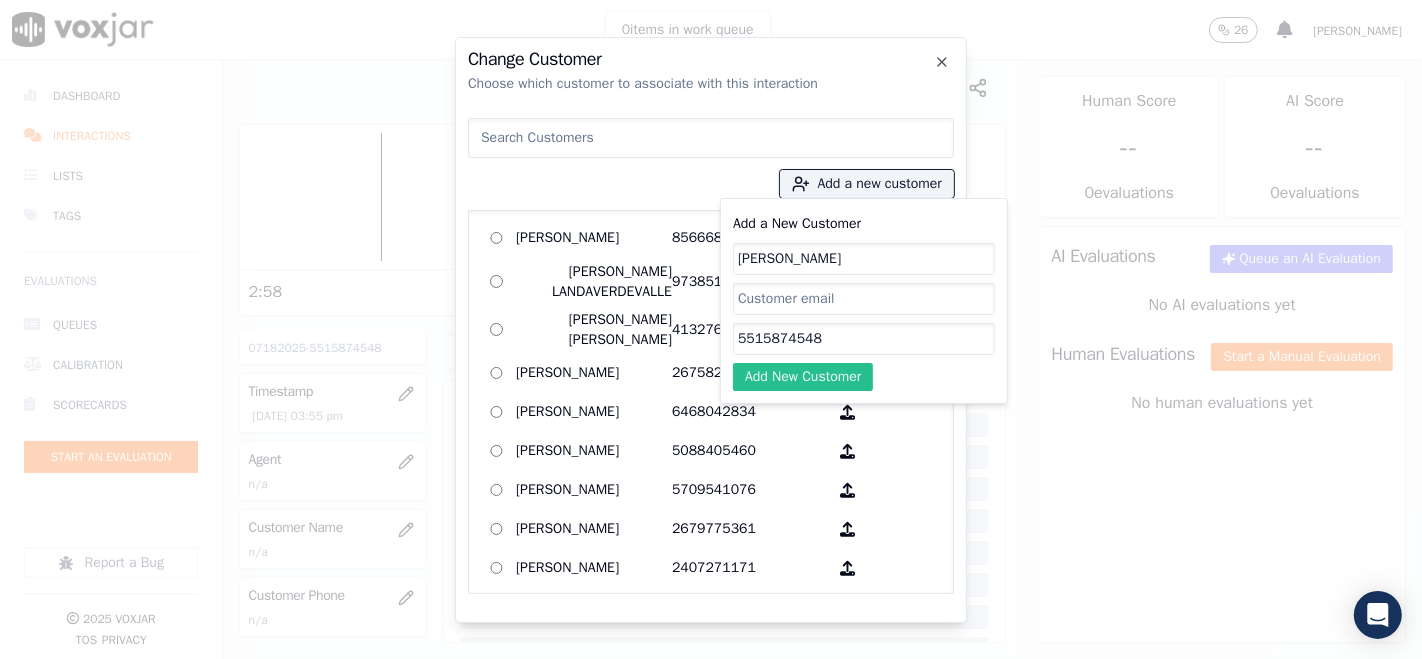 type on "5515874548" 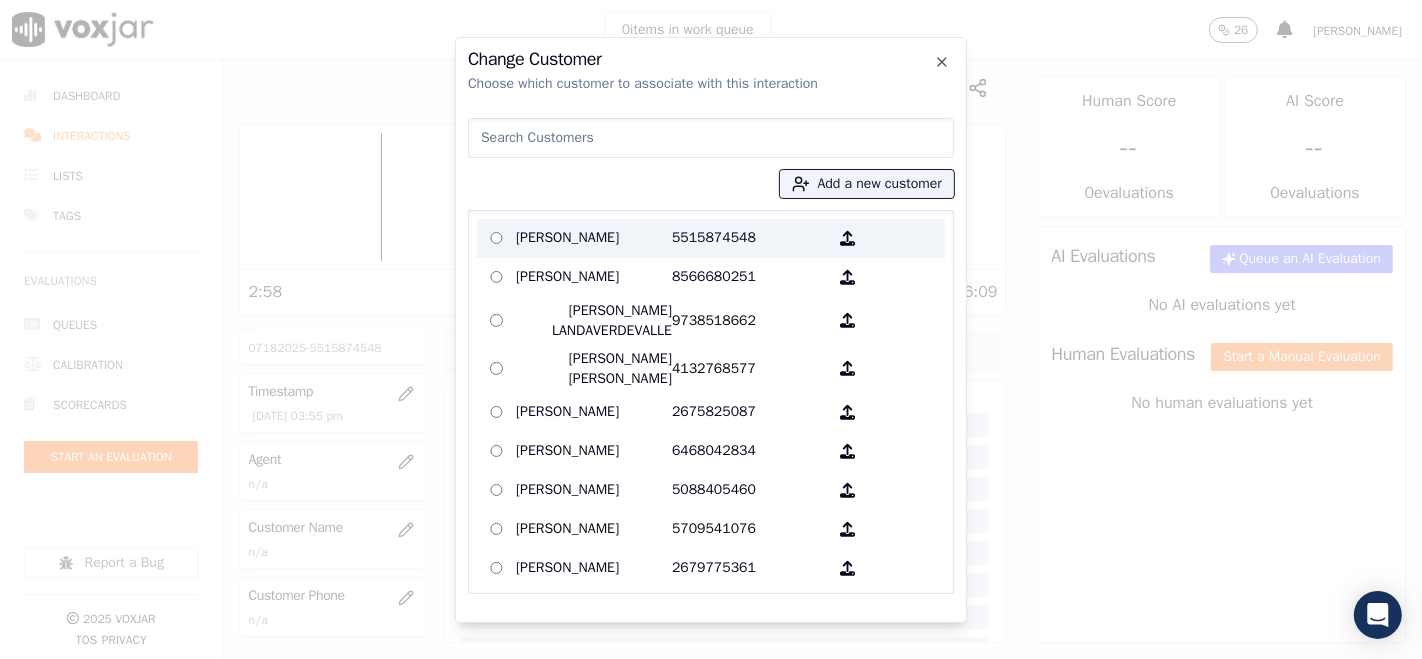 click on "[PERSON_NAME]" at bounding box center (594, 238) 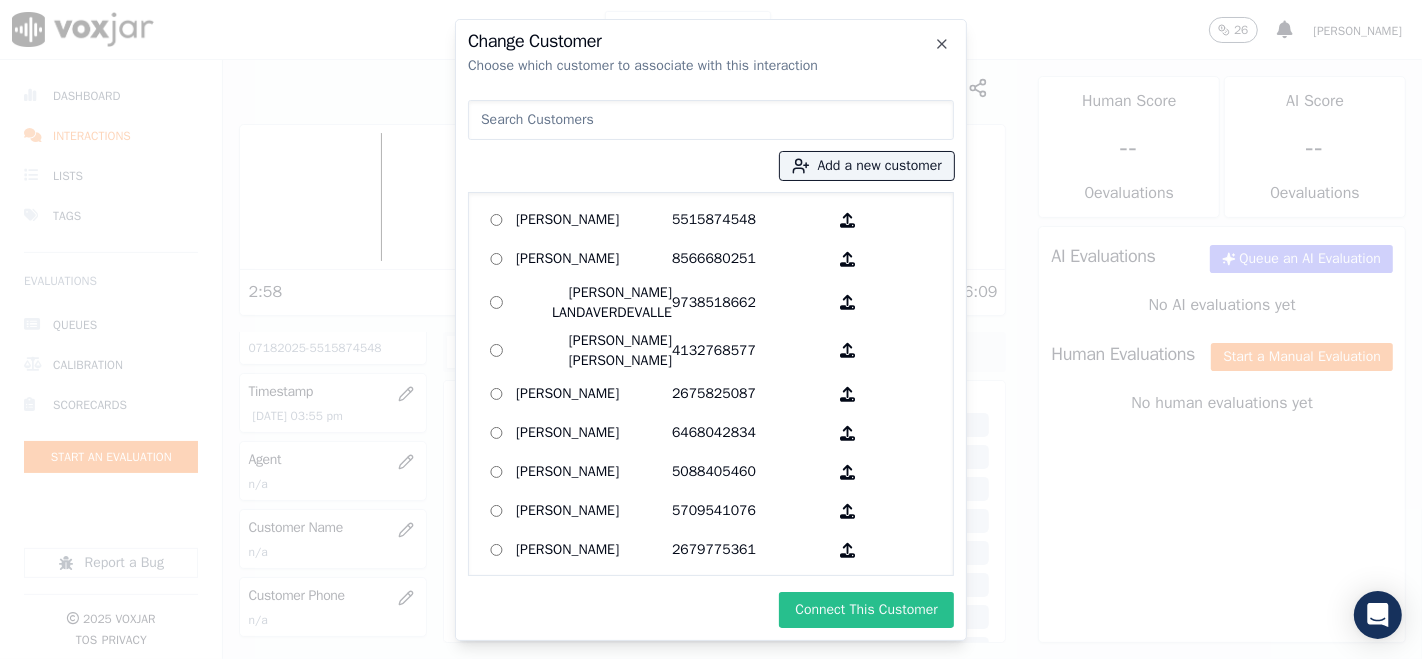 click on "Connect This Customer" at bounding box center (866, 610) 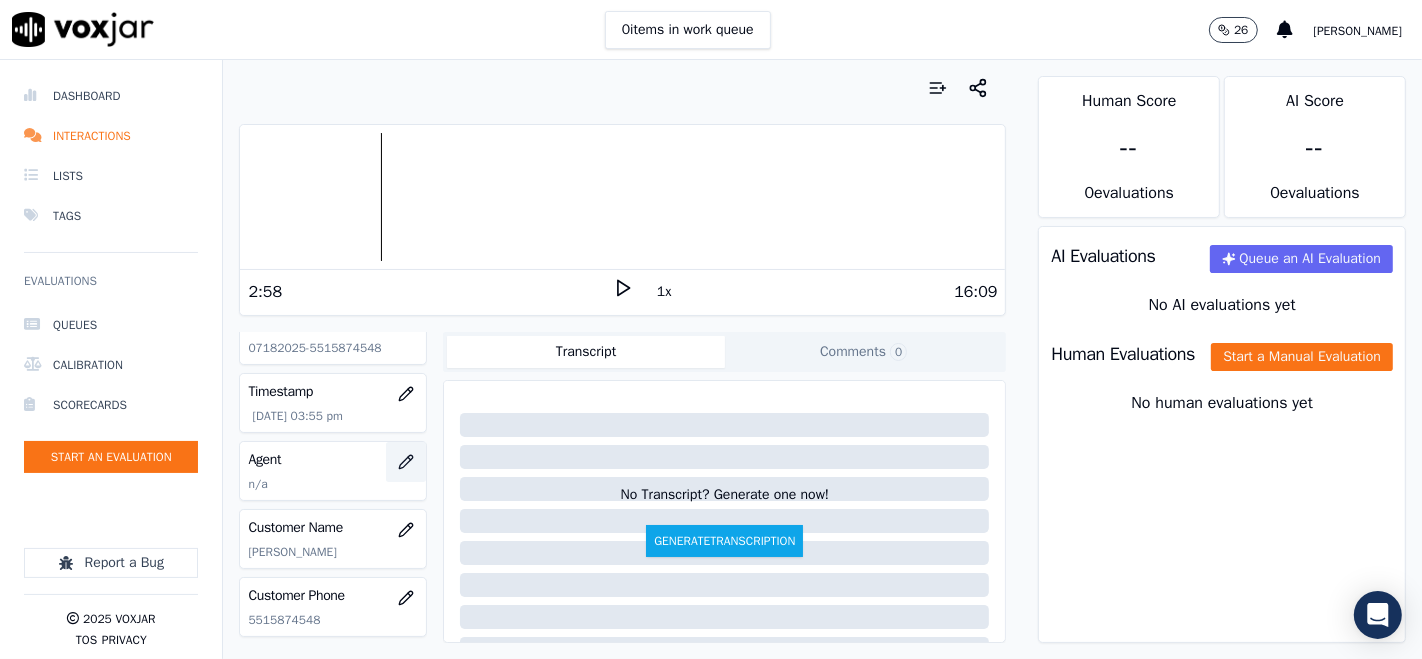 click 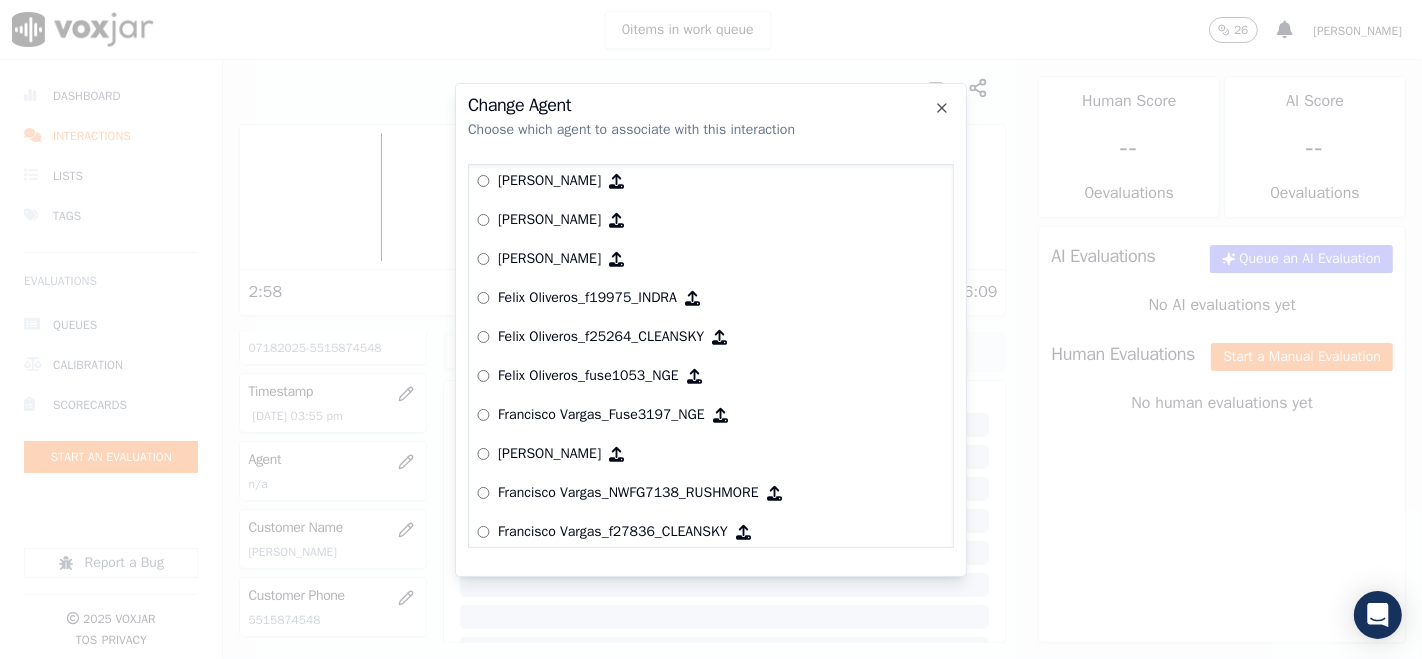 scroll, scrollTop: 3215, scrollLeft: 0, axis: vertical 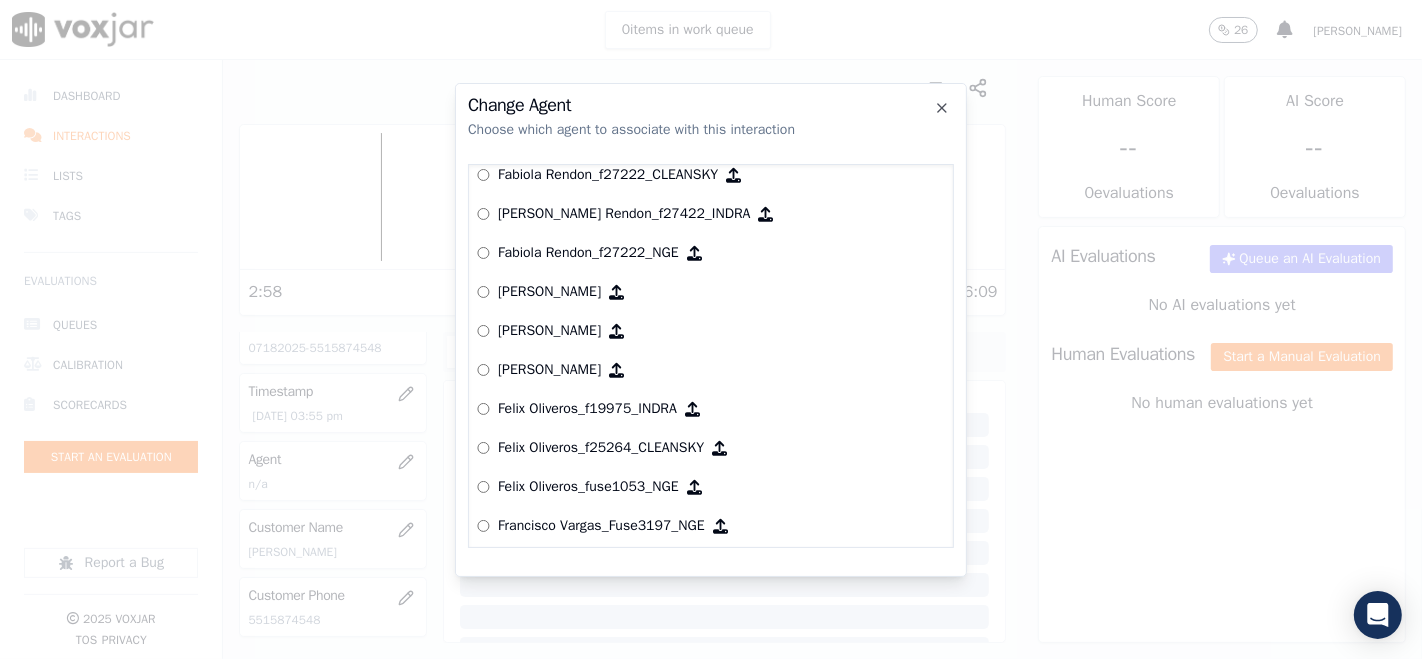 click on "[PERSON_NAME] Rendon_f27422_INDRA" at bounding box center (624, 214) 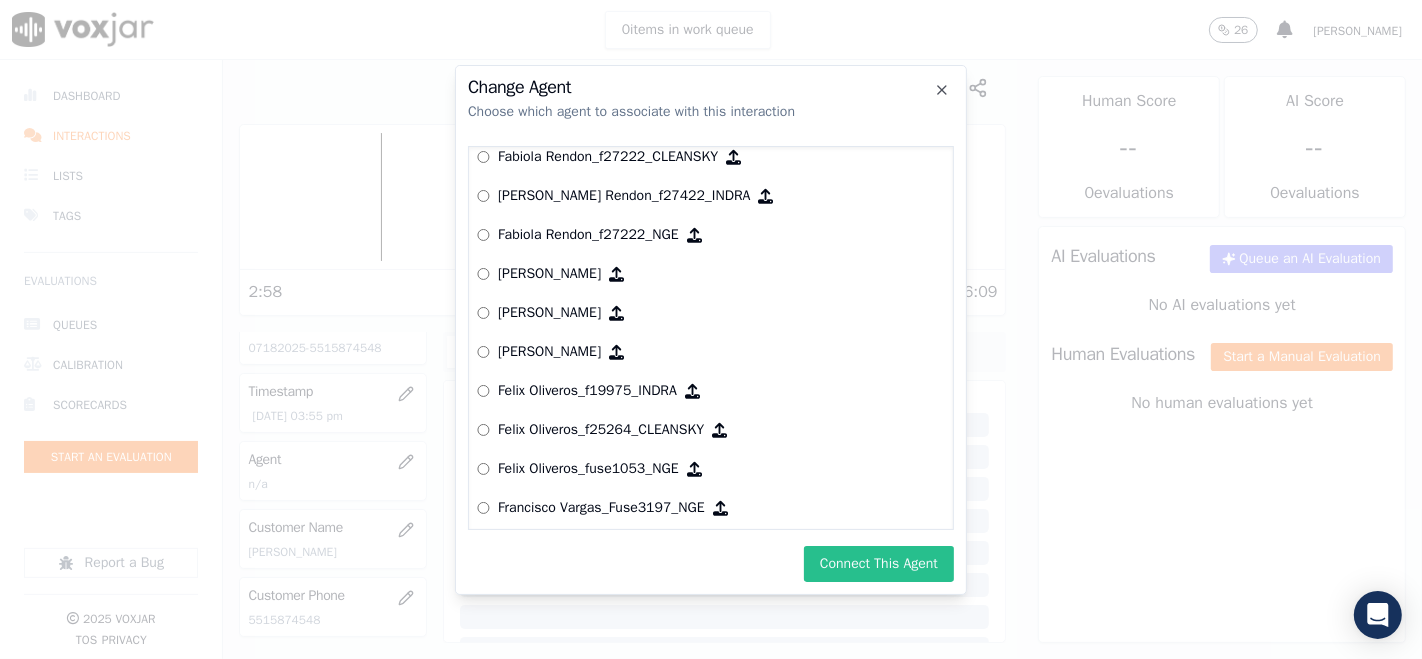 click on "Connect This Agent" at bounding box center [879, 564] 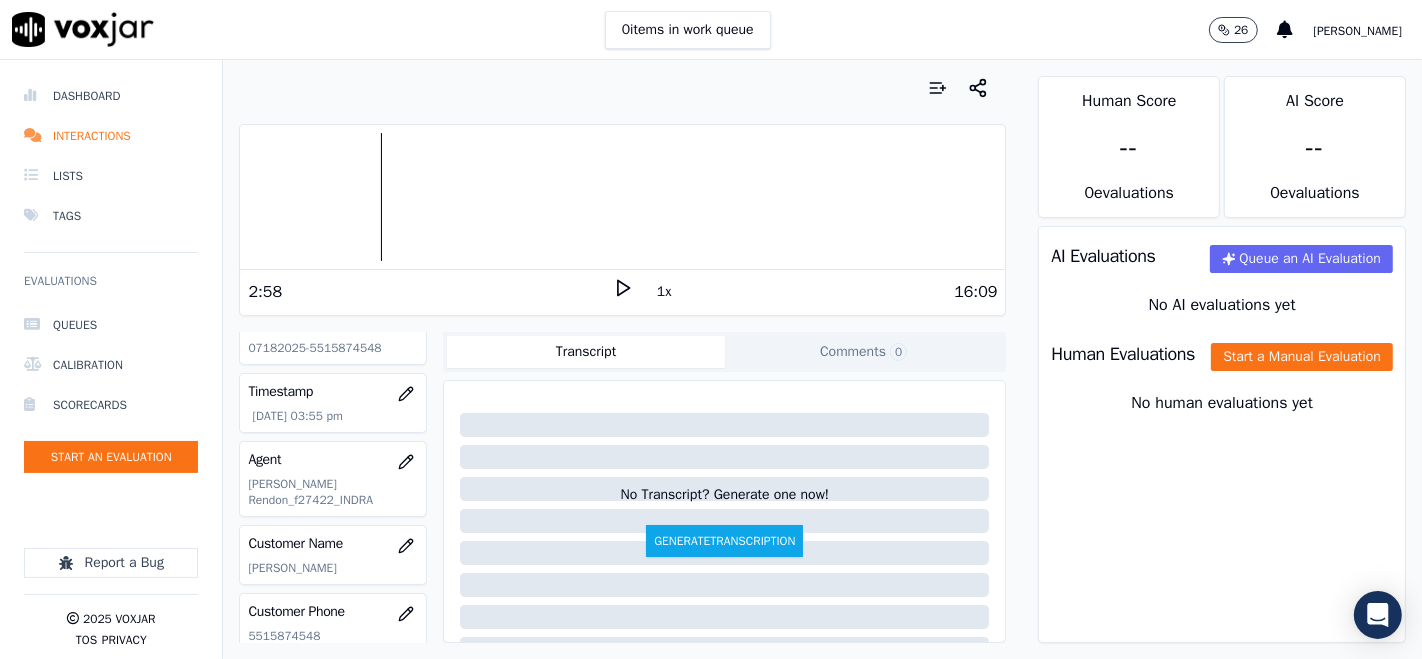 click 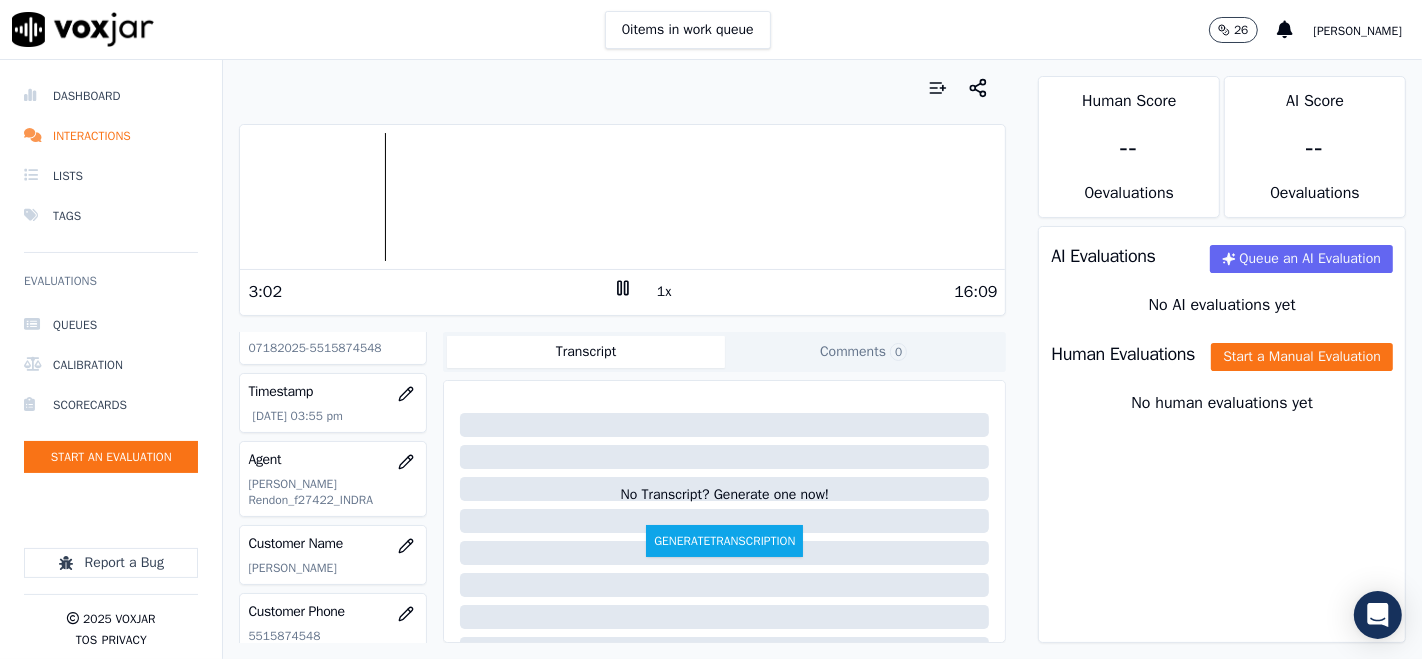 click at bounding box center (622, 197) 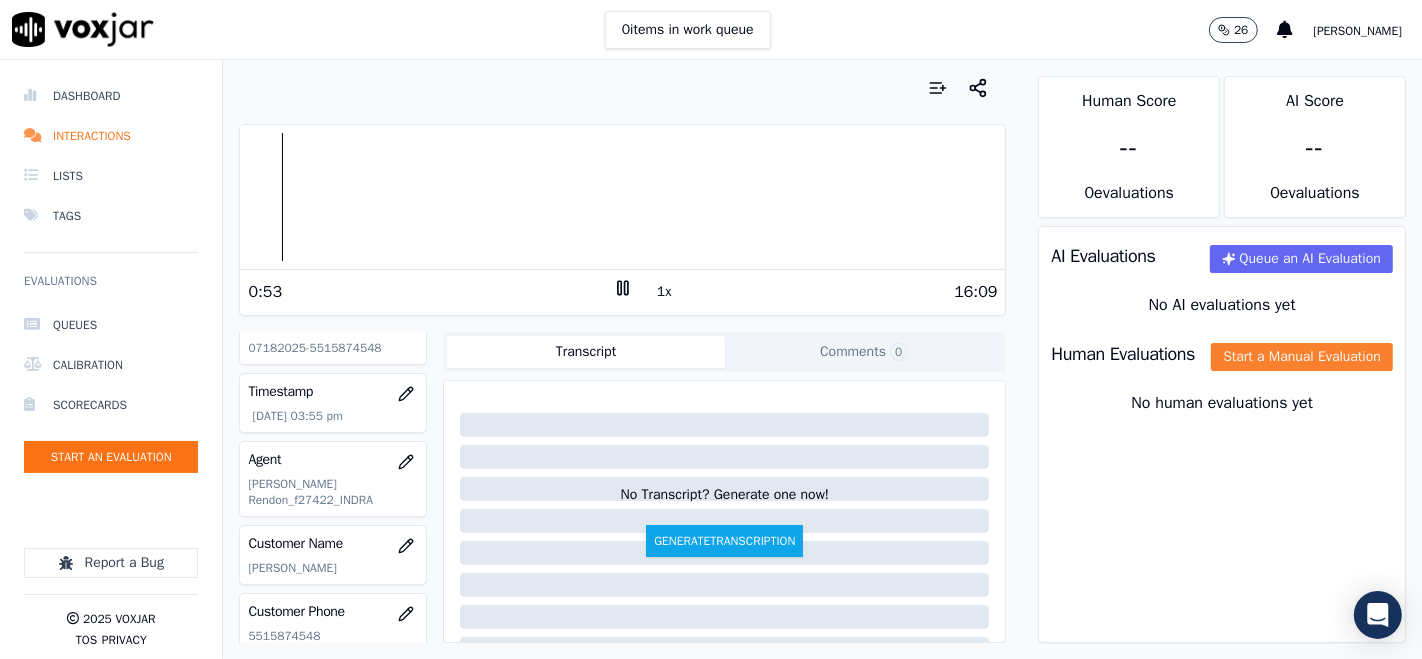 click on "Start a Manual Evaluation" 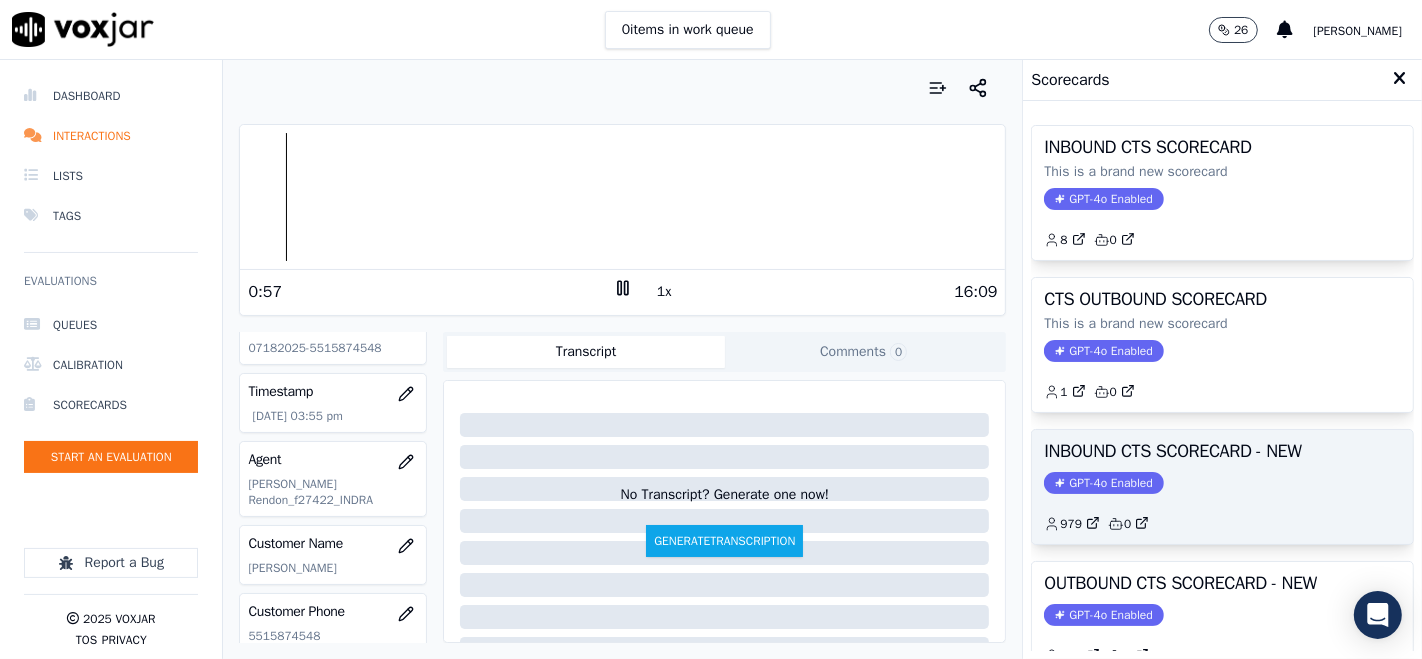 click on "GPT-4o Enabled" 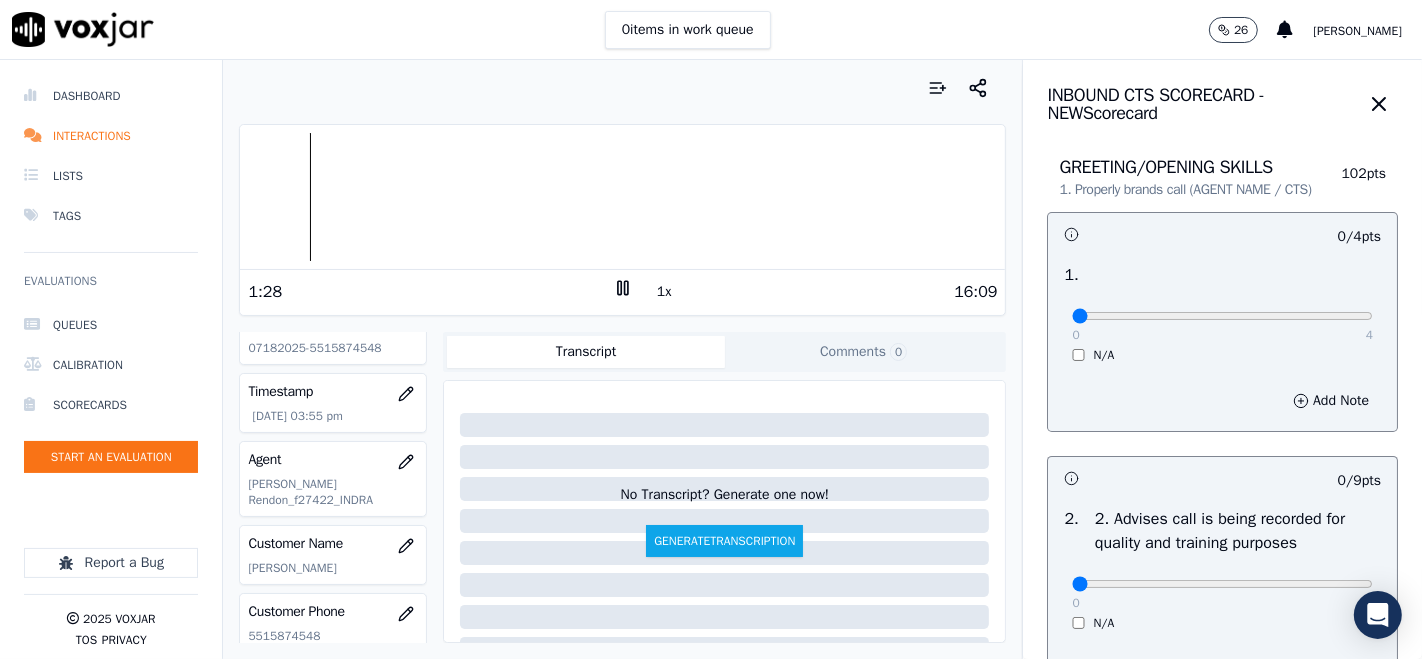 click 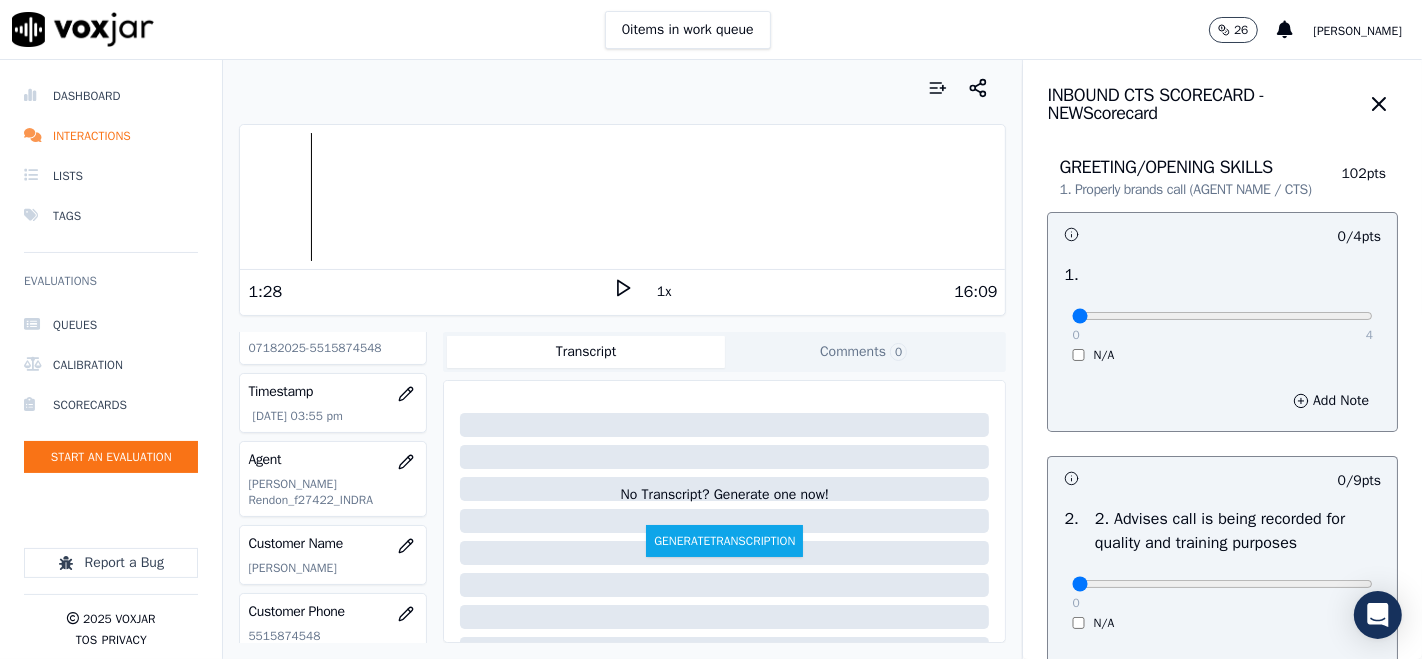 click 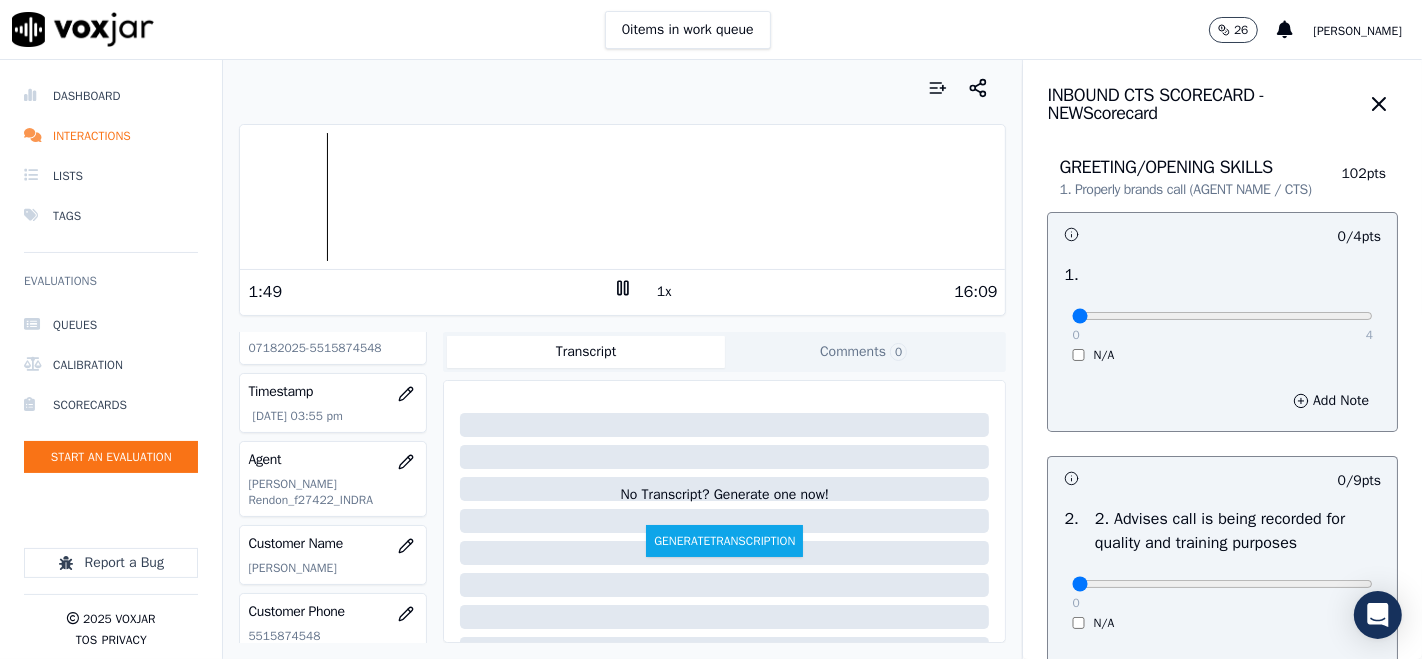 click at bounding box center [622, 197] 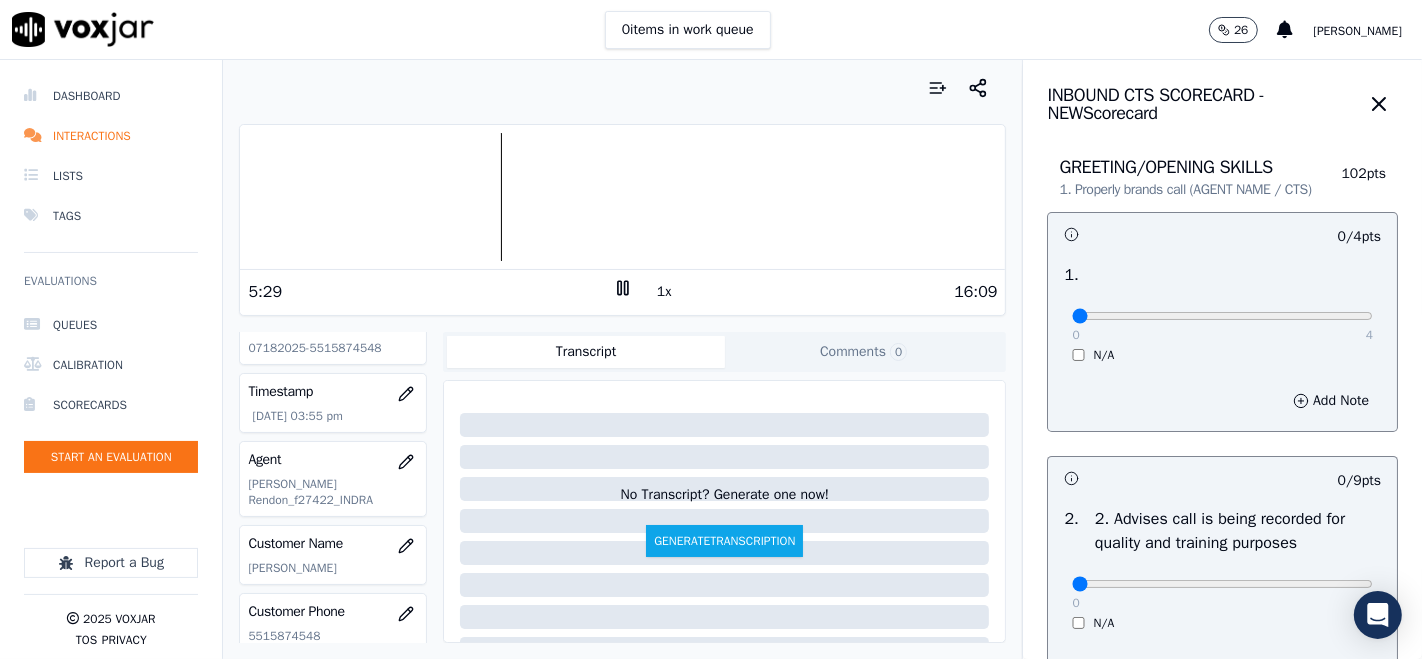 click 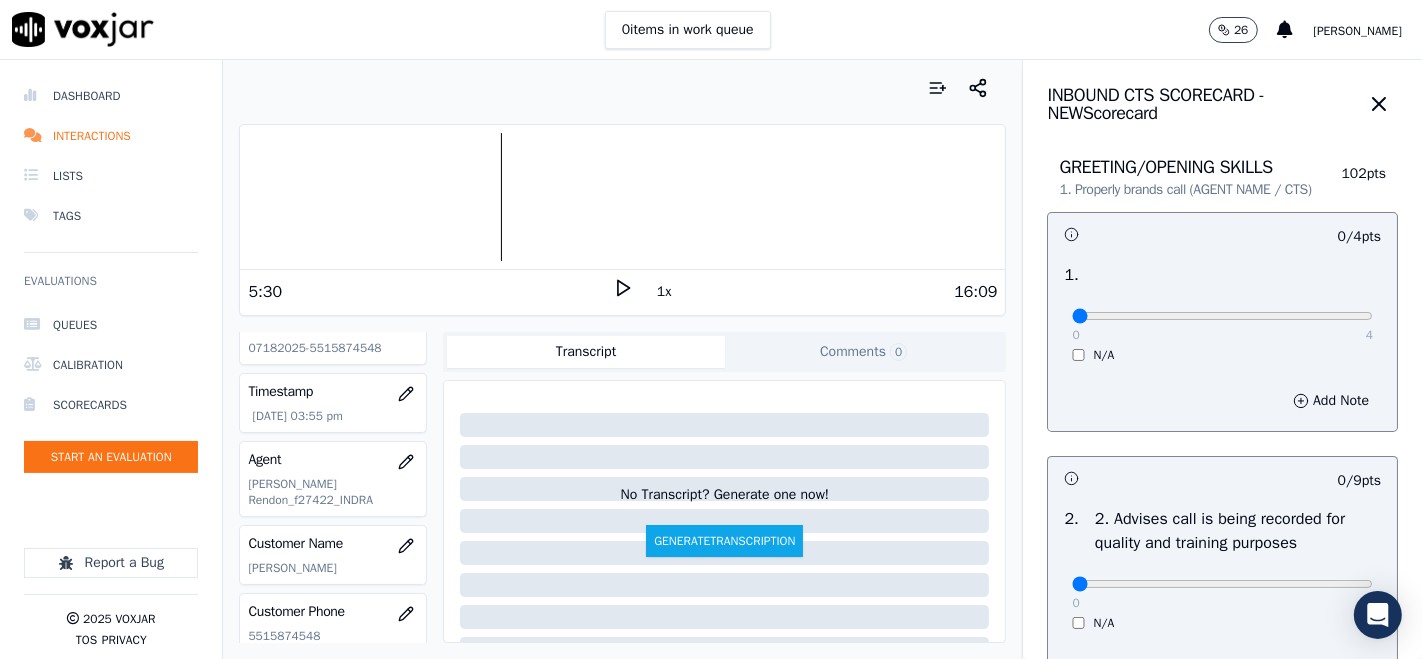 click 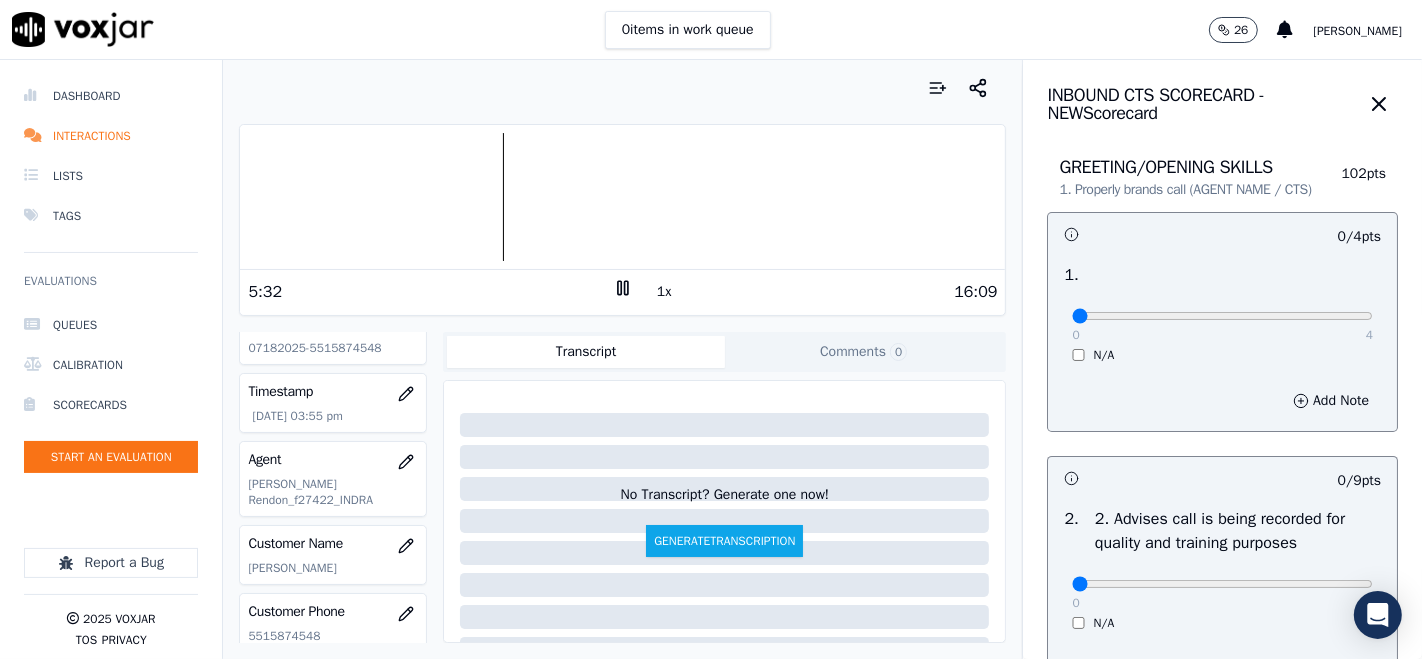 click at bounding box center (622, 197) 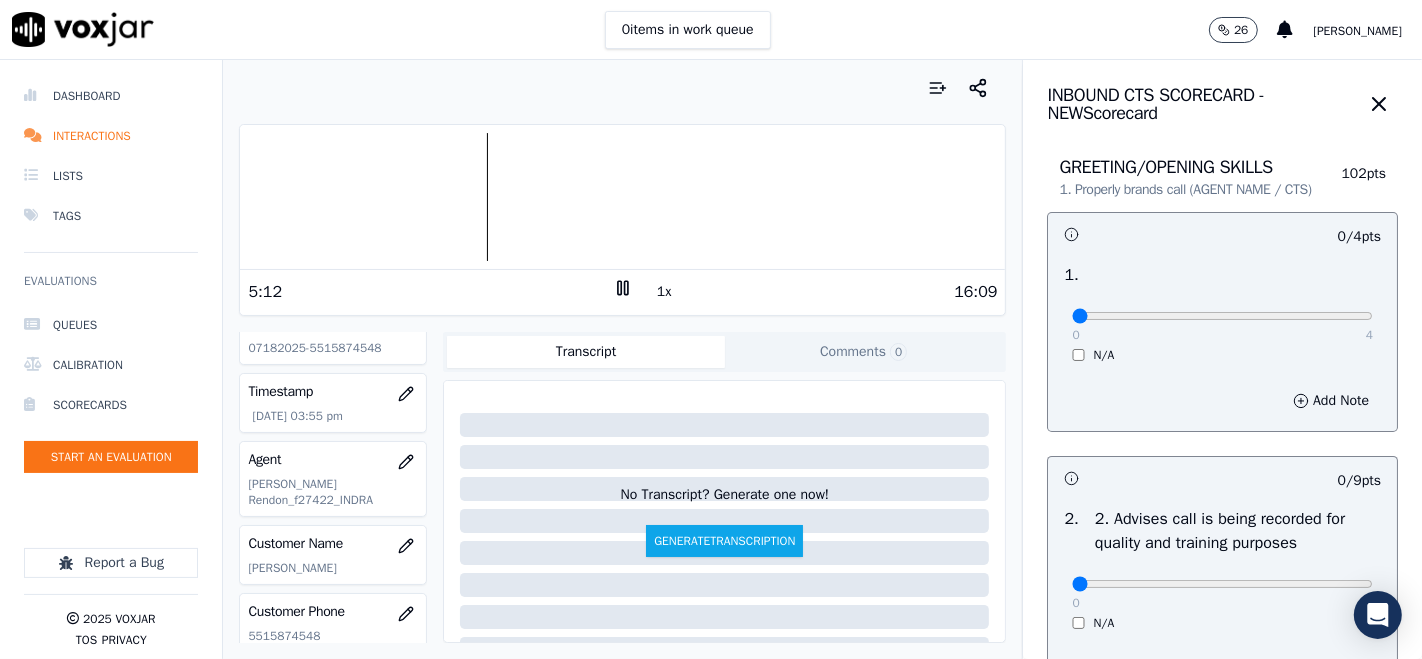 click at bounding box center (622, 197) 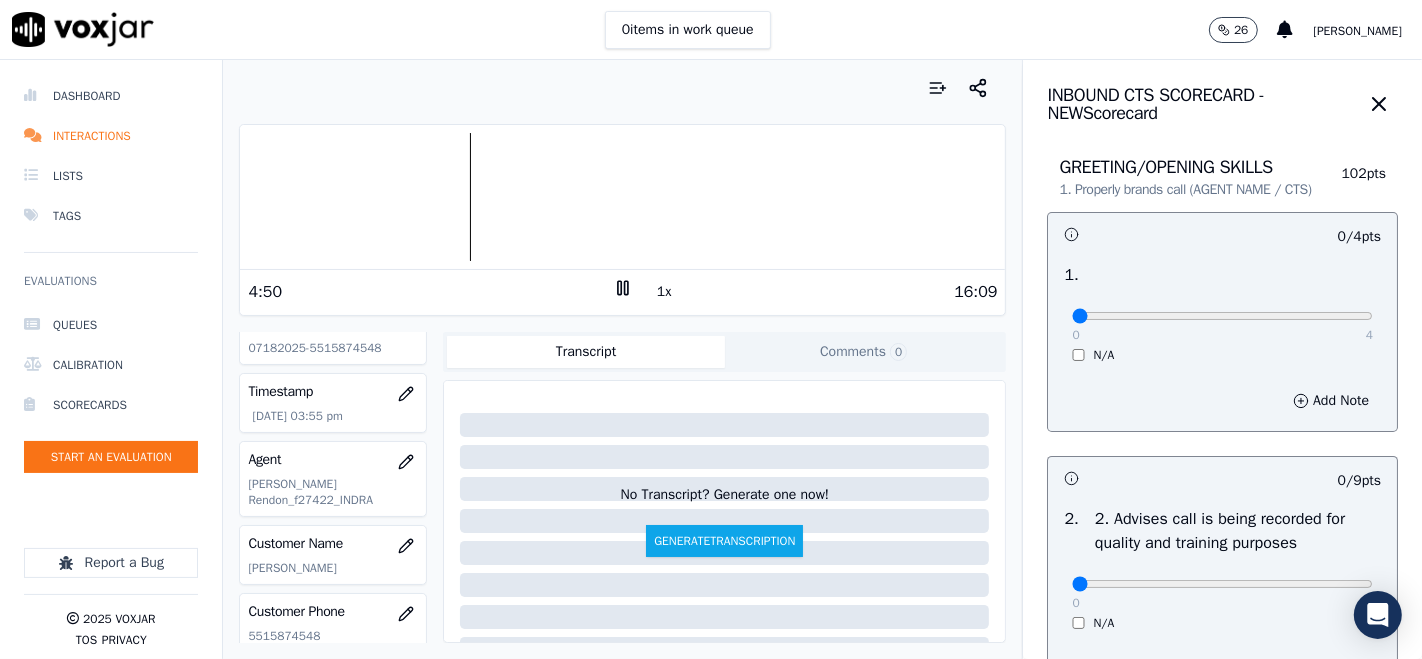 click at bounding box center (622, 197) 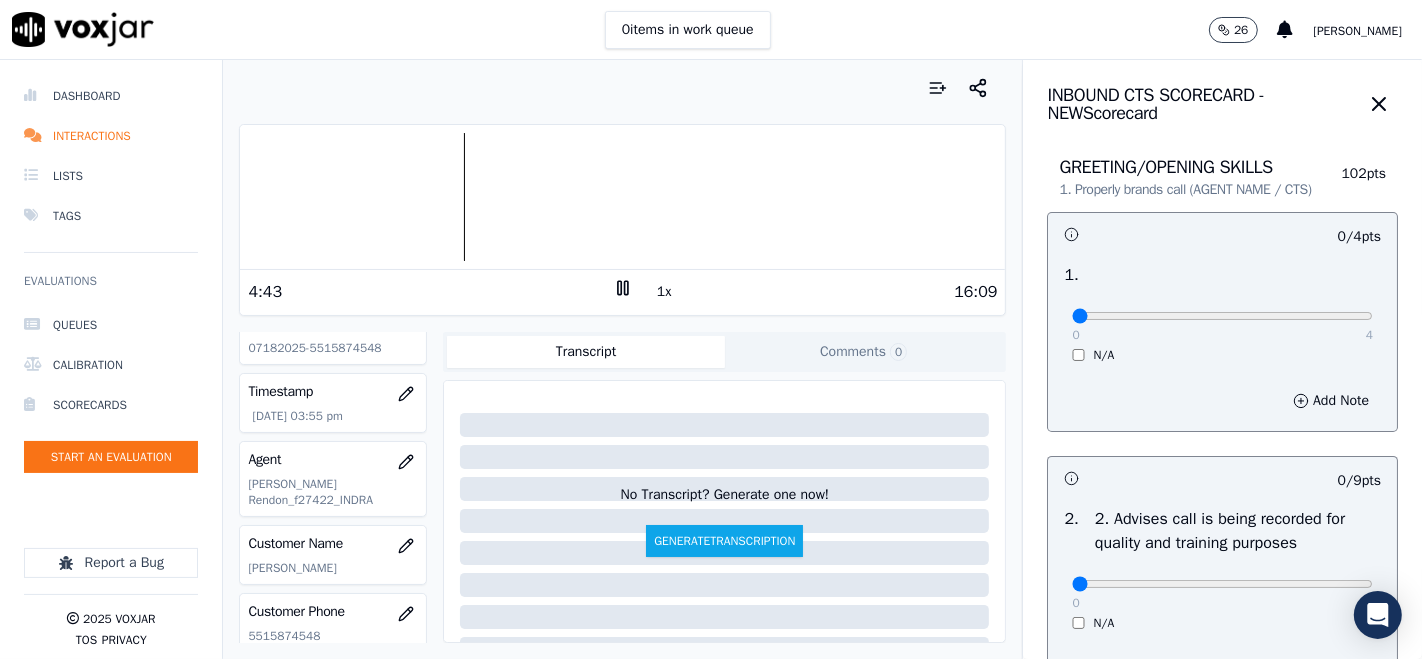 click at bounding box center (622, 197) 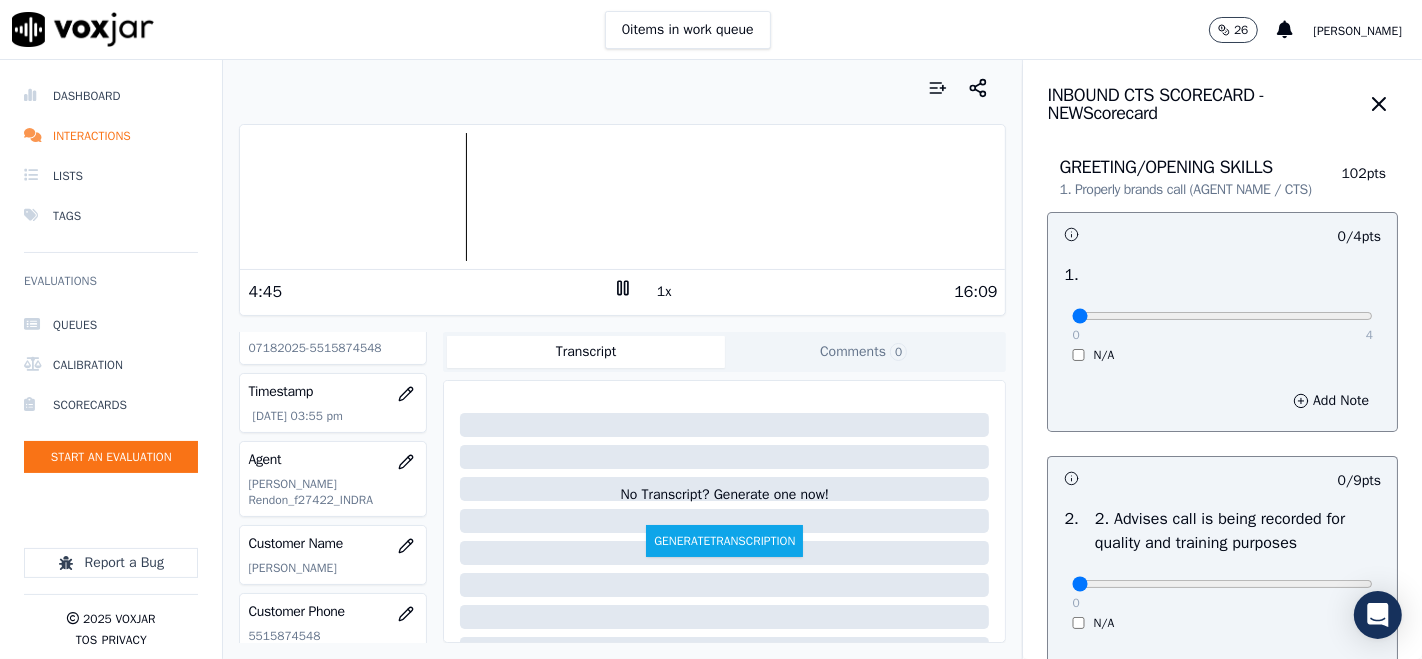 click at bounding box center [622, 197] 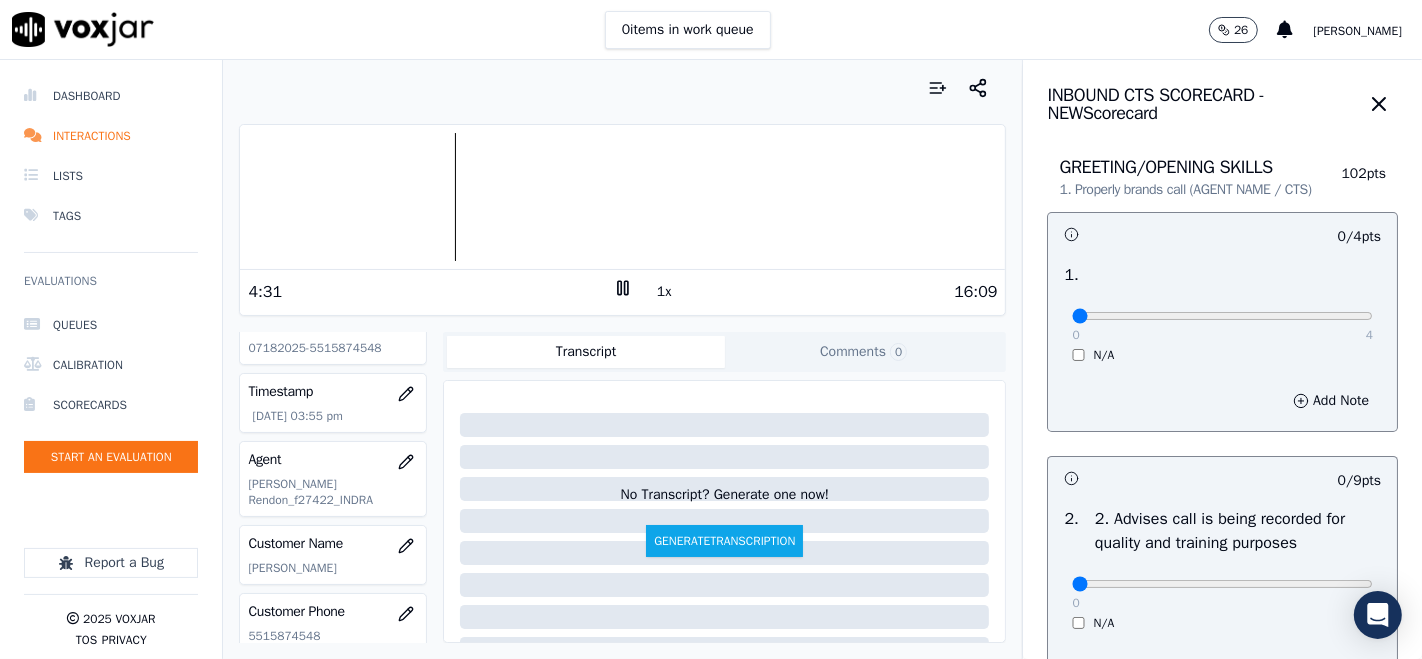 click at bounding box center [622, 197] 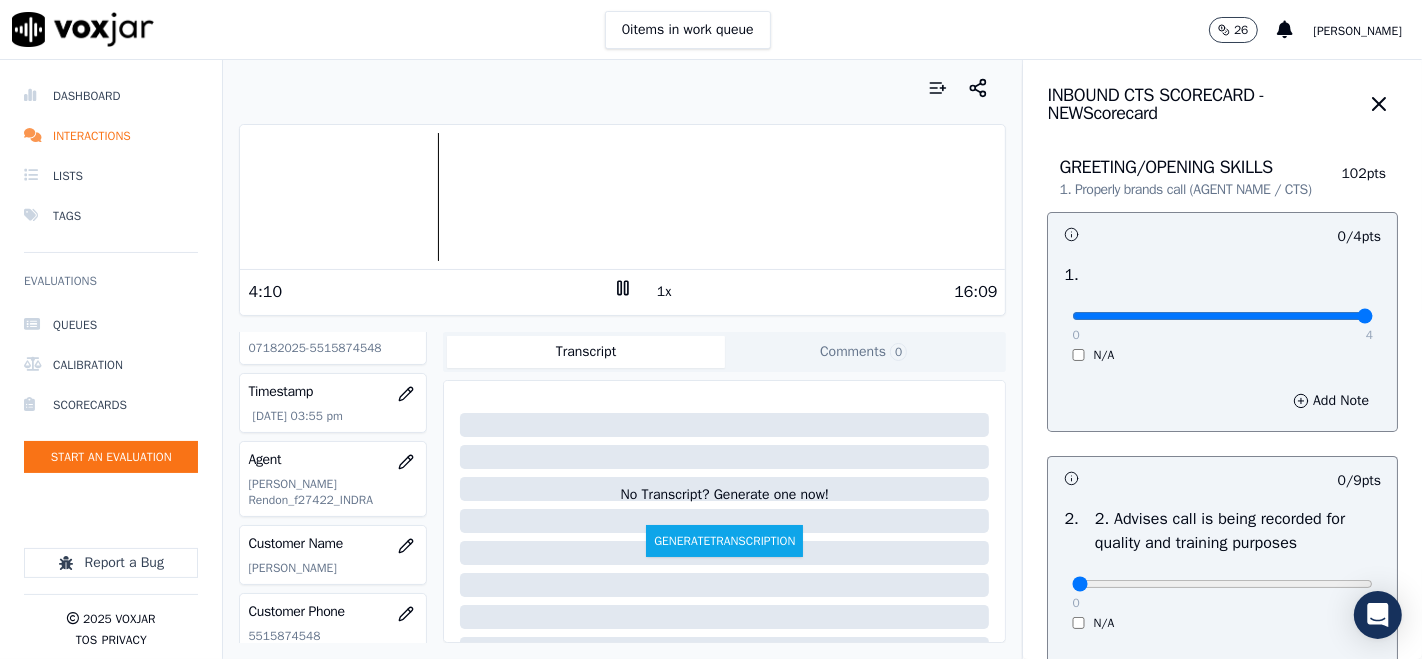 drag, startPoint x: 1308, startPoint y: 342, endPoint x: 1297, endPoint y: 335, distance: 13.038404 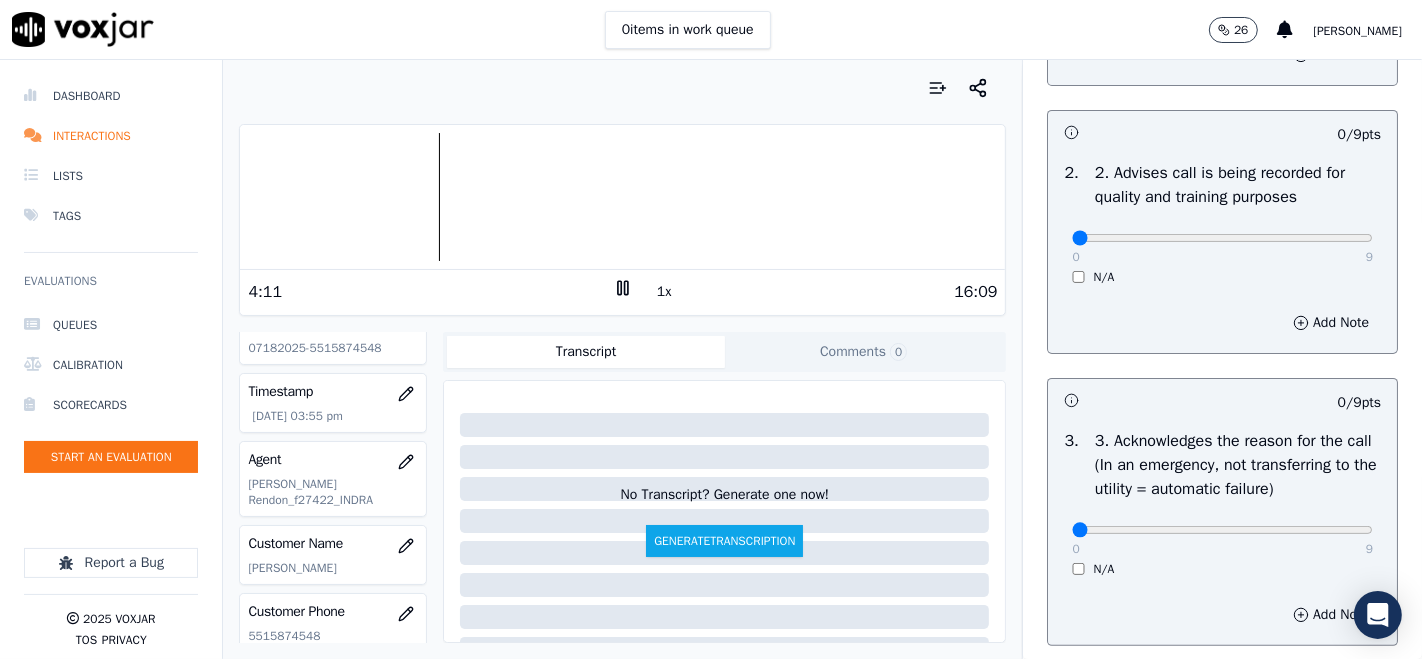 scroll, scrollTop: 333, scrollLeft: 0, axis: vertical 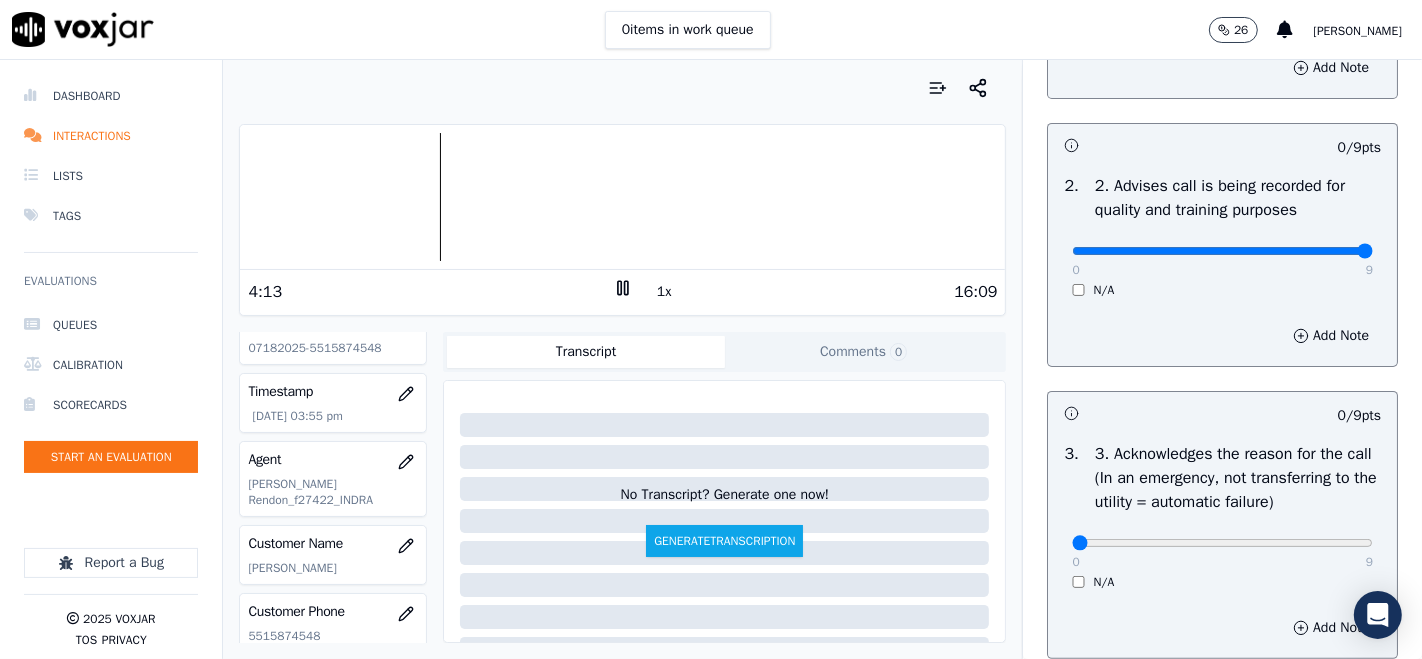 type on "9" 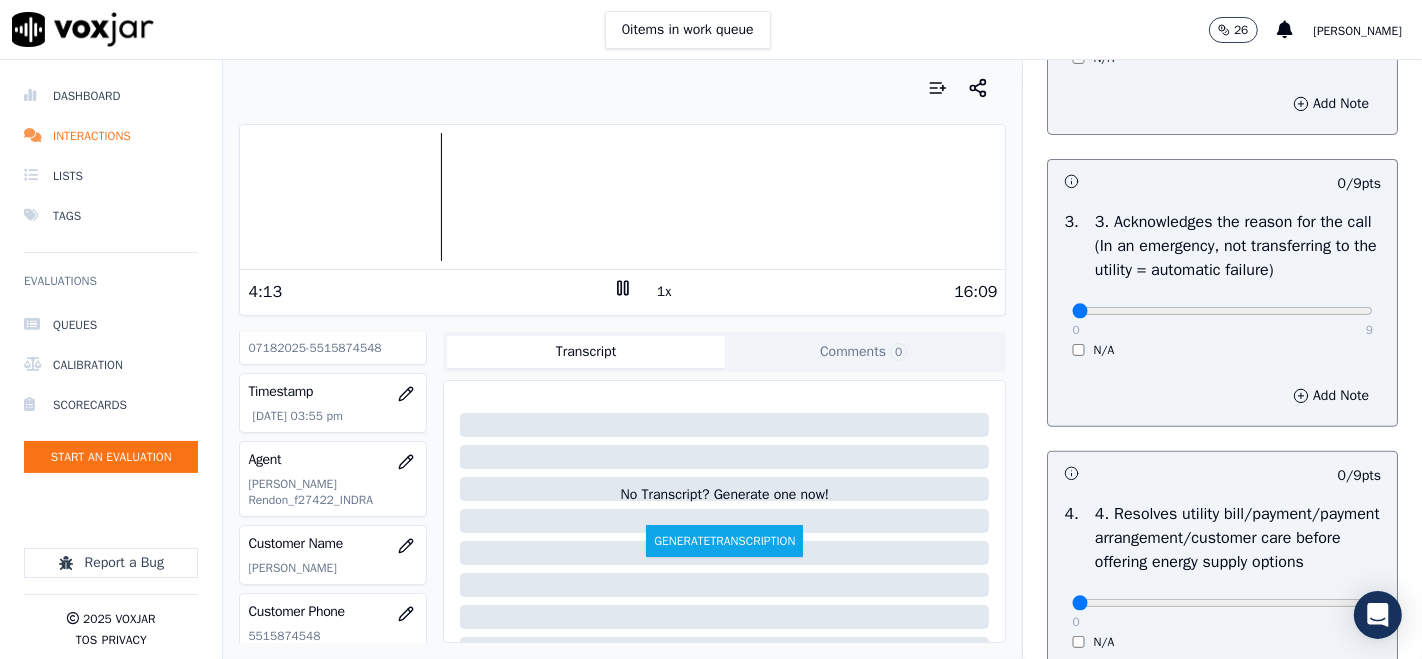 scroll, scrollTop: 666, scrollLeft: 0, axis: vertical 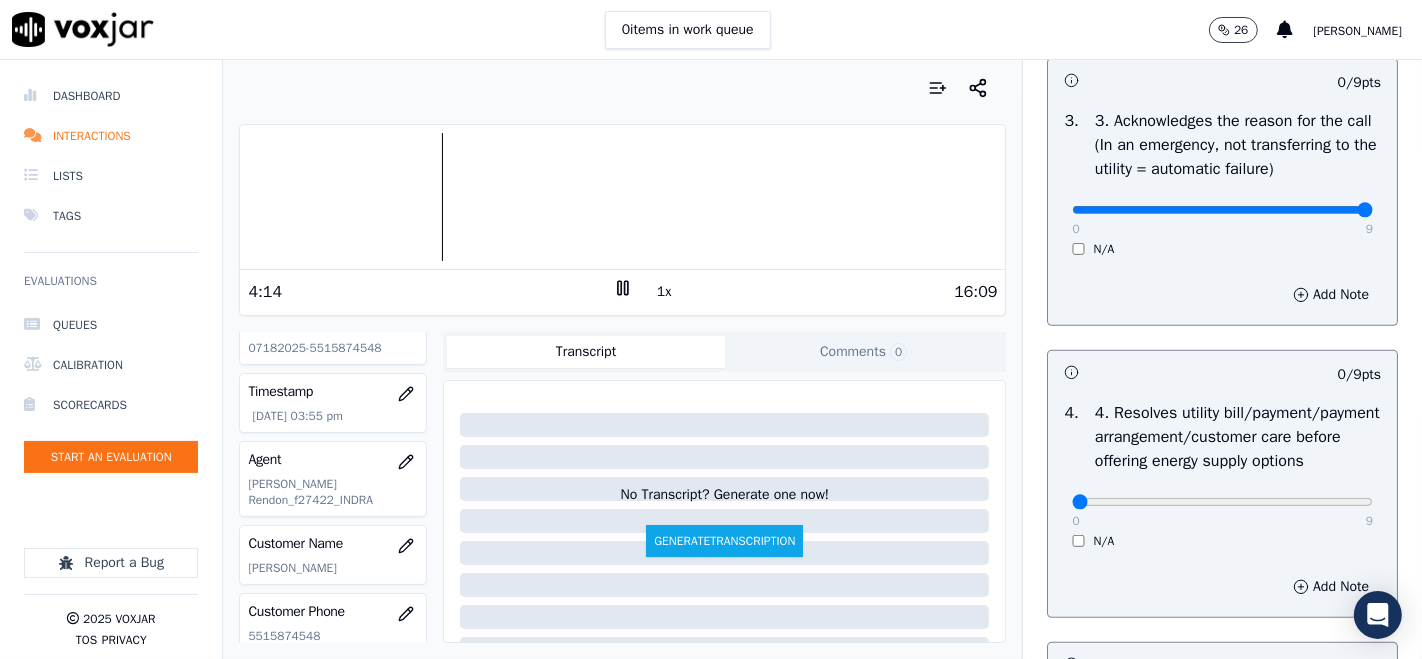 type on "9" 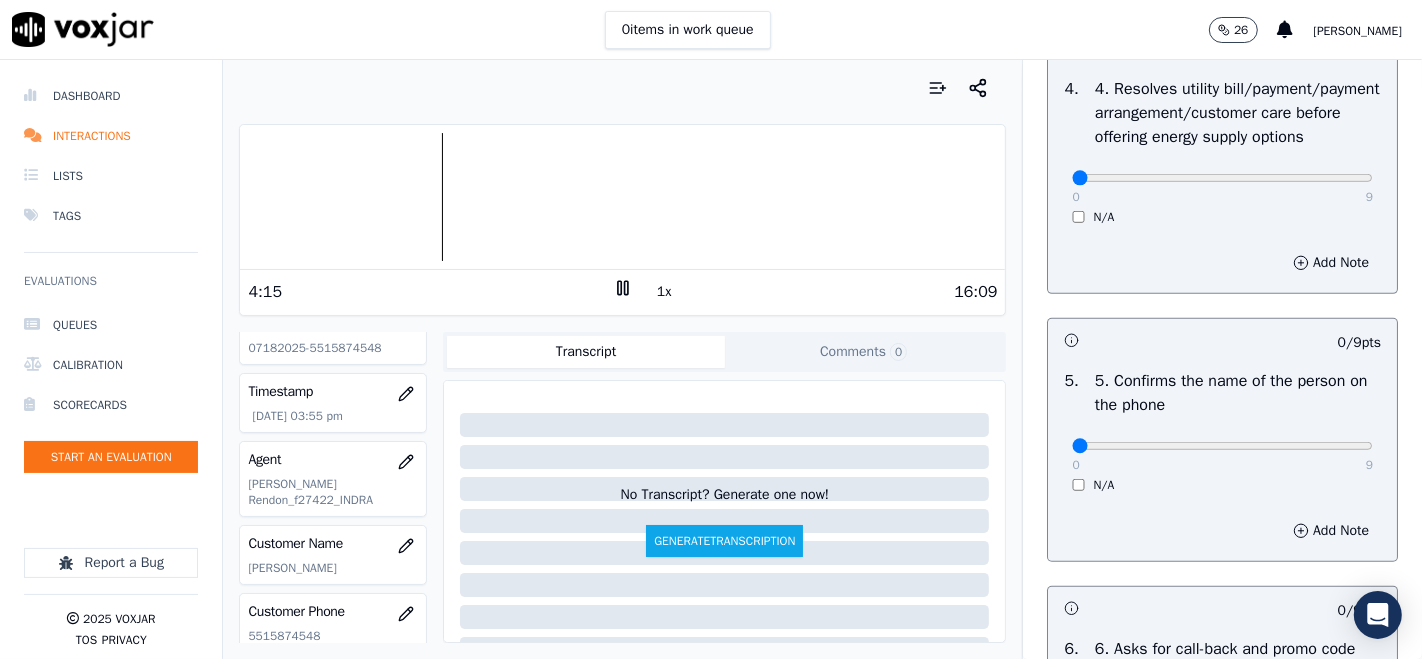 scroll, scrollTop: 1000, scrollLeft: 0, axis: vertical 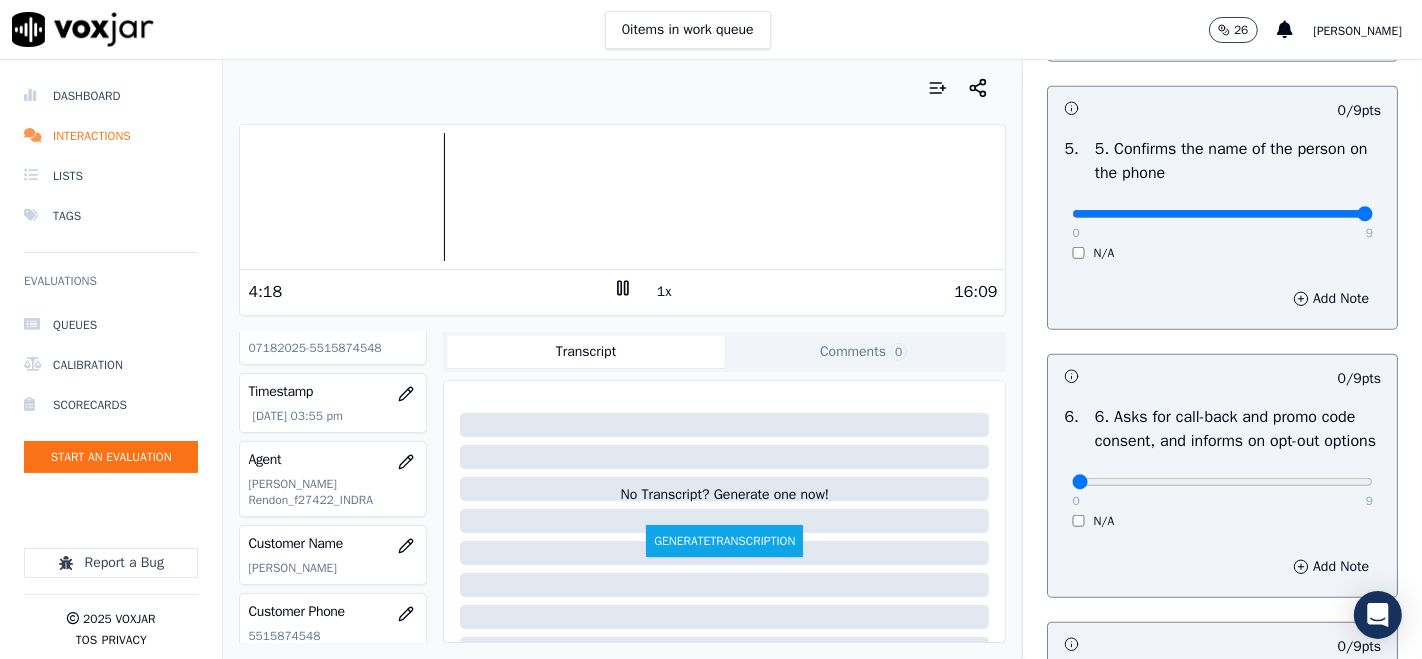 type on "9" 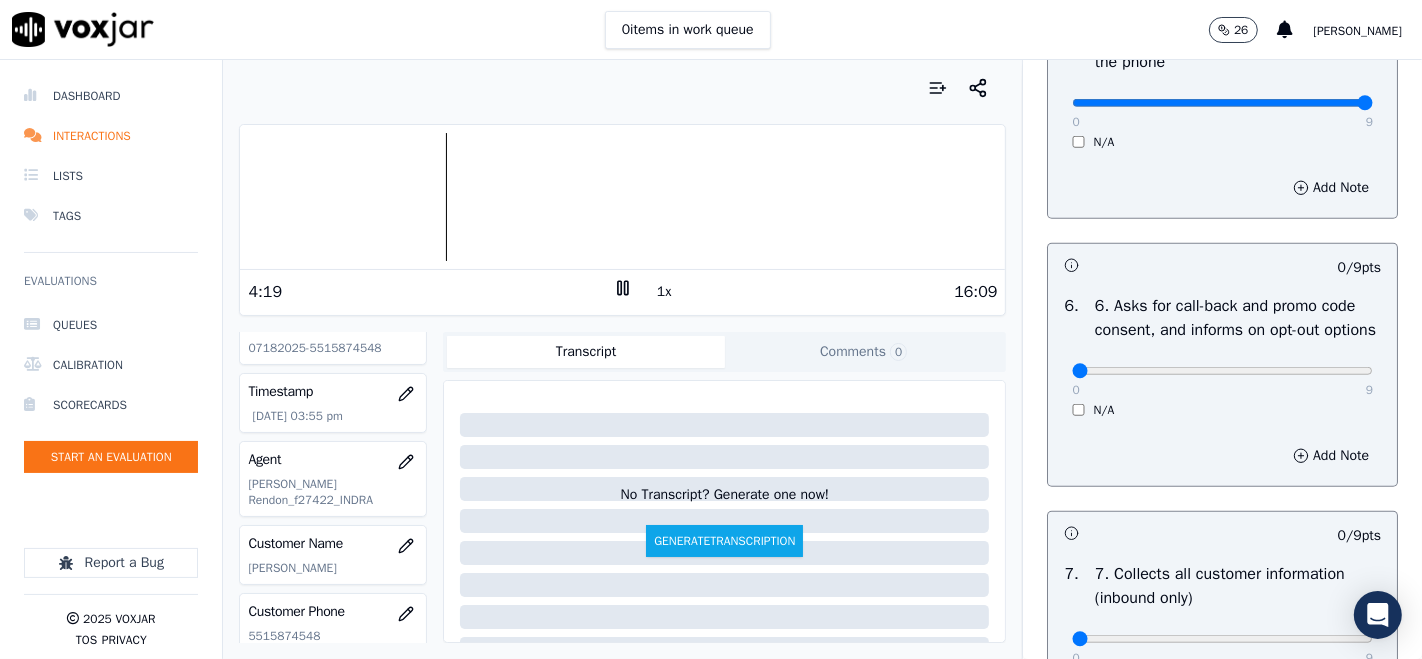 scroll, scrollTop: 1444, scrollLeft: 0, axis: vertical 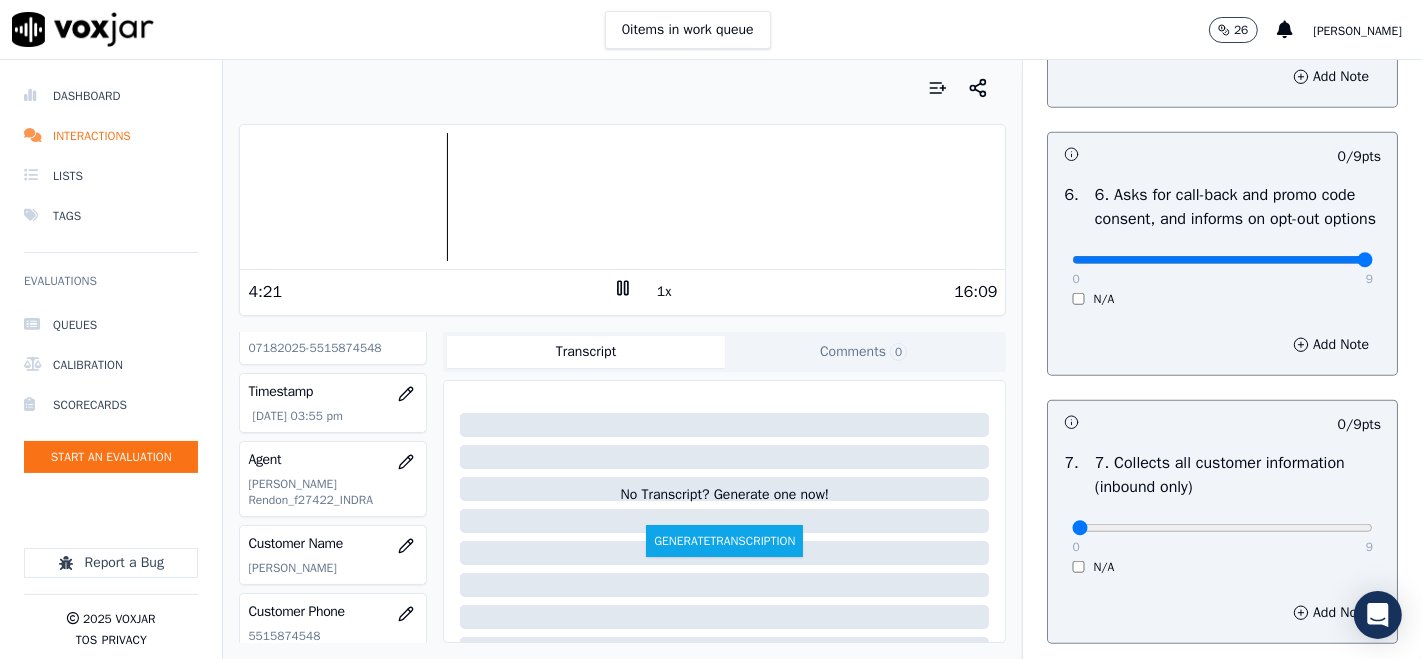 type on "9" 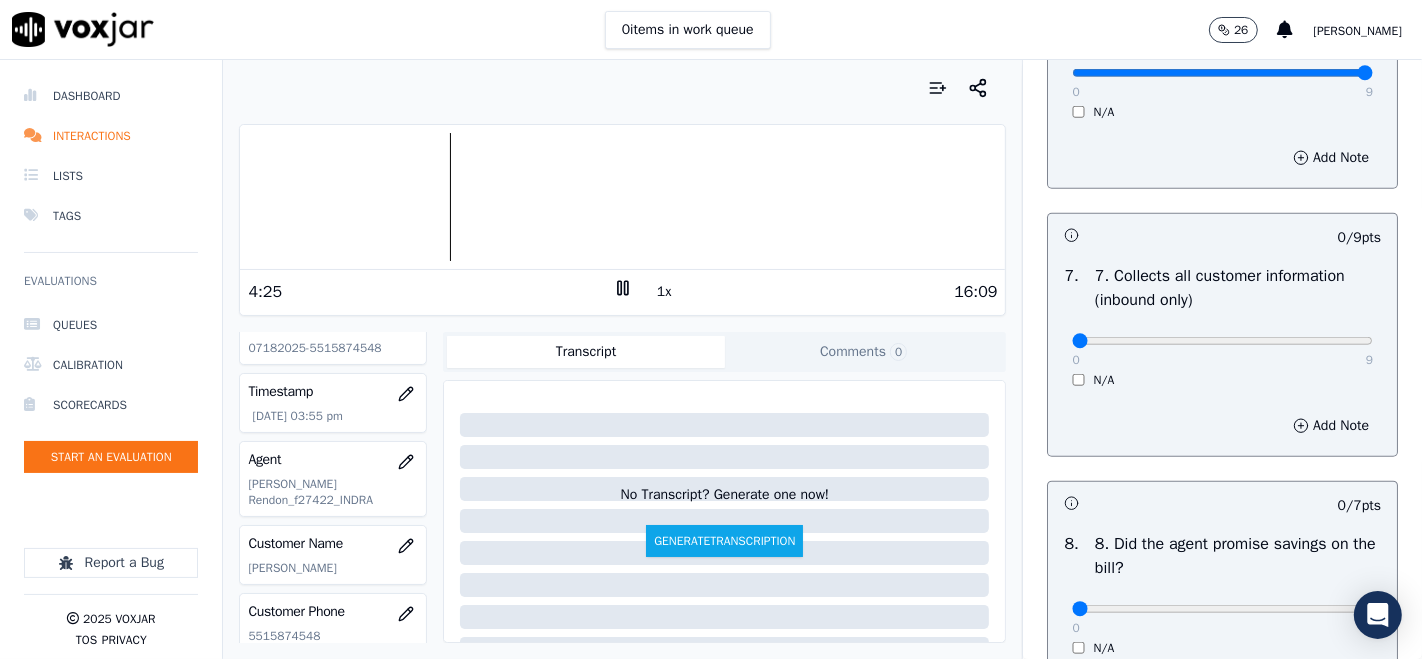 scroll, scrollTop: 1666, scrollLeft: 0, axis: vertical 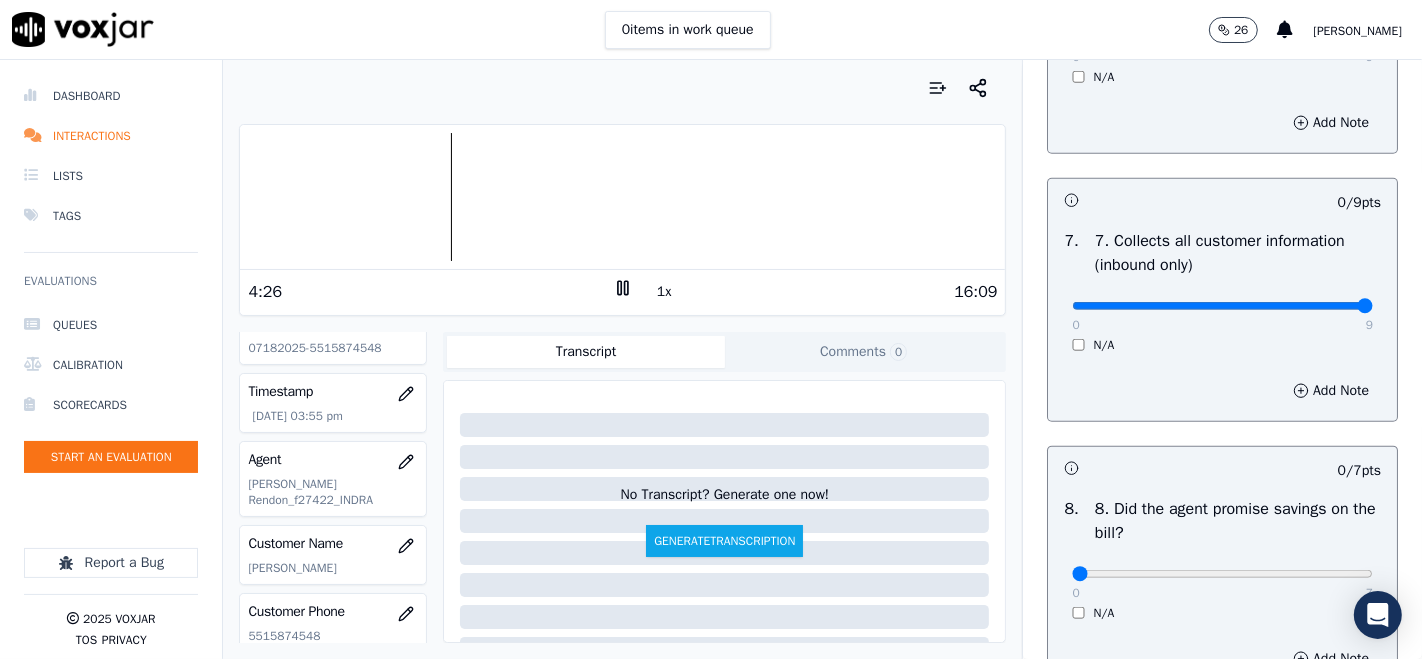 type on "9" 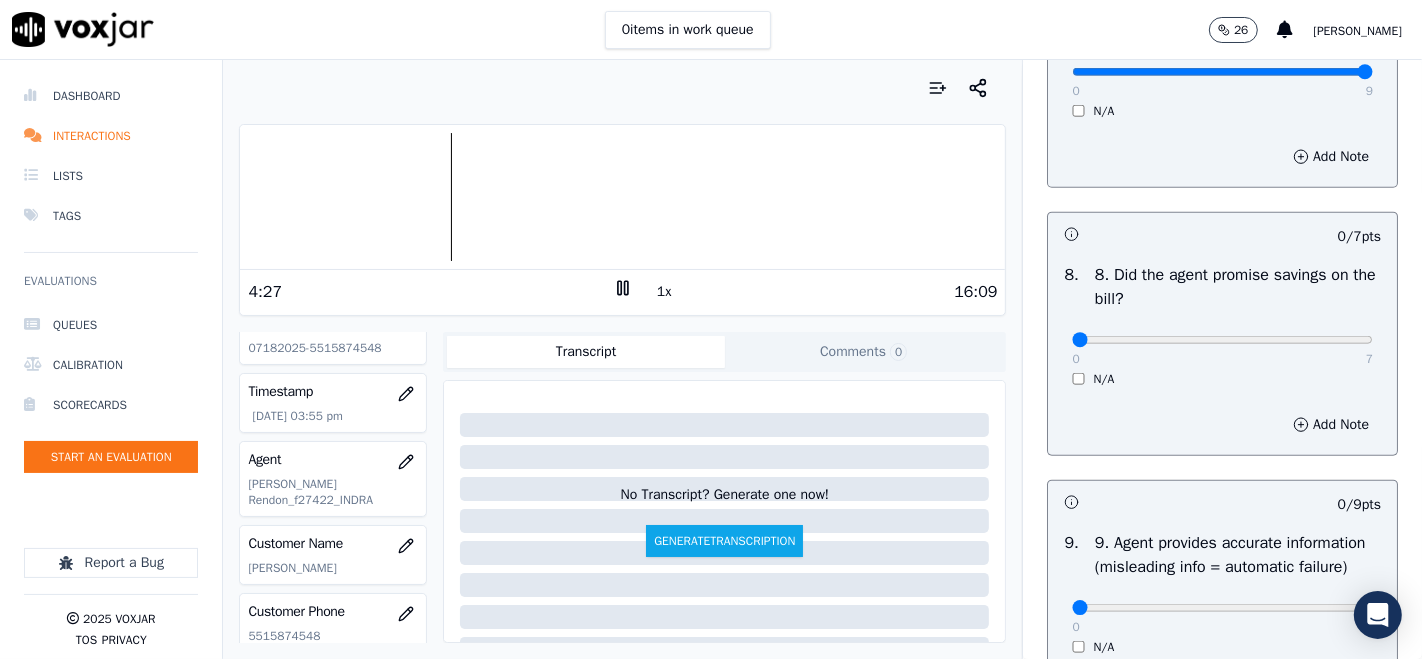 scroll, scrollTop: 2000, scrollLeft: 0, axis: vertical 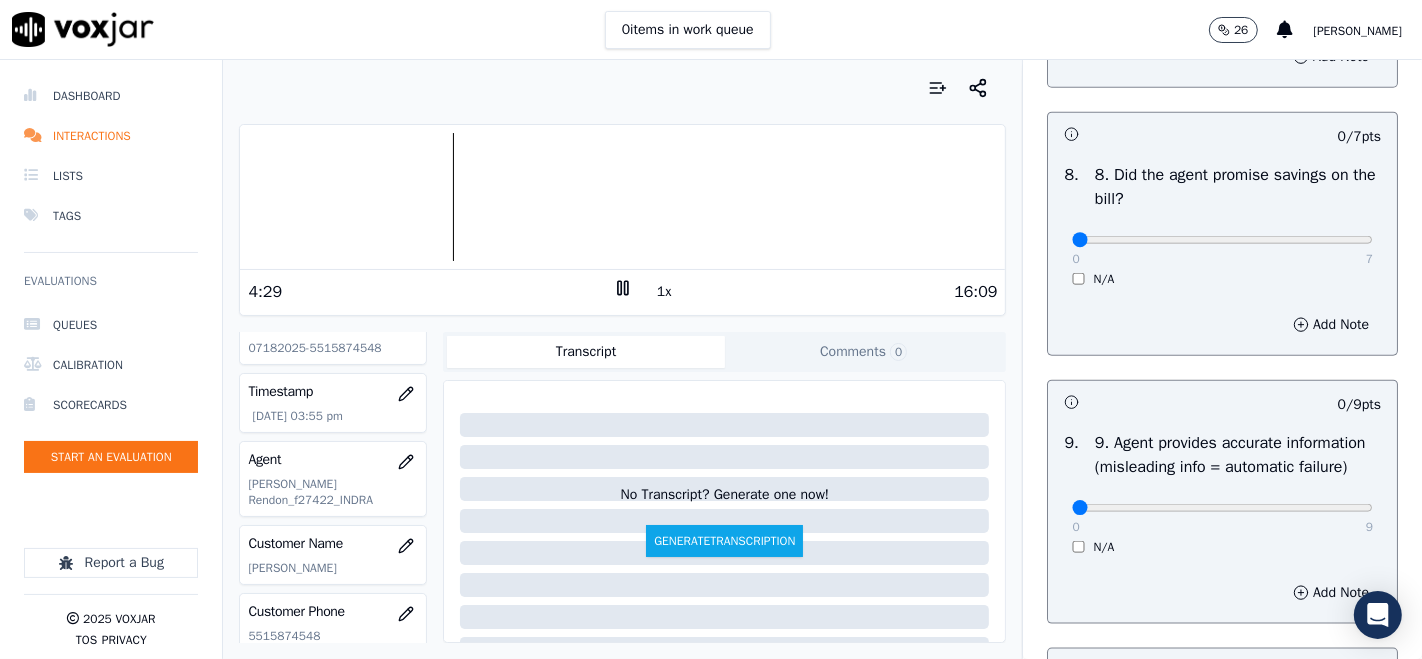 click on "0   7     N/A" at bounding box center [1222, 249] 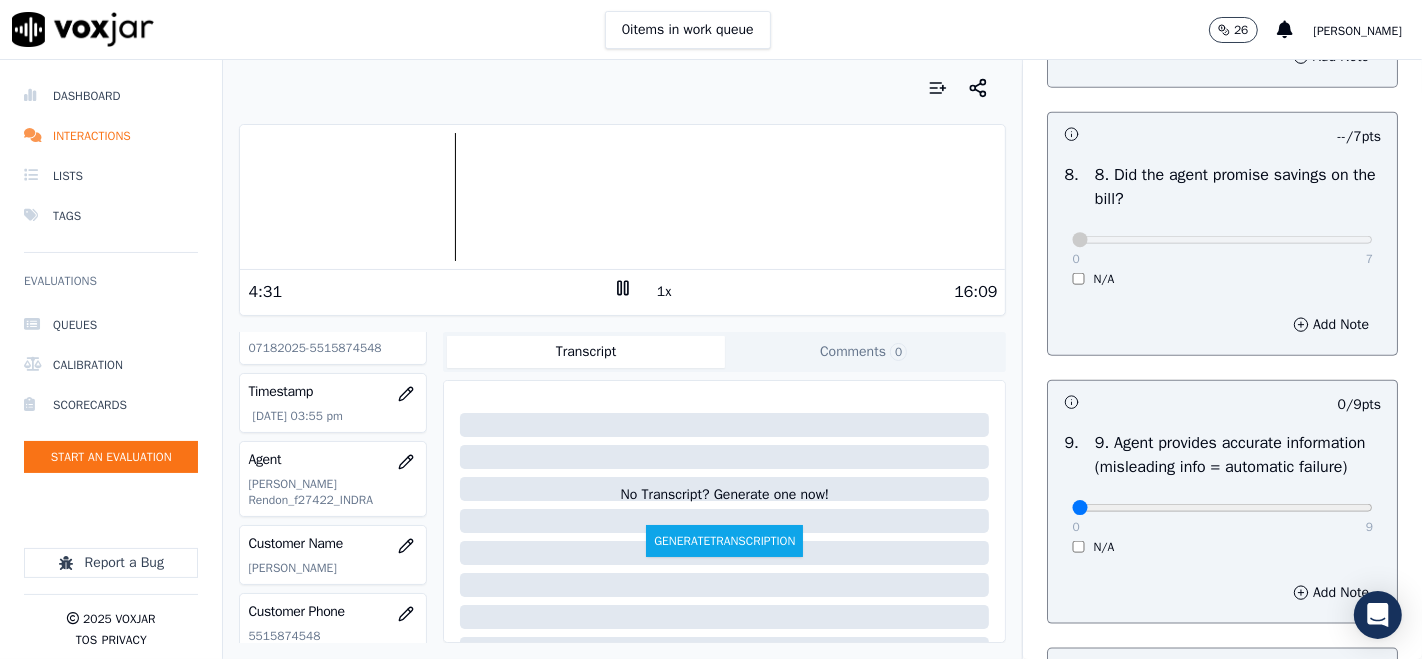 scroll, scrollTop: 2444, scrollLeft: 0, axis: vertical 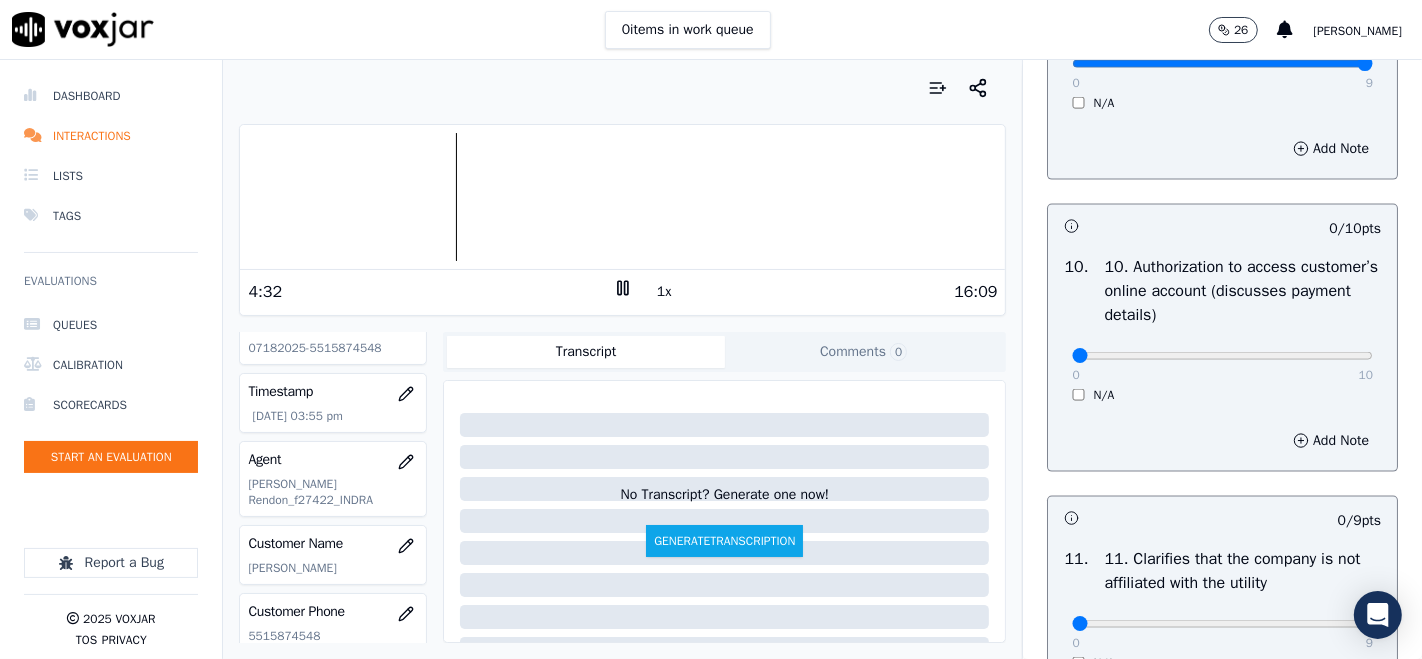 type on "9" 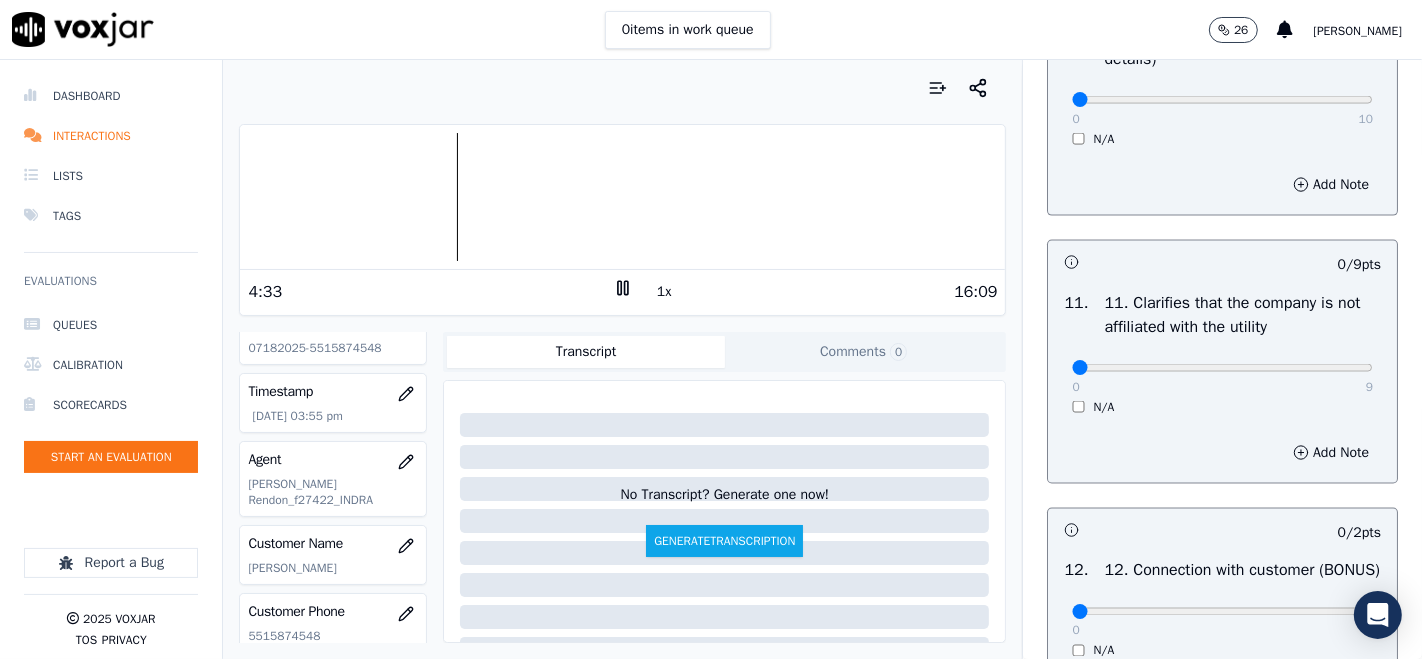 scroll, scrollTop: 2666, scrollLeft: 0, axis: vertical 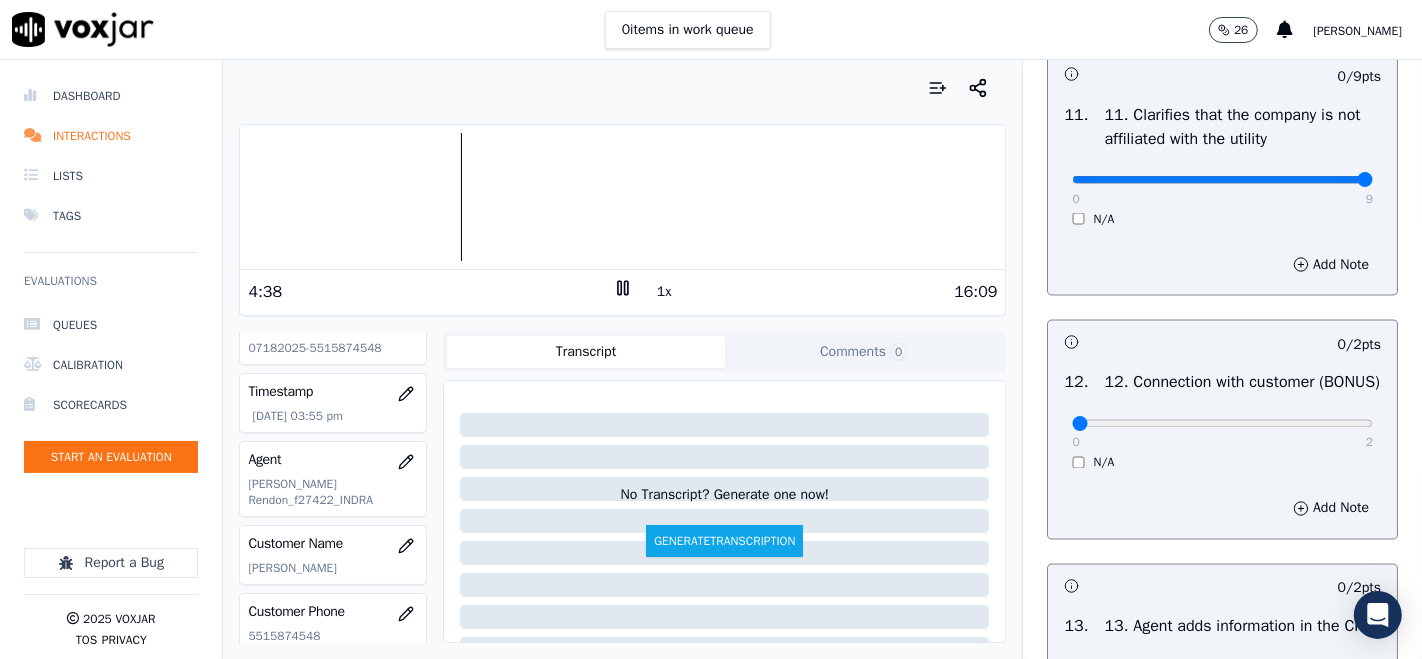 type on "9" 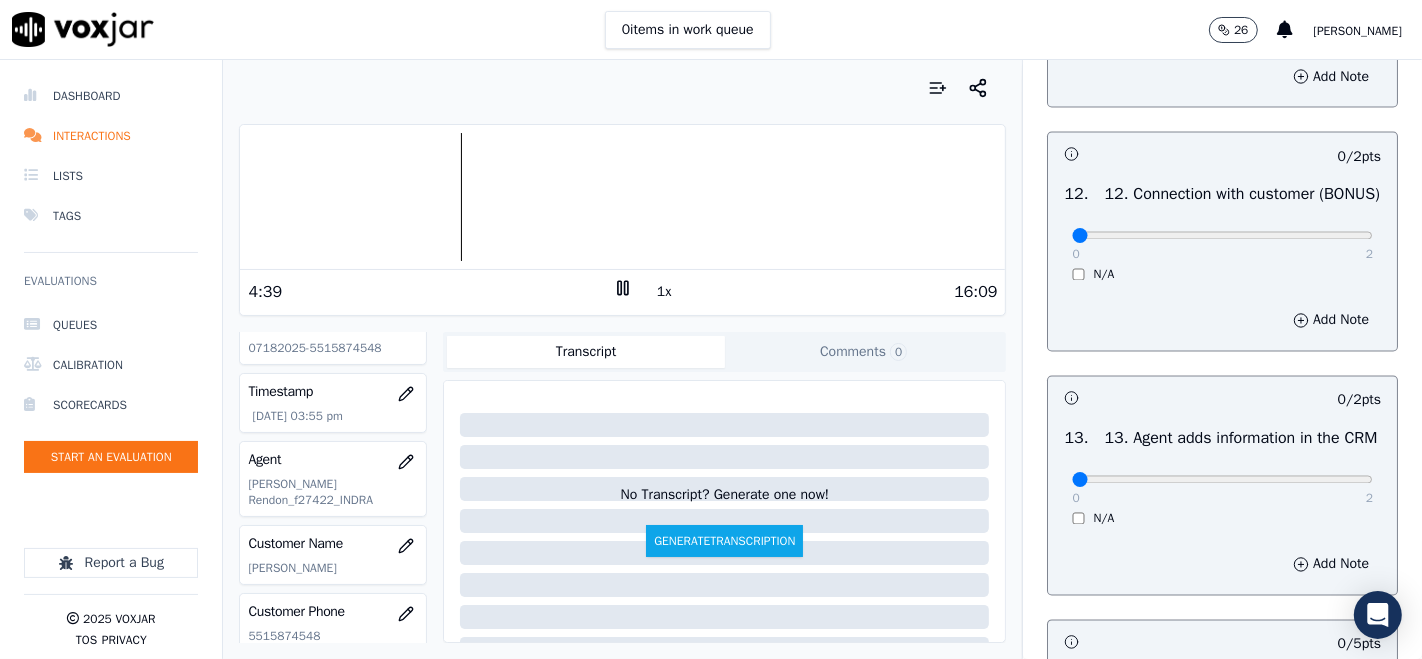 scroll, scrollTop: 3111, scrollLeft: 0, axis: vertical 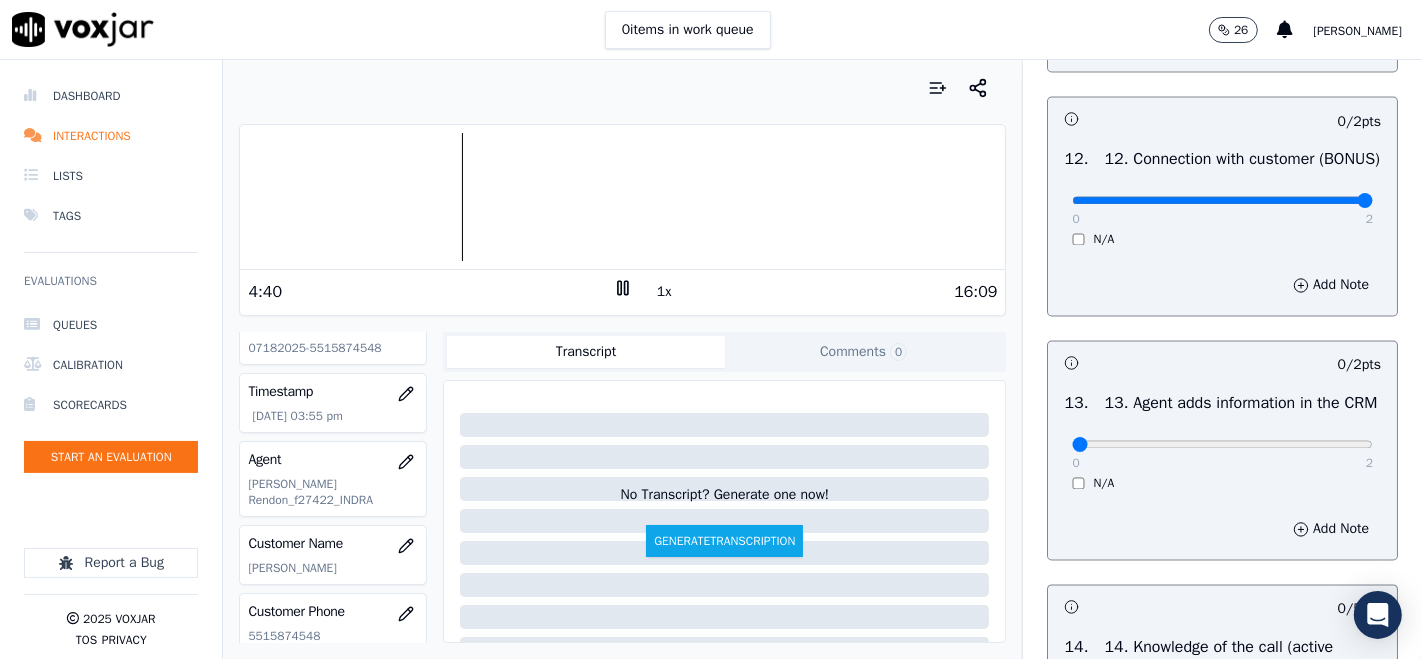 type on "2" 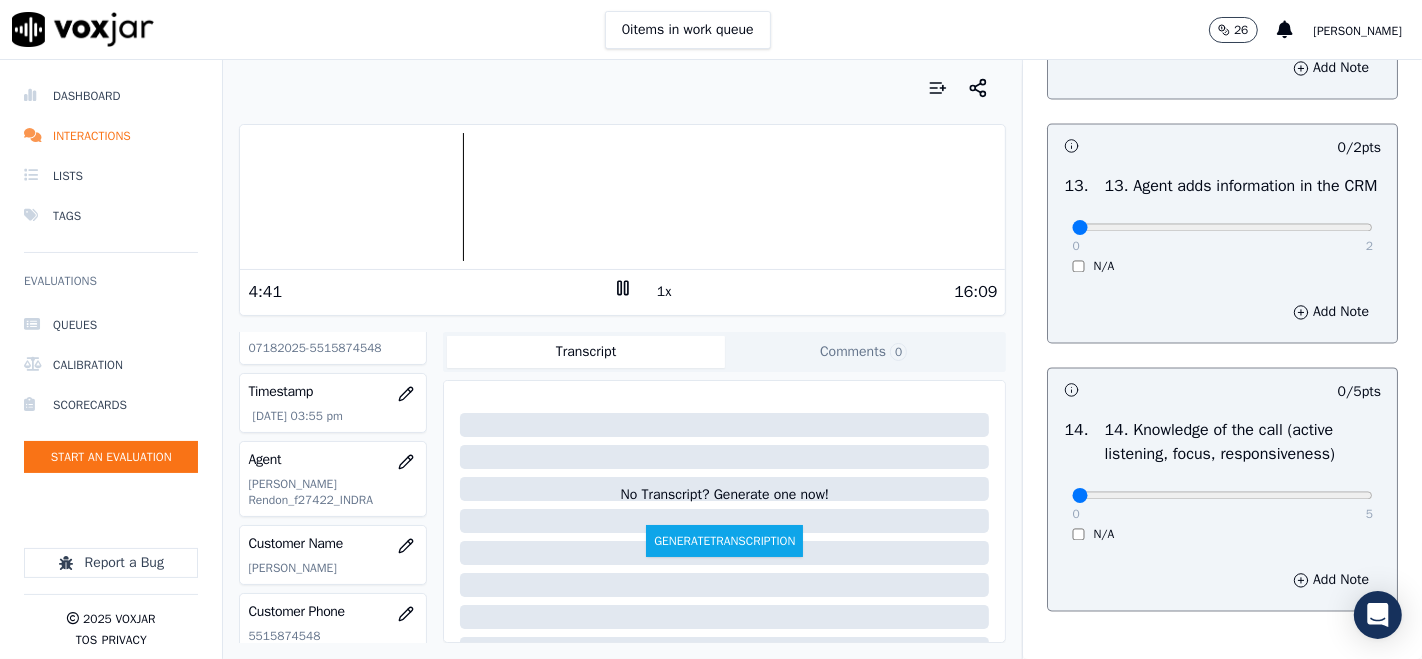 scroll, scrollTop: 3444, scrollLeft: 0, axis: vertical 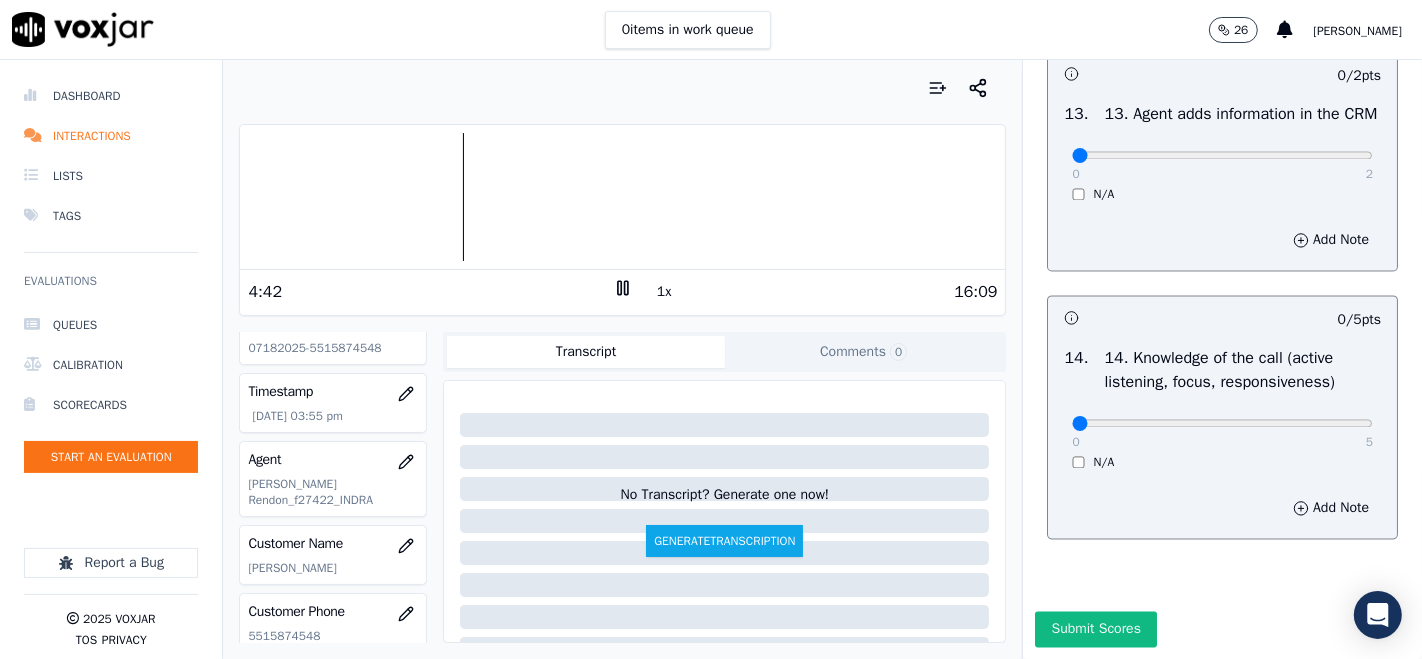 click on "2" at bounding box center [1369, 174] 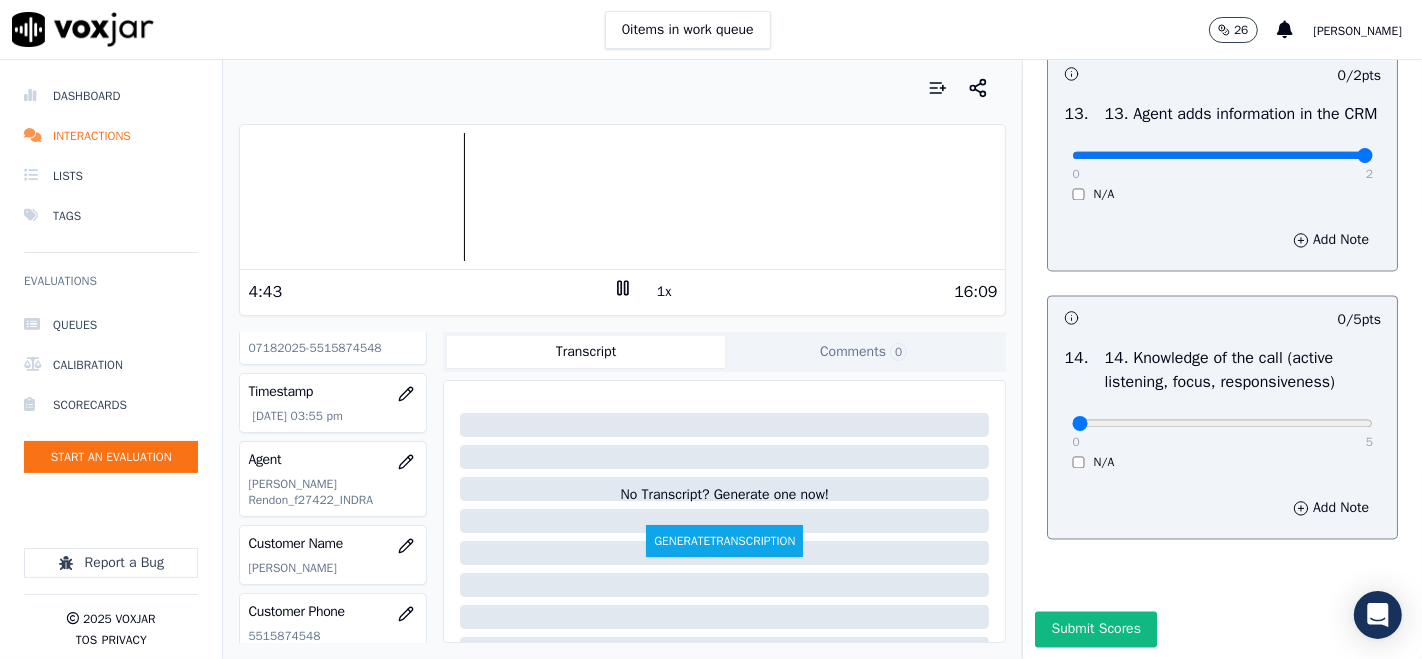type on "2" 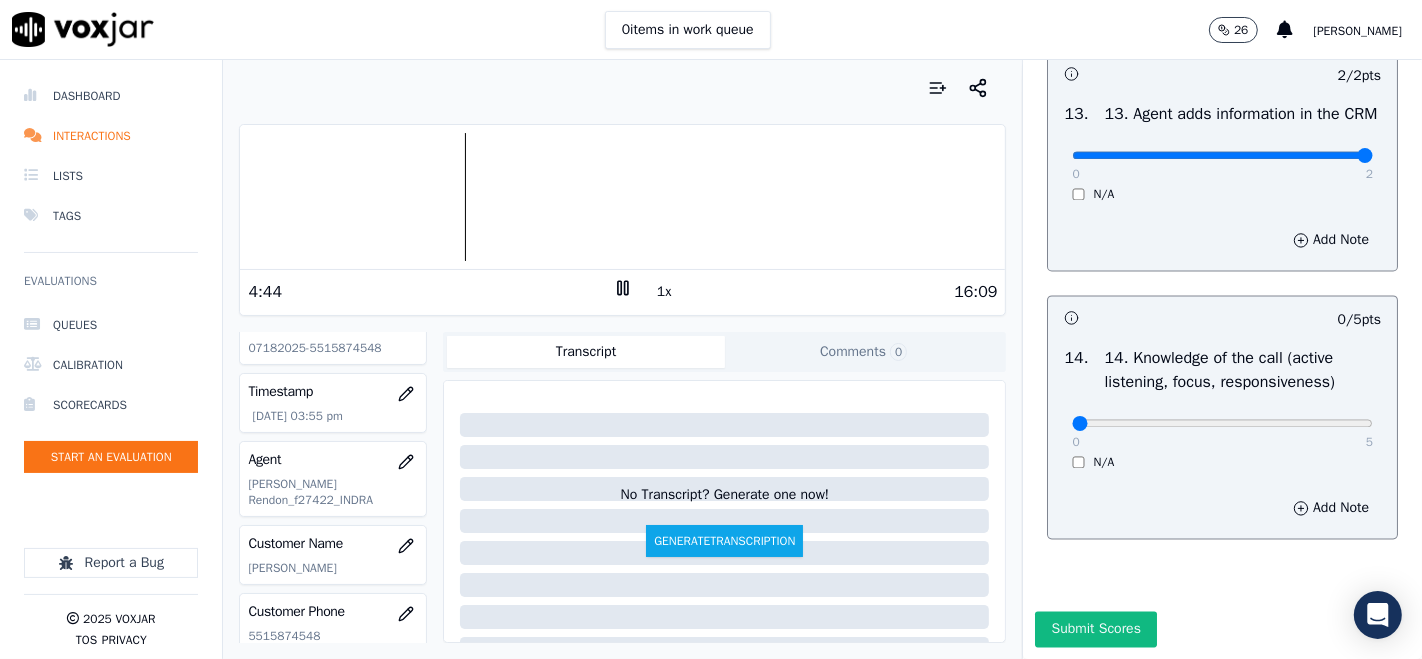 scroll, scrollTop: 3606, scrollLeft: 0, axis: vertical 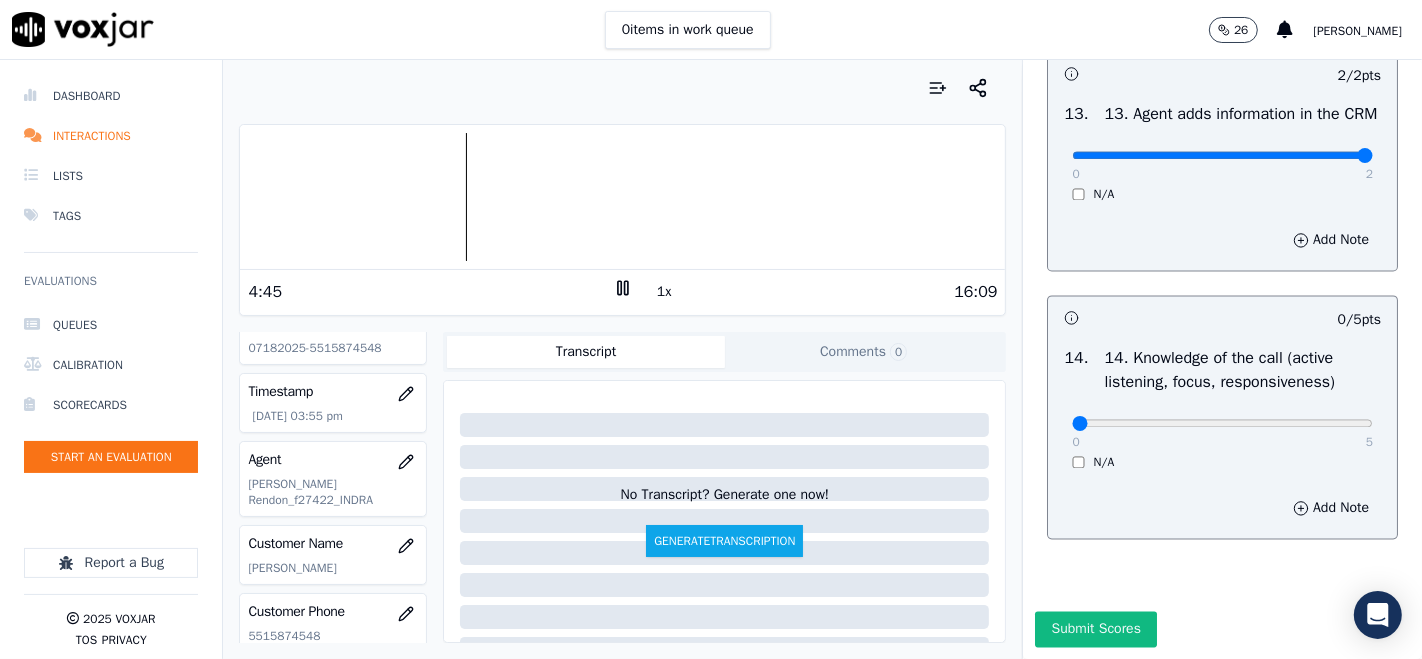 click on "0   5" at bounding box center (1222, 422) 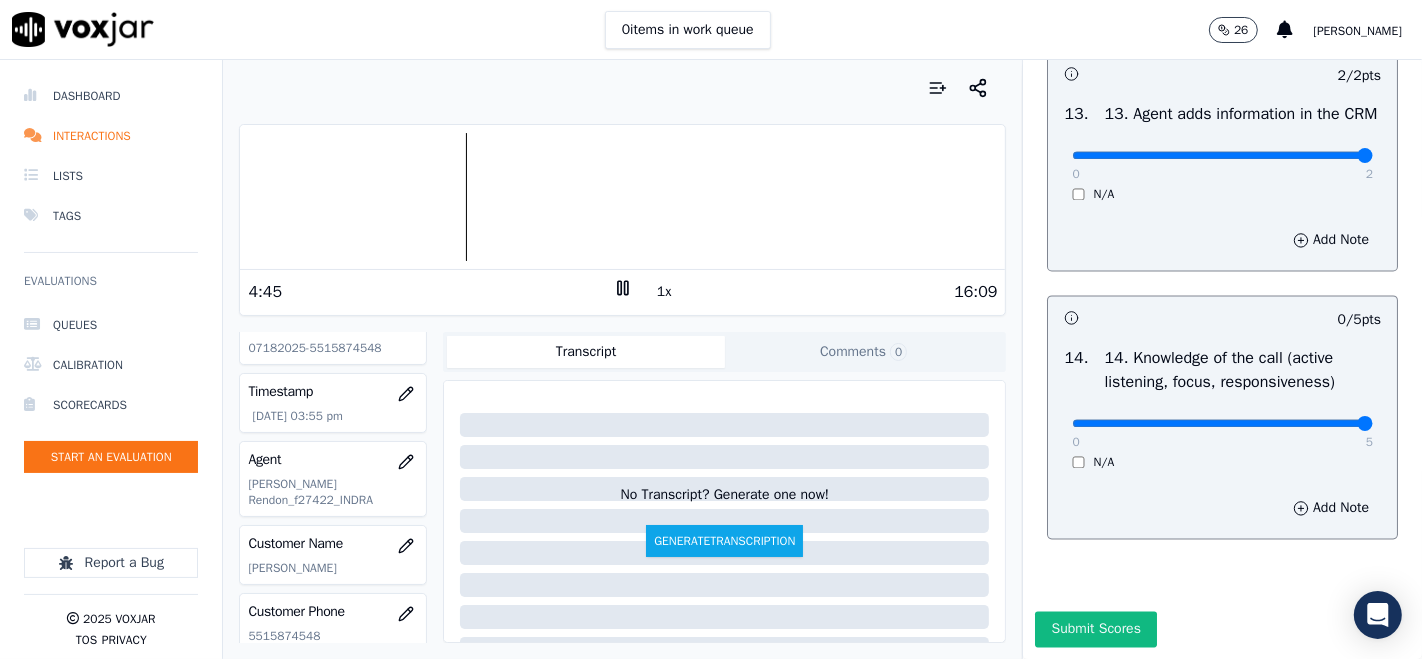 type on "5" 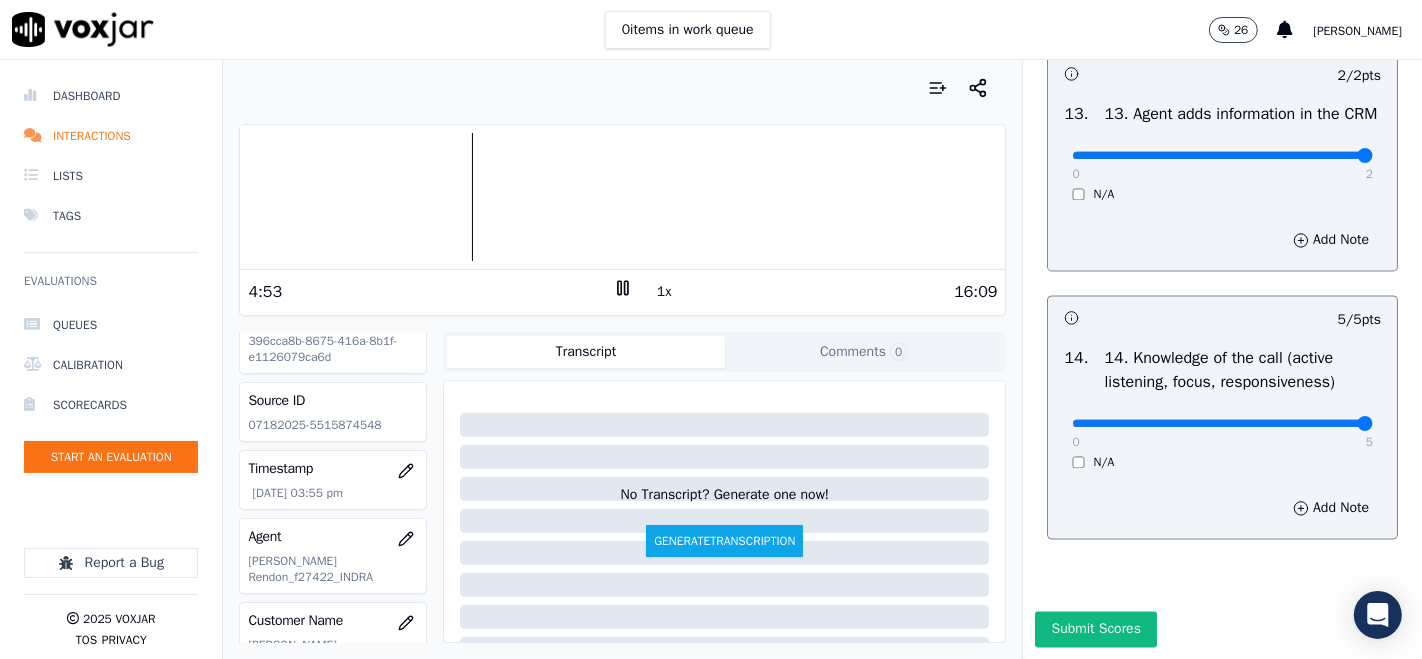 scroll, scrollTop: 0, scrollLeft: 0, axis: both 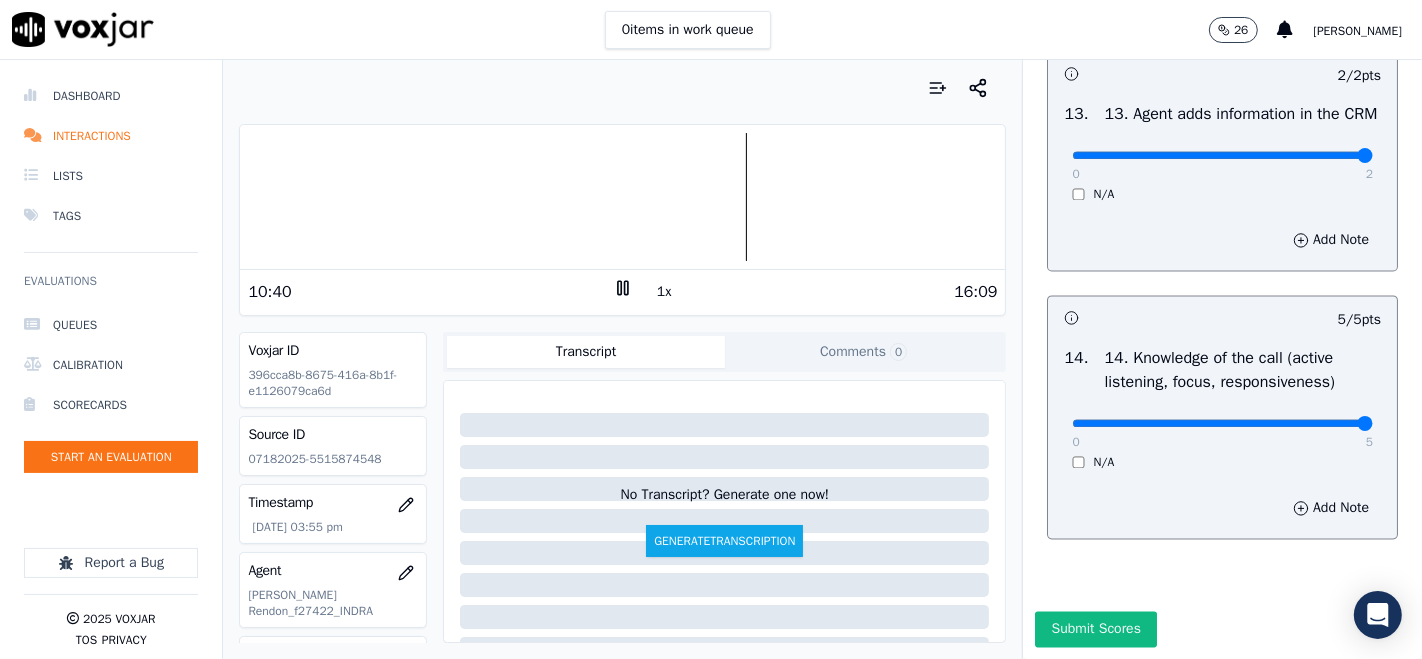 click on "Submit Scores" at bounding box center (1095, 629) 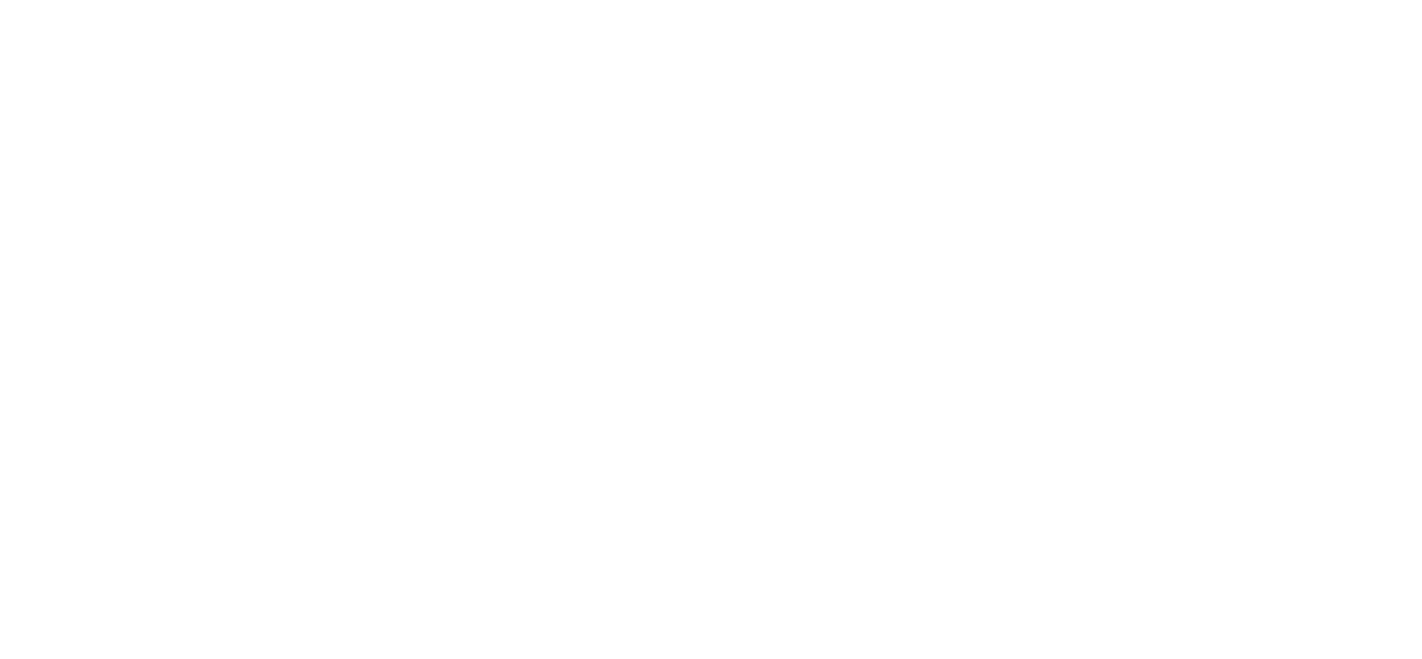 scroll, scrollTop: 0, scrollLeft: 0, axis: both 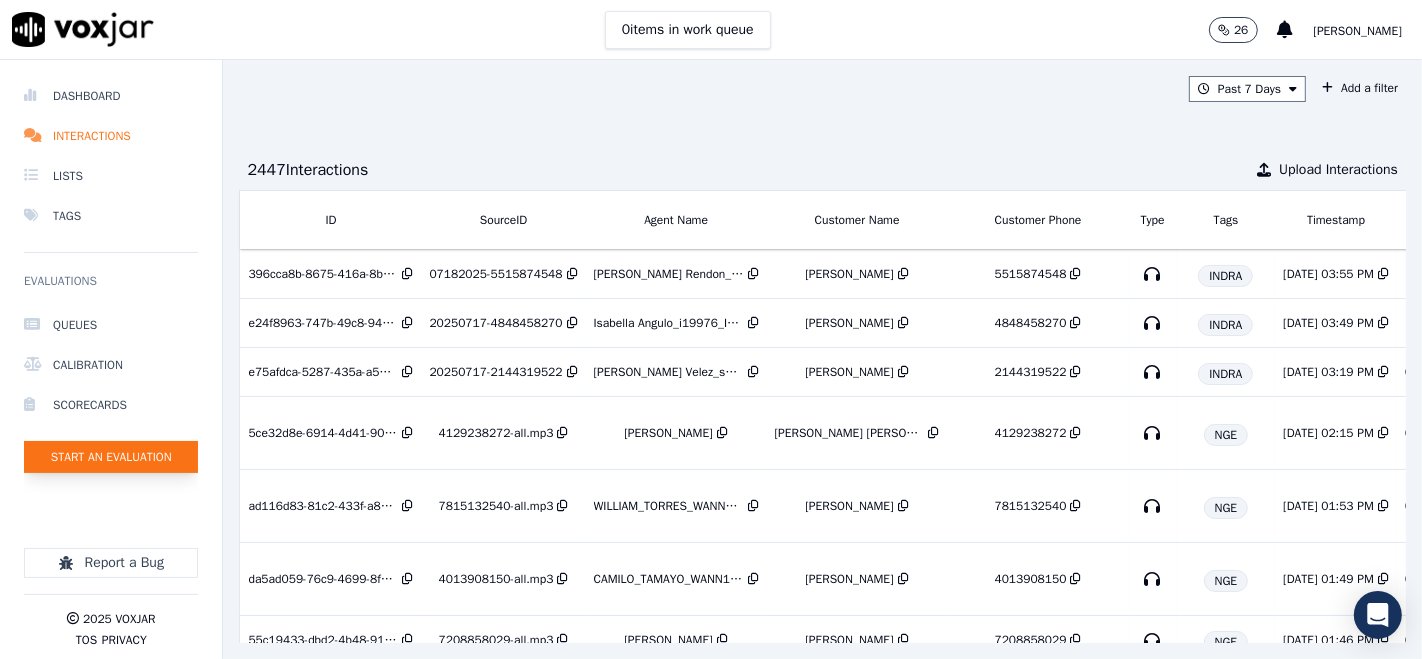 click on "Start an Evaluation" 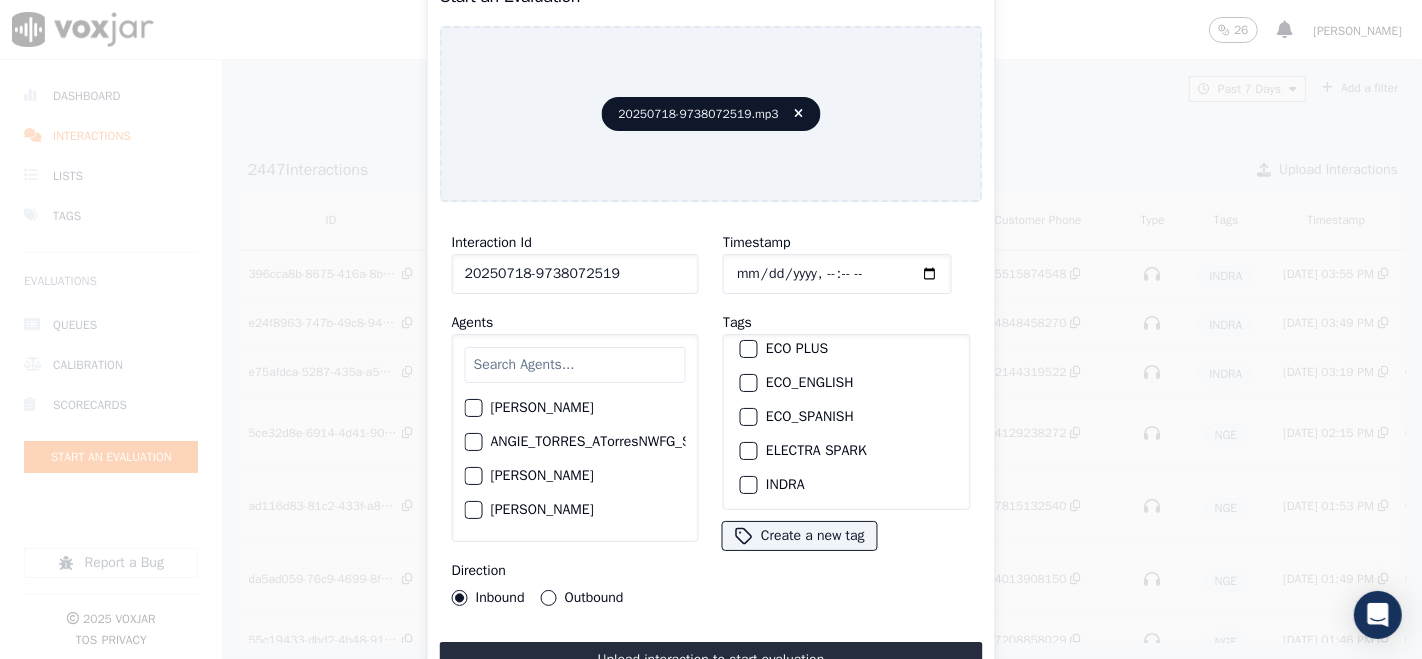 scroll, scrollTop: 111, scrollLeft: 0, axis: vertical 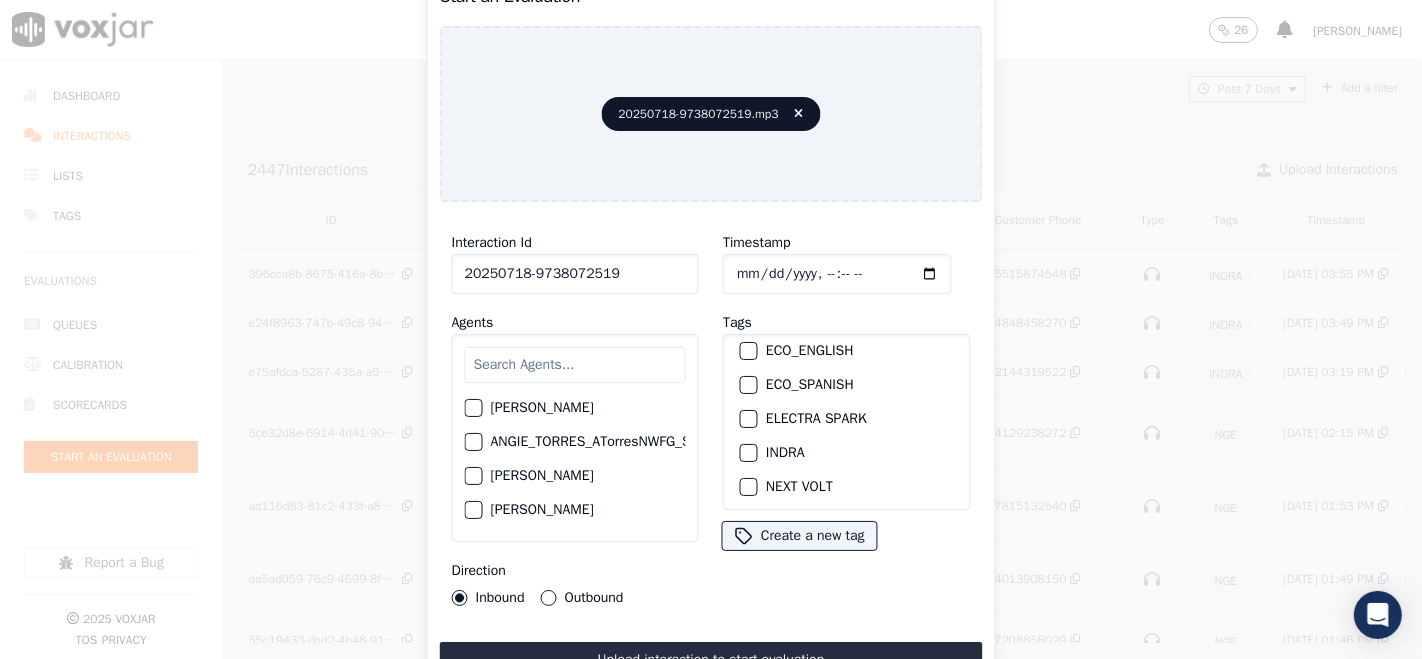 type on "20250718-9738072519" 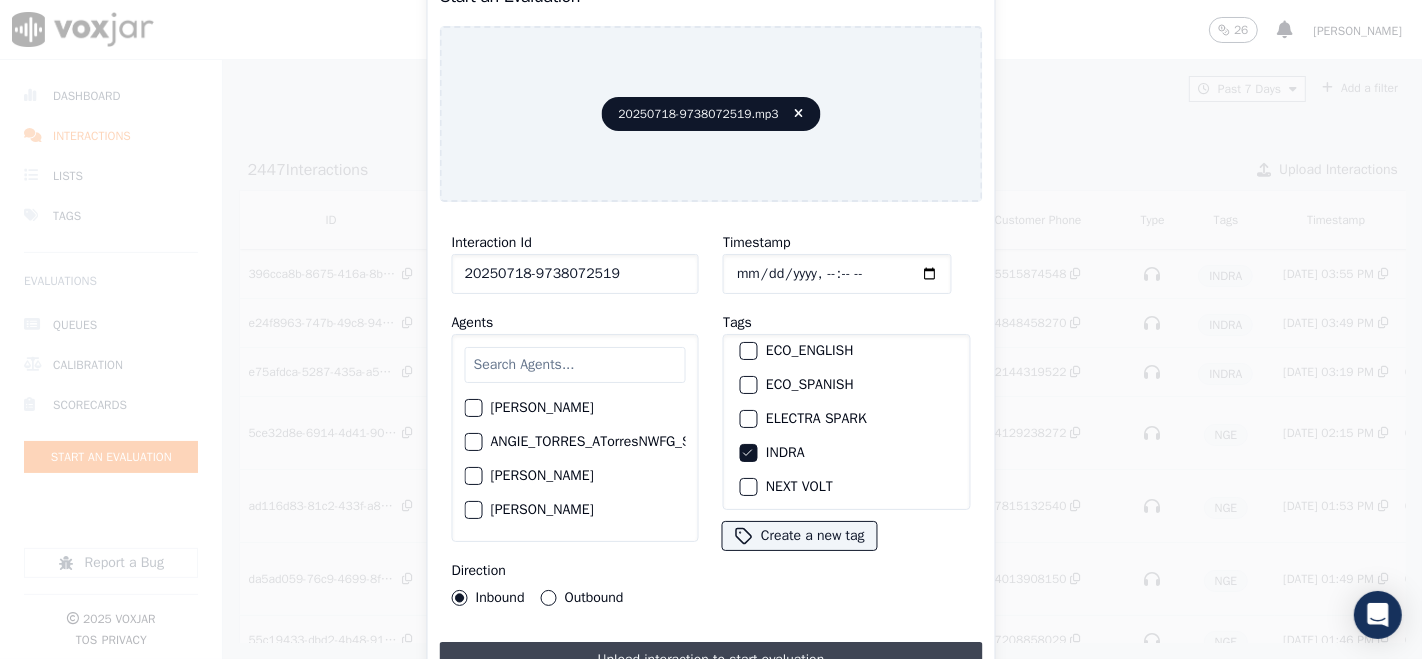 click on "Upload interaction to start evaluation" at bounding box center (711, 660) 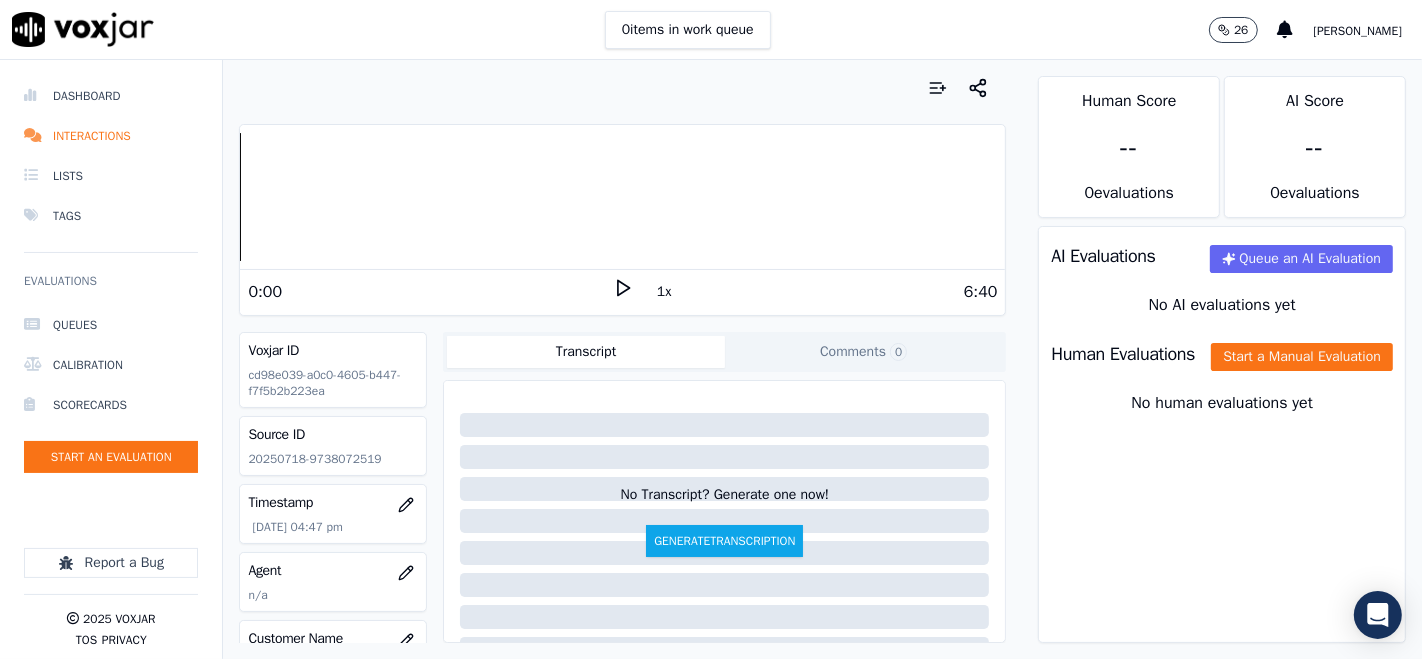 click 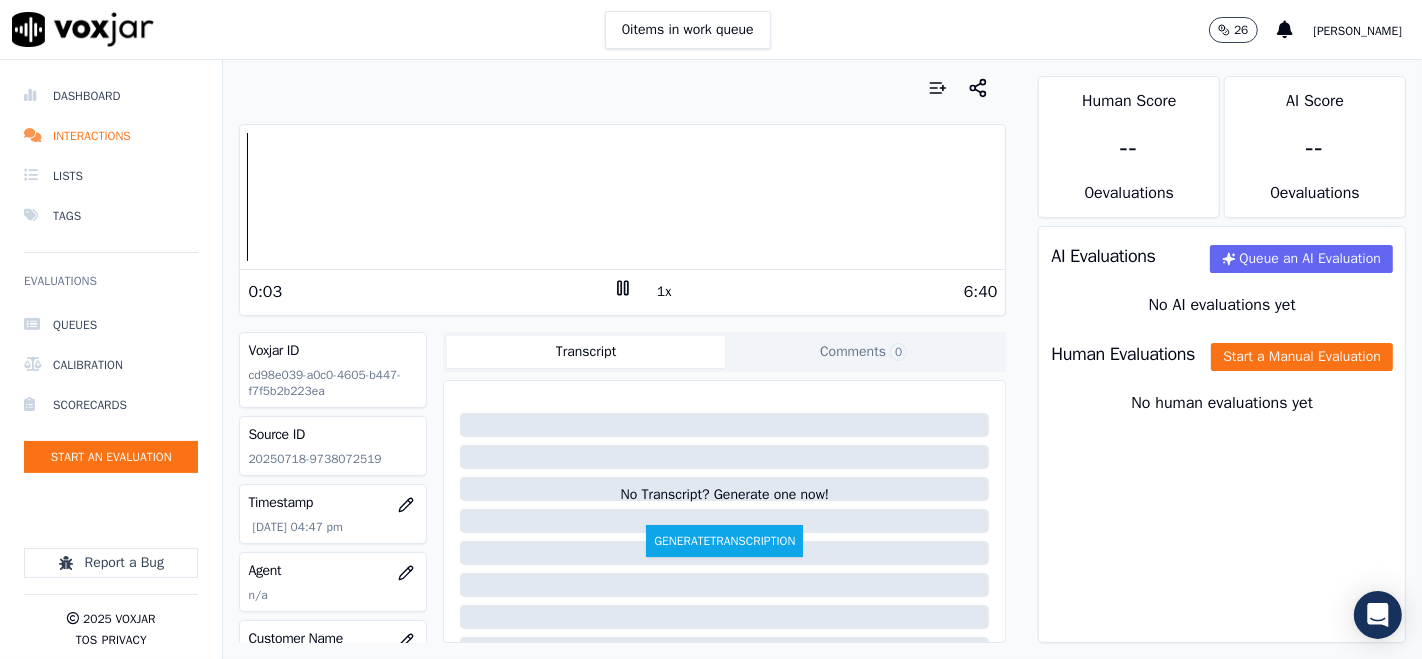 scroll, scrollTop: 111, scrollLeft: 0, axis: vertical 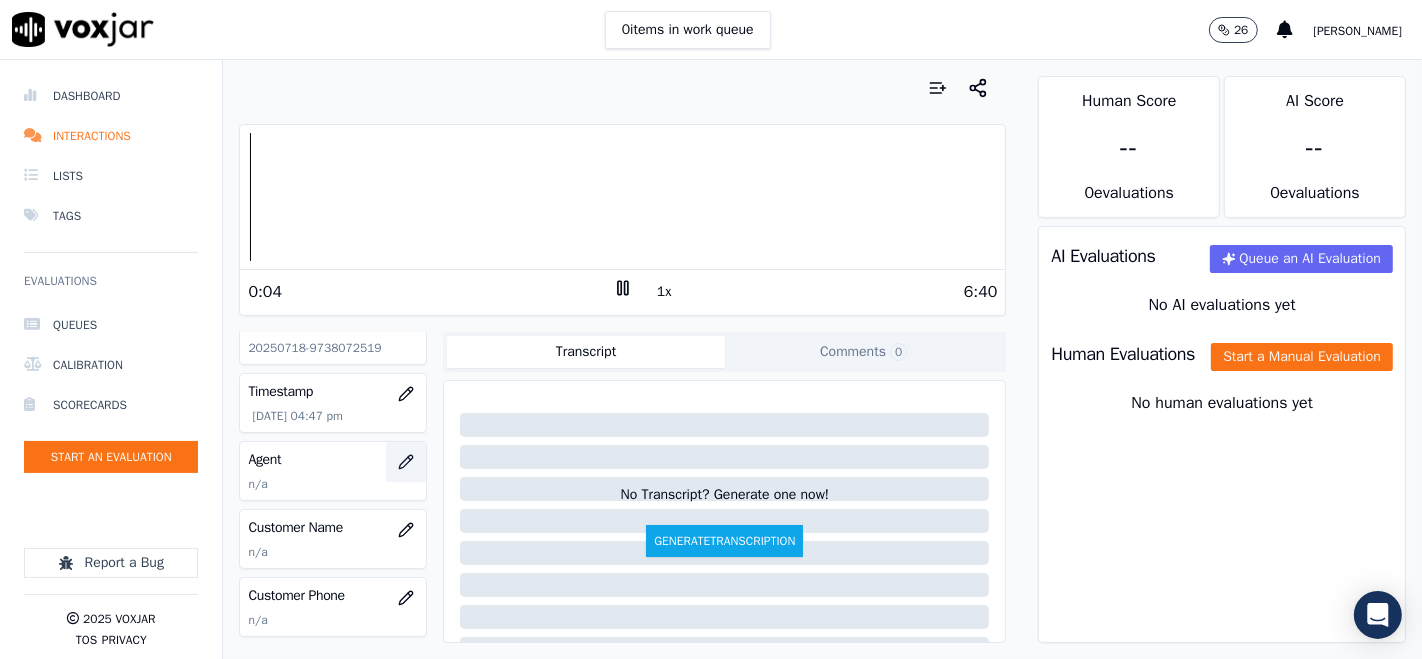 click at bounding box center [406, 462] 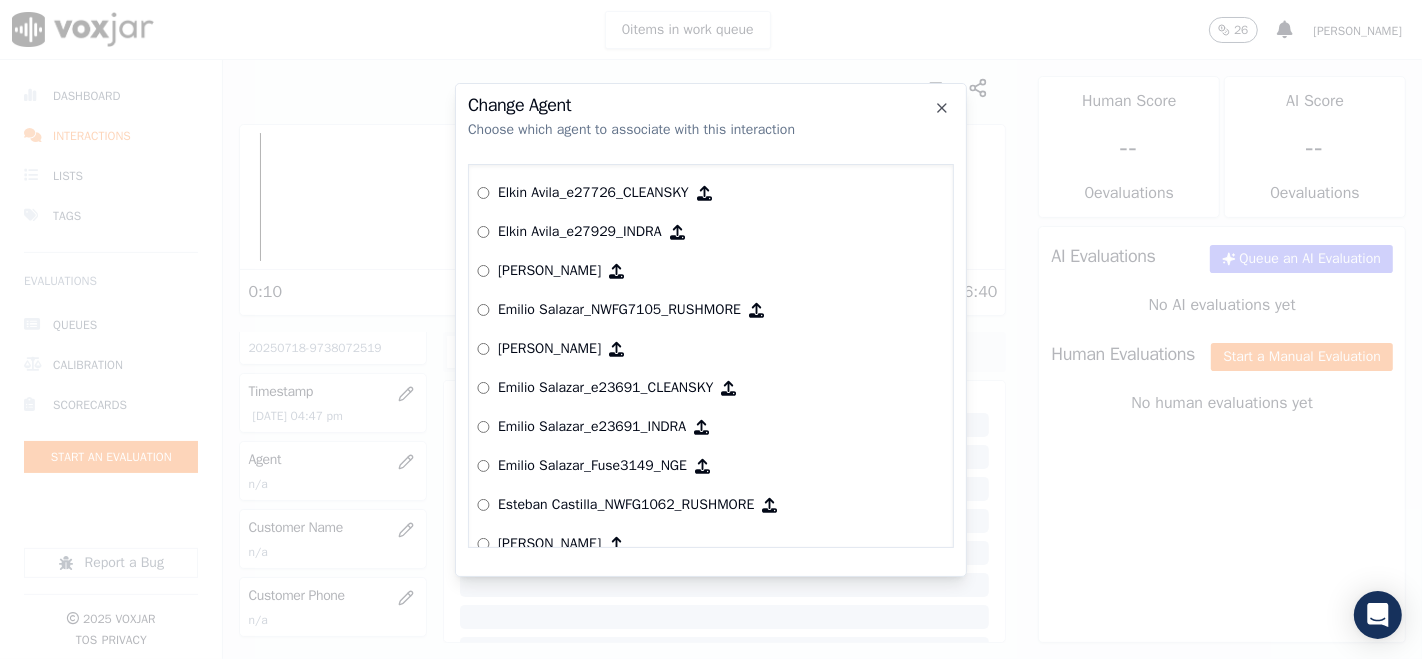 scroll, scrollTop: 2907, scrollLeft: 0, axis: vertical 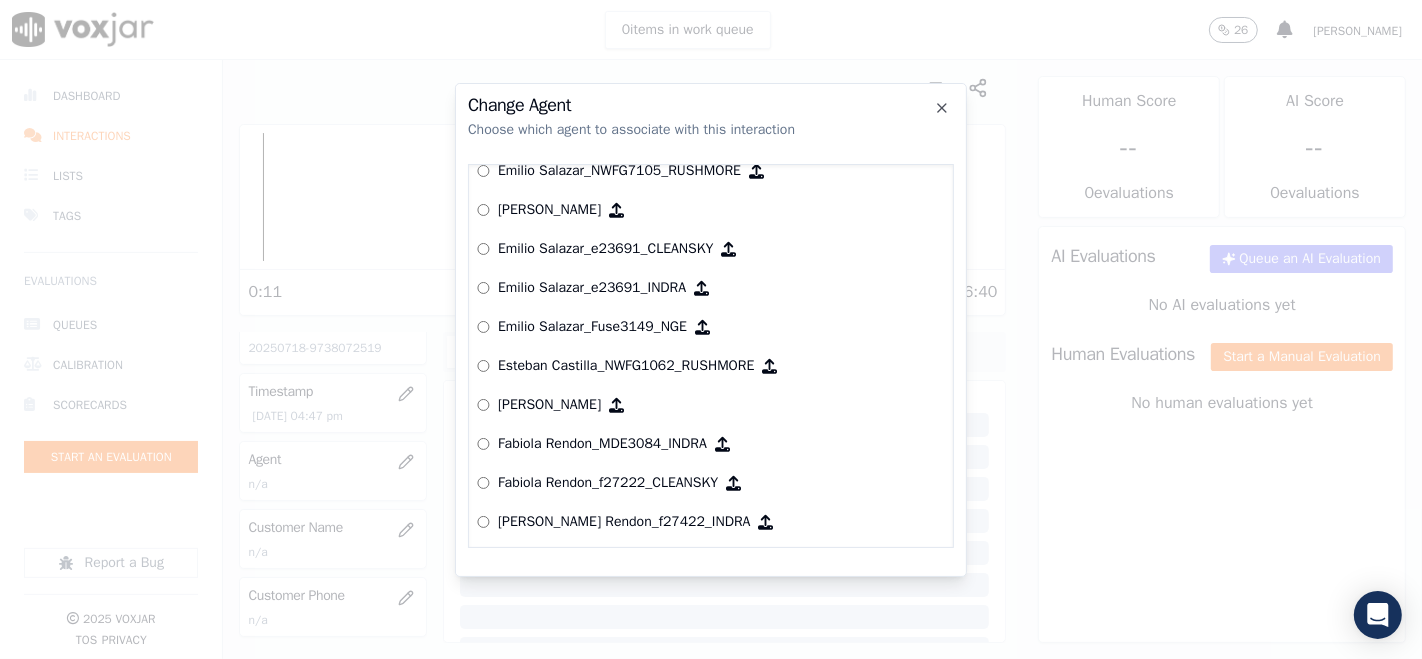 click on "Emilio Salazar_e23691_INDRA" at bounding box center [592, 288] 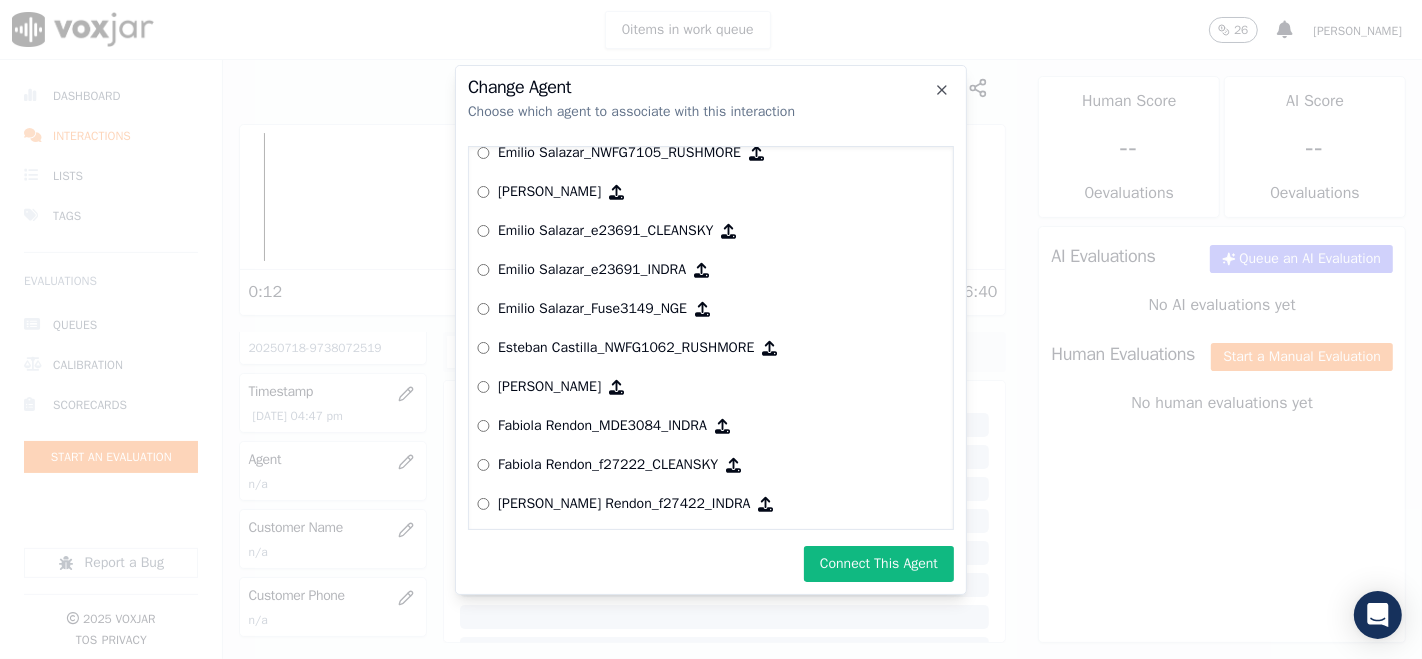 drag, startPoint x: 839, startPoint y: 561, endPoint x: 800, endPoint y: 567, distance: 39.45884 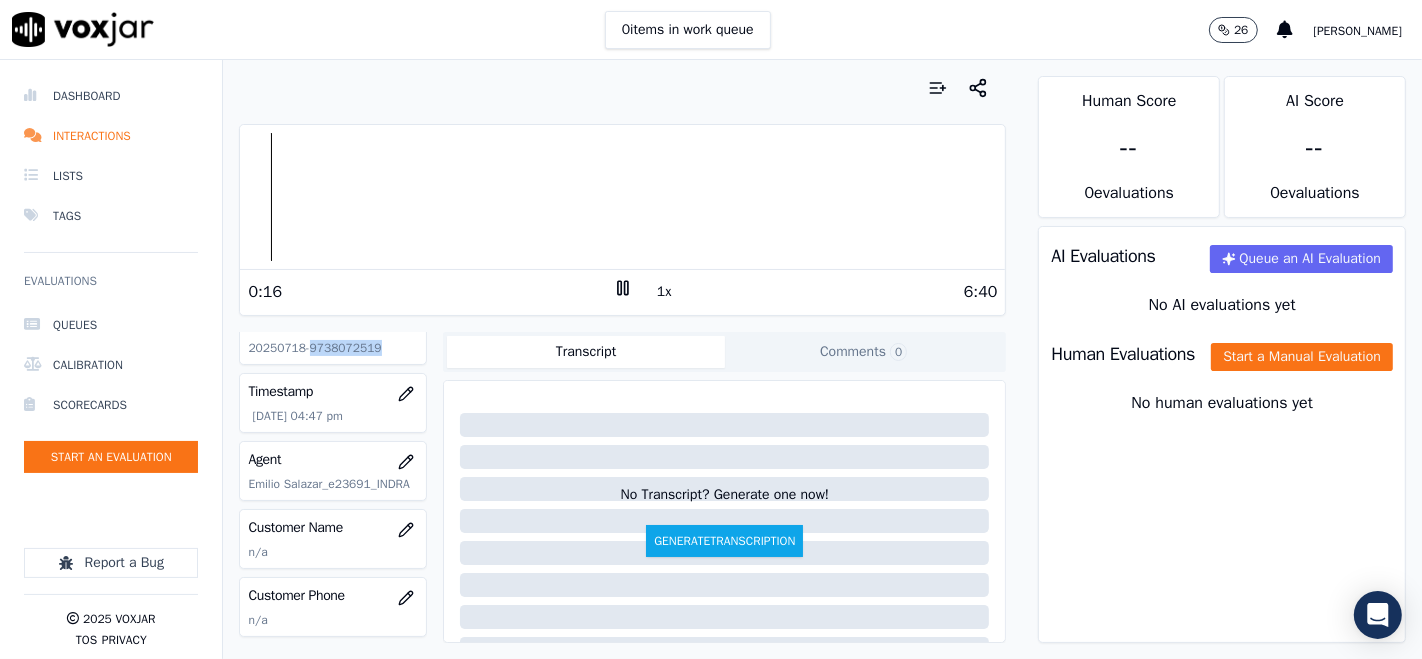 drag, startPoint x: 304, startPoint y: 350, endPoint x: 417, endPoint y: 350, distance: 113 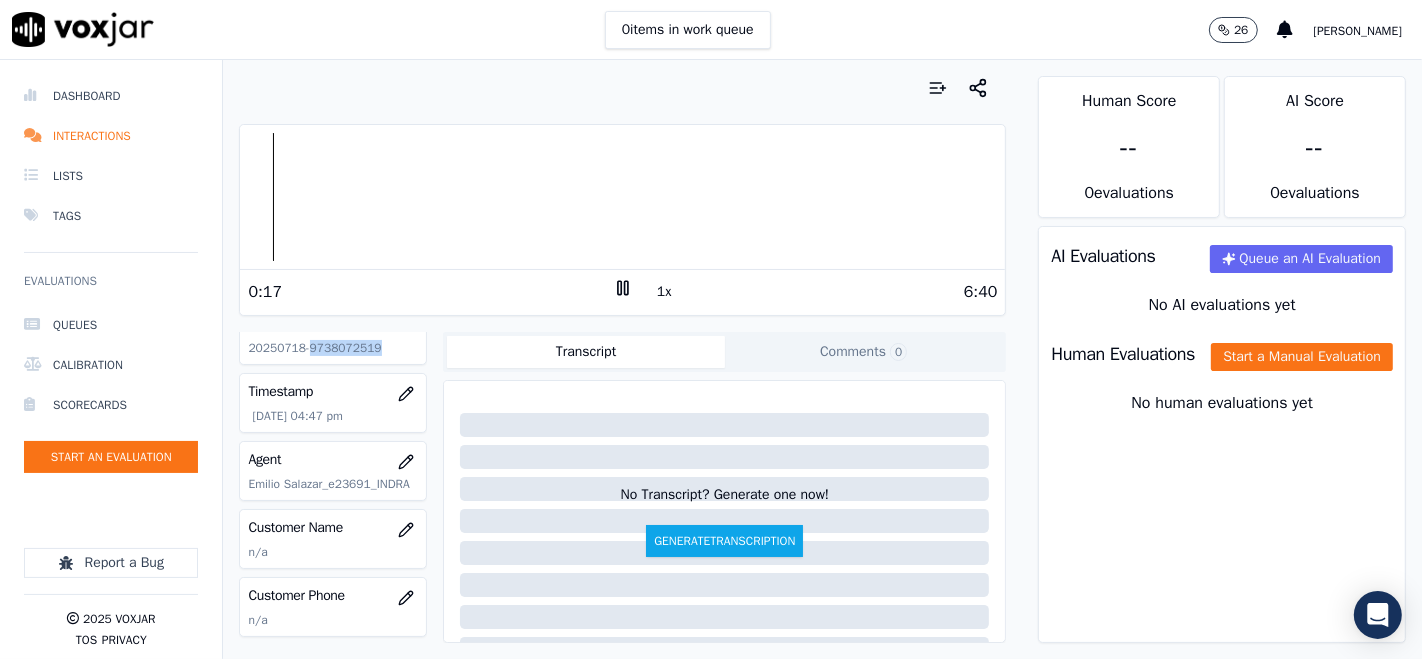 copy on "9738072519" 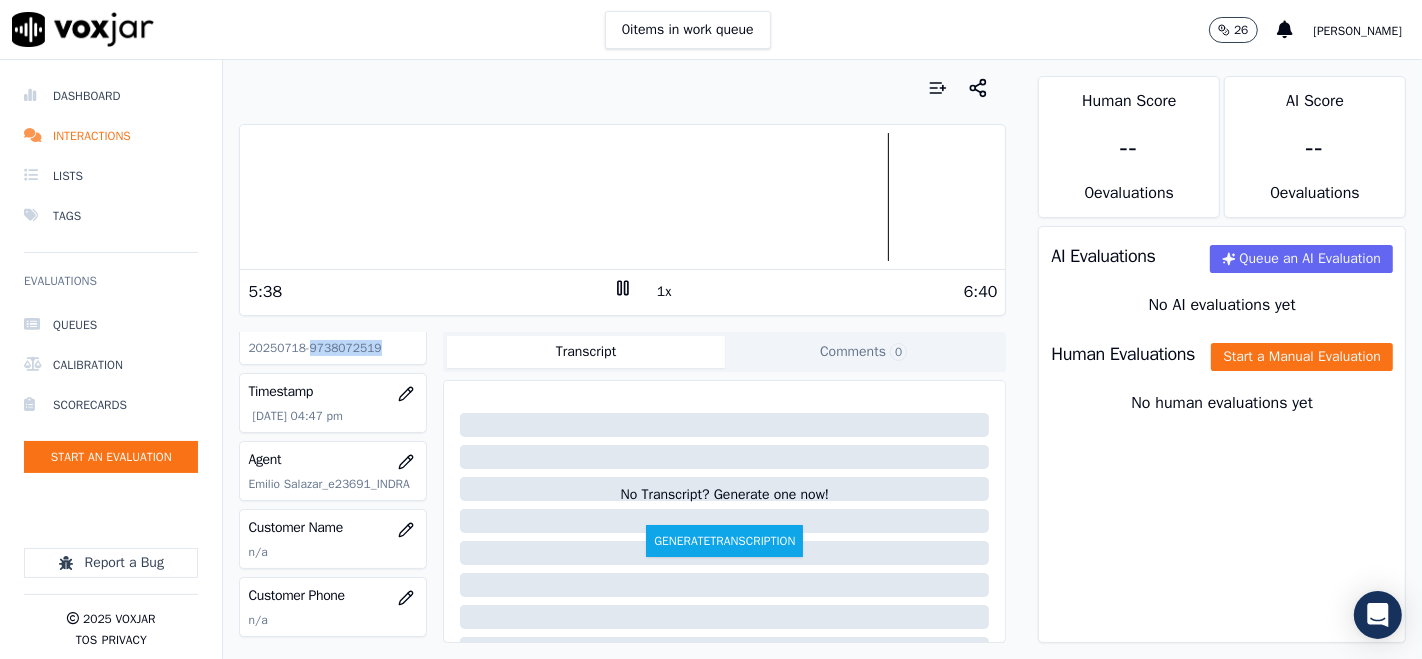 click at bounding box center (622, 197) 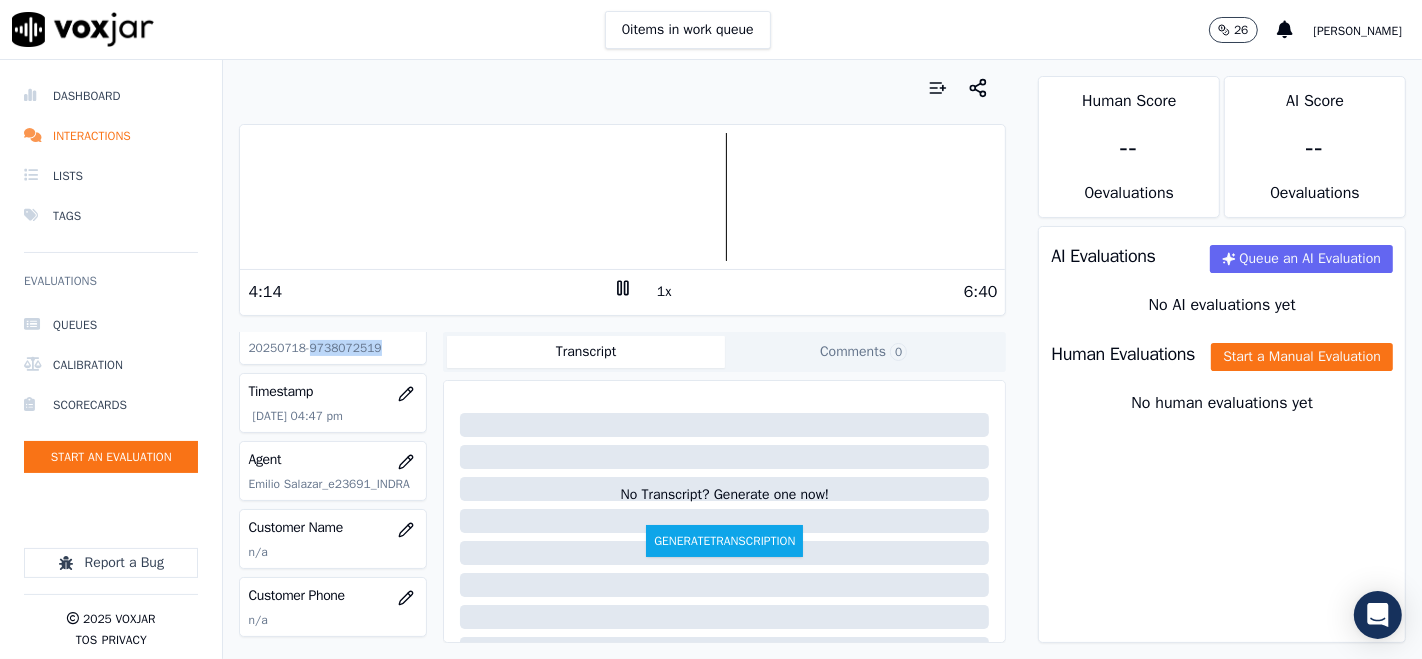 click at bounding box center (622, 197) 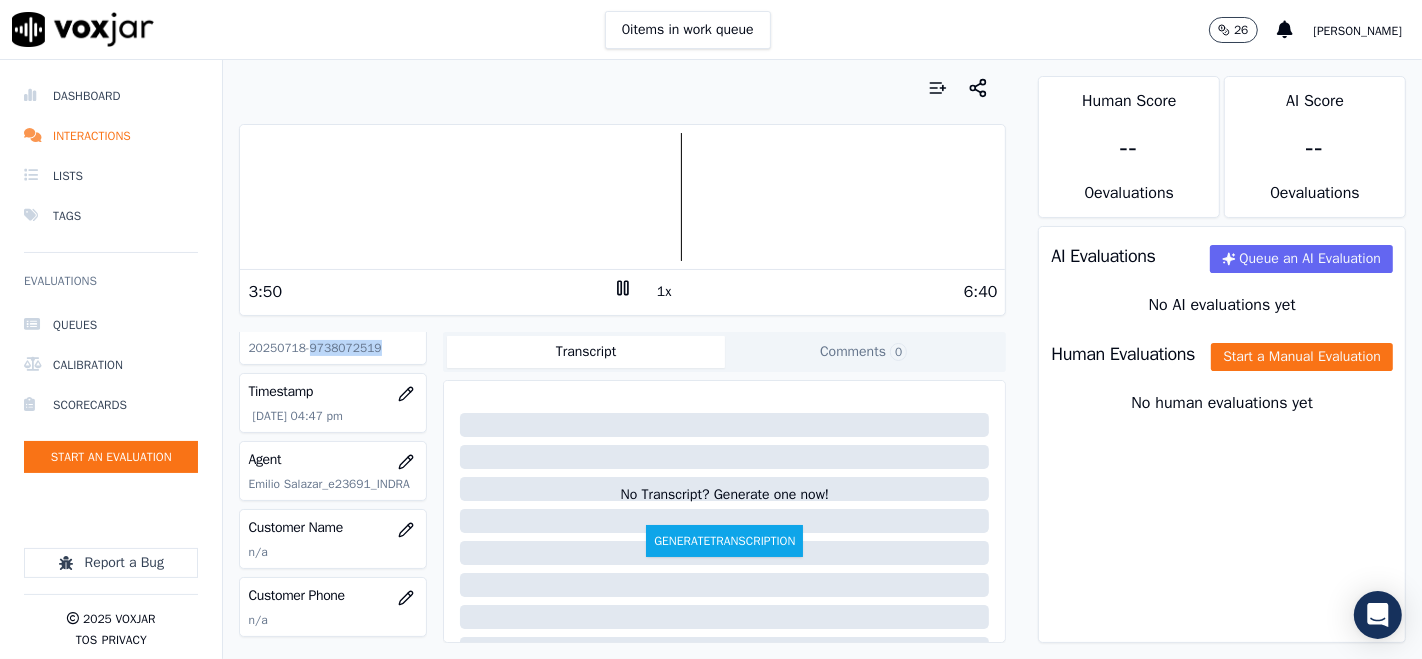 click at bounding box center (622, 197) 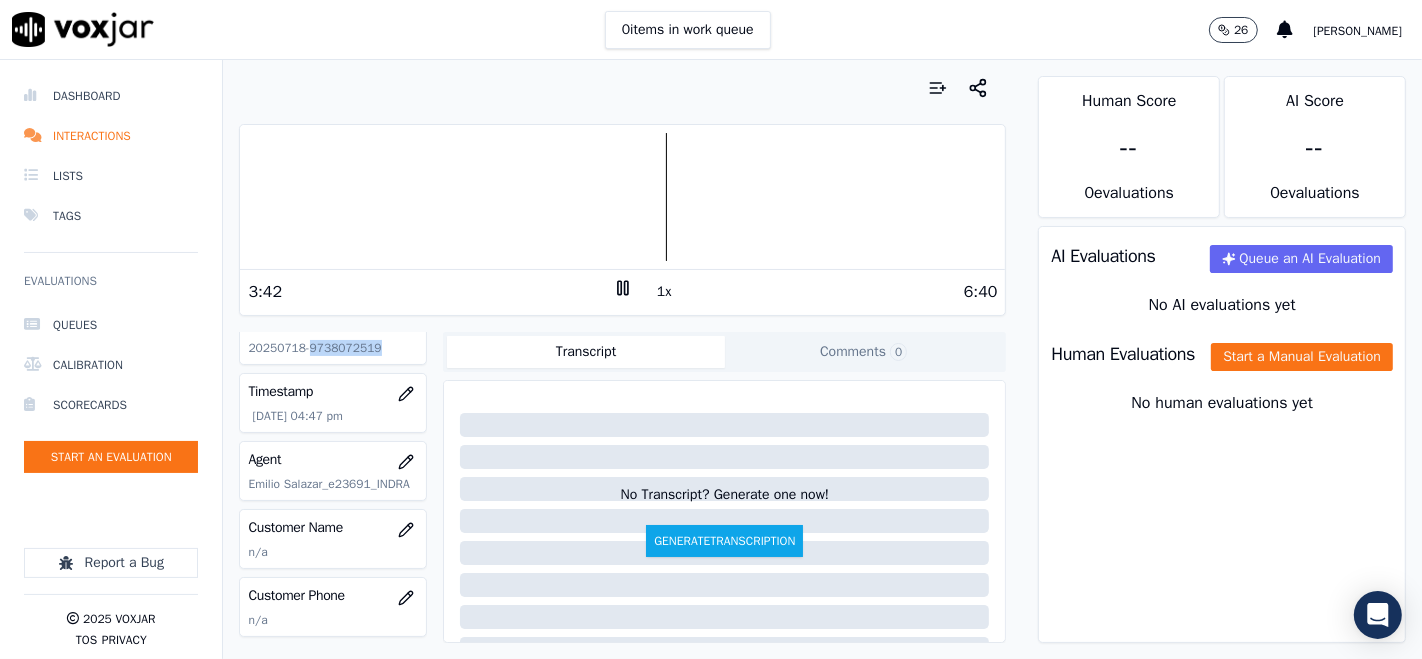 click at bounding box center [622, 197] 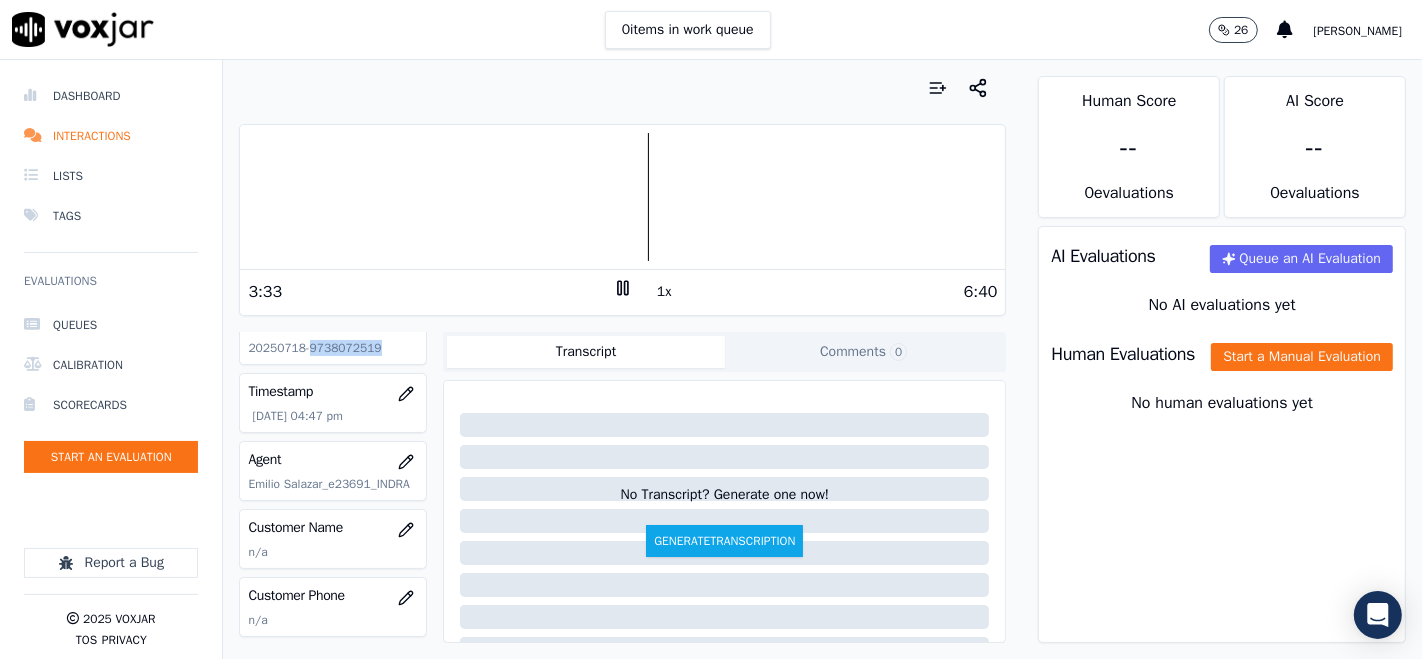 click at bounding box center (622, 197) 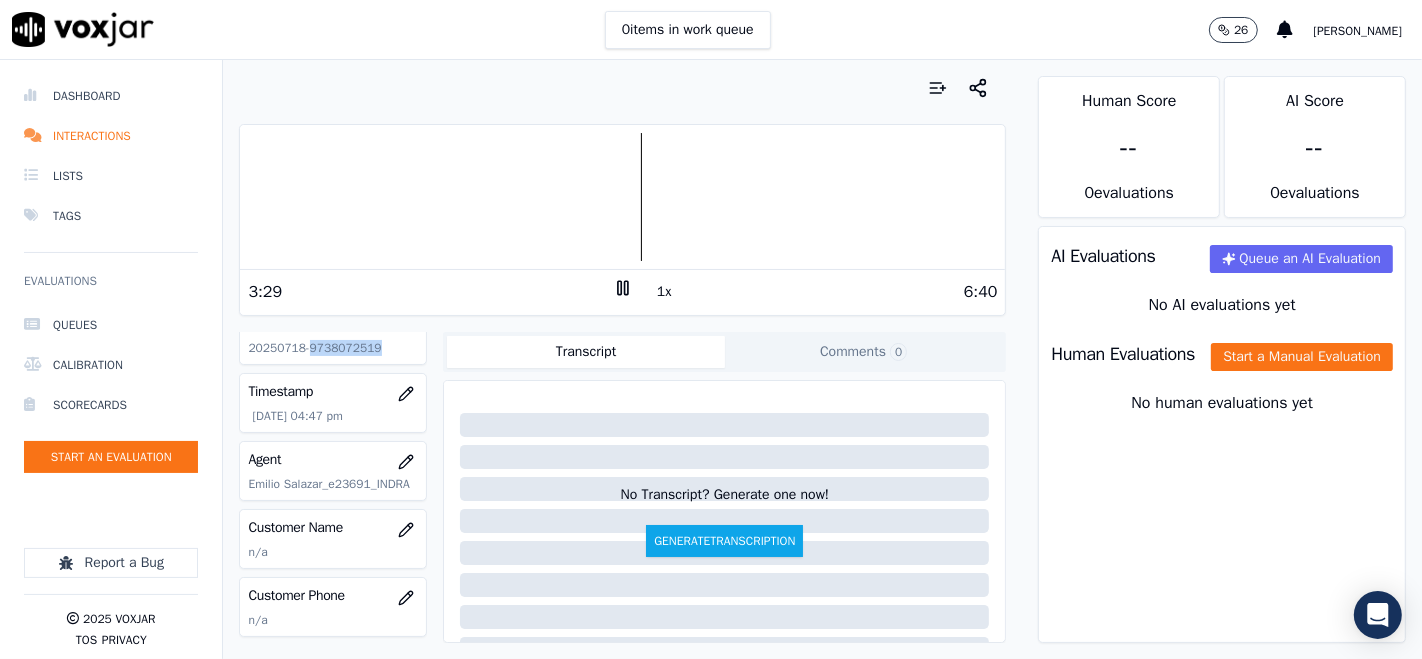 click at bounding box center [622, 197] 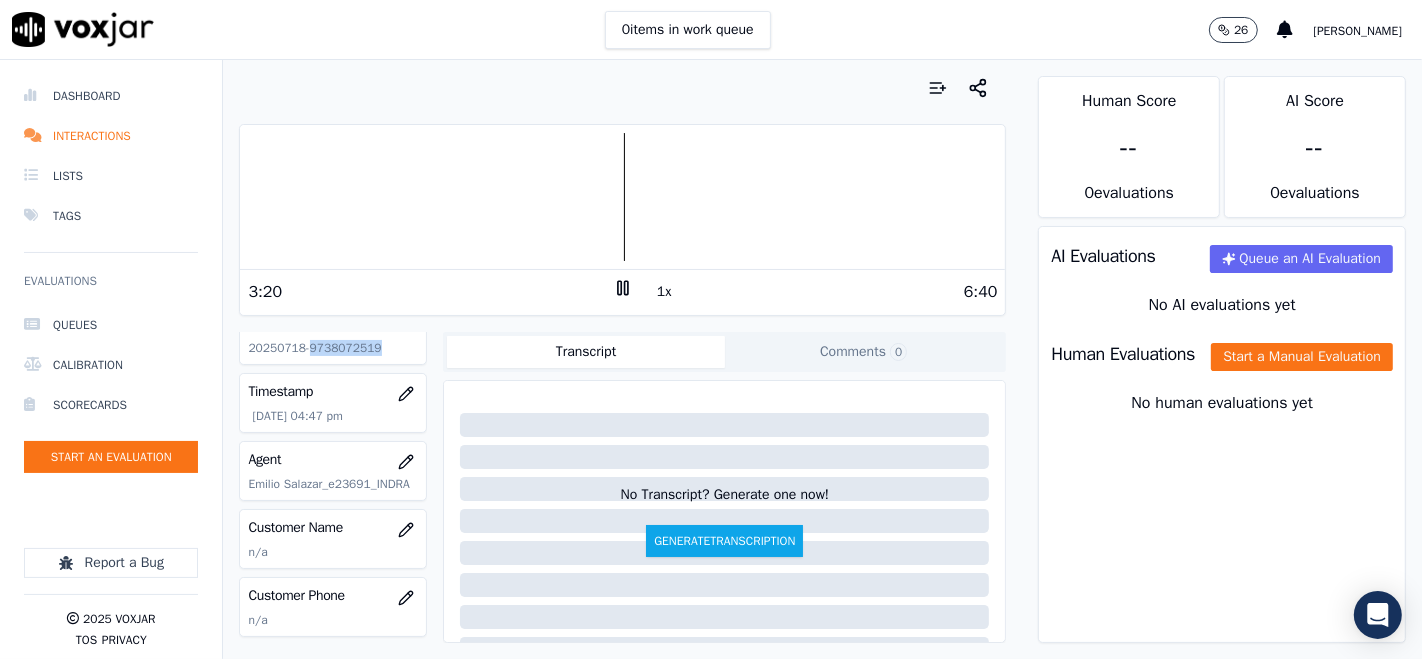 click at bounding box center (622, 197) 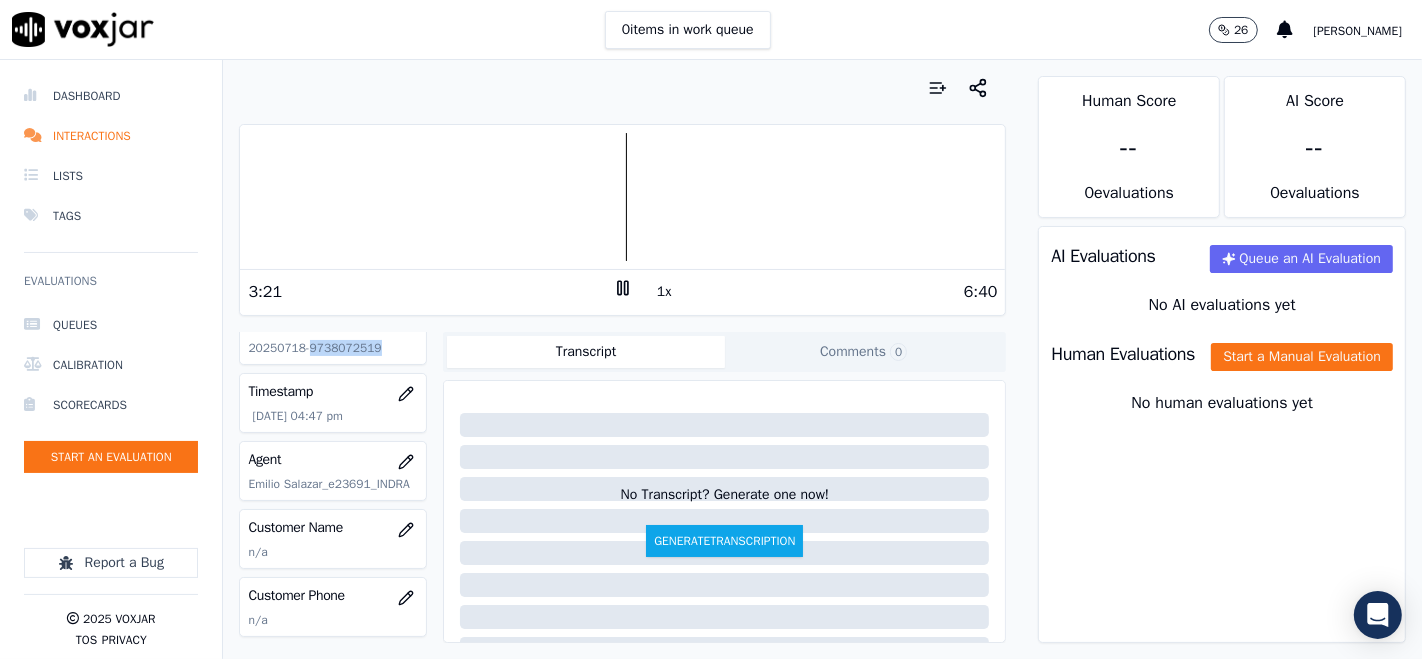click at bounding box center [622, 197] 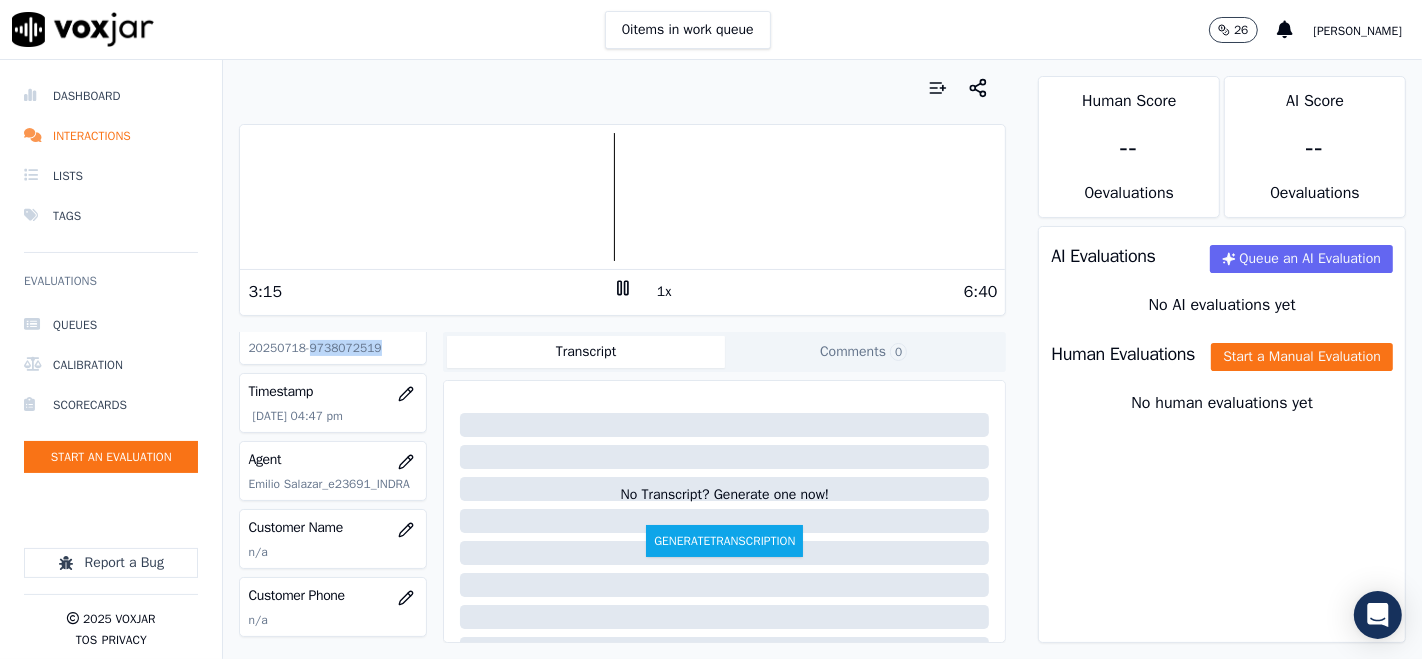 click at bounding box center (622, 197) 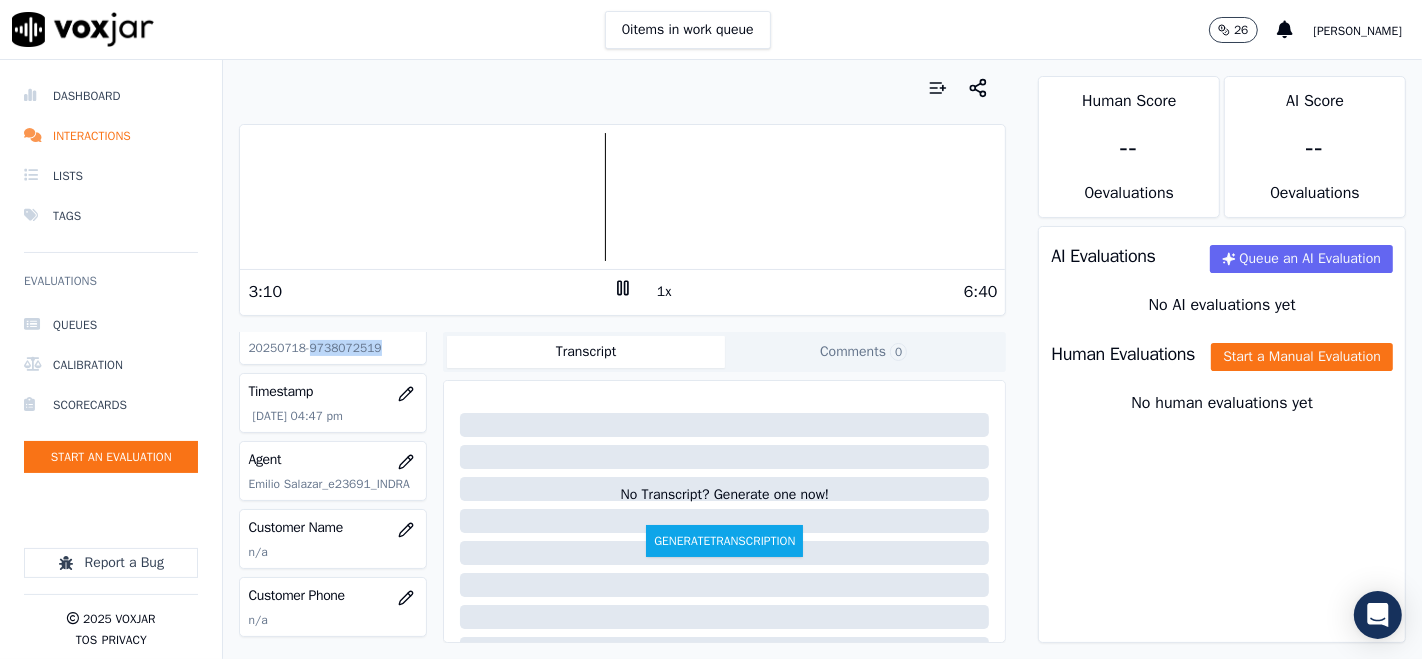 click at bounding box center [622, 197] 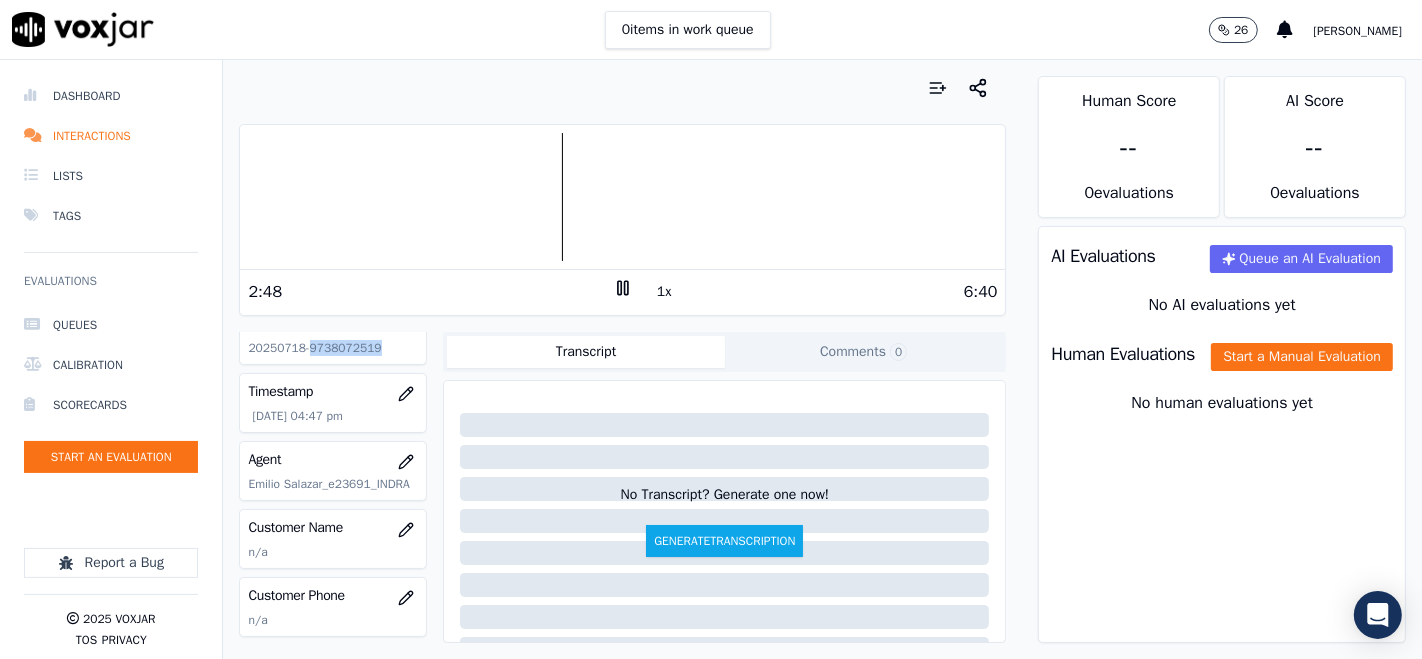 click at bounding box center [622, 197] 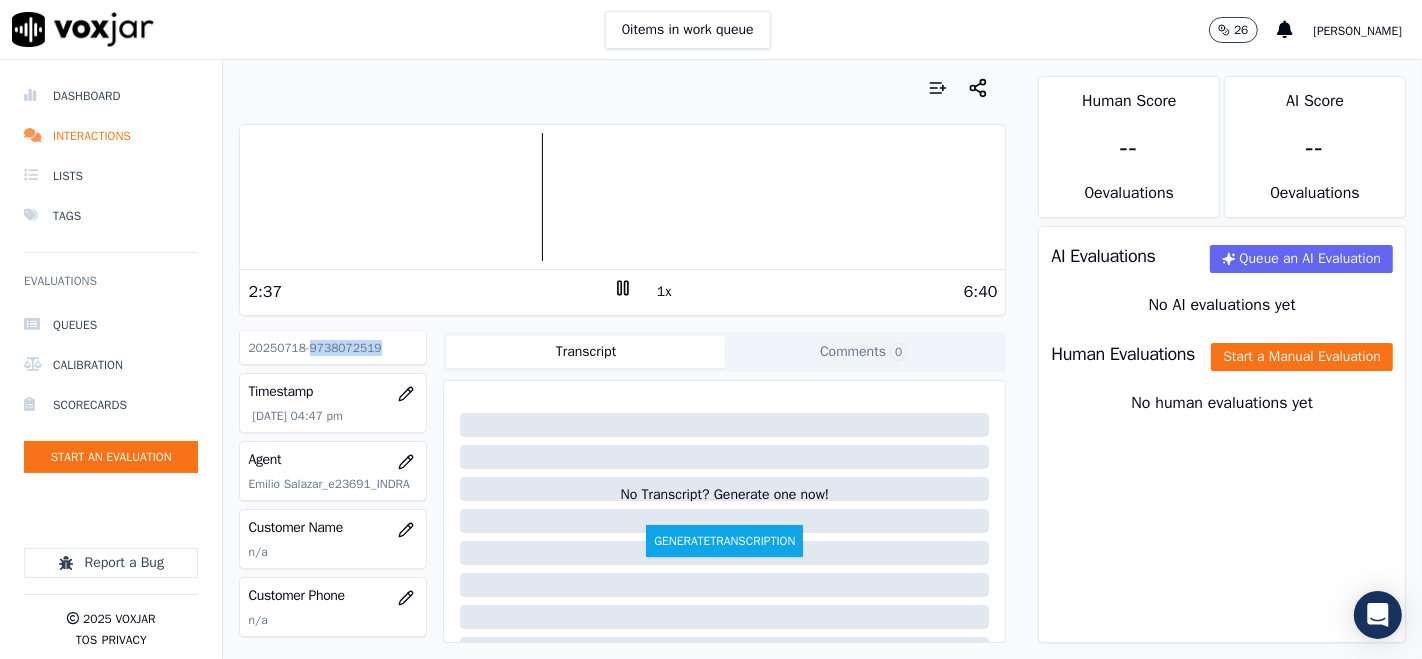 click at bounding box center (622, 197) 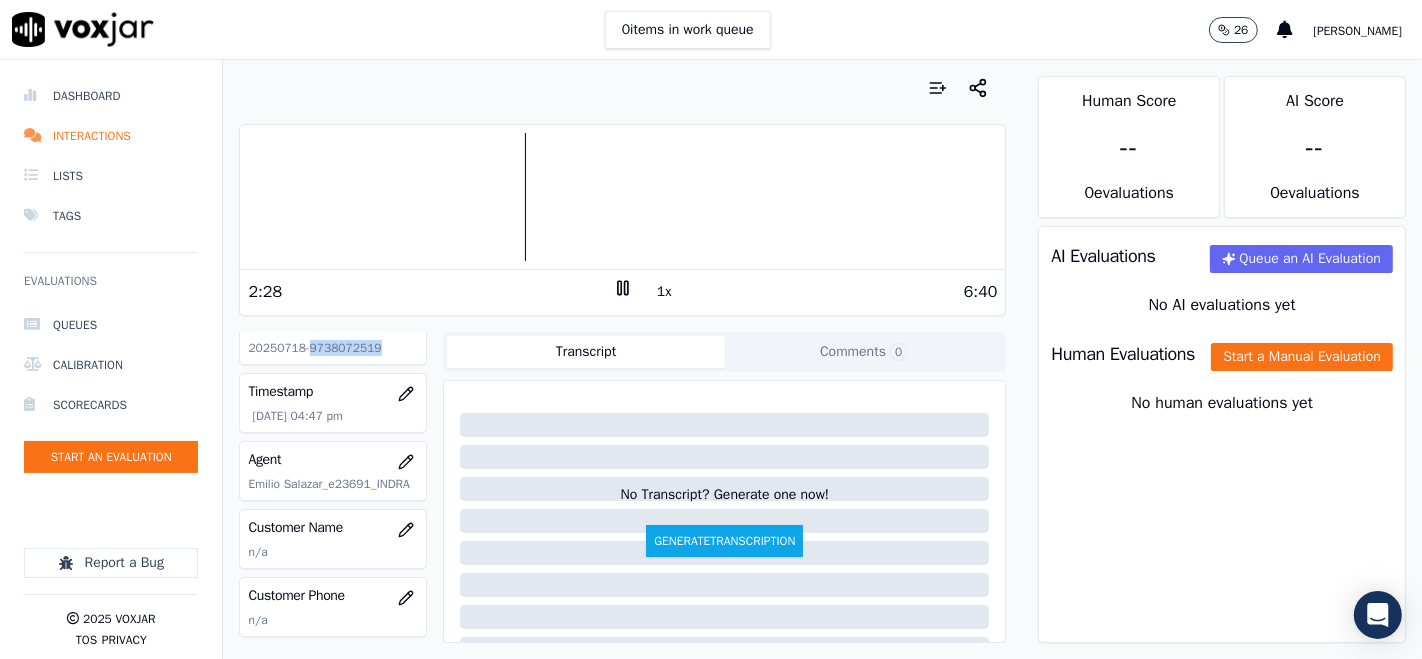 click at bounding box center [622, 197] 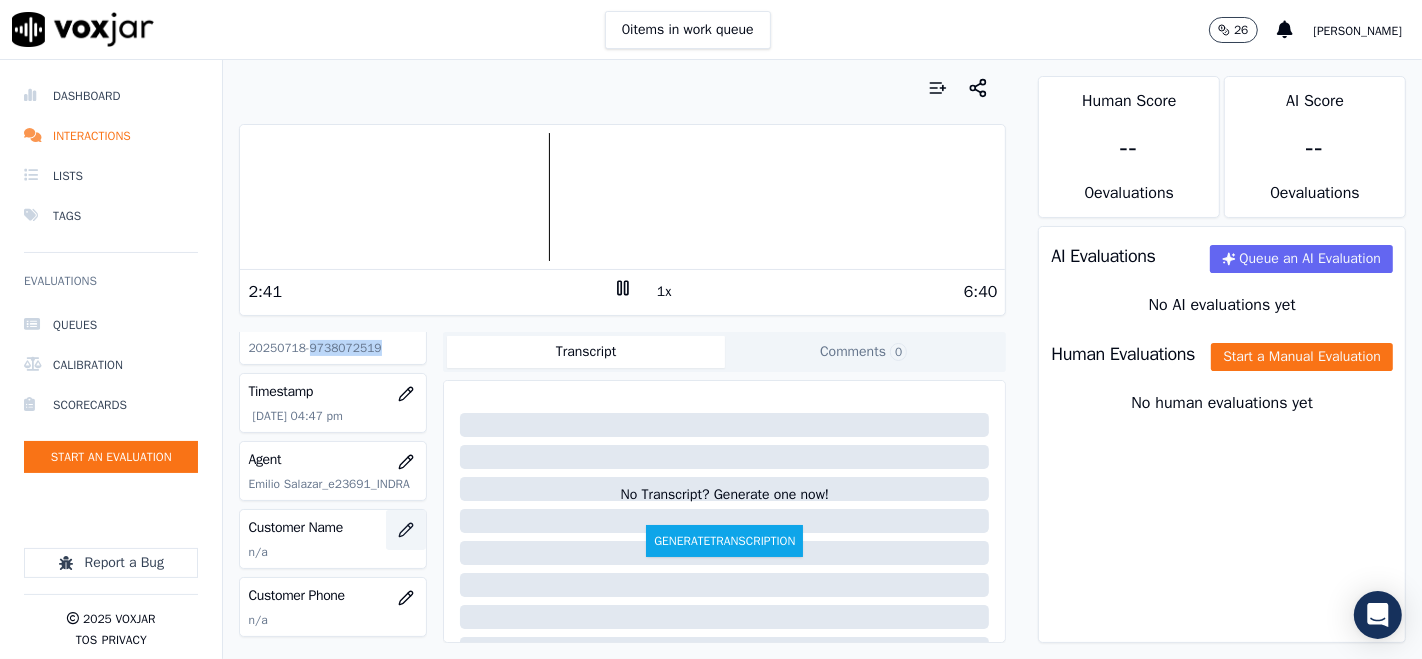 click at bounding box center (406, 530) 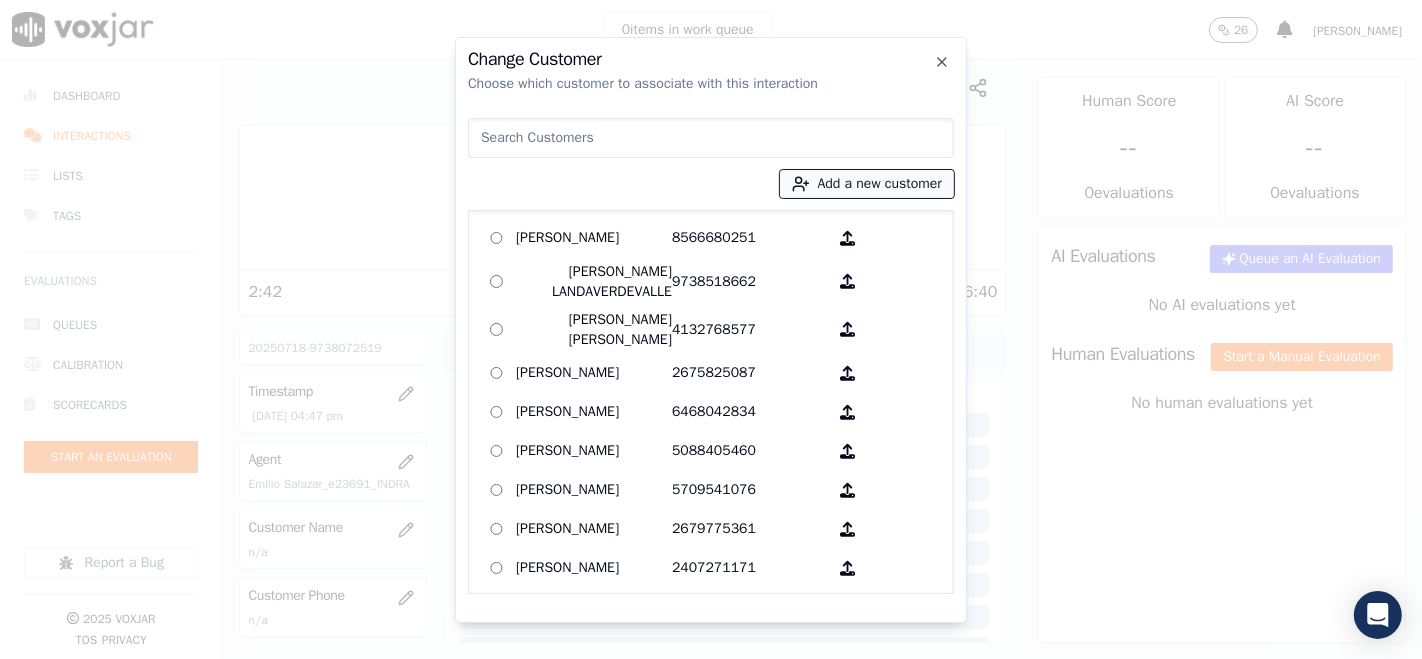 click on "Add a new customer" at bounding box center [867, 184] 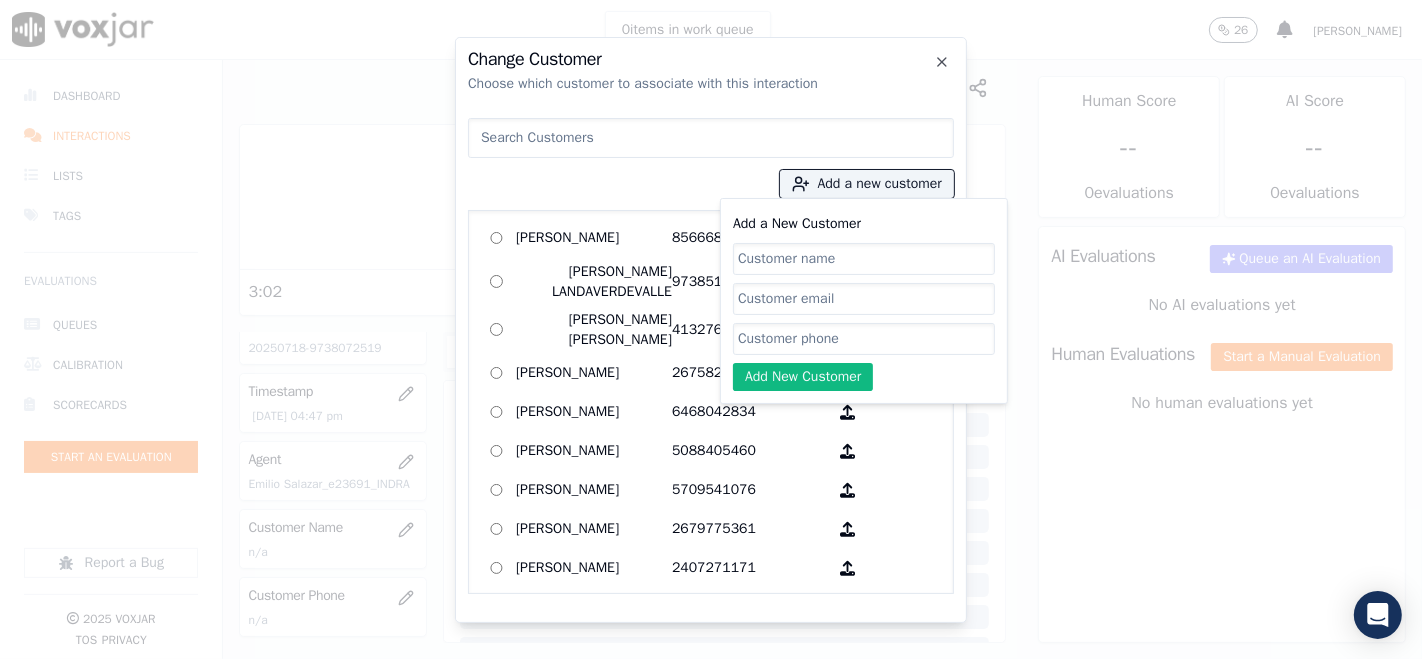 paste on "[PERSON_NAME]" 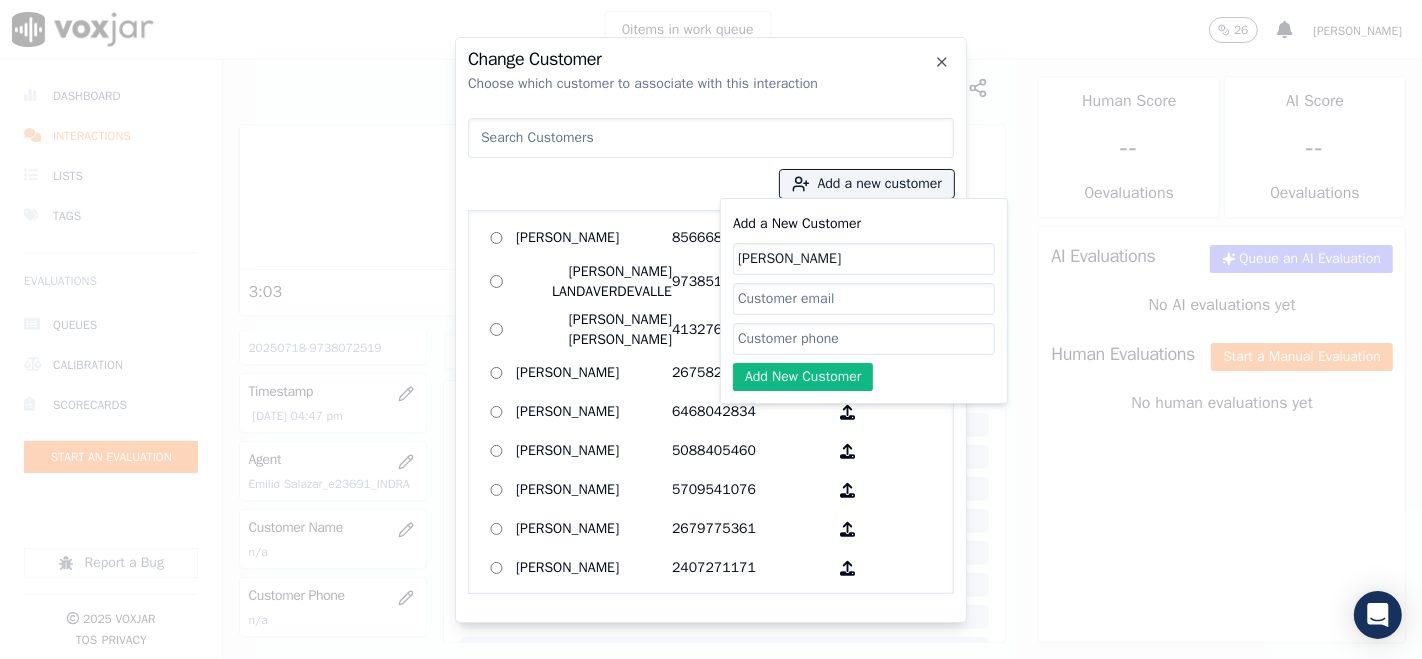 type on "[PERSON_NAME]" 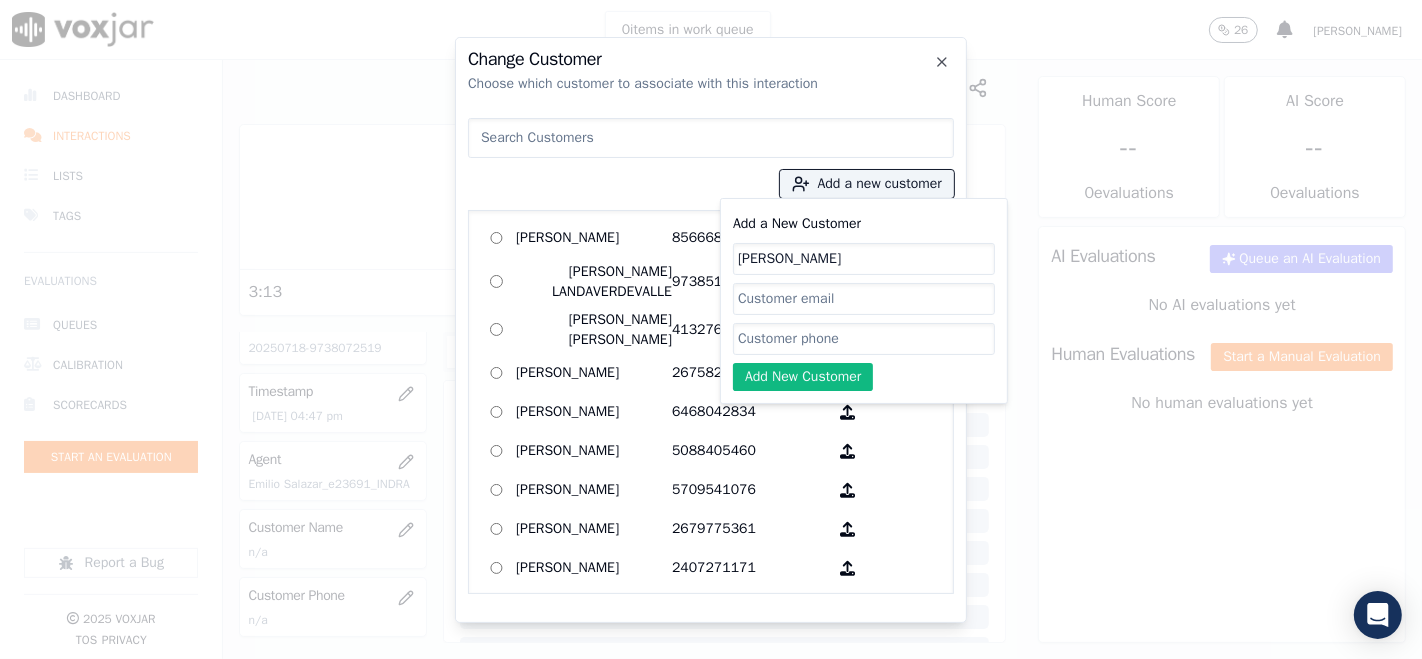 paste on "9738072519" 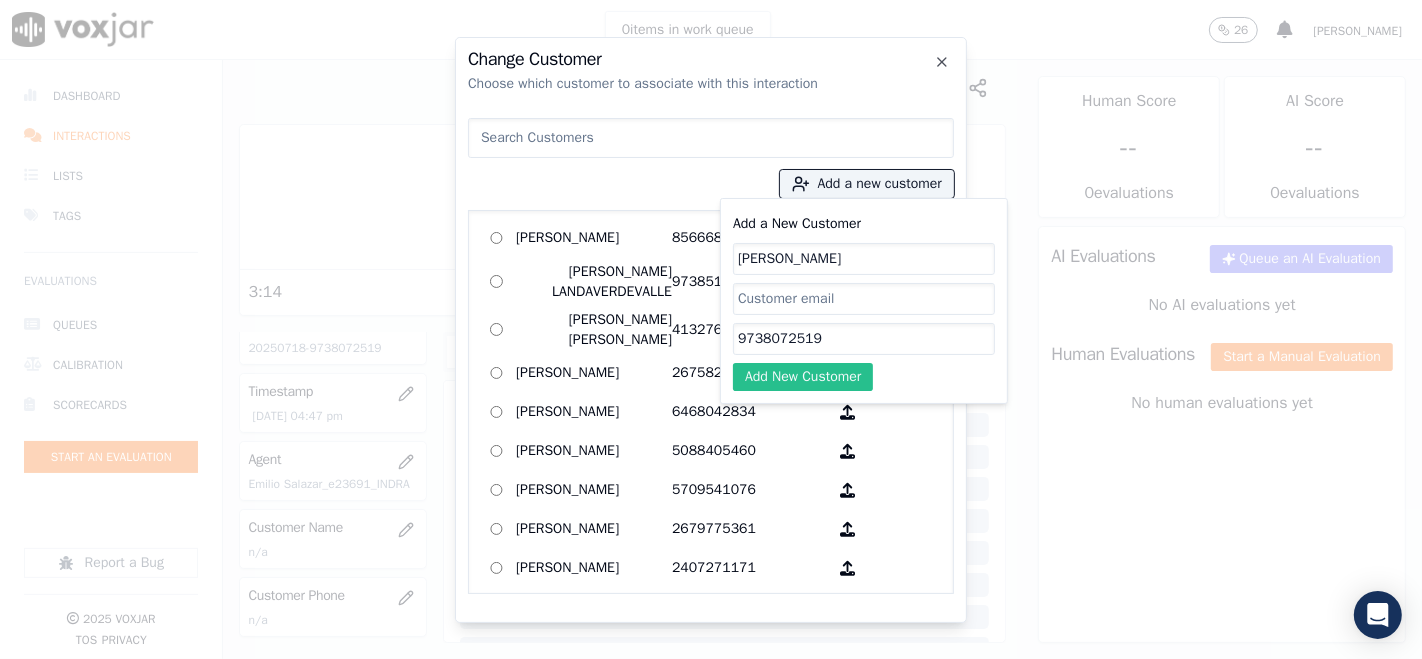 type on "9738072519" 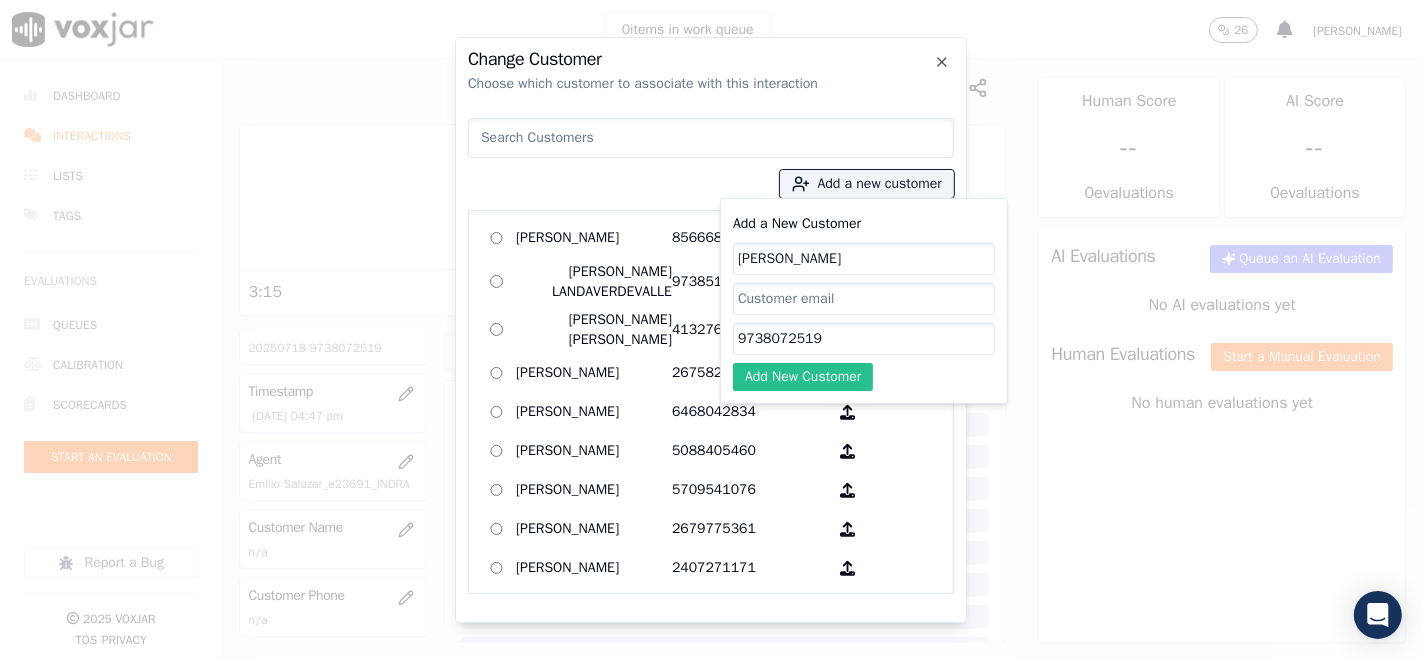 click on "Add New Customer" 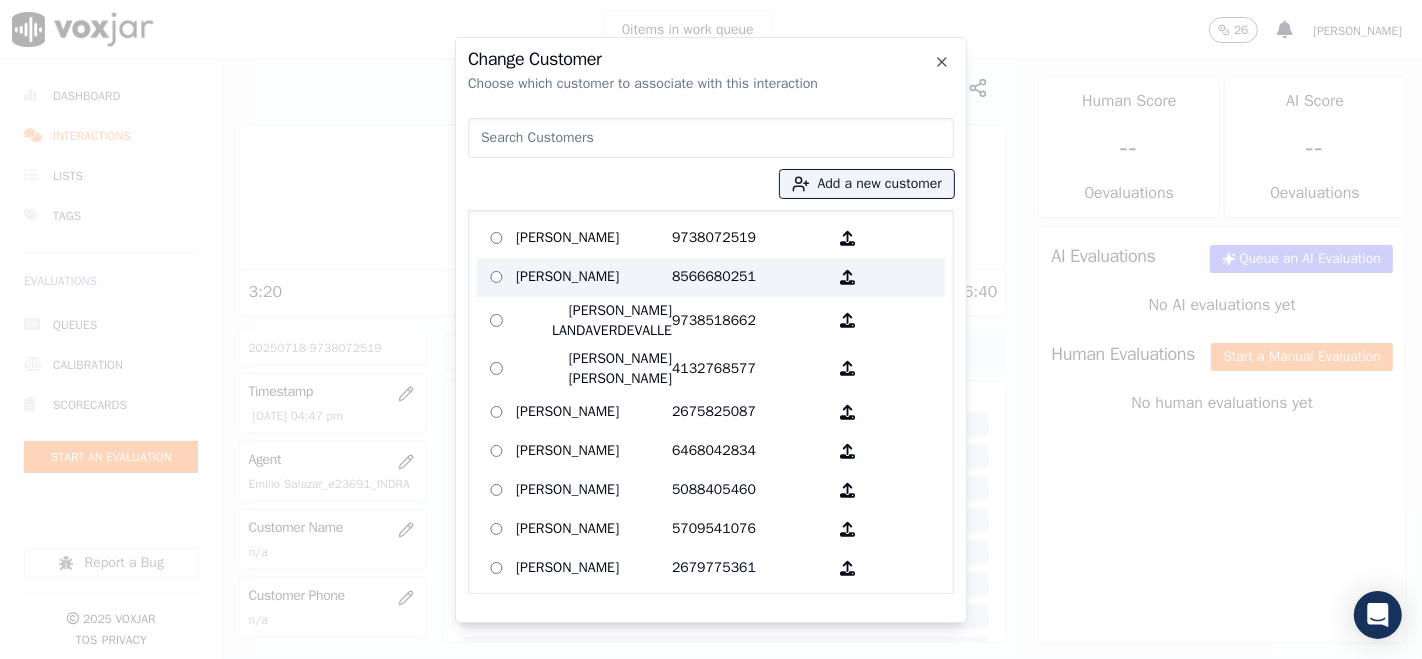 click on "[PERSON_NAME]" at bounding box center (594, 238) 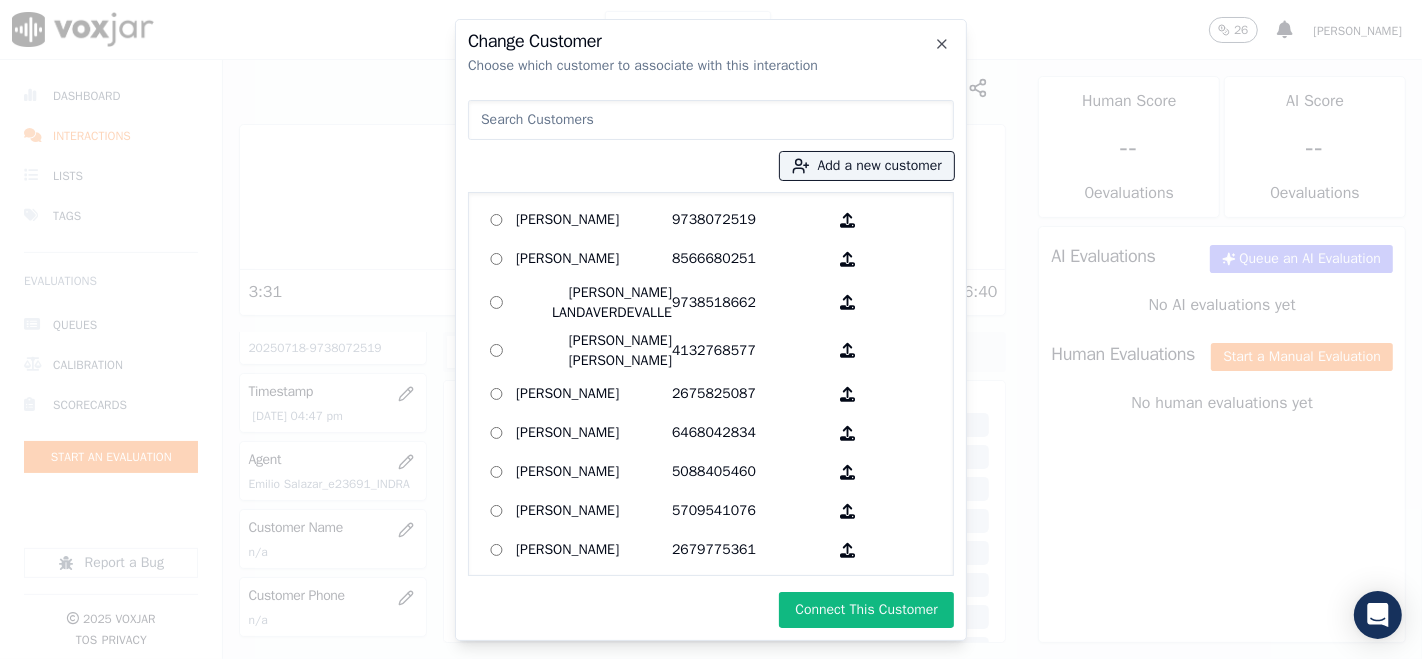 click on "Connect This Customer" at bounding box center [866, 610] 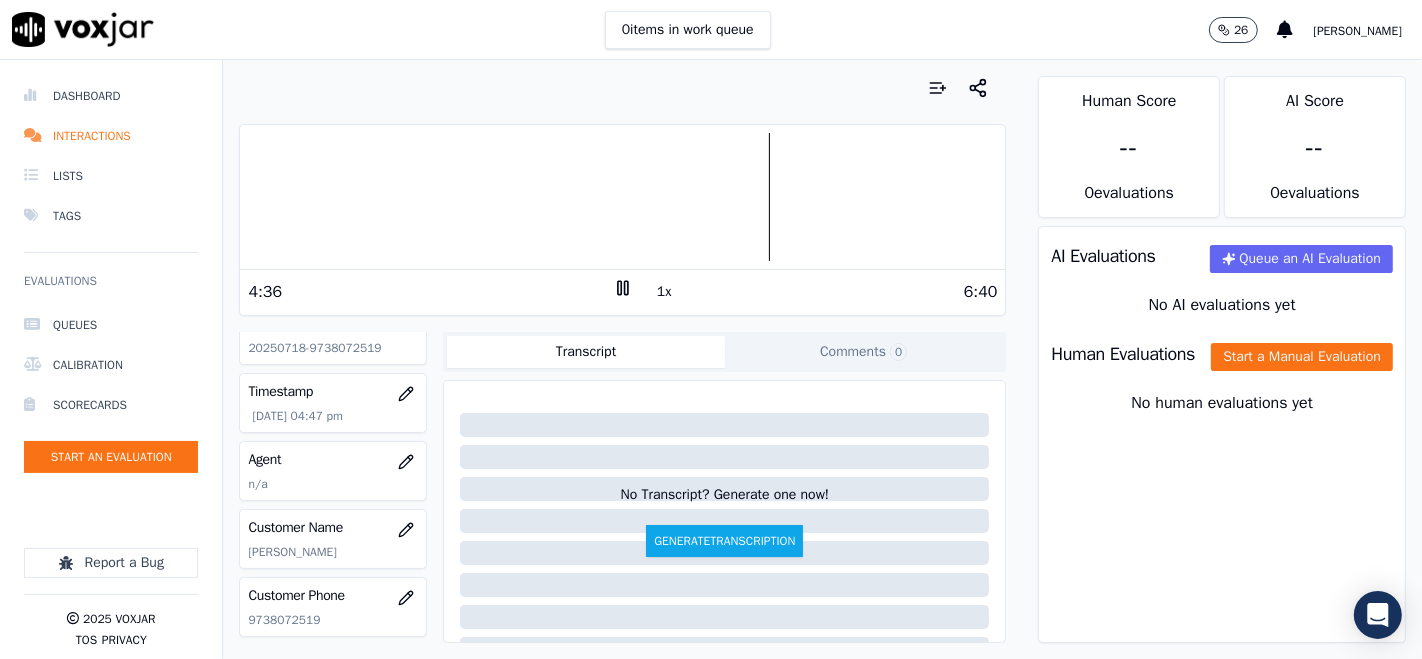 click 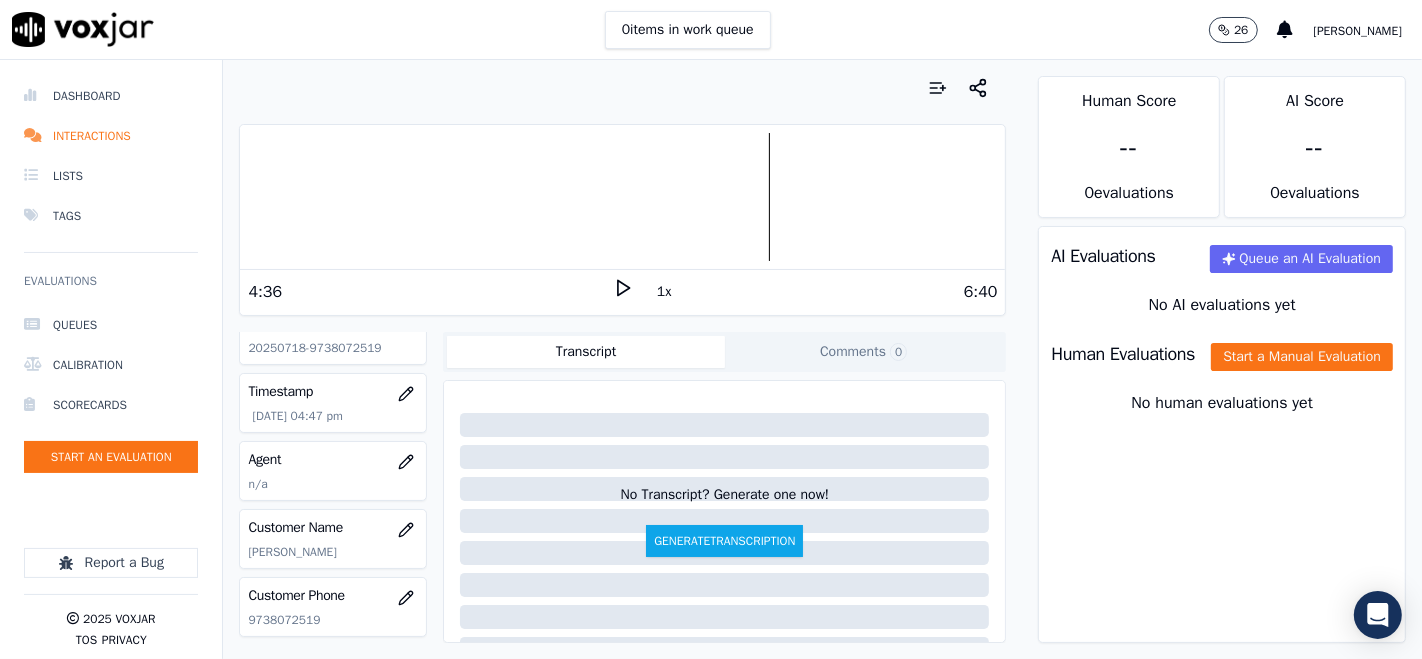 click 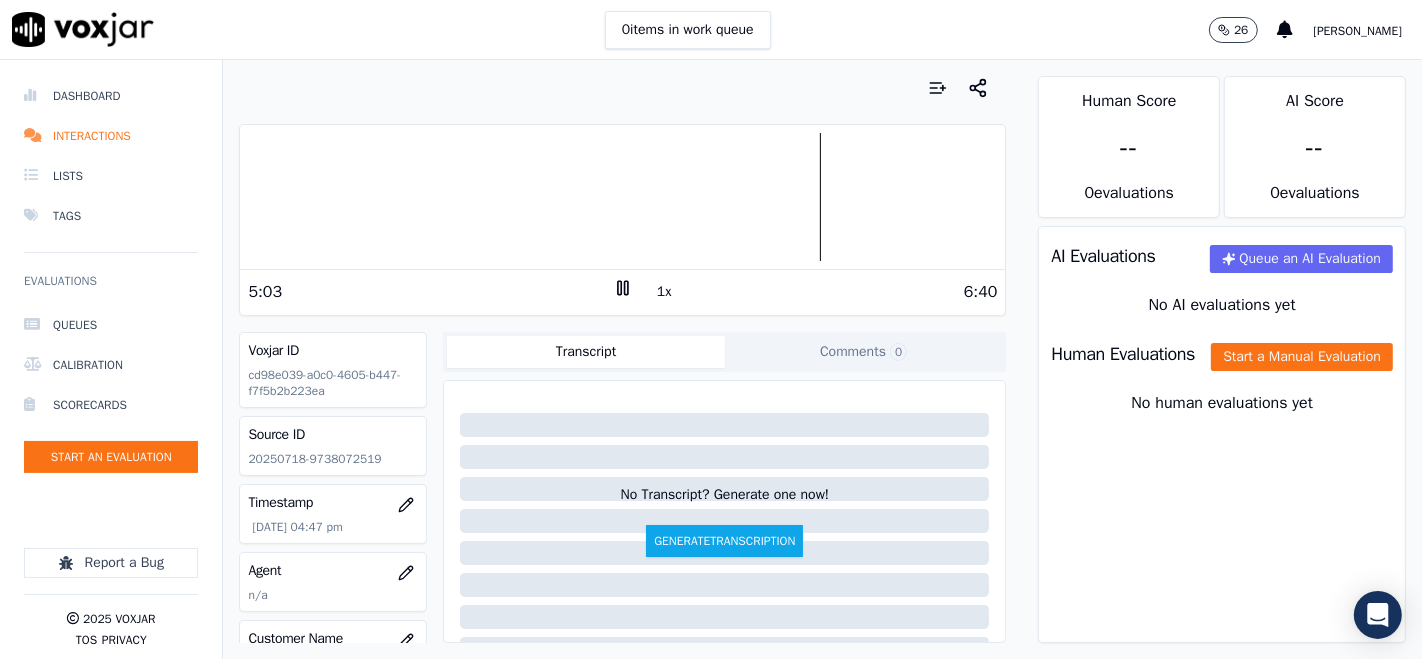 scroll, scrollTop: 0, scrollLeft: 0, axis: both 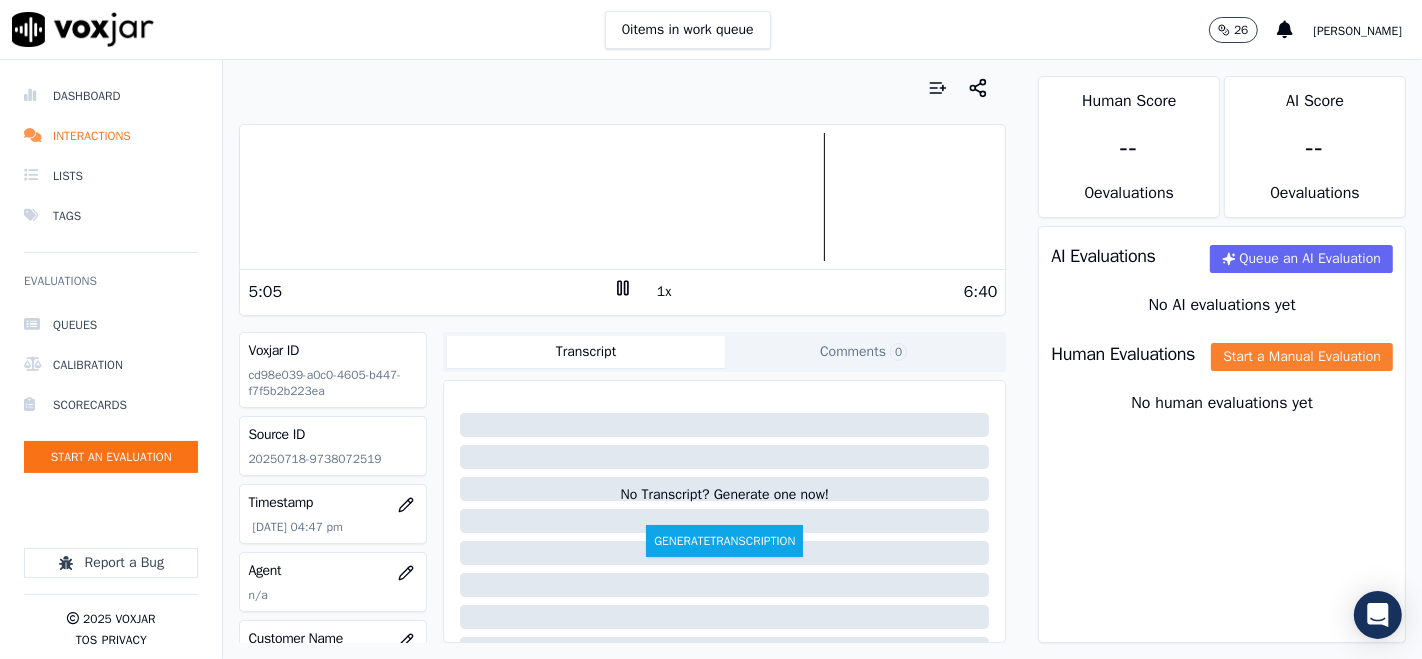 click on "Start a Manual Evaluation" 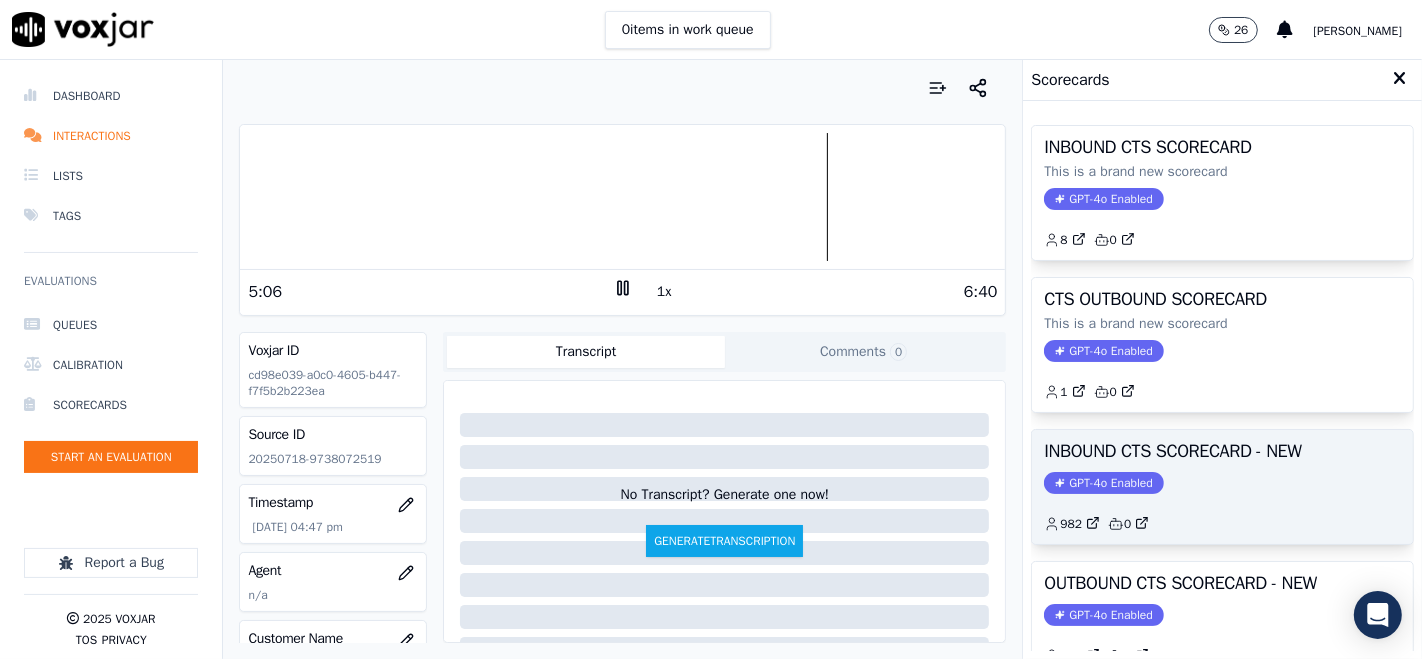 click on "INBOUND CTS SCORECARD - NEW        GPT-4o Enabled       982         0" at bounding box center (1222, 487) 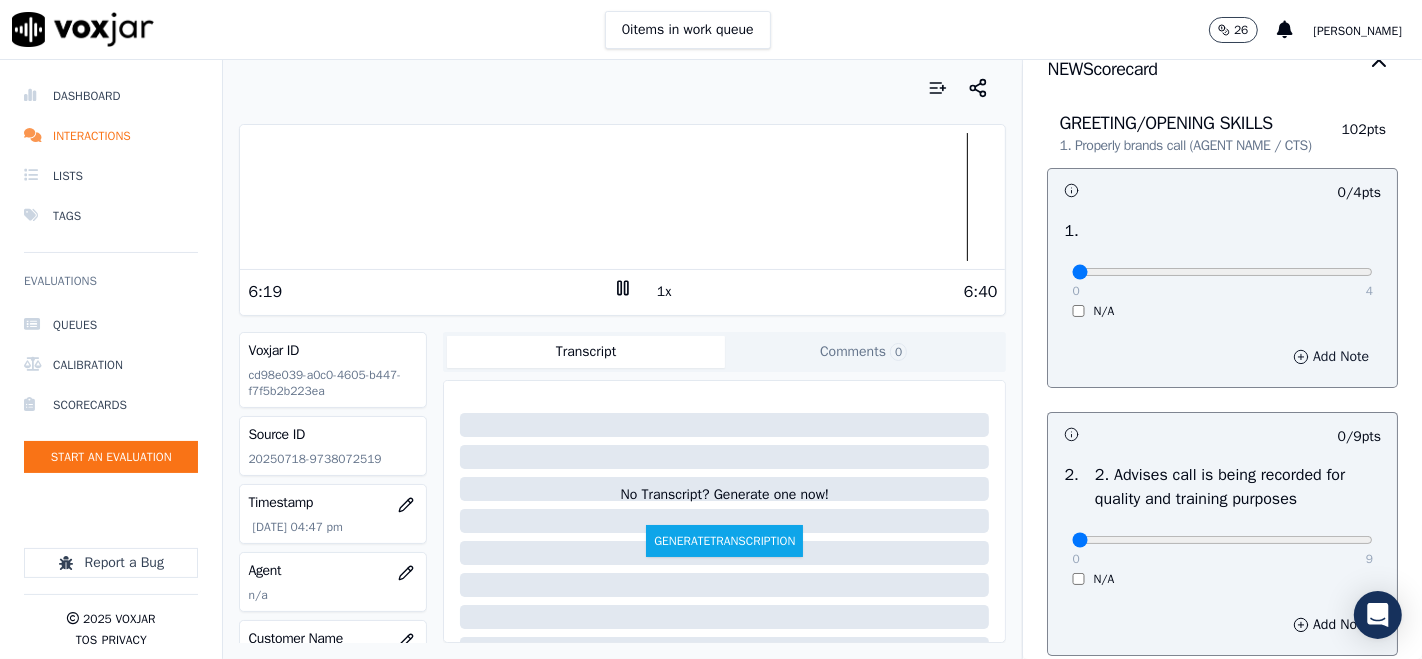 scroll, scrollTop: 0, scrollLeft: 0, axis: both 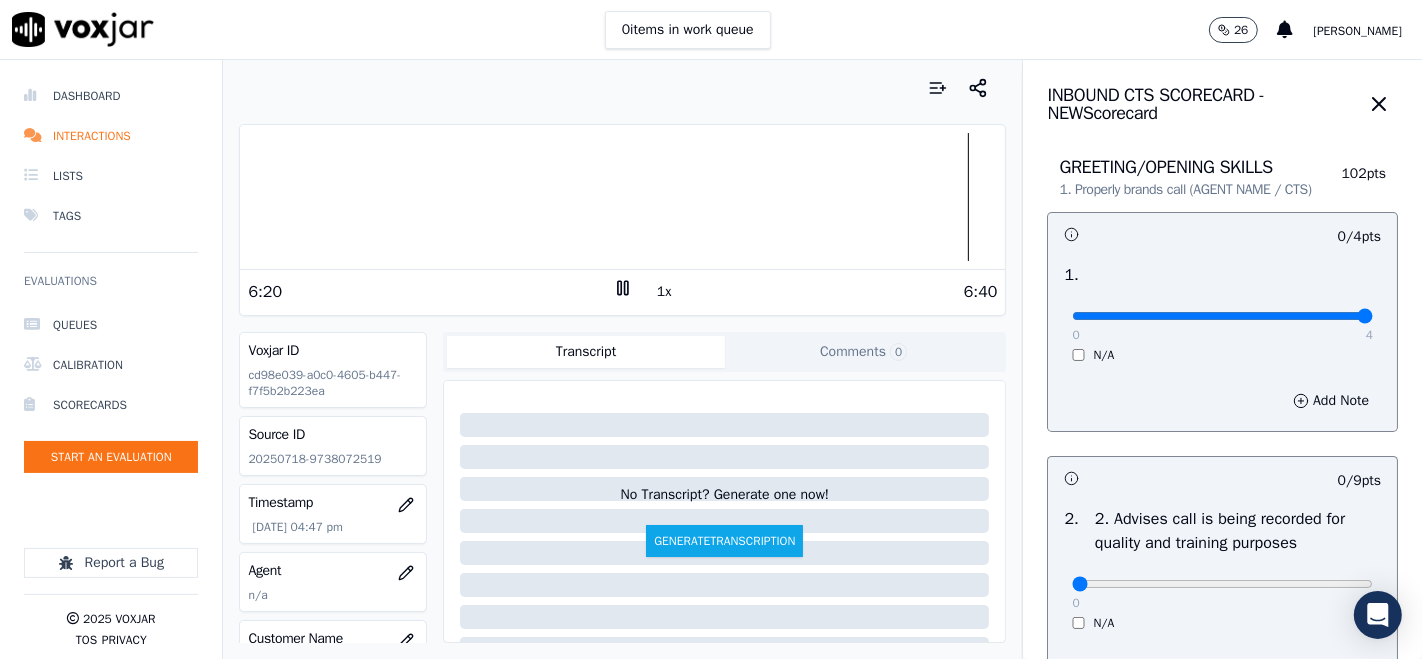 type on "4" 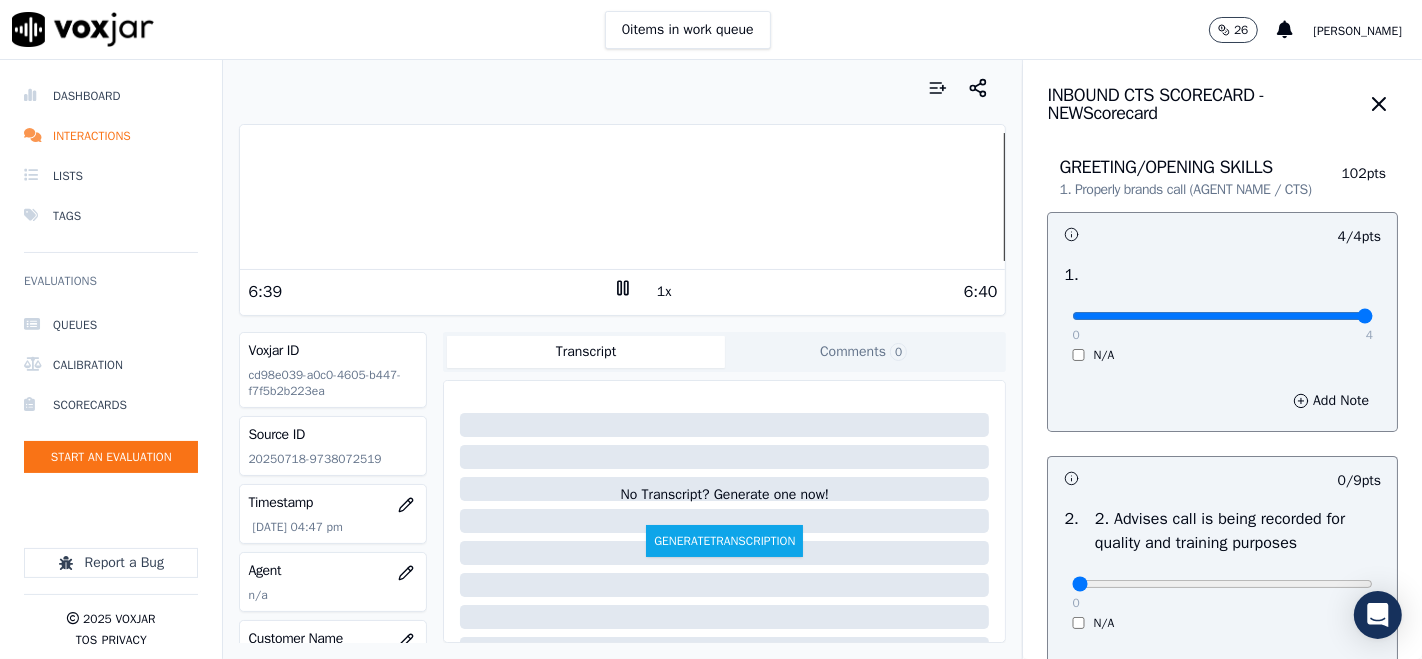 click 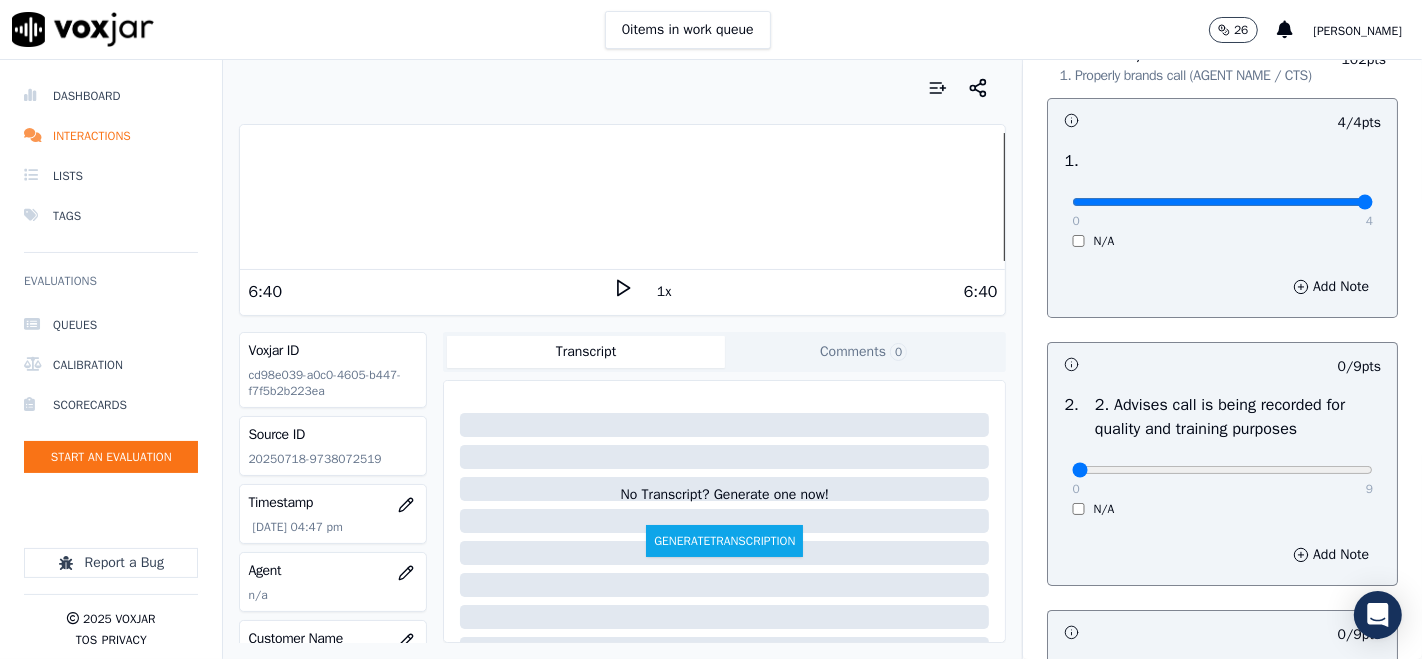 scroll, scrollTop: 222, scrollLeft: 0, axis: vertical 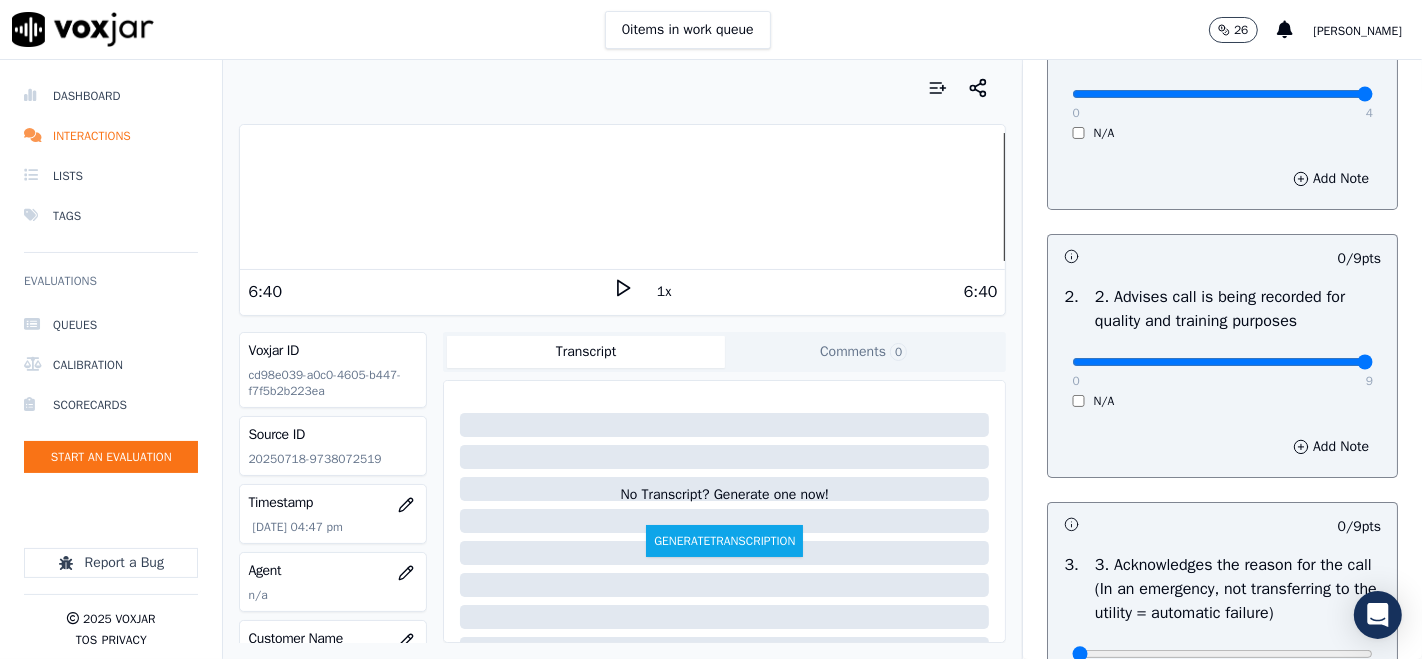 type on "9" 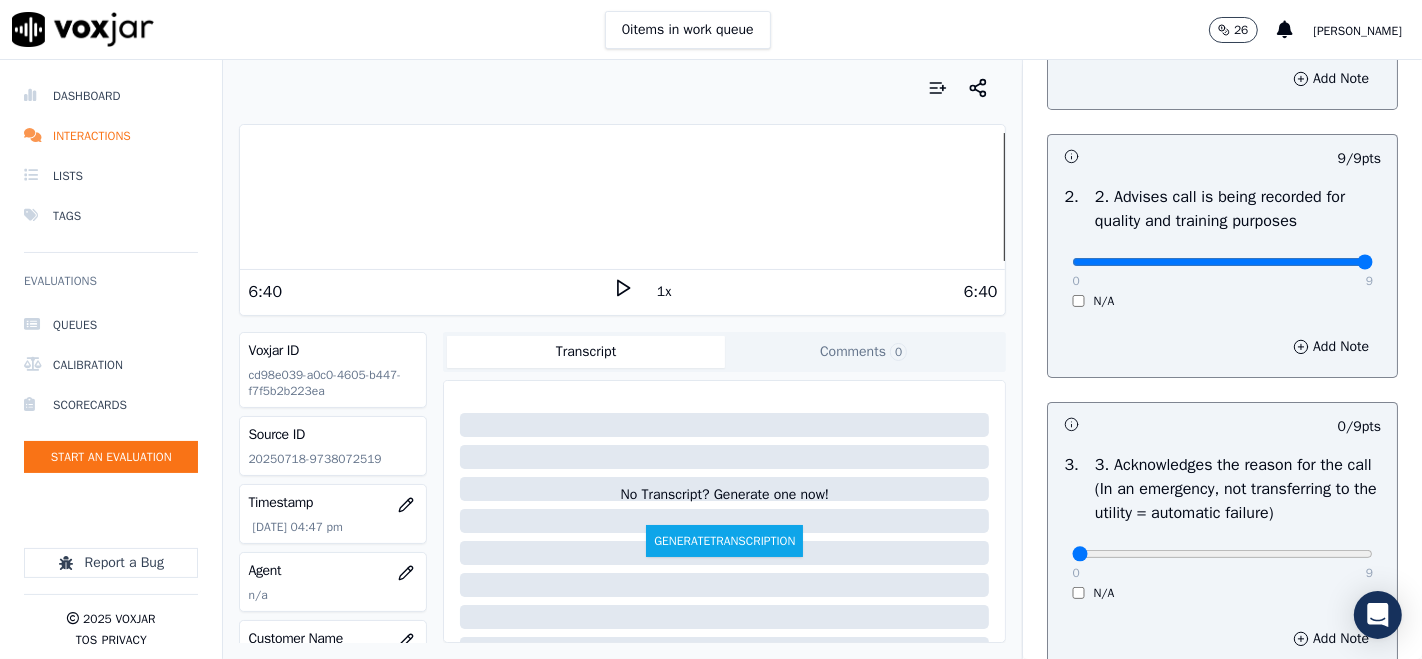 scroll, scrollTop: 444, scrollLeft: 0, axis: vertical 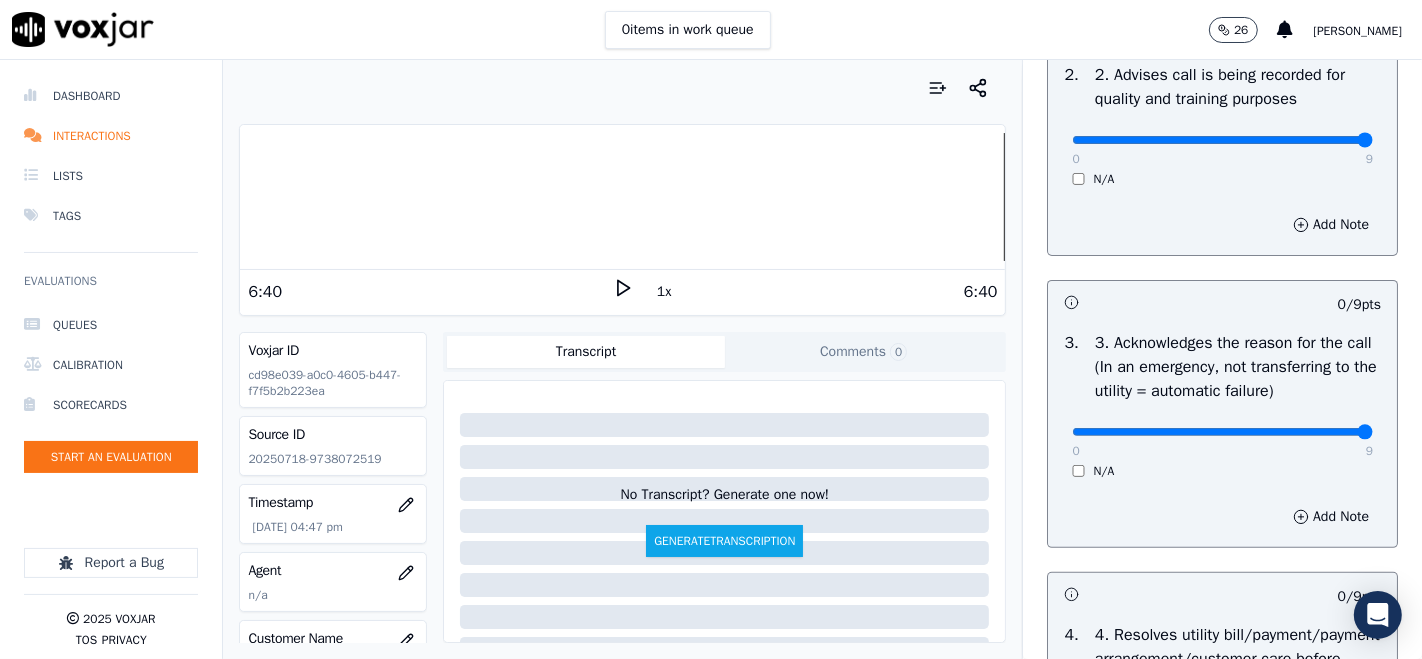 type on "9" 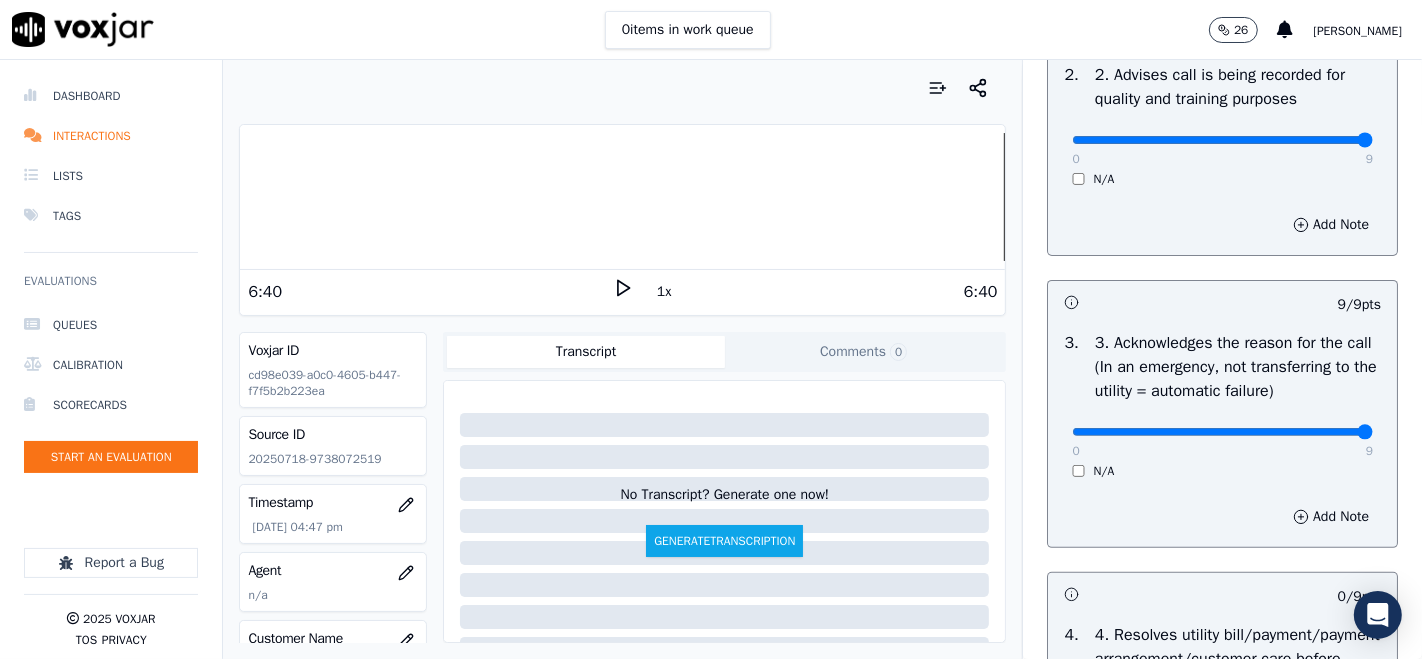 scroll, scrollTop: 111, scrollLeft: 0, axis: vertical 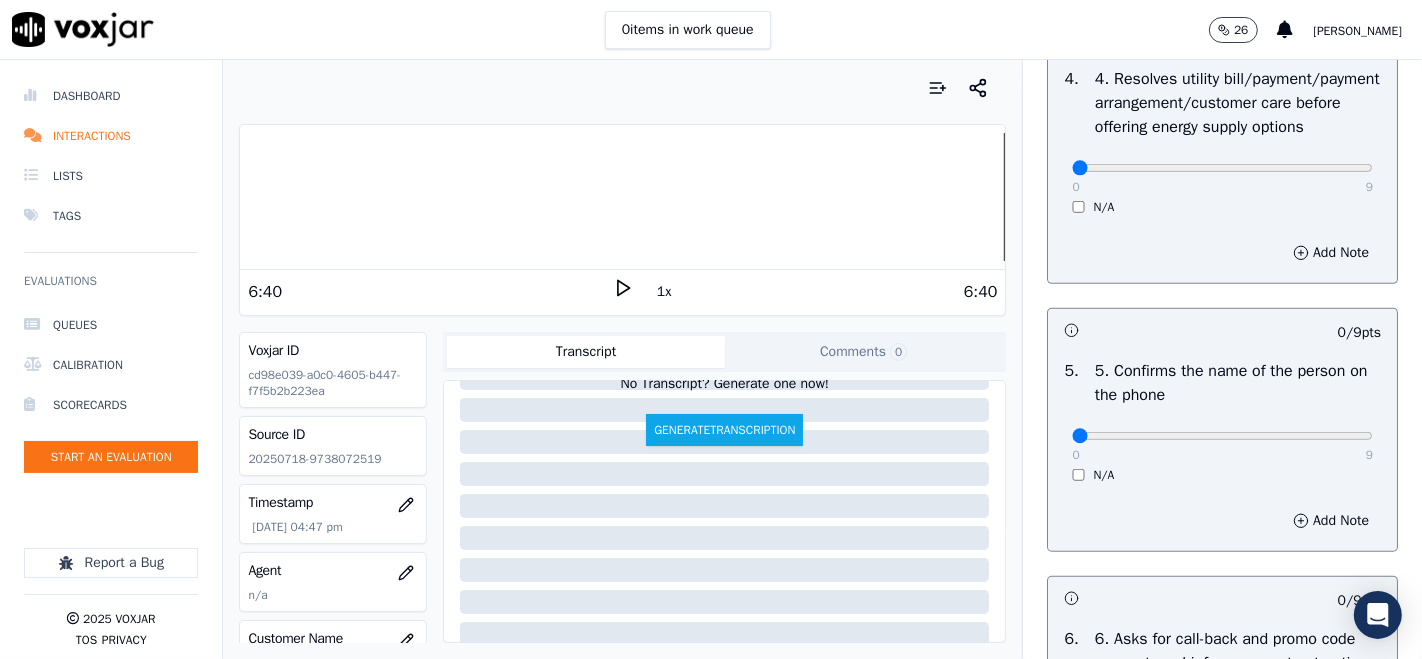 click on "4 .   4. Resolves utility bill/payment/payment arrangement/customer care before offering energy supply options     0   9     N/A" at bounding box center [1222, 141] 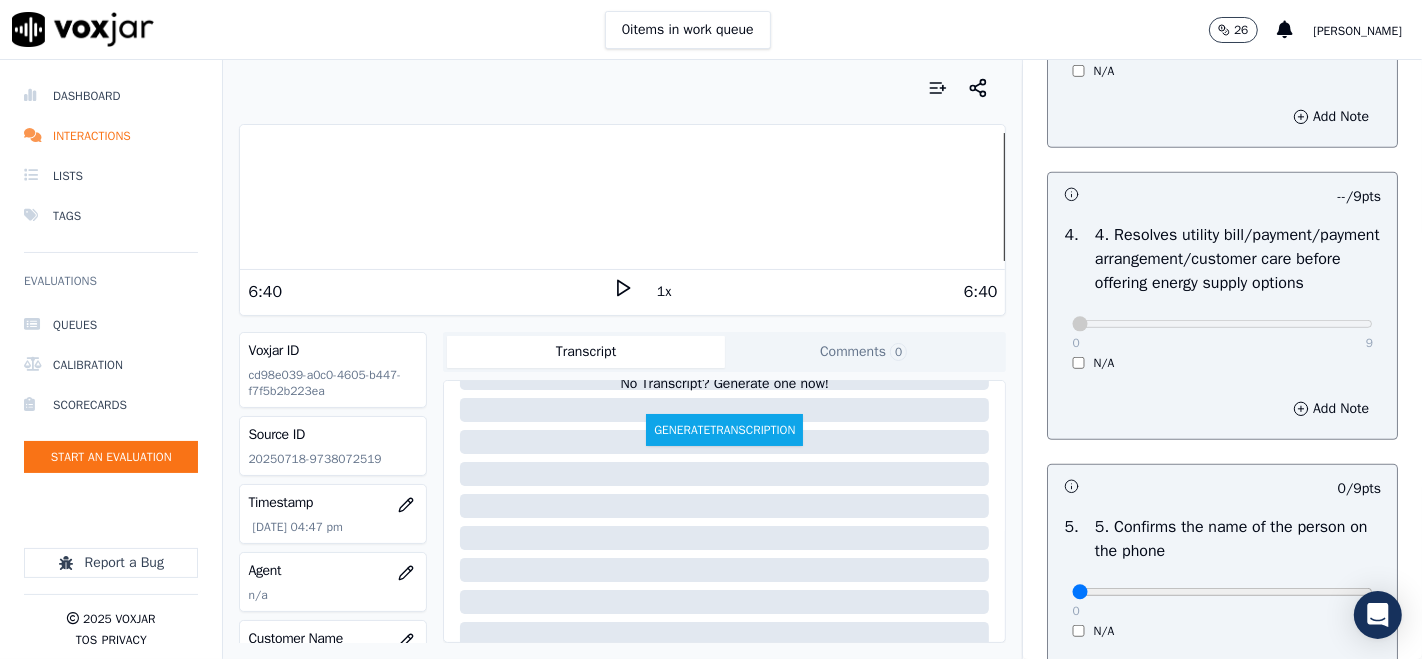 scroll, scrollTop: 777, scrollLeft: 0, axis: vertical 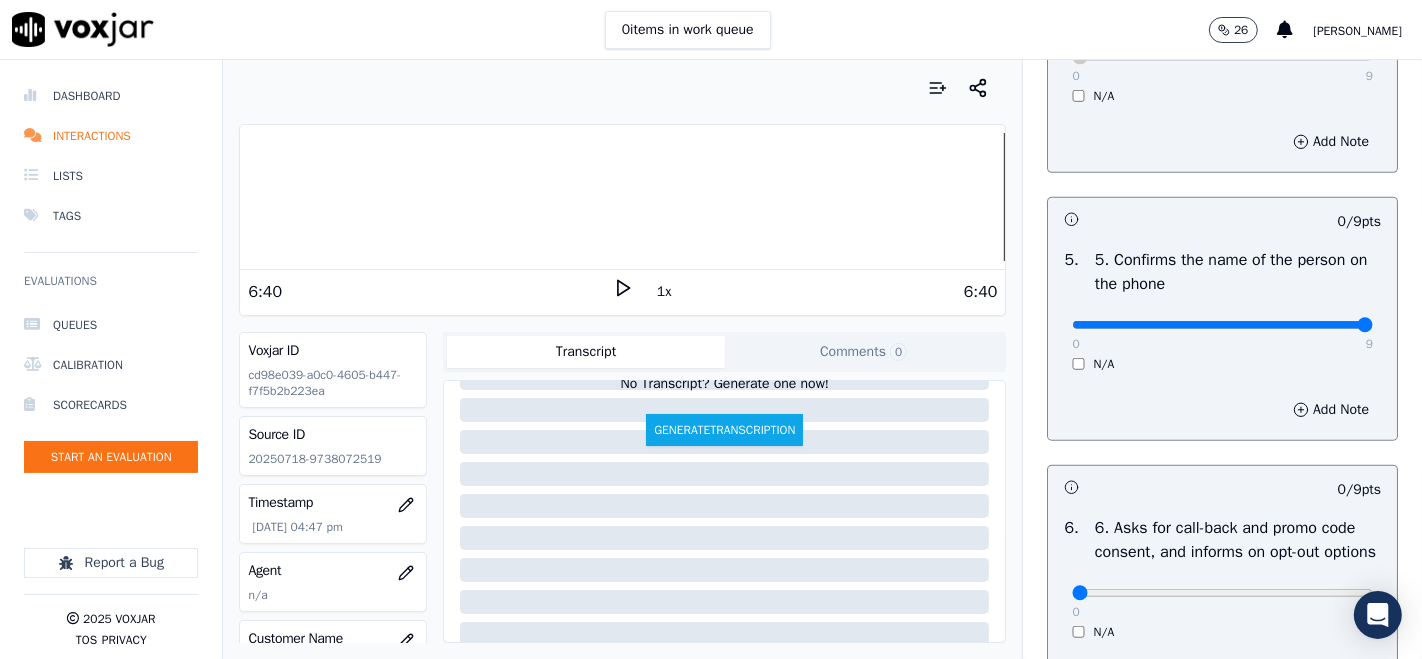 type on "9" 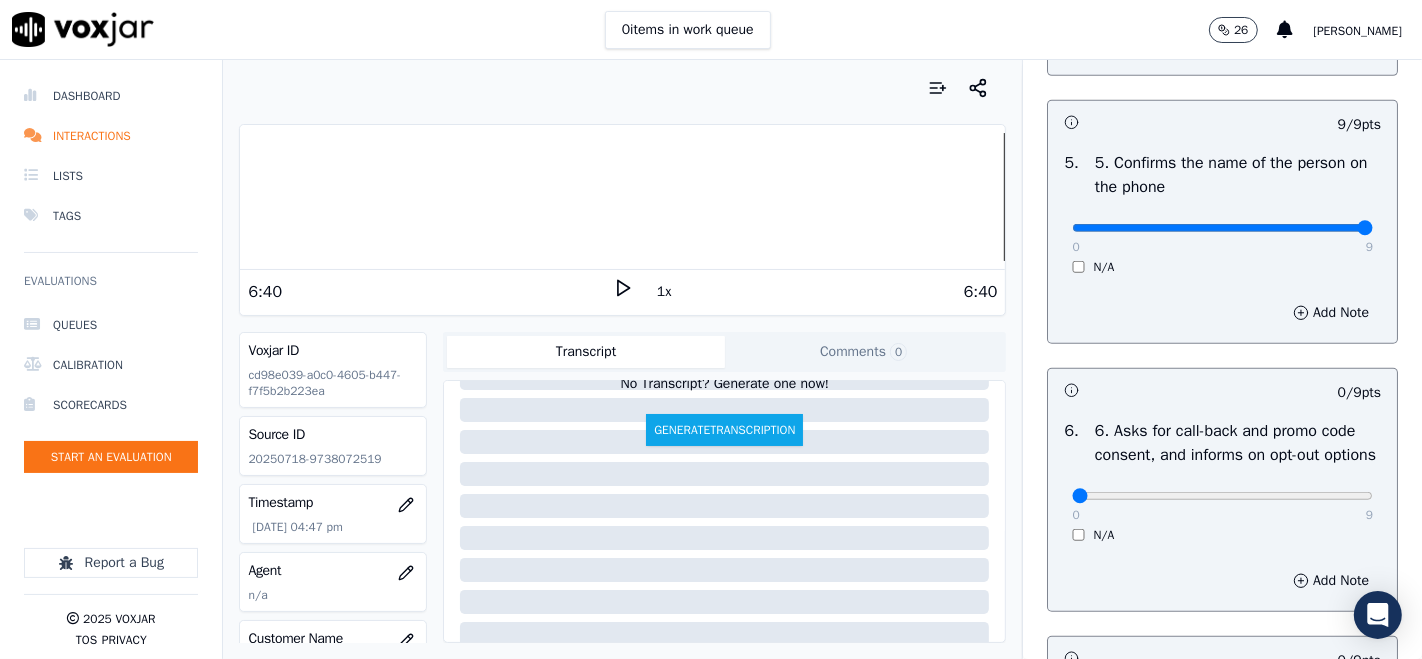 scroll, scrollTop: 1333, scrollLeft: 0, axis: vertical 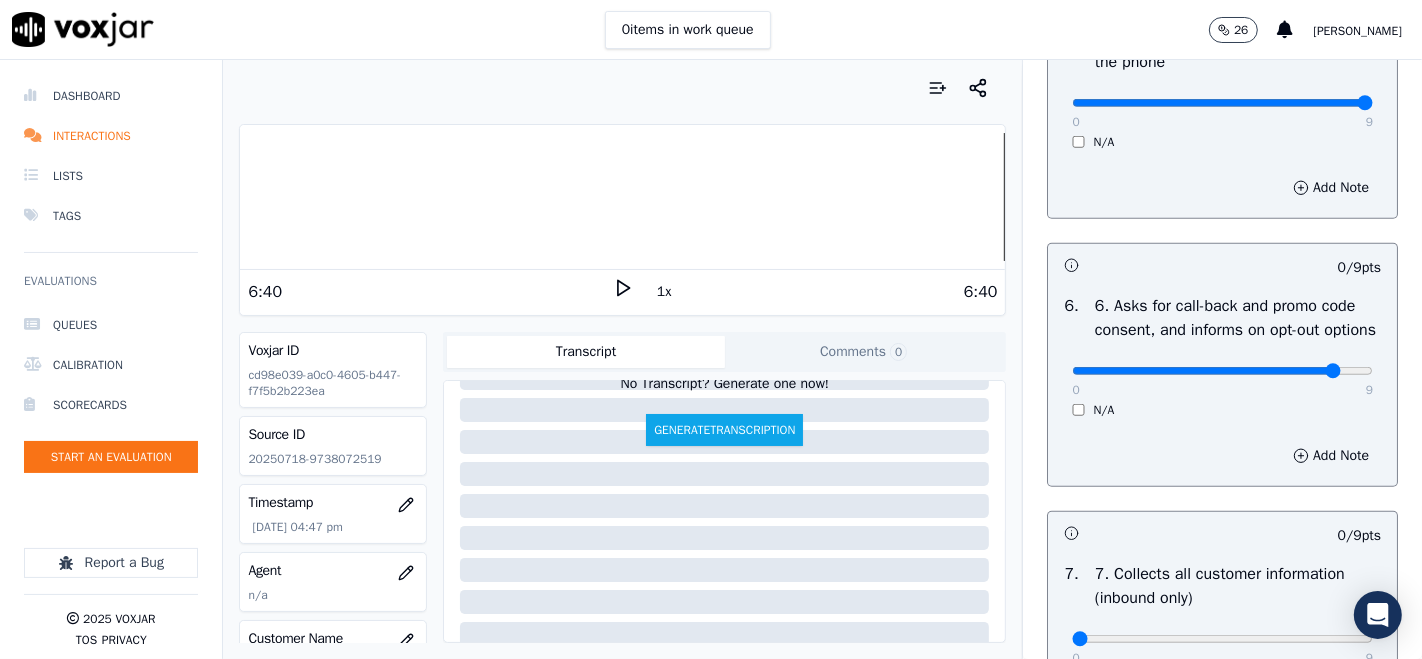 click at bounding box center (1222, -1017) 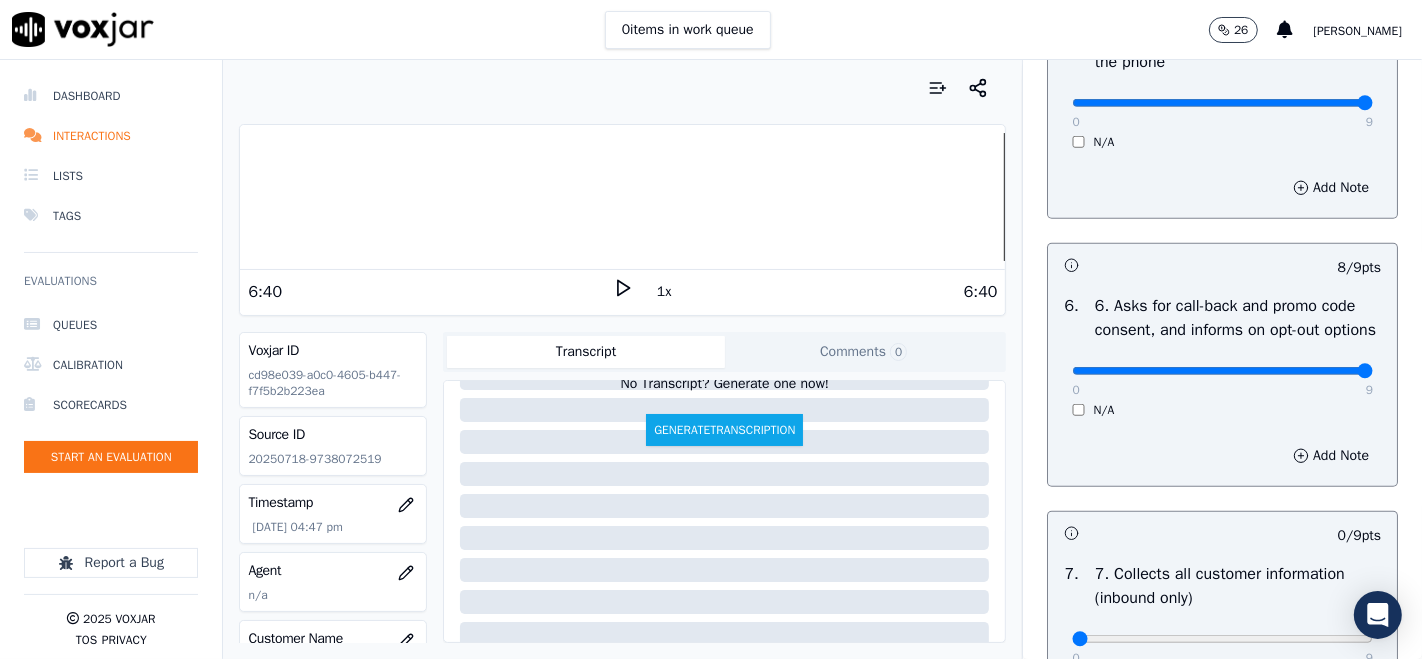 type on "9" 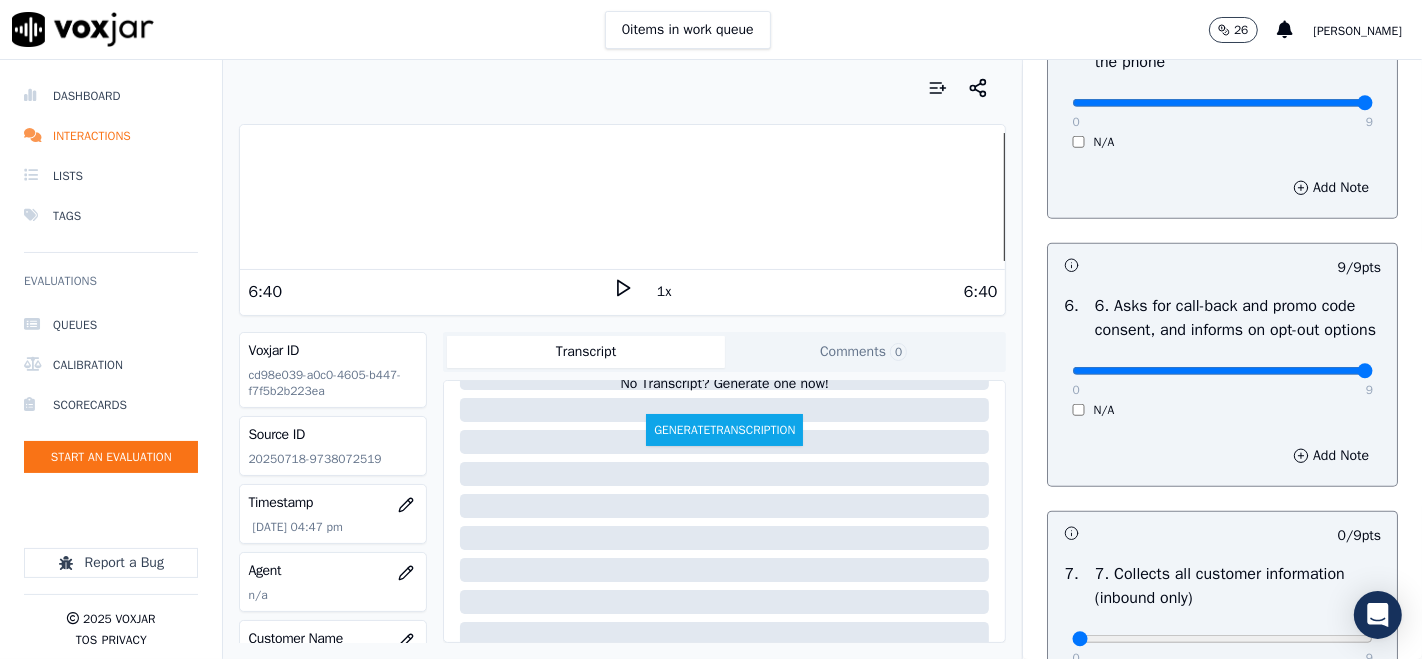 scroll, scrollTop: 1666, scrollLeft: 0, axis: vertical 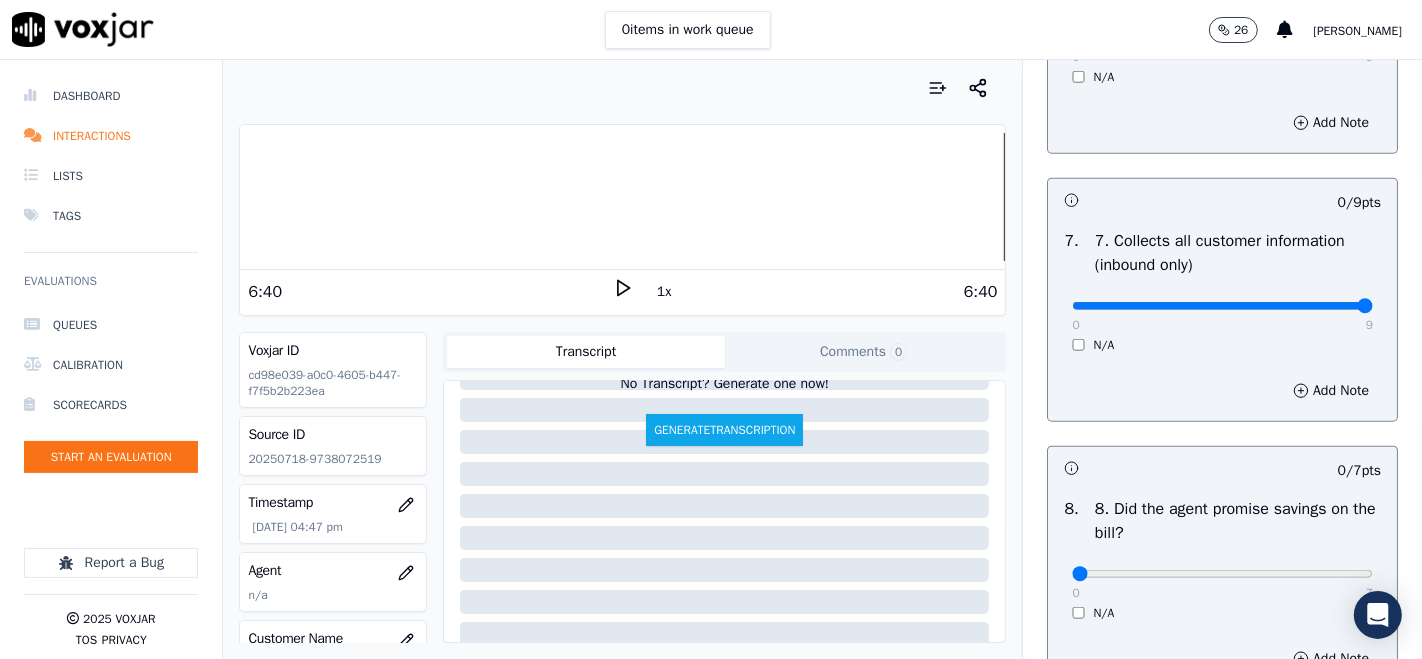 type on "9" 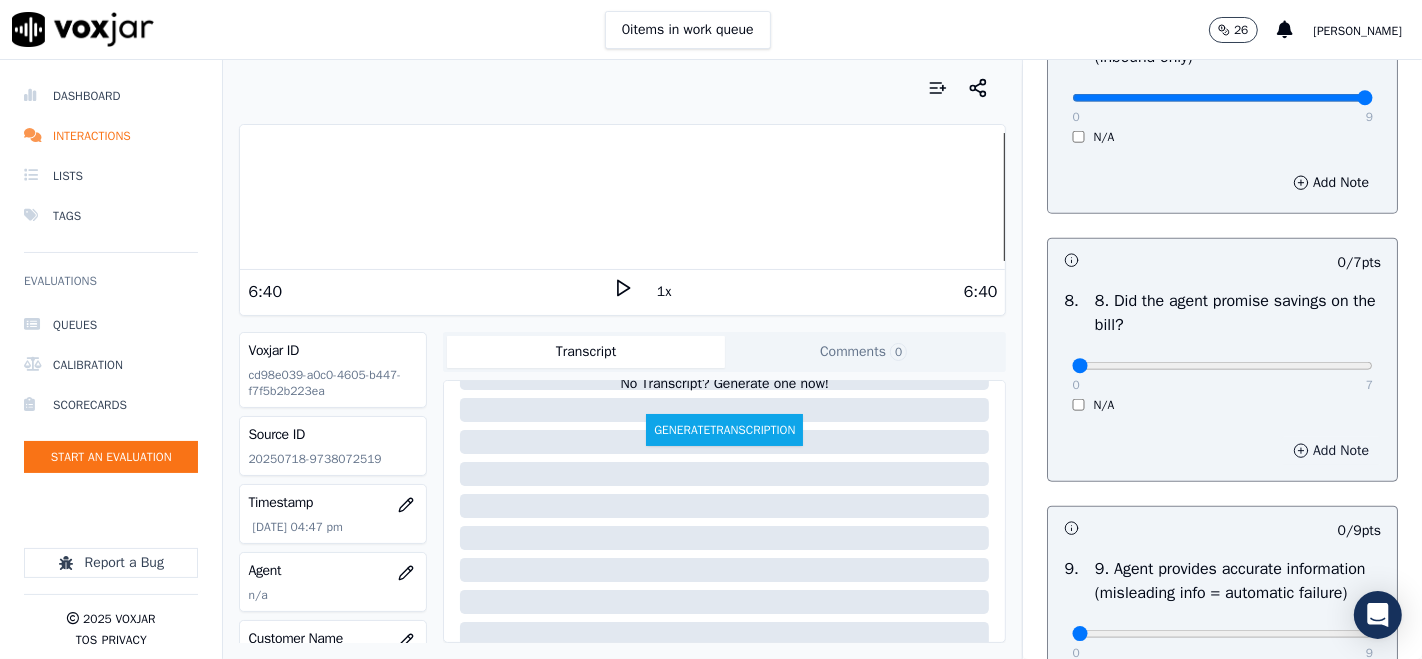 scroll, scrollTop: 2000, scrollLeft: 0, axis: vertical 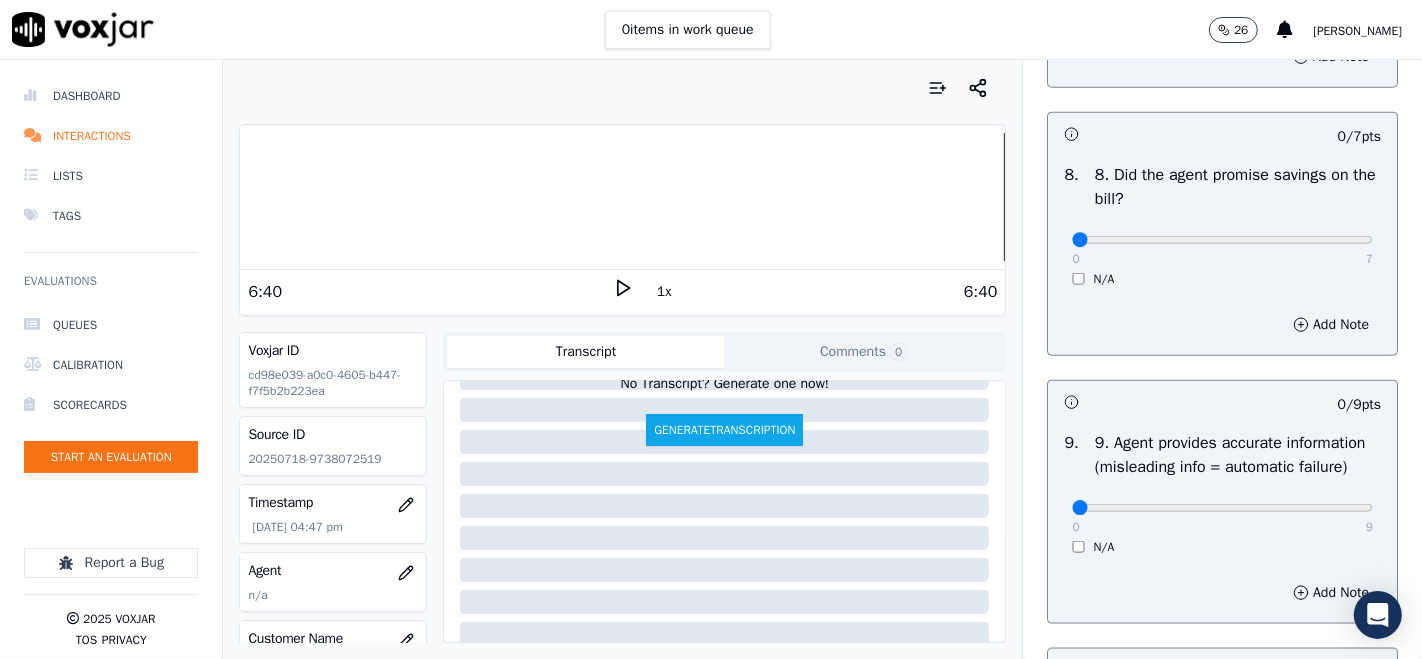 click on "N/A" at bounding box center [1222, 279] 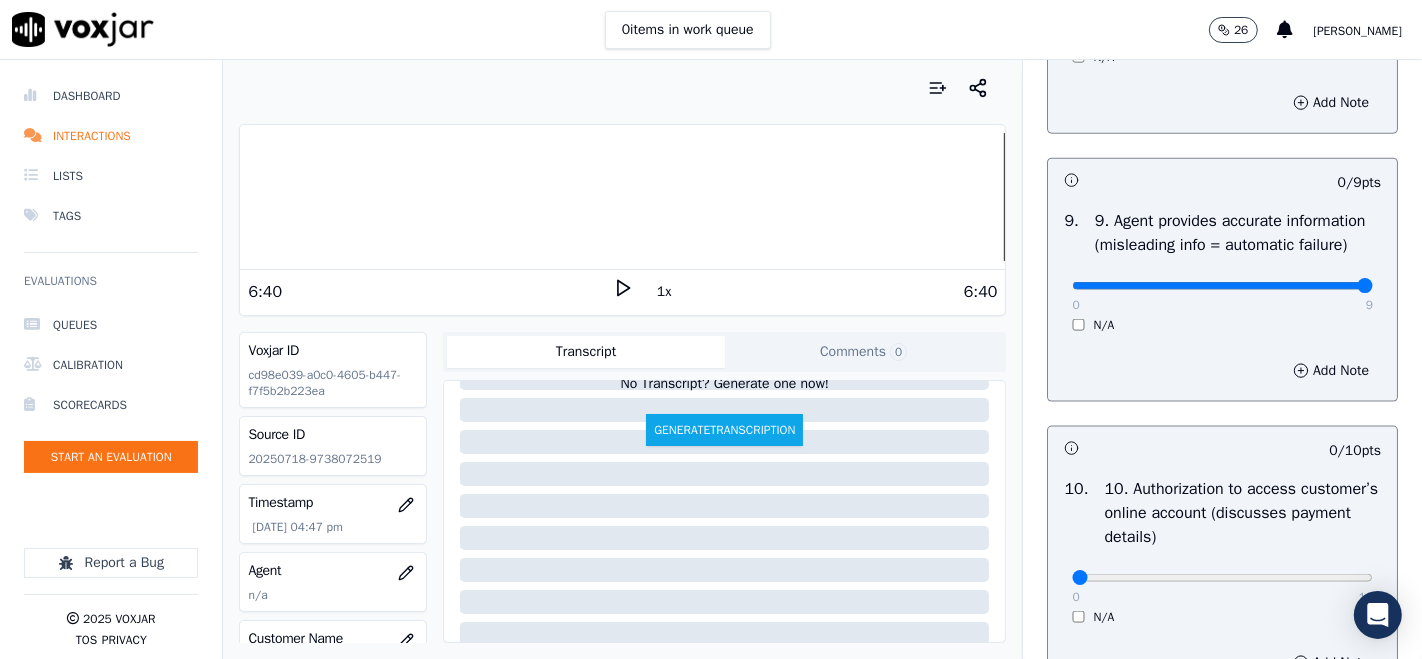 type on "9" 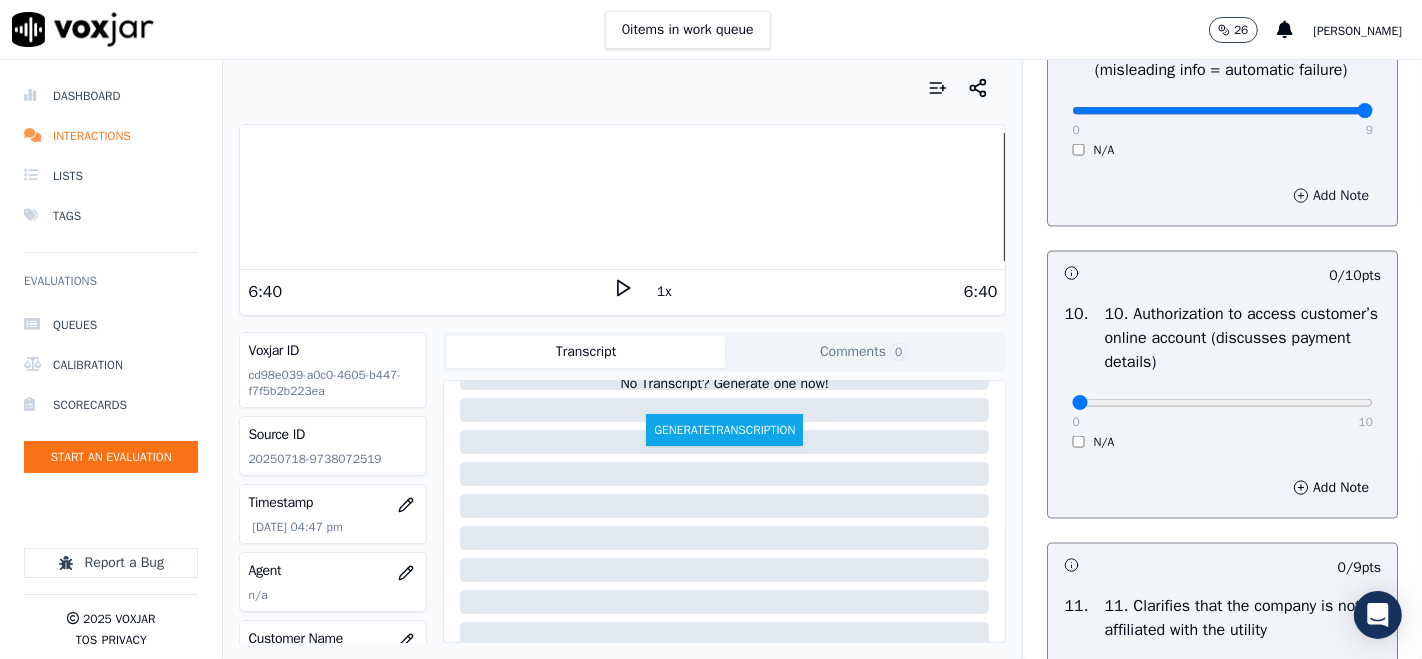 scroll, scrollTop: 2555, scrollLeft: 0, axis: vertical 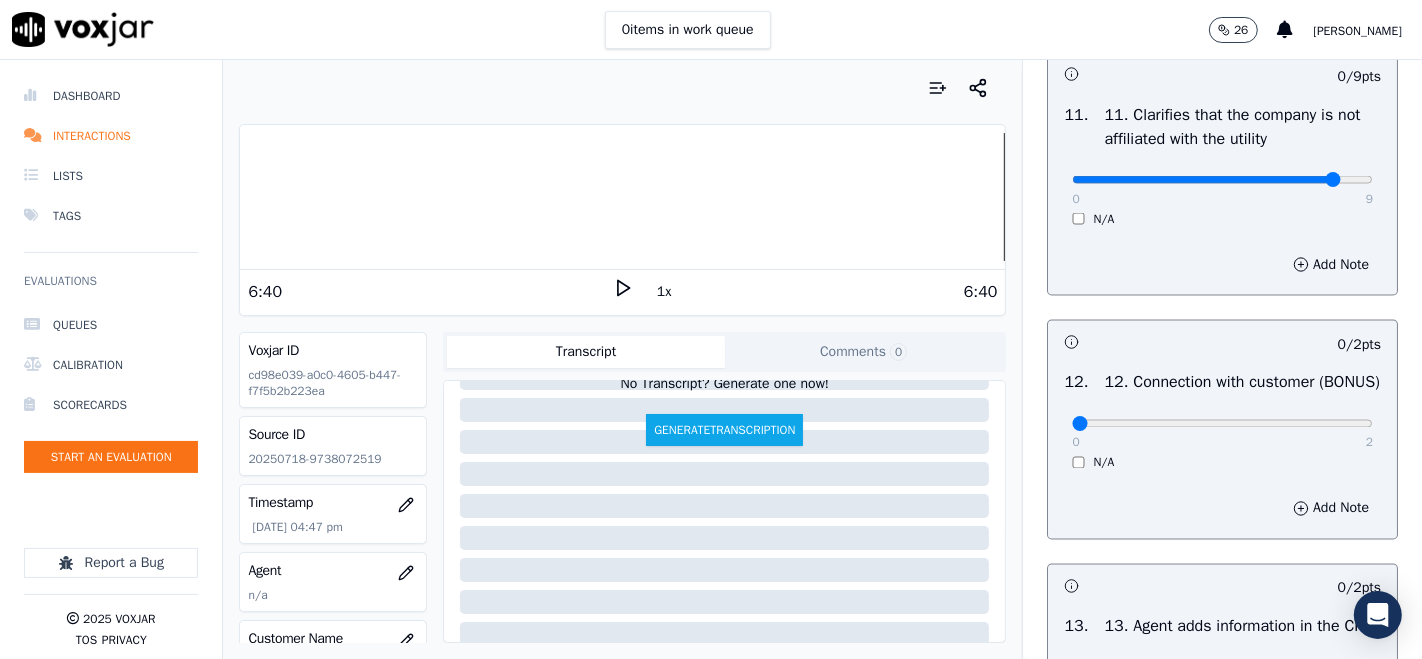 click at bounding box center (1222, -2572) 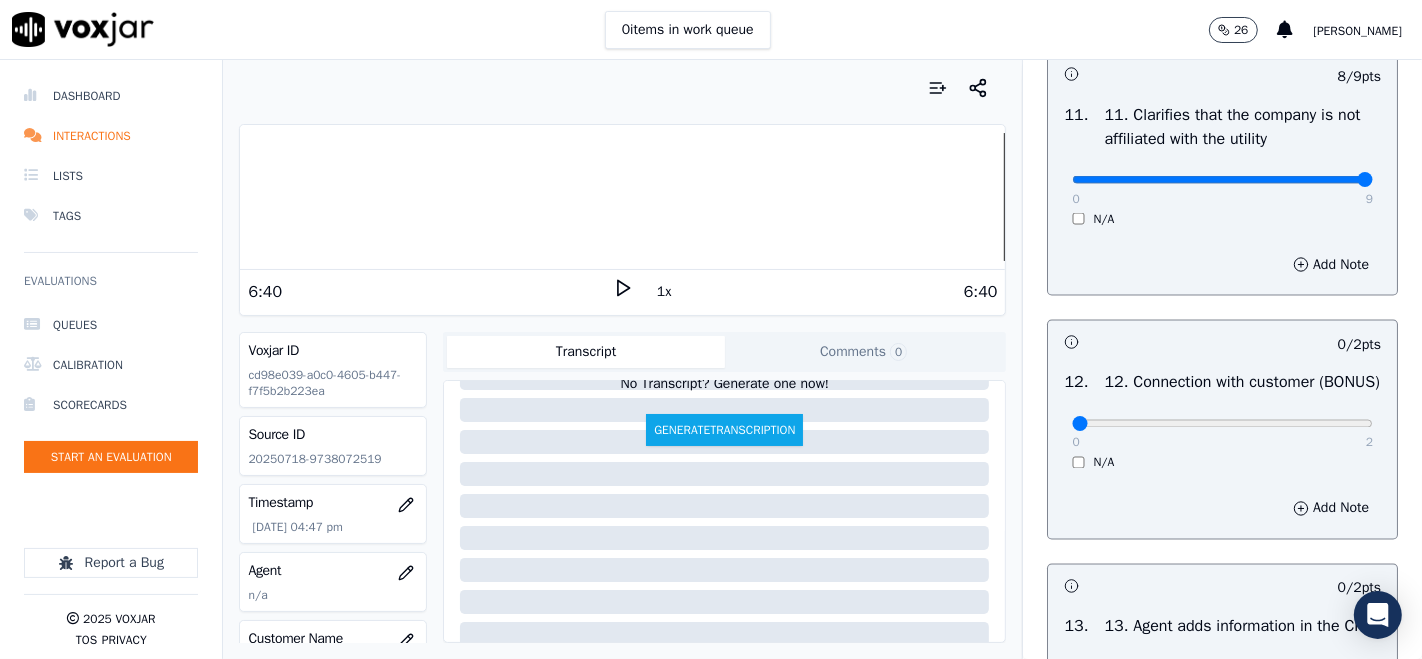 type on "9" 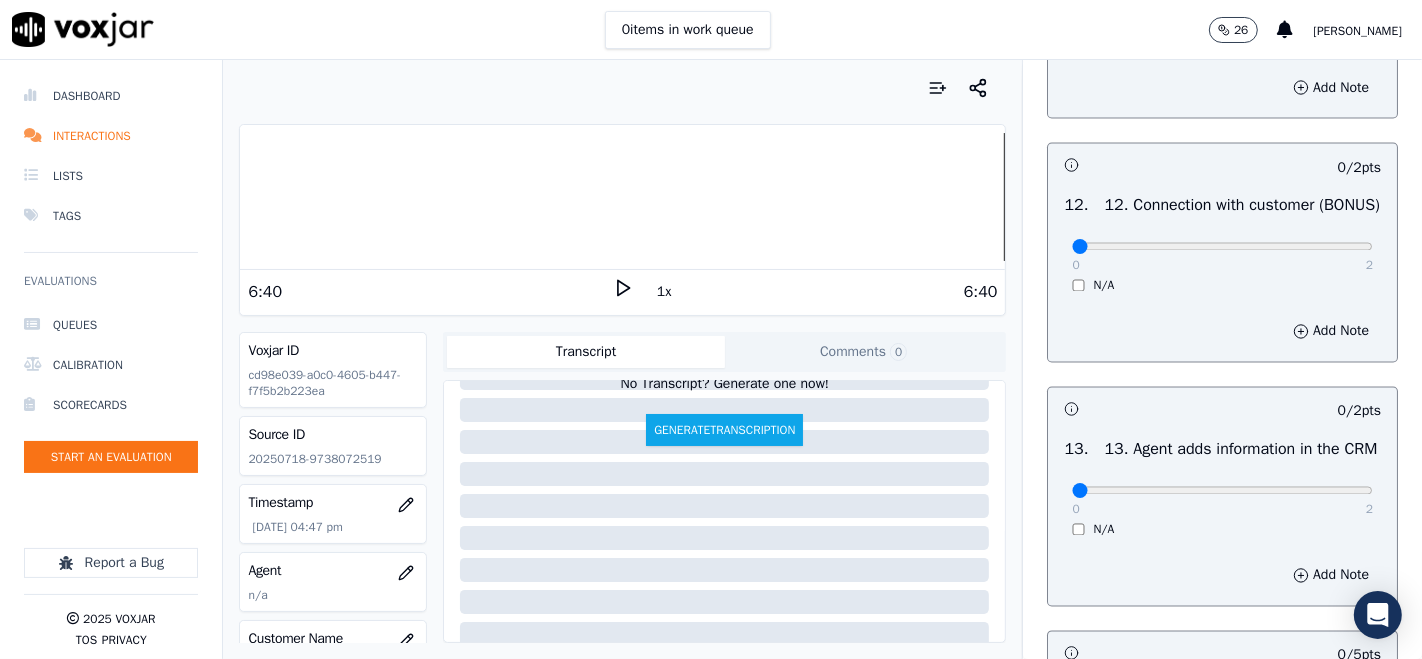 scroll, scrollTop: 3222, scrollLeft: 0, axis: vertical 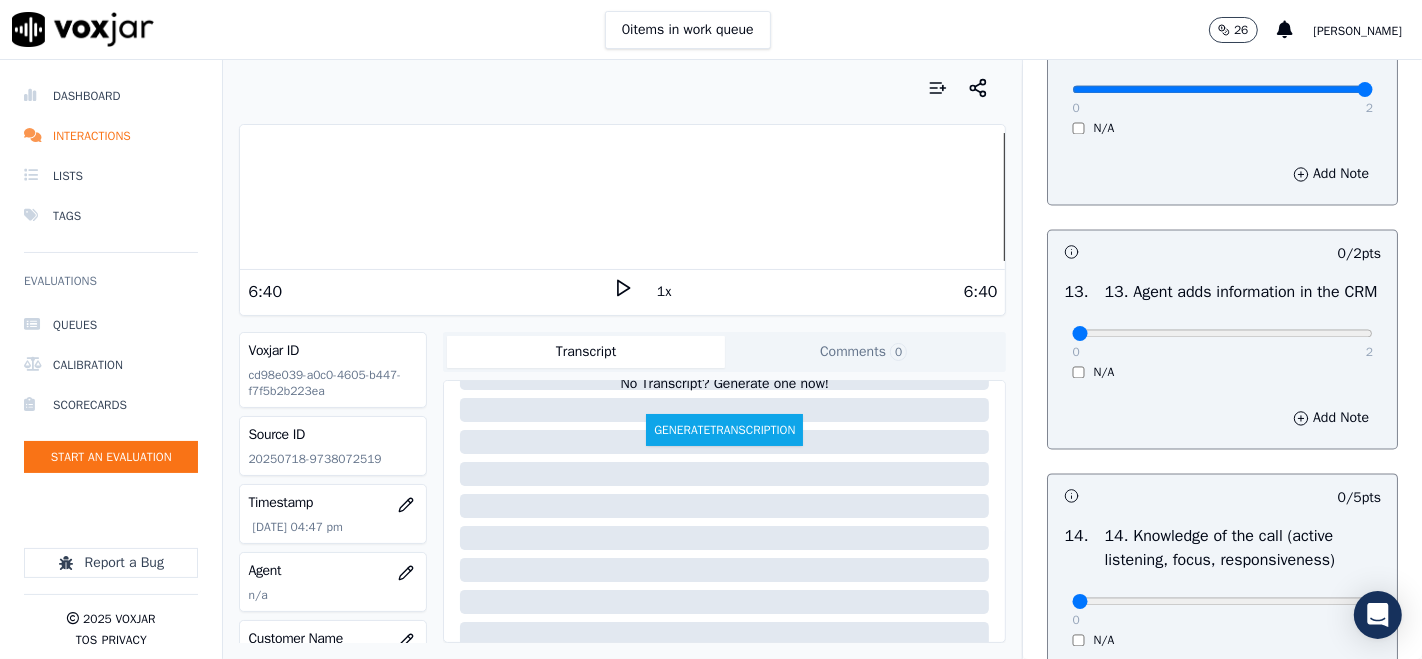 type on "2" 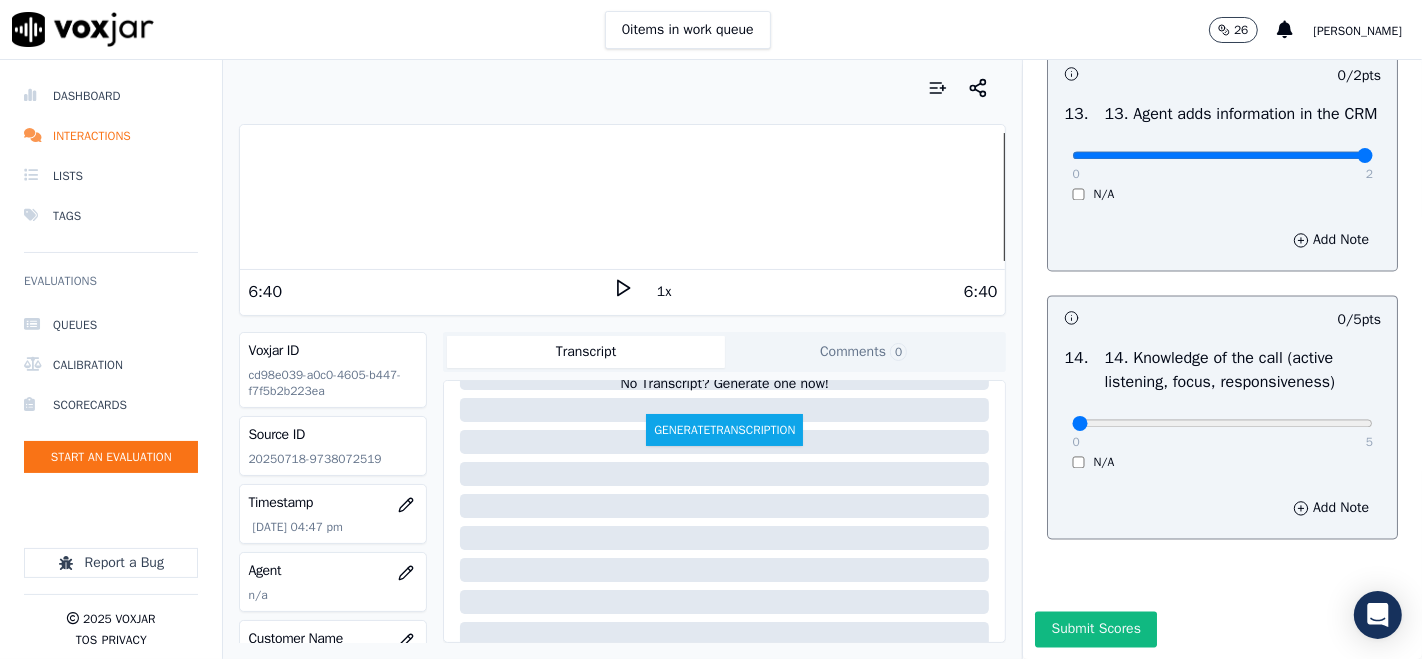type on "2" 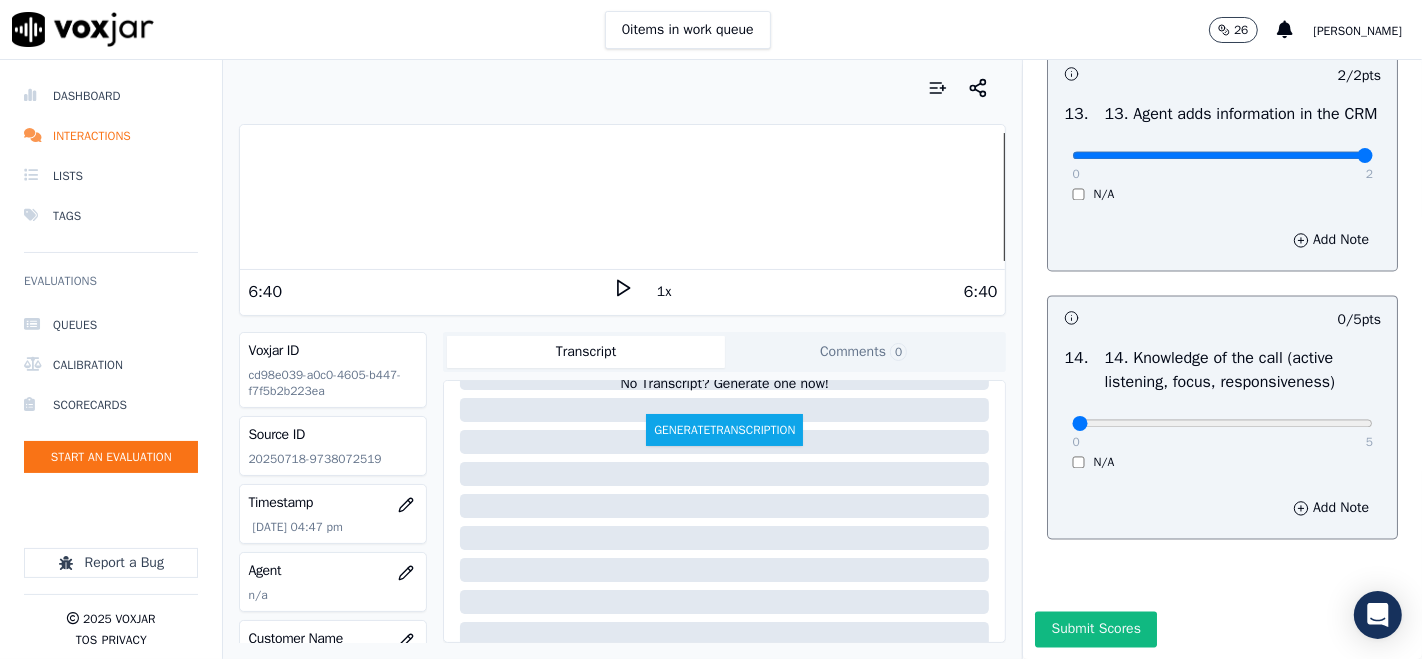 scroll, scrollTop: 3606, scrollLeft: 0, axis: vertical 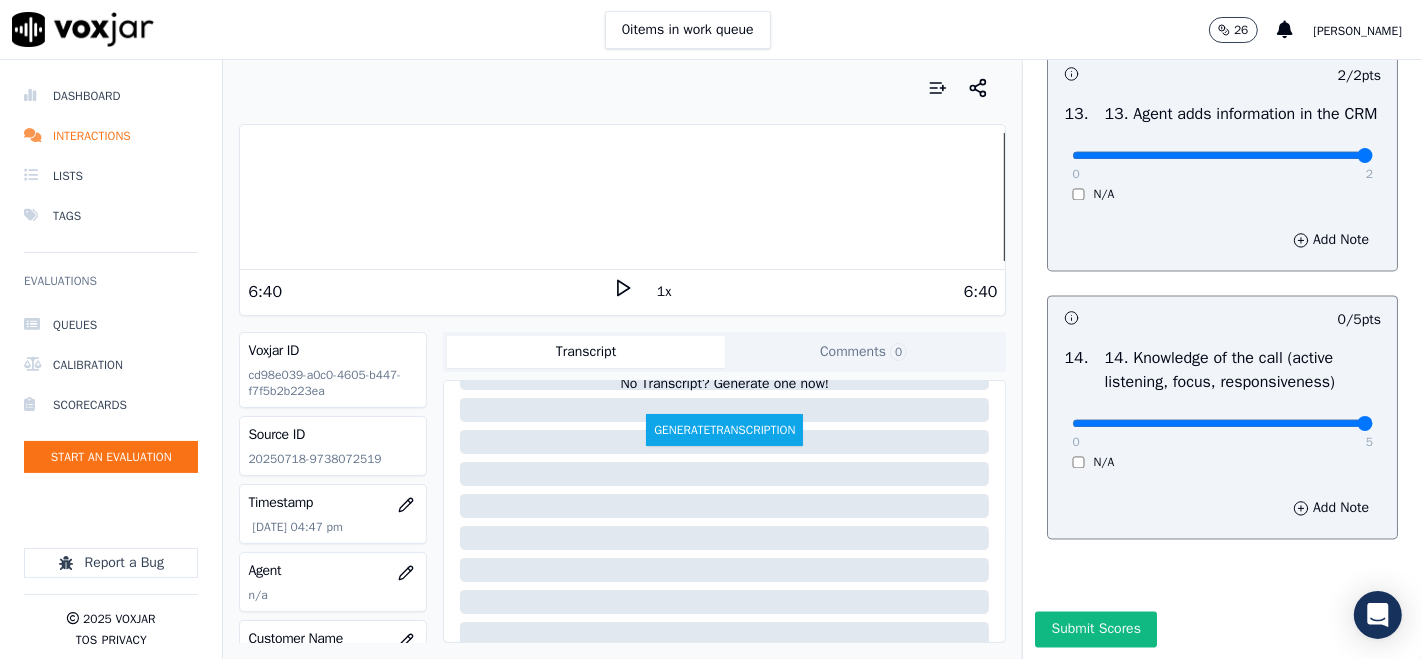 type on "5" 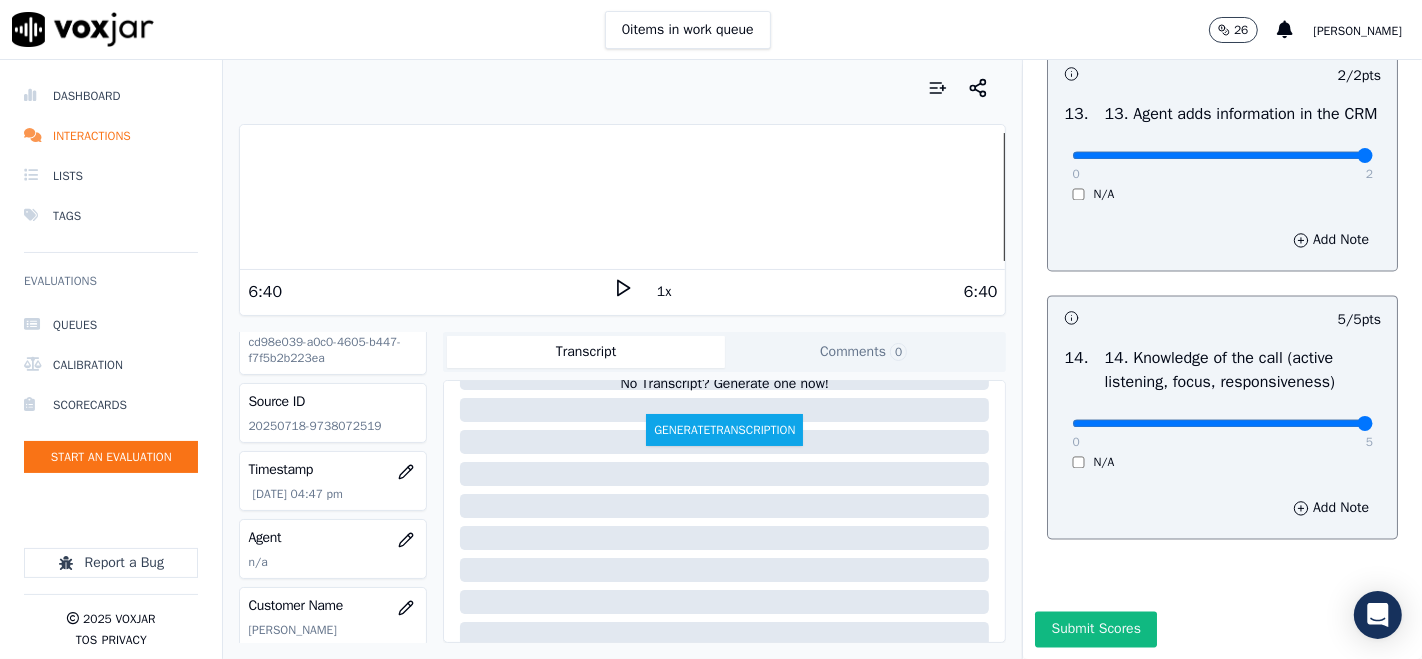 scroll, scrollTop: 0, scrollLeft: 0, axis: both 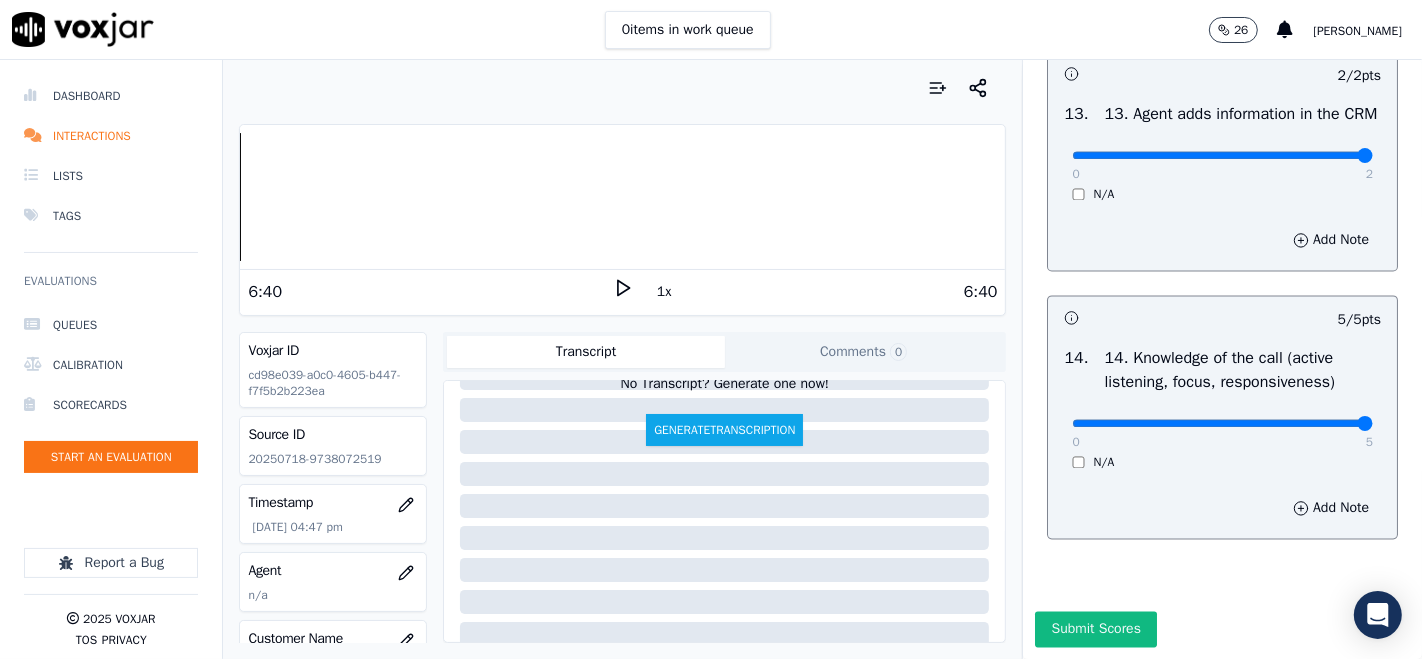 click on "Dashboard   Interactions   Lists   Tags       Evaluations     Queues   Calibration   Scorecards   Start an Evaluation
Report a Bug       2025   Voxjar   TOS   Privacy             Your browser does not support the audio element.   6:40     1x   6:40   Voxjar ID   cd98e039-a0c0-4605-b447-f7f5b2b223ea   Source ID   20250718-9738072519   Timestamp
07/25/2025 04:47 pm     Agent
n/a     Customer Name     JHONNY MENA     Customer Phone     9738072519     Tags
INDRA     Source     manualUpload   Type     AUDIO       Transcript   Comments  0   No Transcript? Generate one now!   Generate  Transcription         Add Comment   Scores   Transcript   Metadata   Comments         Human Score   --   0  evaluation s   AI Score   --   0  evaluation s     AI Evaluations
Queue an AI Evaluation   No AI evaluations yet   Human Evaluations   Start a Manual Evaluation   No human evaluations yet       INBOUND CTS SCORECARD - NEW   Scorecard       GREETING/OPENING SKILLS     102" at bounding box center (711, 359) 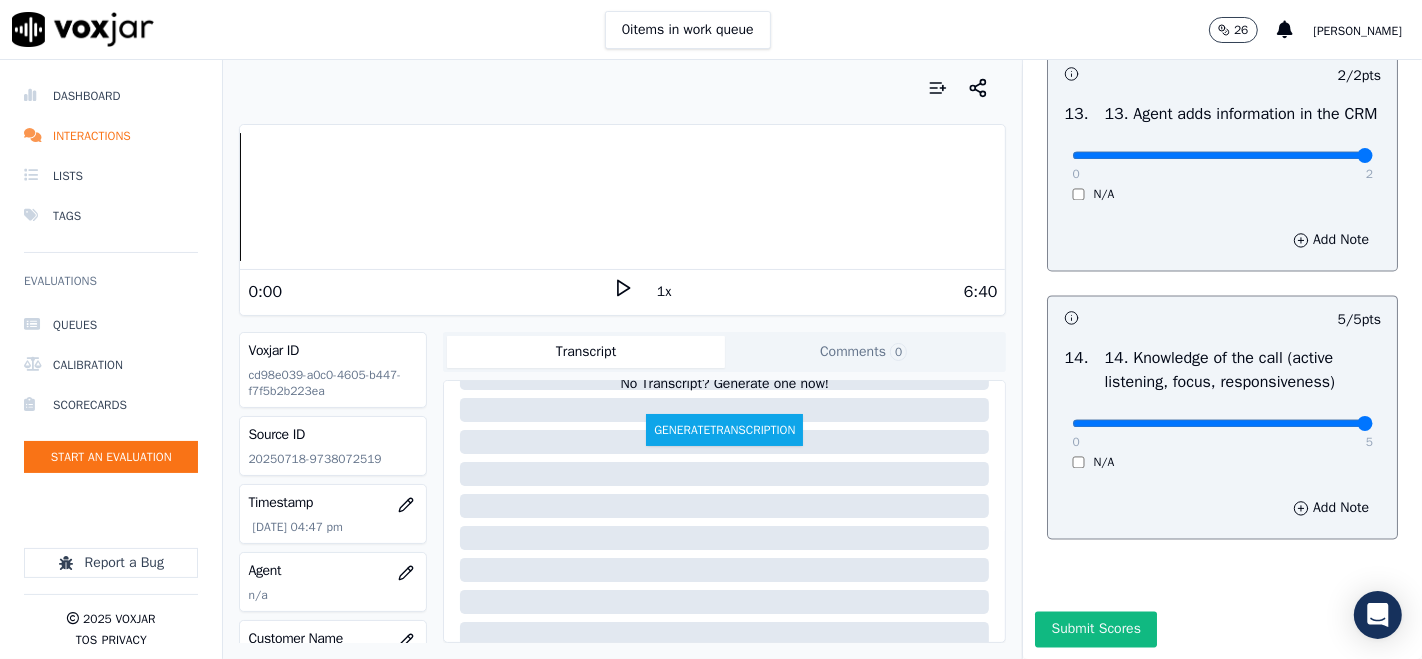 click 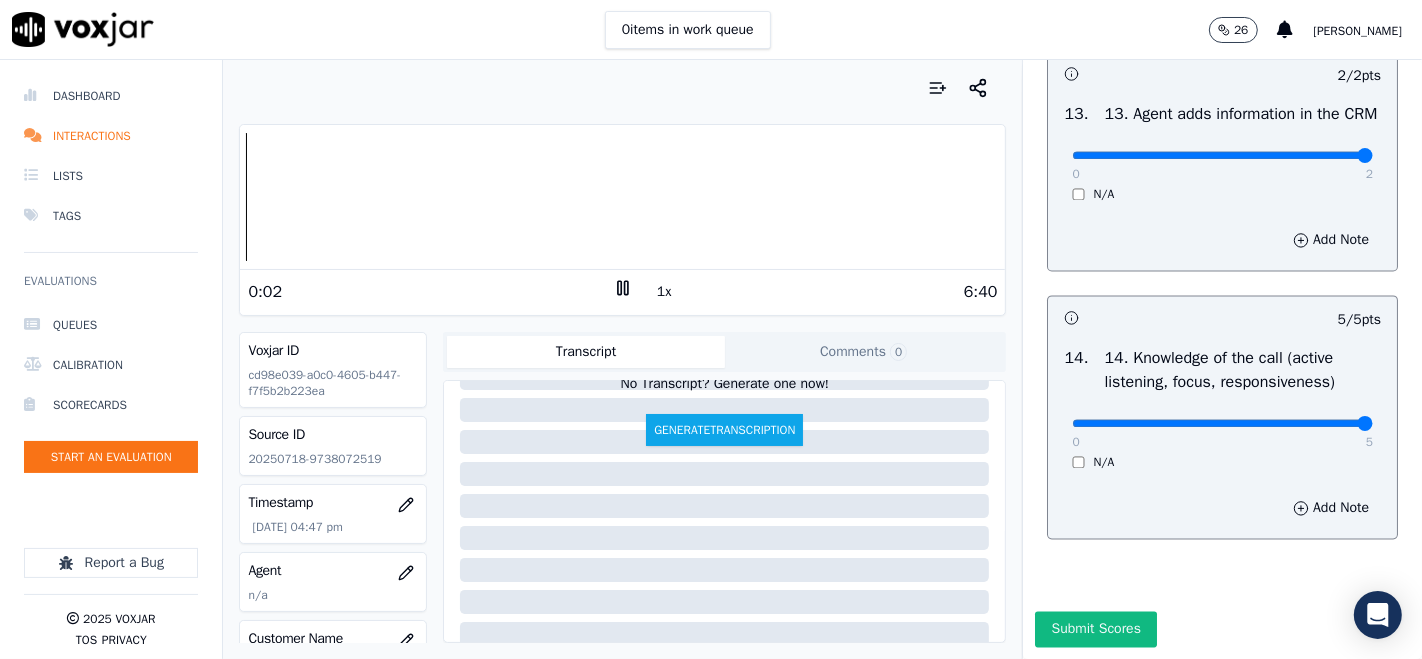 click 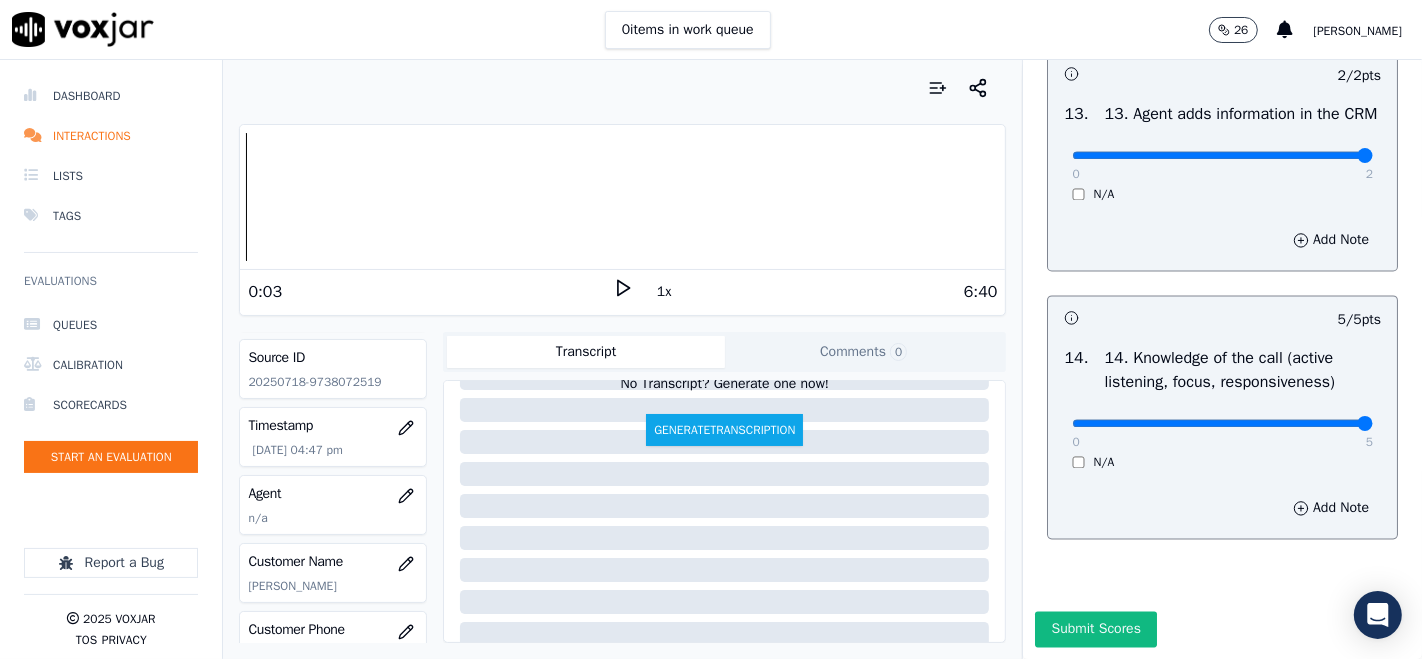 scroll, scrollTop: 111, scrollLeft: 0, axis: vertical 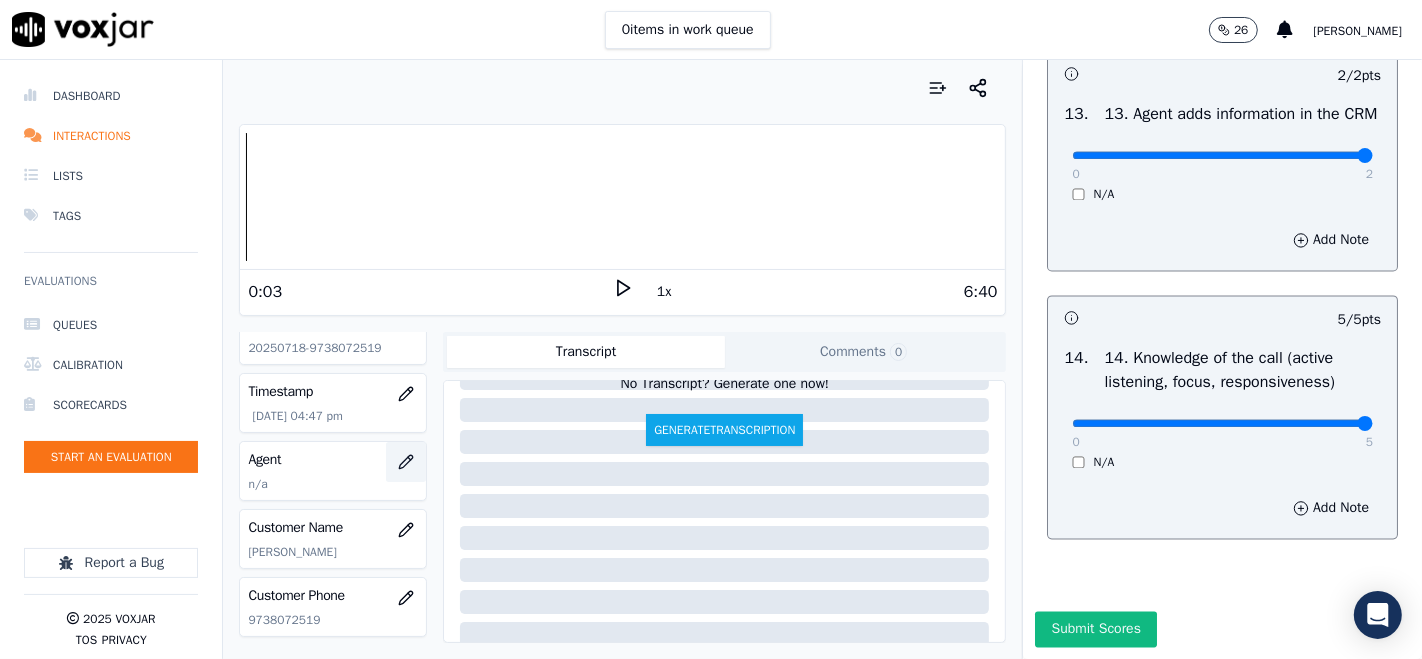 click 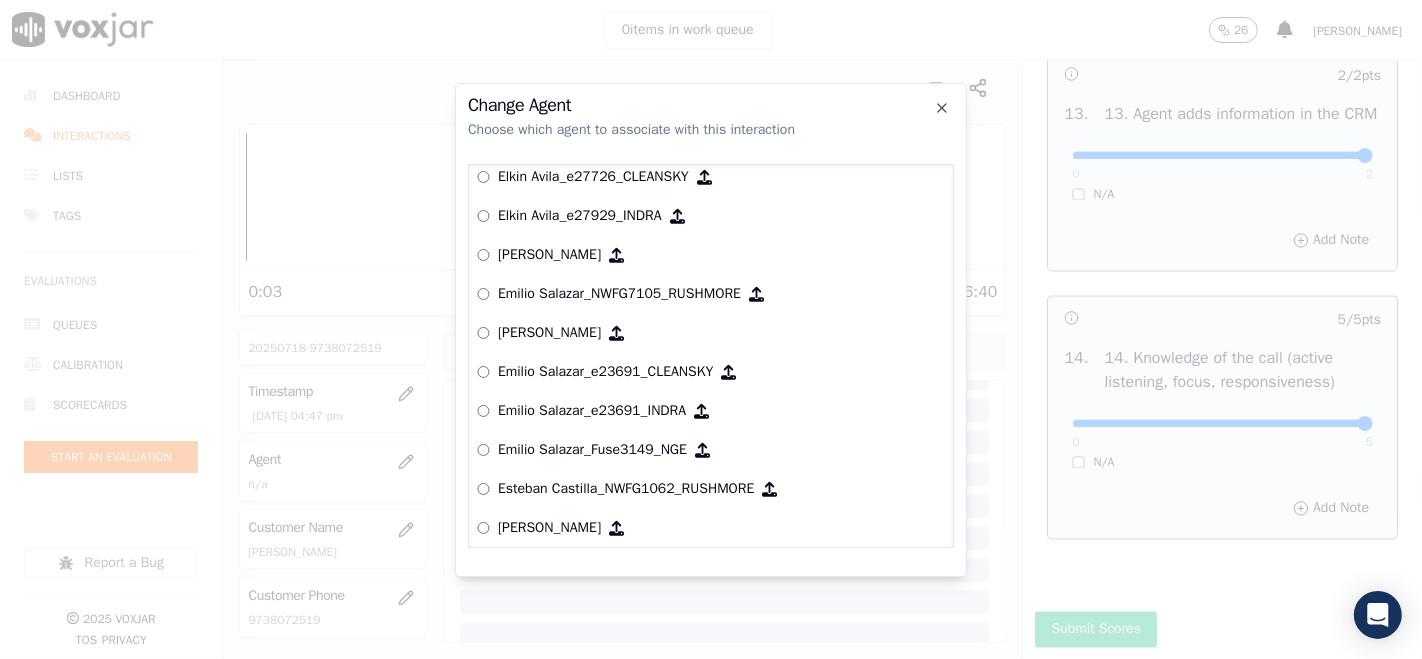 scroll, scrollTop: 2819, scrollLeft: 0, axis: vertical 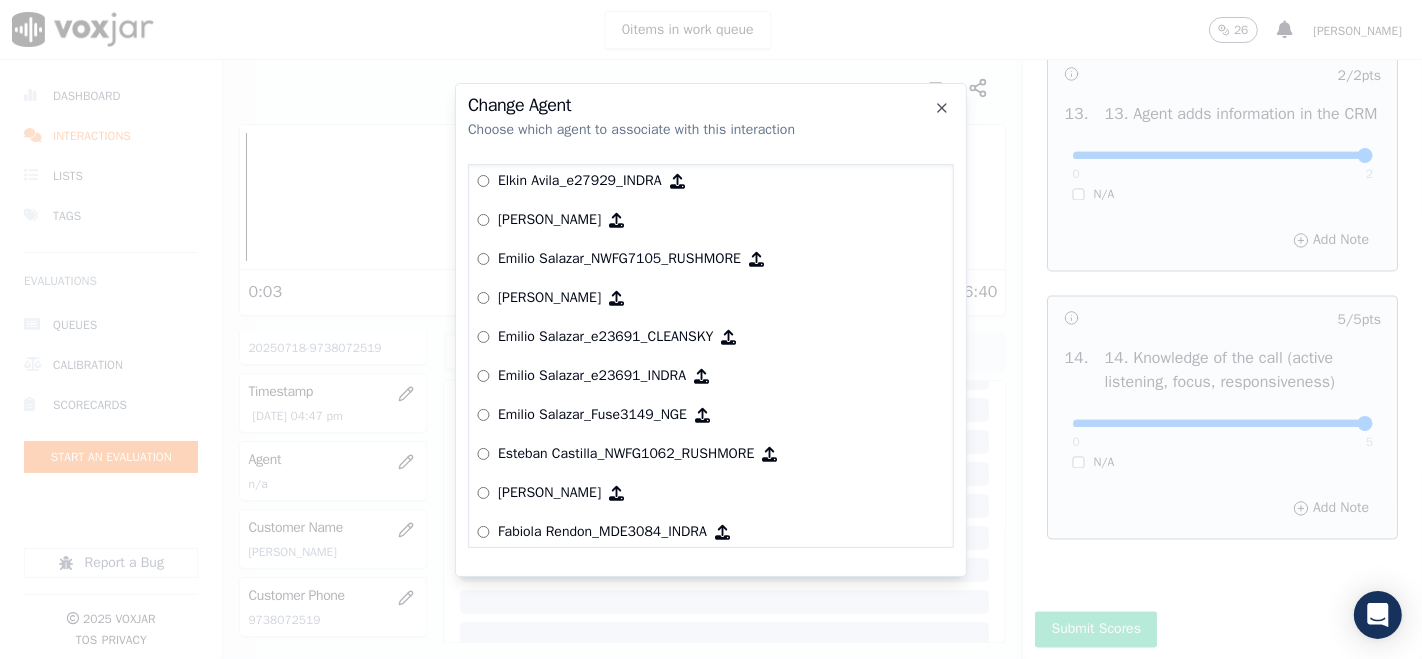 click on "Emilio Salazar_e23691_INDRA" at bounding box center [592, 376] 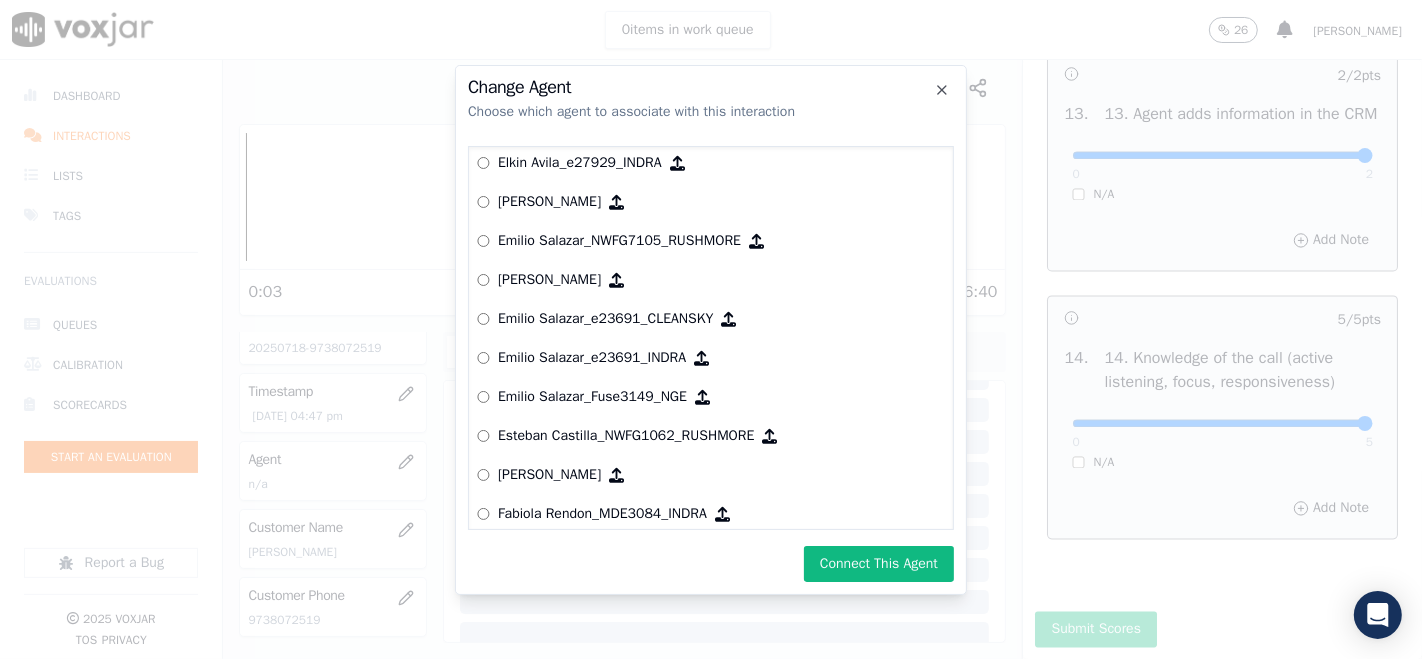 click on "Connect This Agent" at bounding box center (879, 564) 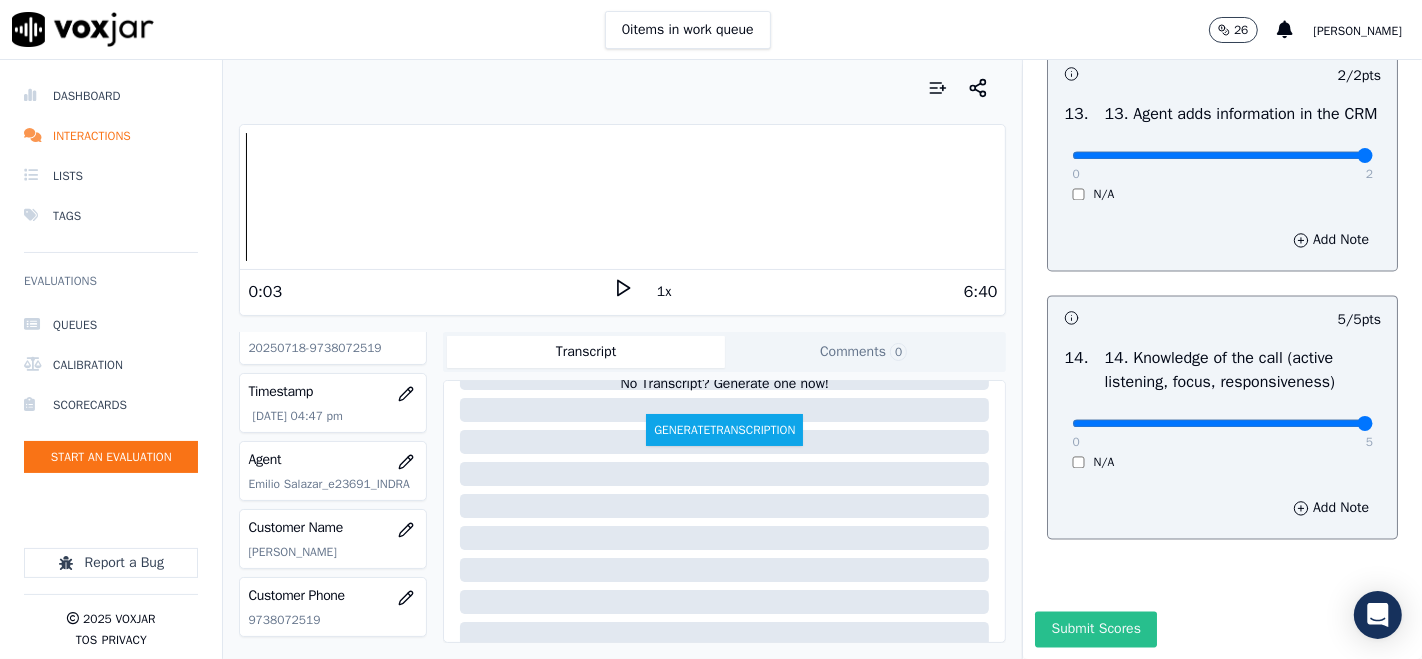 click on "Submit Scores" at bounding box center [1095, 629] 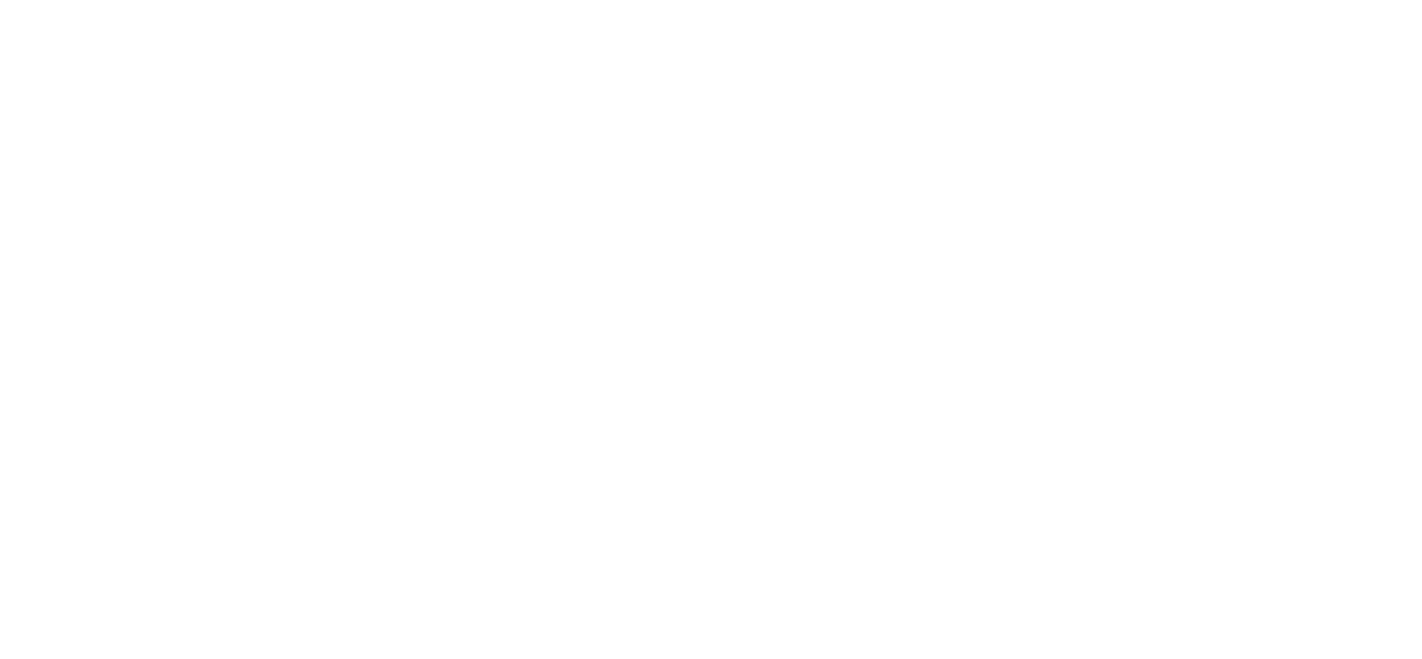 scroll, scrollTop: 0, scrollLeft: 0, axis: both 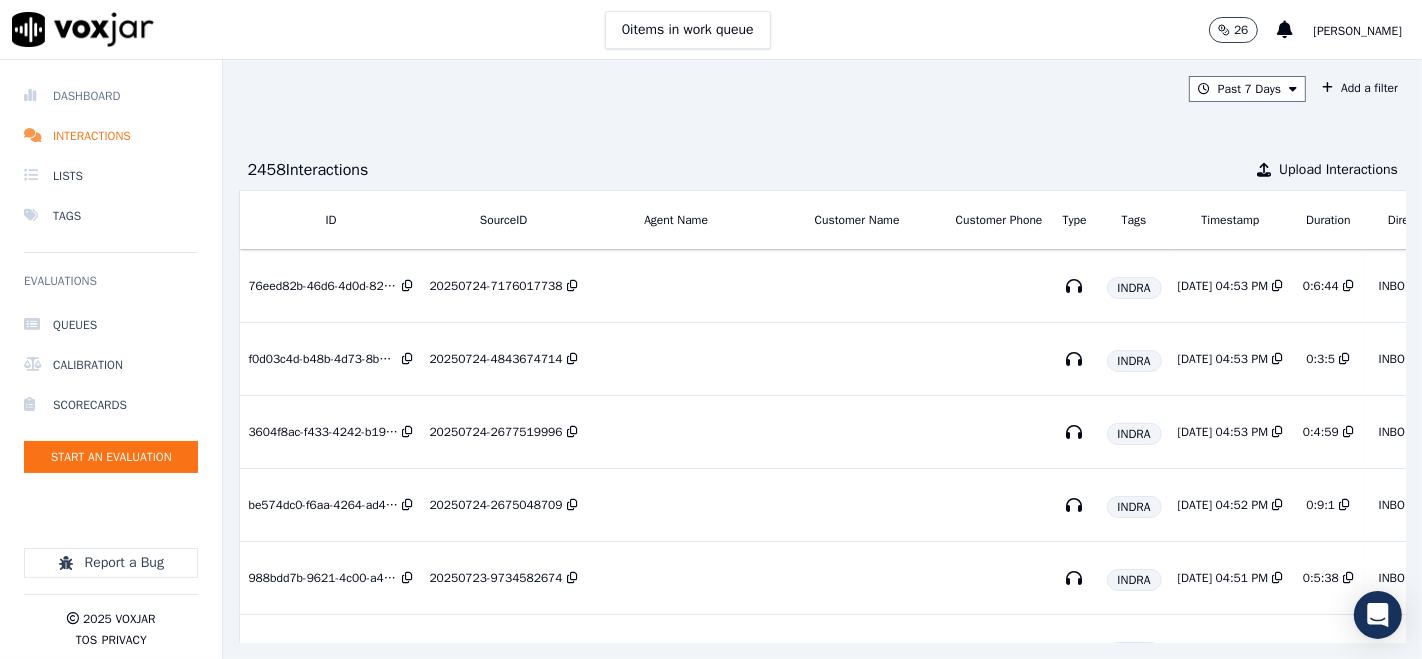 click on "Dashboard" at bounding box center [111, 96] 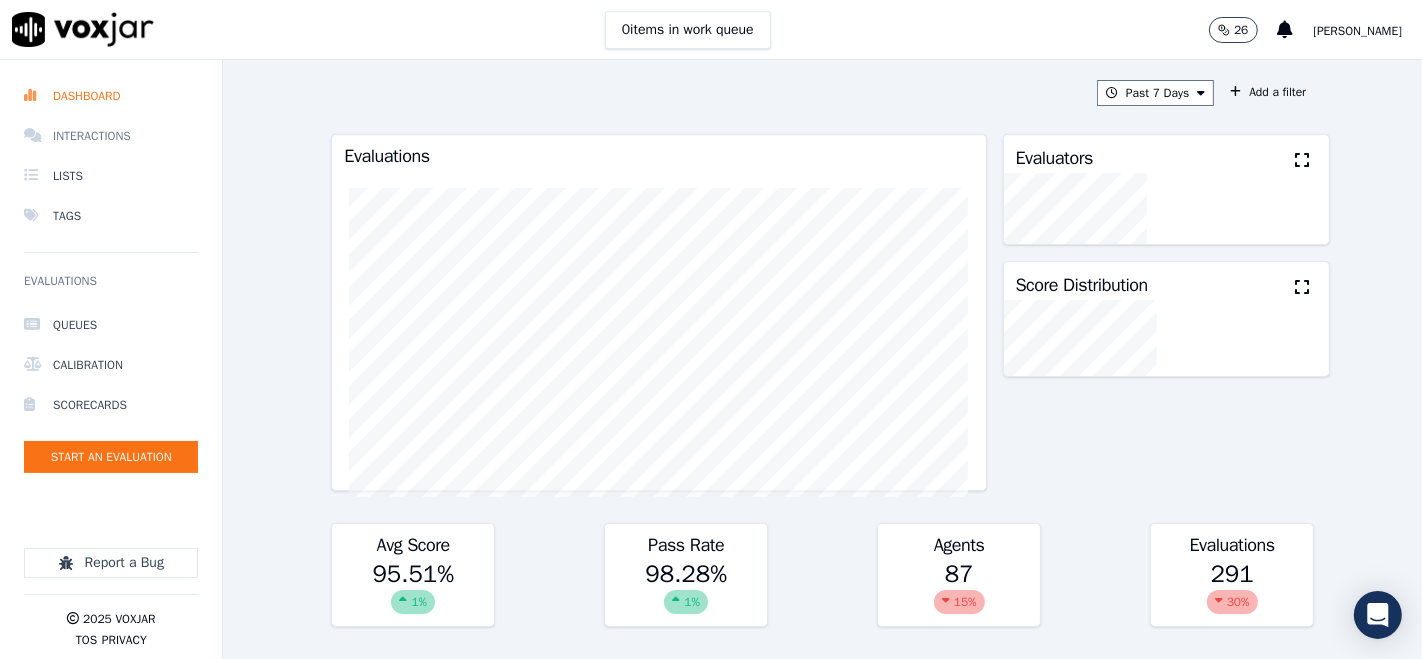click on "Interactions" at bounding box center [111, 136] 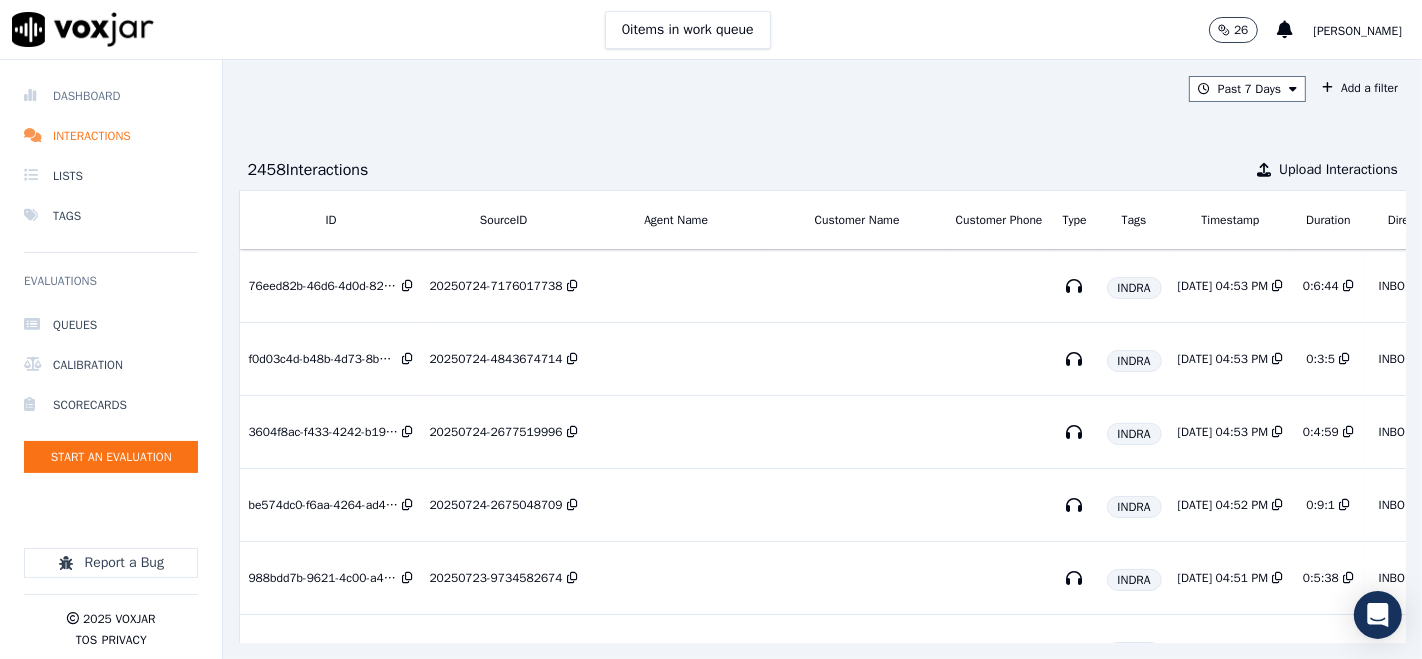 click on "Dashboard" at bounding box center (111, 96) 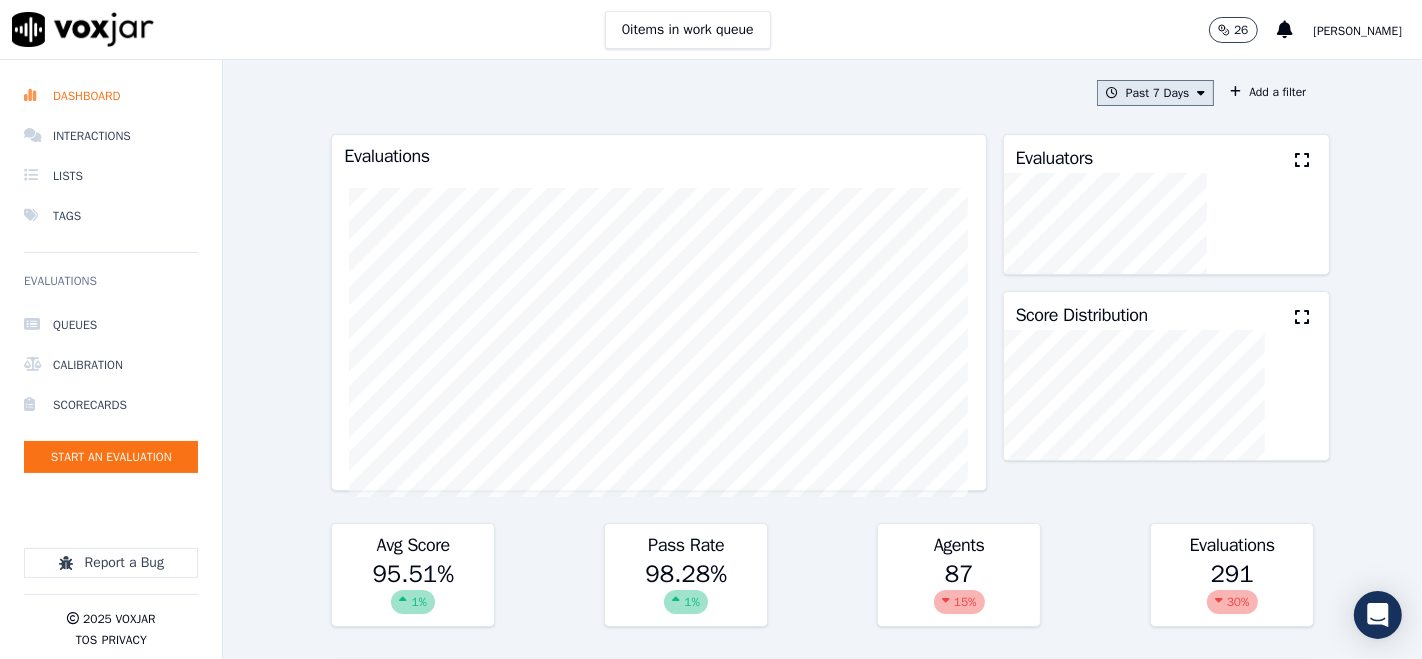 click on "Past 7 Days" at bounding box center [1155, 93] 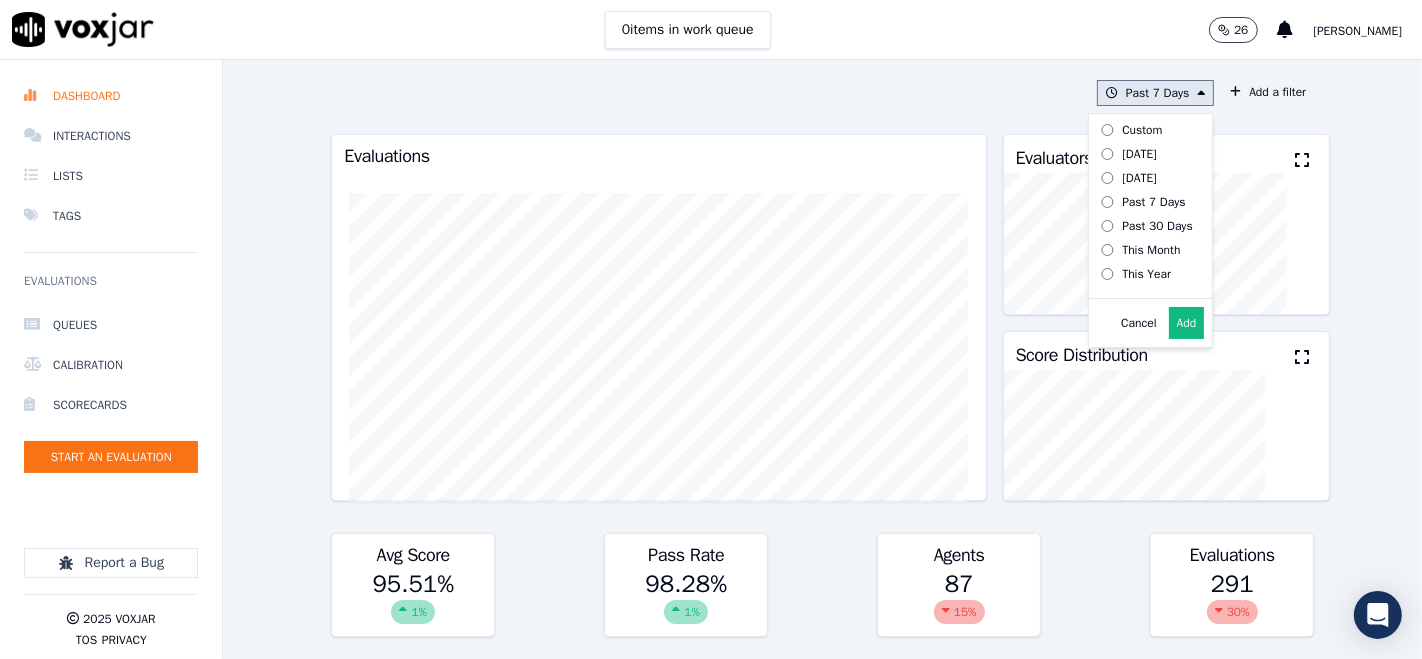 click on "[DATE]" at bounding box center (1139, 154) 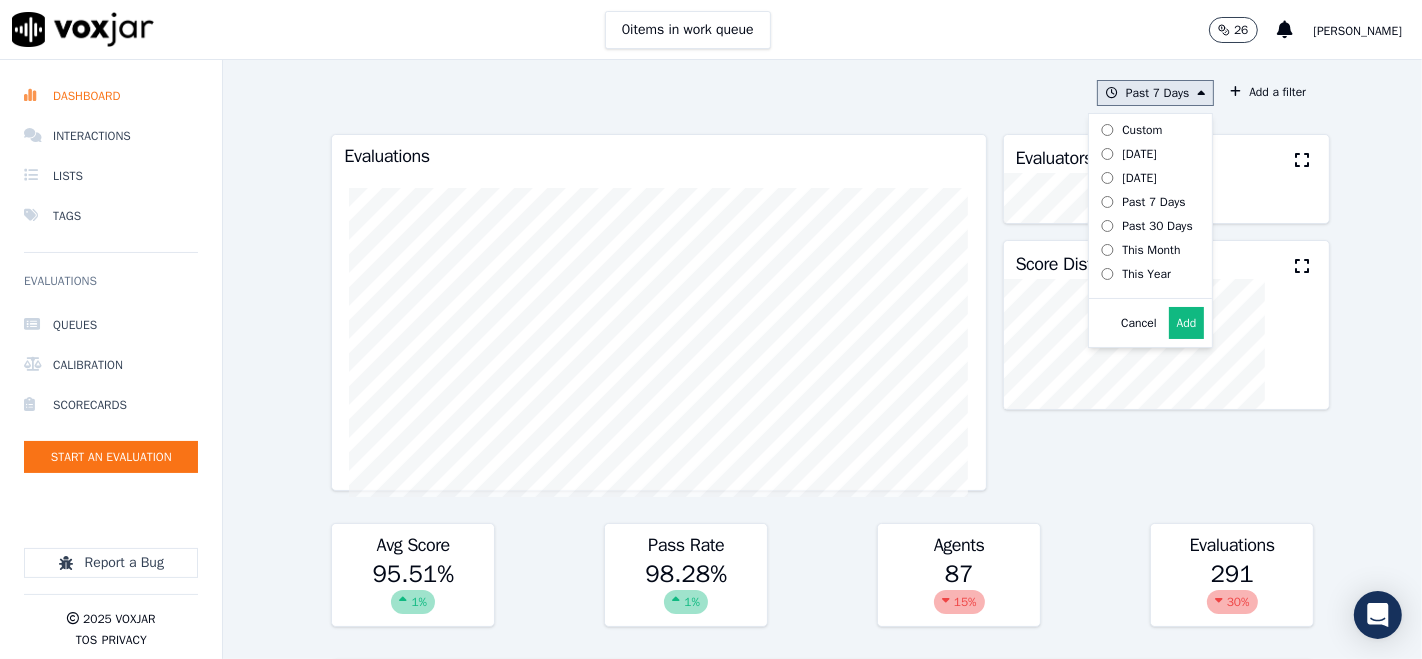 click on "Add" at bounding box center (1187, 323) 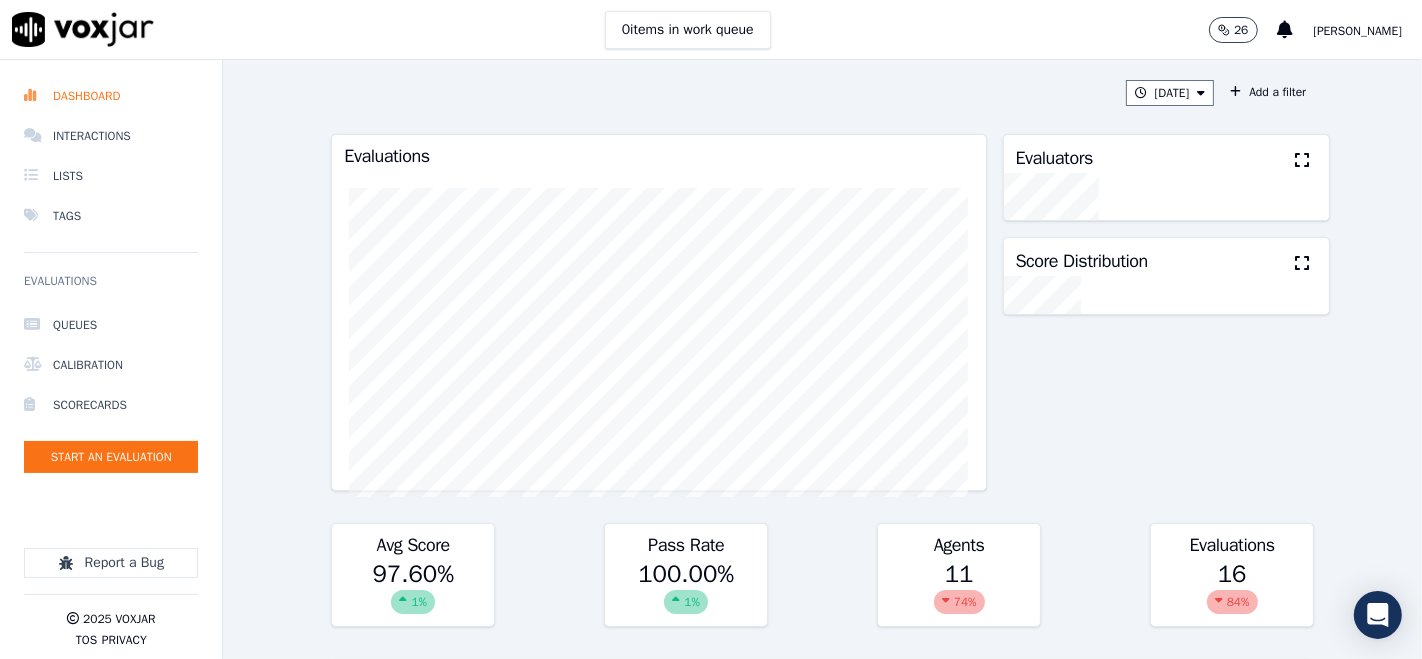 click on "Evaluators" at bounding box center (1167, 154) 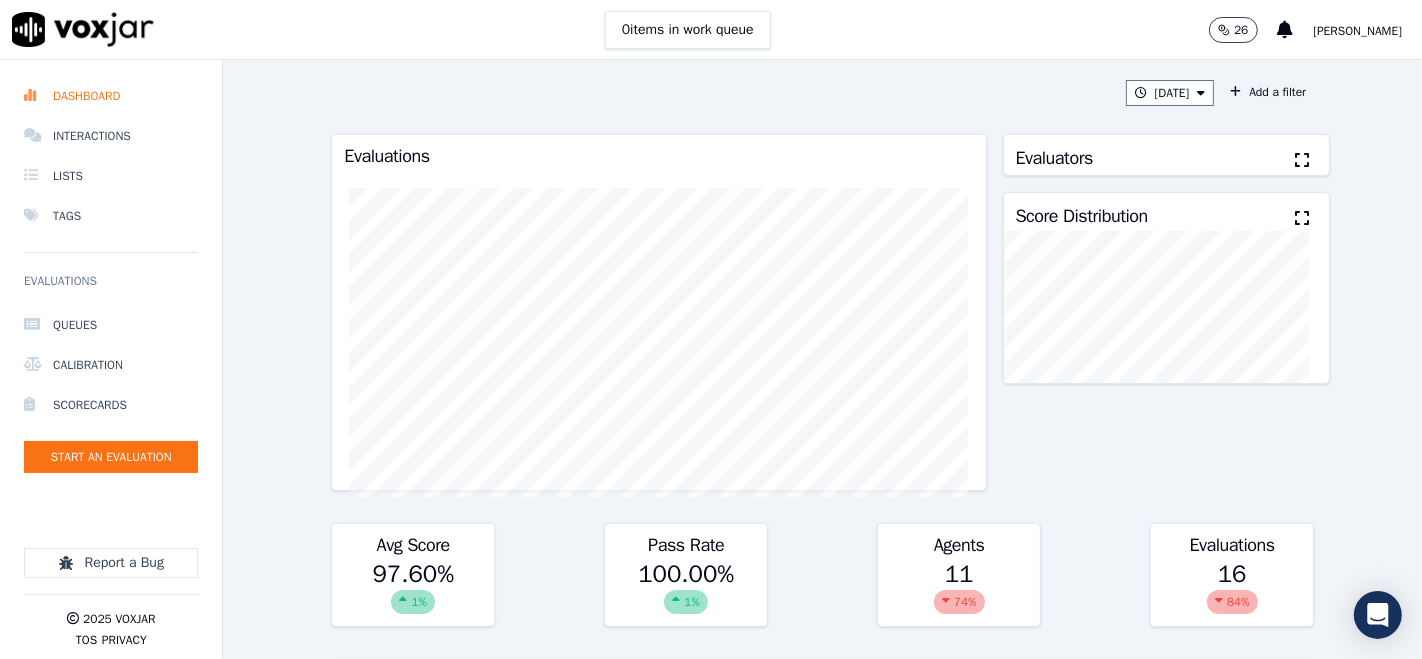 click at bounding box center (1302, 160) 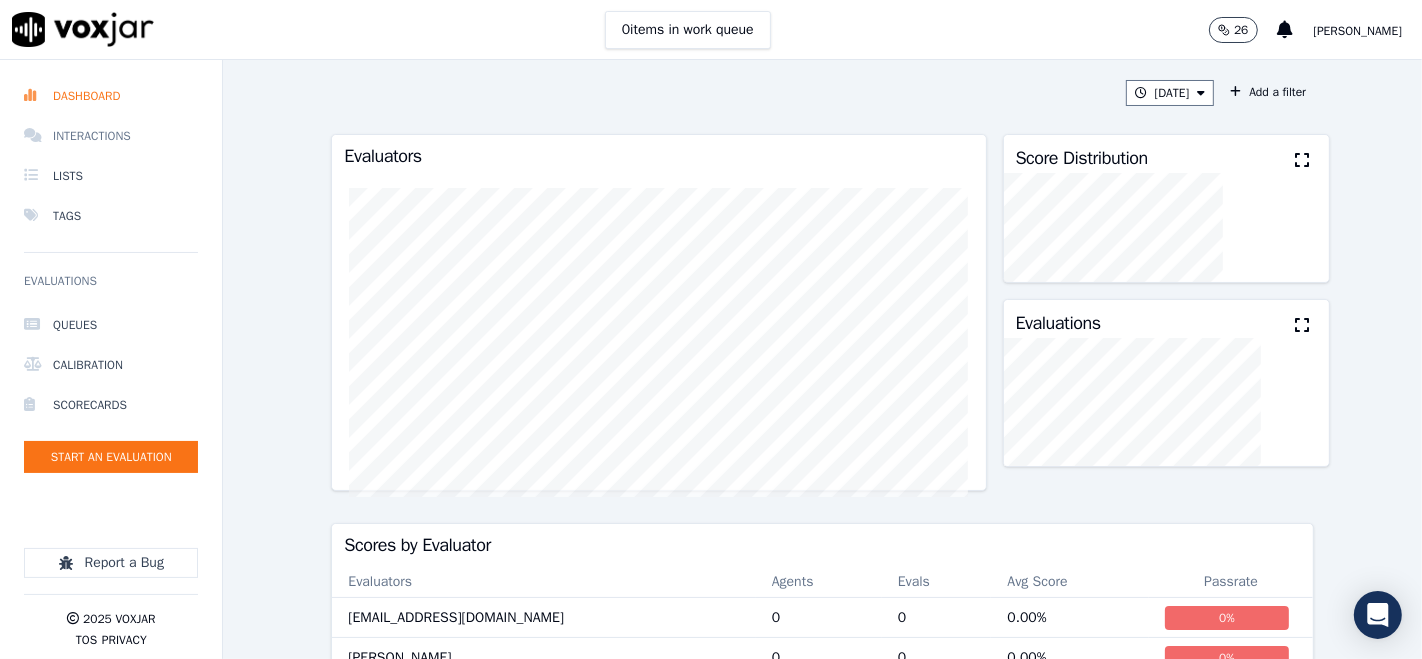 click on "Interactions" at bounding box center [111, 136] 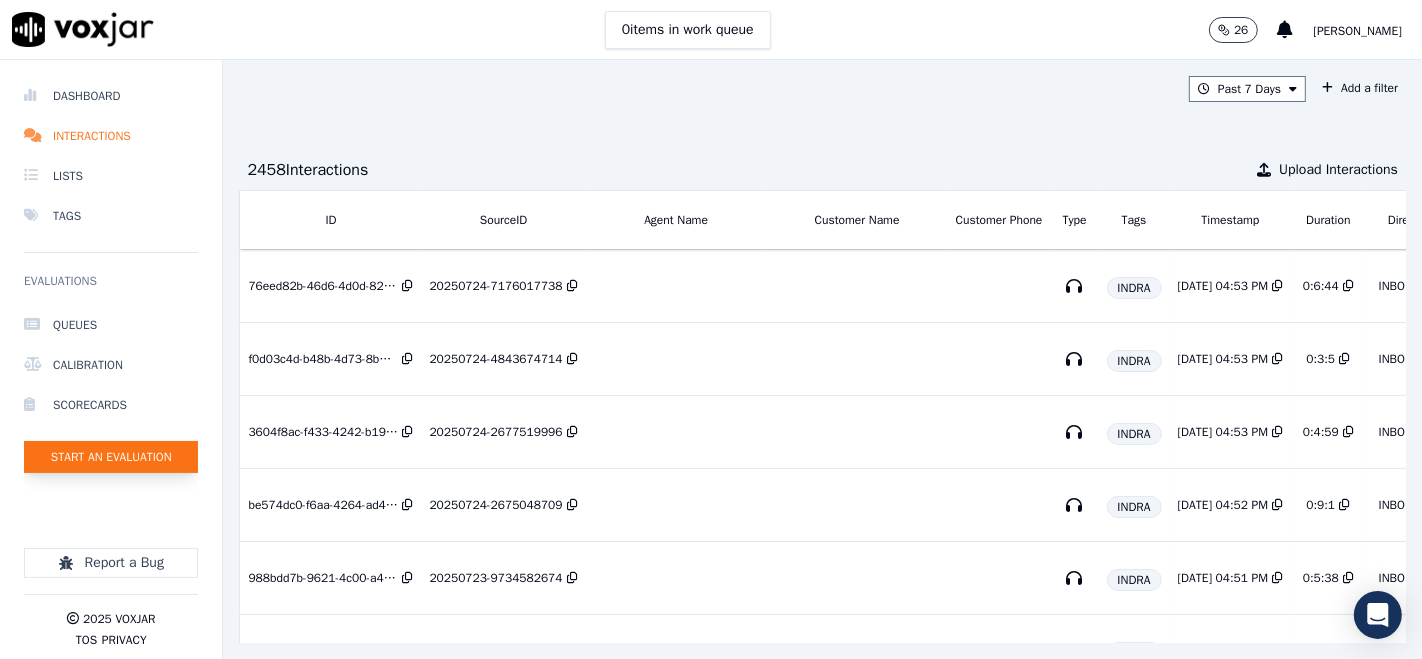 click on "Start an Evaluation" 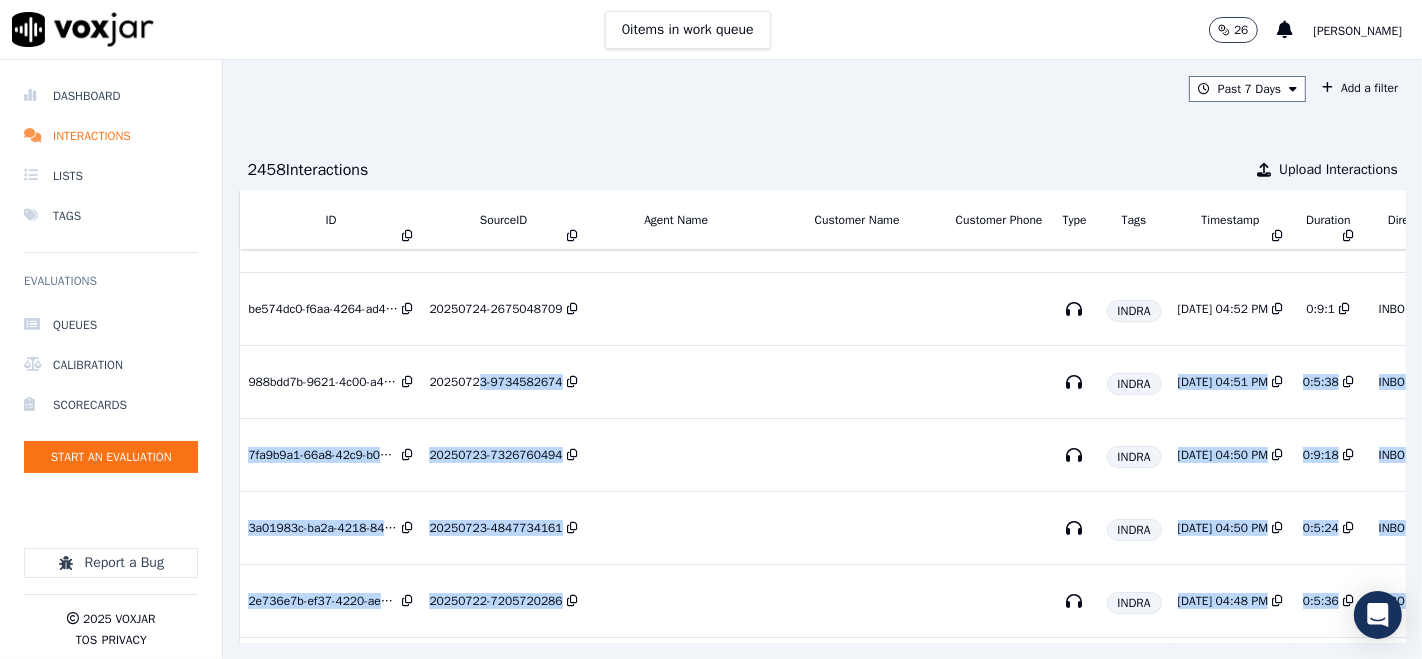 scroll, scrollTop: 483, scrollLeft: 0, axis: vertical 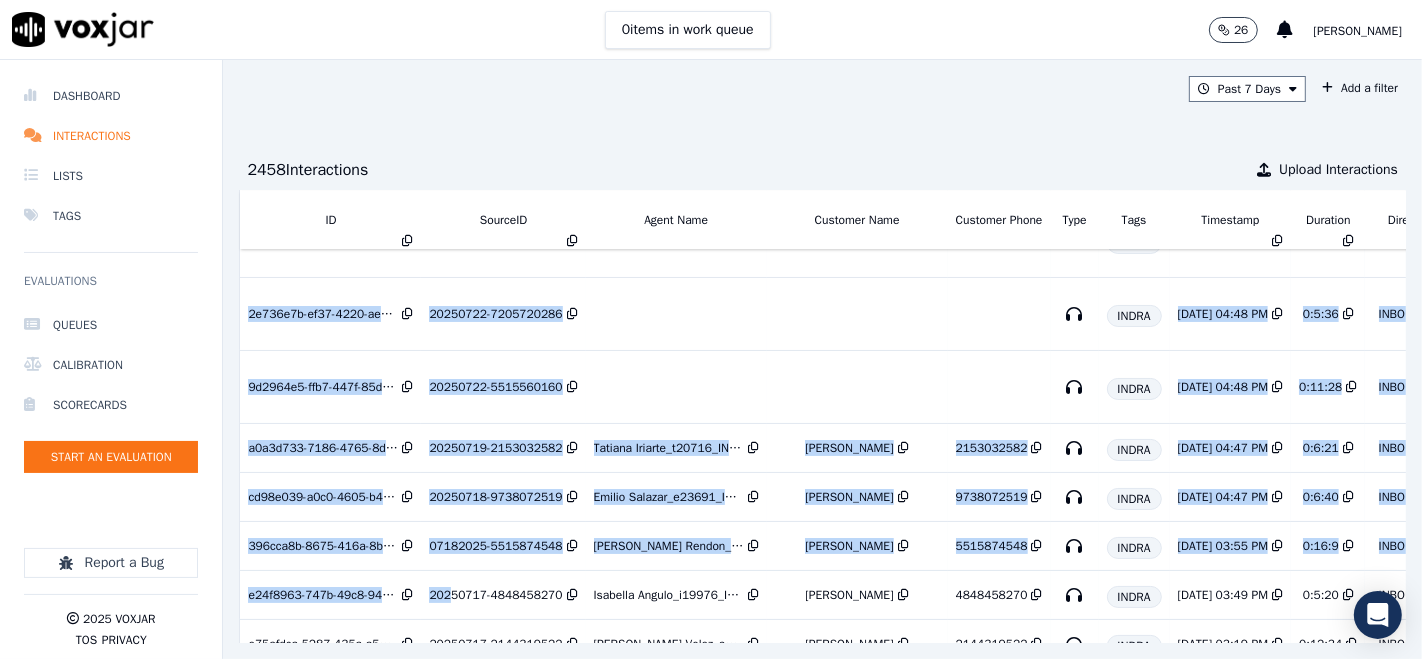 drag, startPoint x: 469, startPoint y: 589, endPoint x: 447, endPoint y: 621, distance: 38.832977 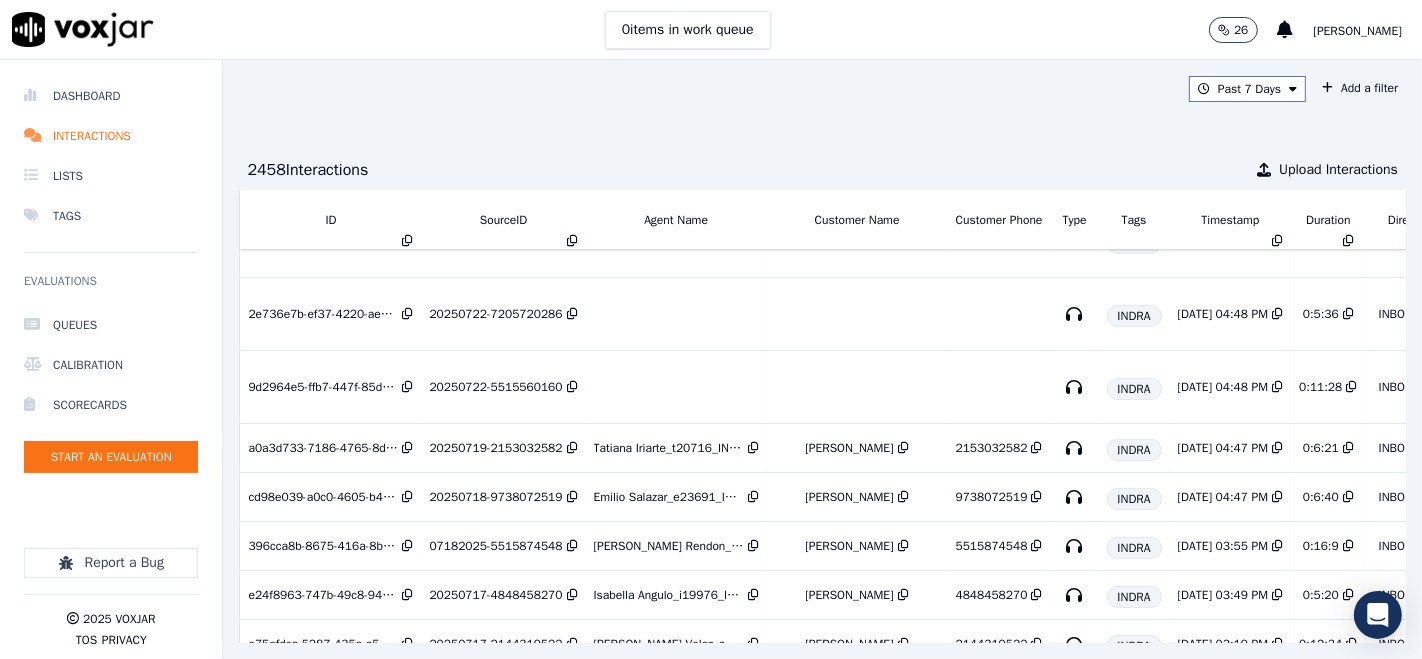 click on "Past 7 Days
Add a filter
2458  Interaction s       Upload Interactions     ID   SourceID   Agent Name   Customer Name   Customer Phone   Type   Tags   Timestamp   Duration   Direction   Source     Export Scores         76eed82b-46d6-4d0d-828b-e817ef8e4ea5     20250724-7176017738             INDRA [DATE] 04:53 PM     0:6:44     INBOUND         No Evaluation Yet     f0d03c4d-b48b-4d73-8b47-59ba50bb0e0d     20250724-4843674714             INDRA [DATE] 04:53 PM     0:3:5     INBOUND         No Evaluation Yet     3604f8ac-f433-4242-b19d-a5e62ec64763     20250724-2677519996             INDRA [DATE] 04:53 PM     0:4:59     INBOUND         No Evaluation Yet     be574dc0-f6aa-4264-ad4a-0ff9a09b5d1f     20250724-2675048709             INDRA [DATE] 04:52 PM     0:9:1     INBOUND         No Evaluation Yet     988bdd7b-9621-4c00-a440-fd297ba3e0f5     20250723-9734582674             INDRA [DATE] 04:51 PM     0:5:38     INBOUND         No Evaluation Yet         20250723-7326760494" at bounding box center [822, 359] 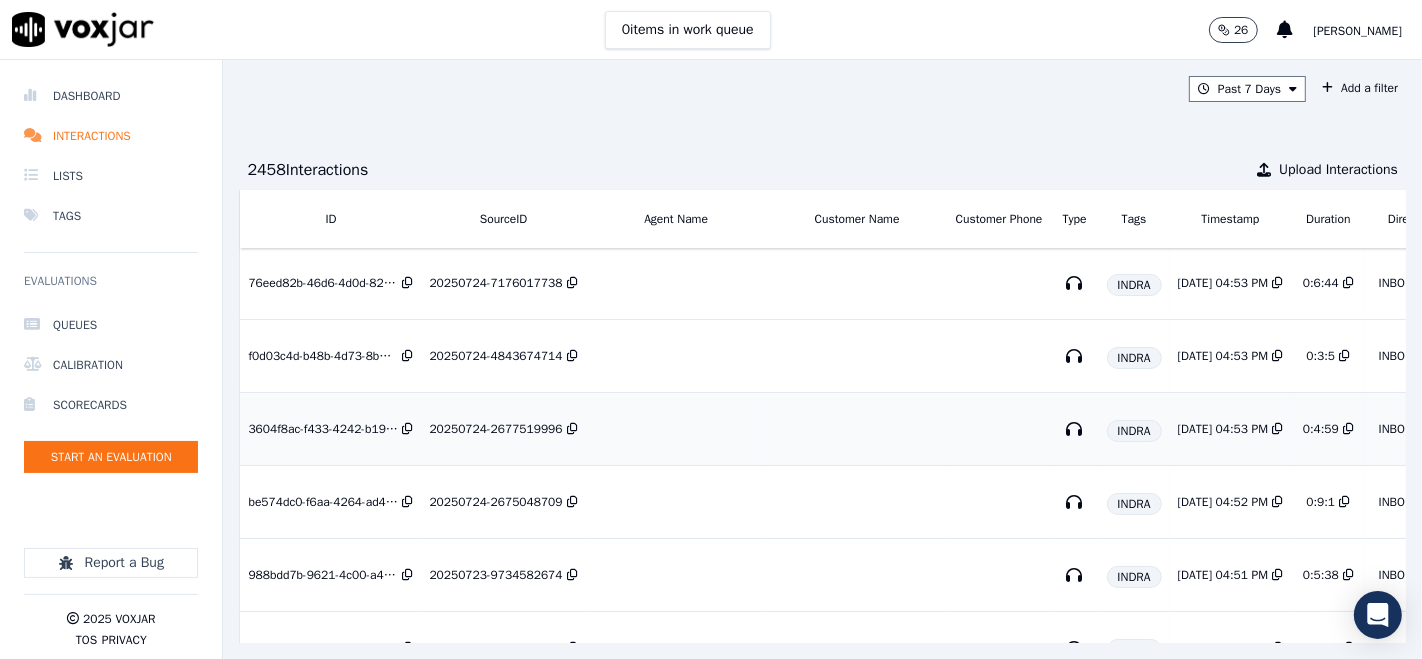 scroll, scrollTop: 0, scrollLeft: 0, axis: both 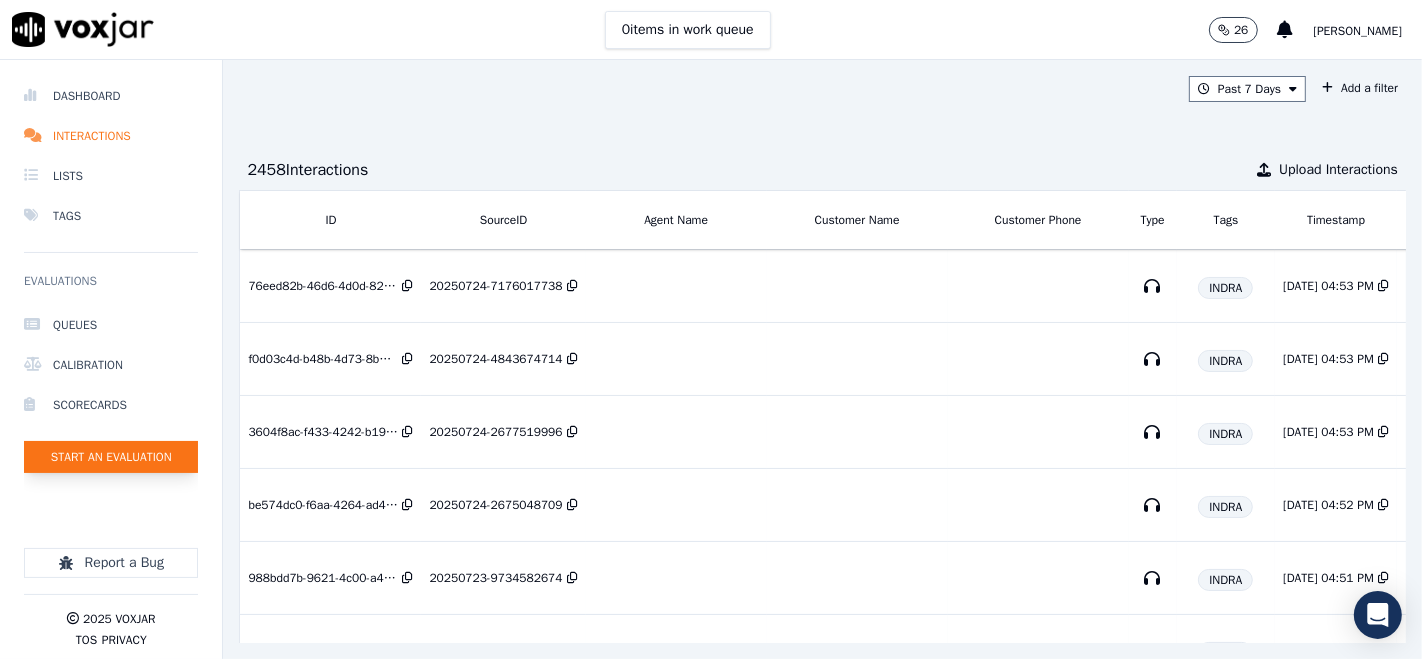 click on "Start an Evaluation" 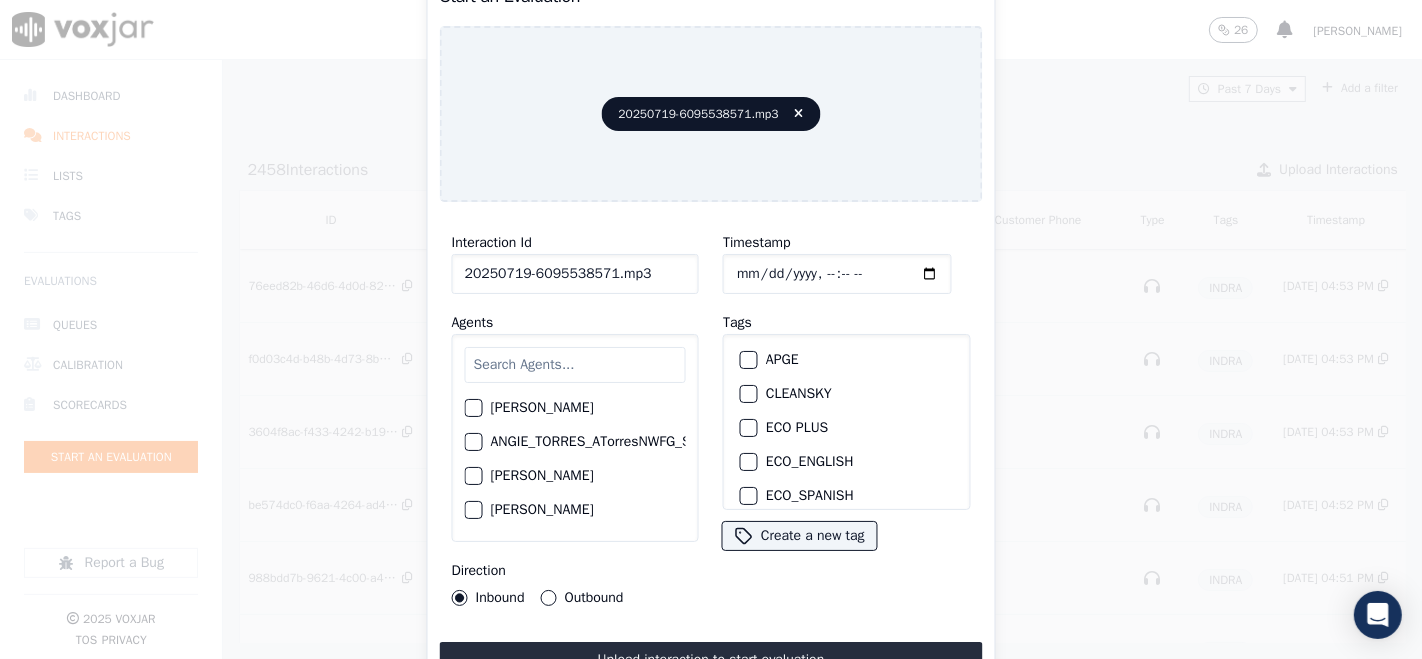click on "20250719-6095538571.mp3" 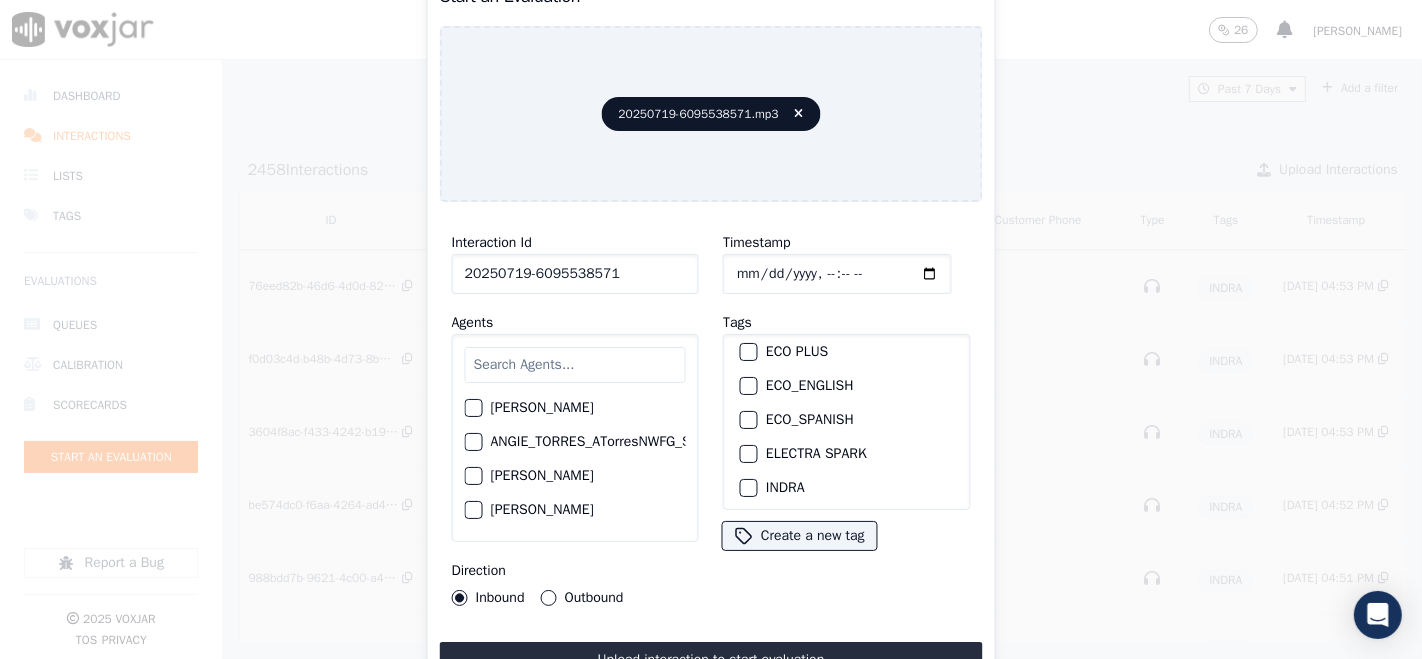 scroll, scrollTop: 111, scrollLeft: 0, axis: vertical 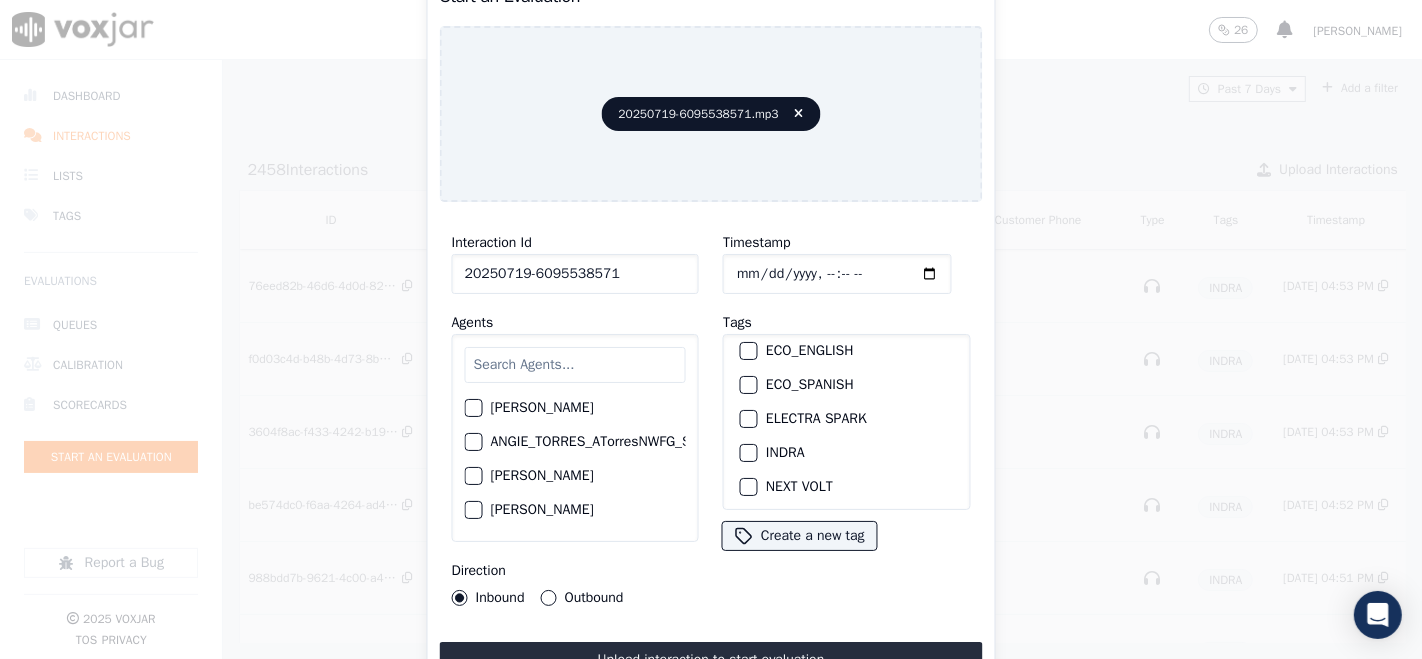 type on "20250719-6095538571" 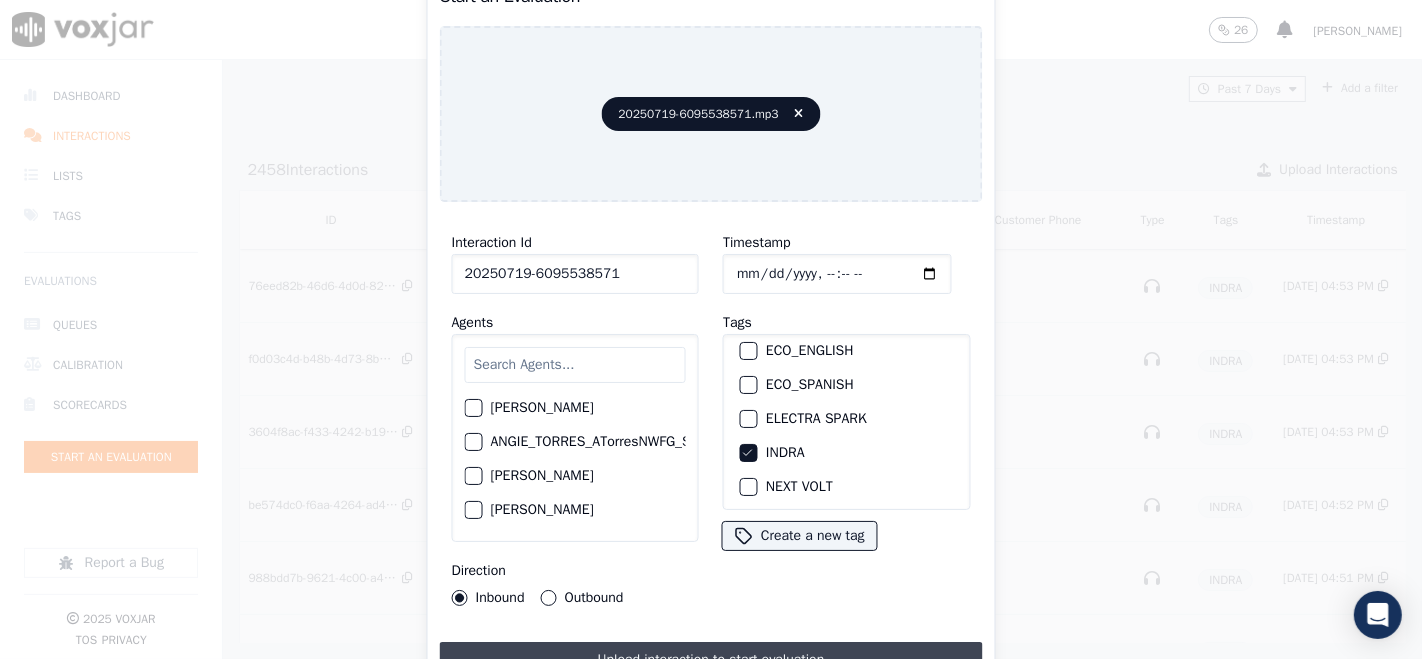 click on "Upload interaction to start evaluation" at bounding box center (711, 660) 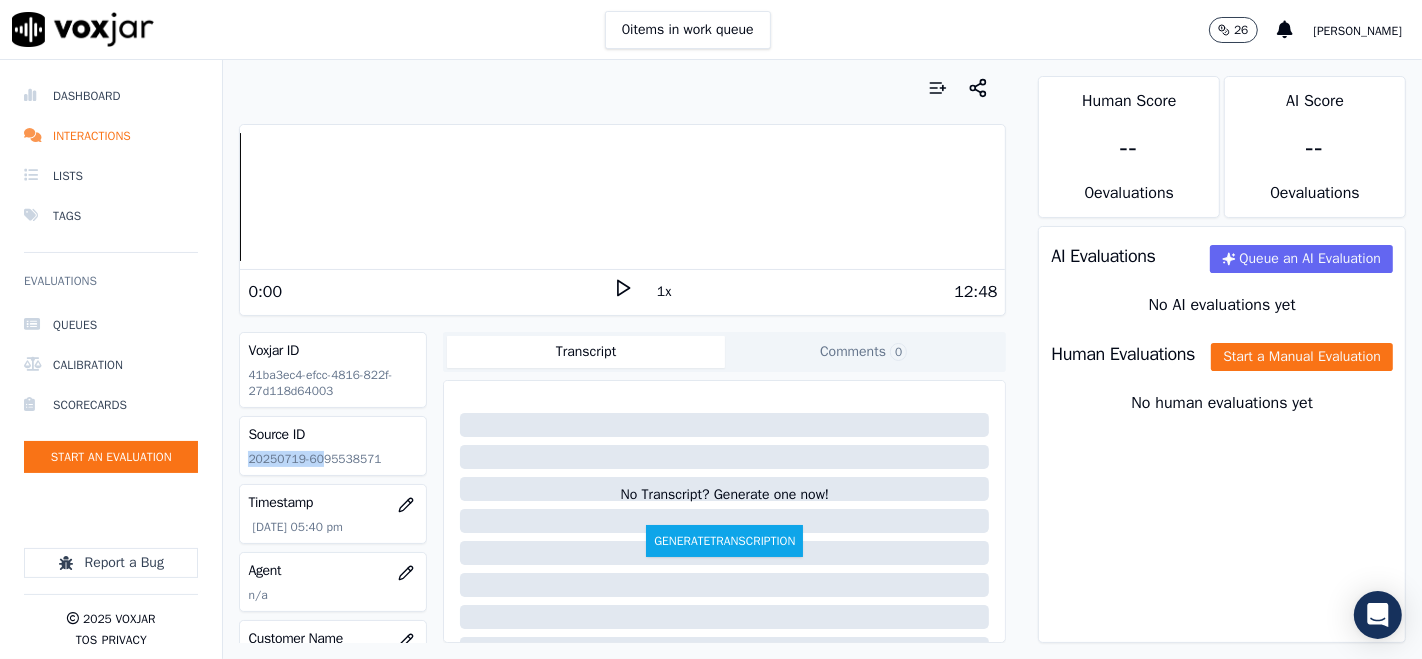 drag, startPoint x: 326, startPoint y: 447, endPoint x: 387, endPoint y: 446, distance: 61.008198 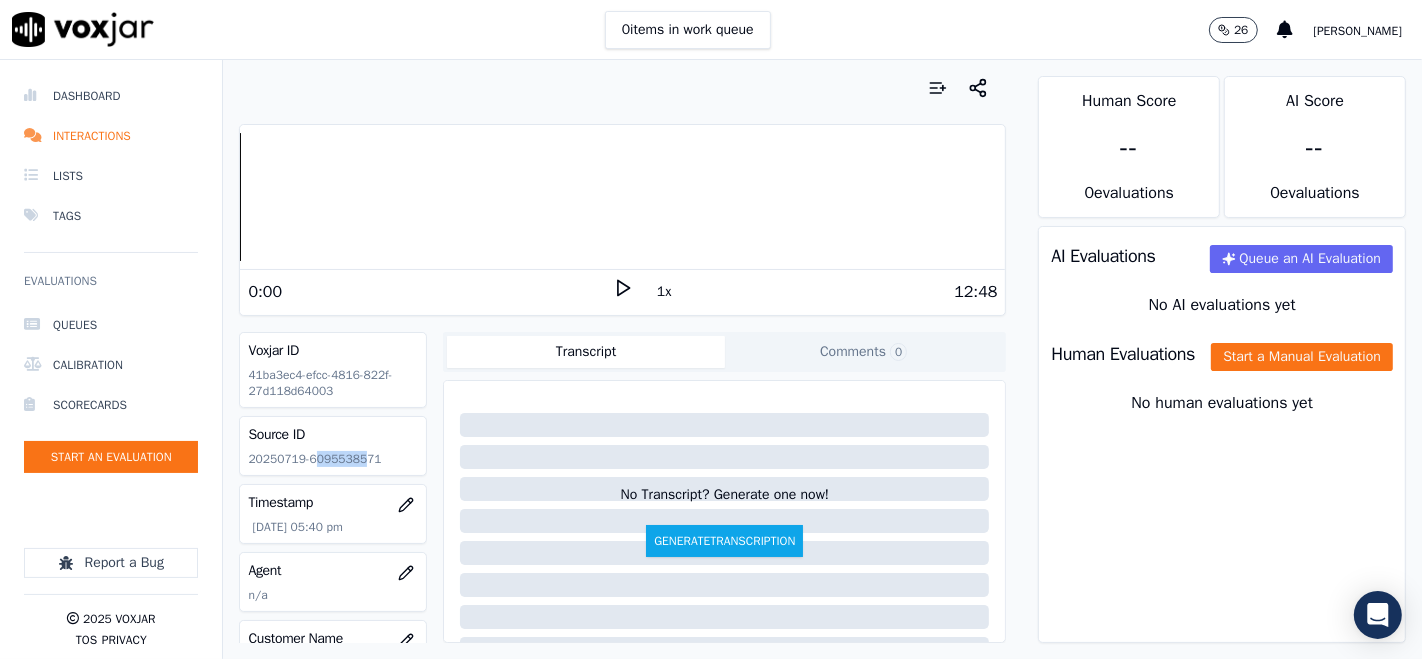 drag, startPoint x: 325, startPoint y: 456, endPoint x: 359, endPoint y: 452, distance: 34.234486 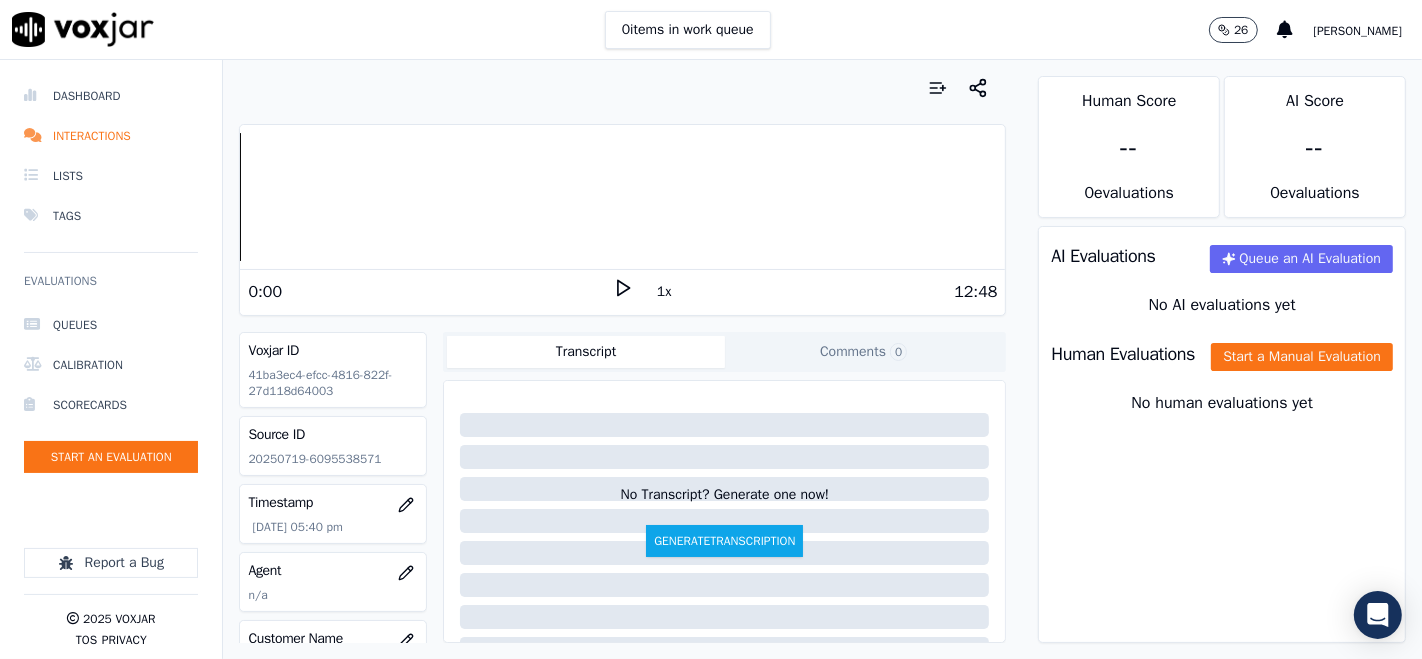 click on "Source ID" at bounding box center [333, 435] 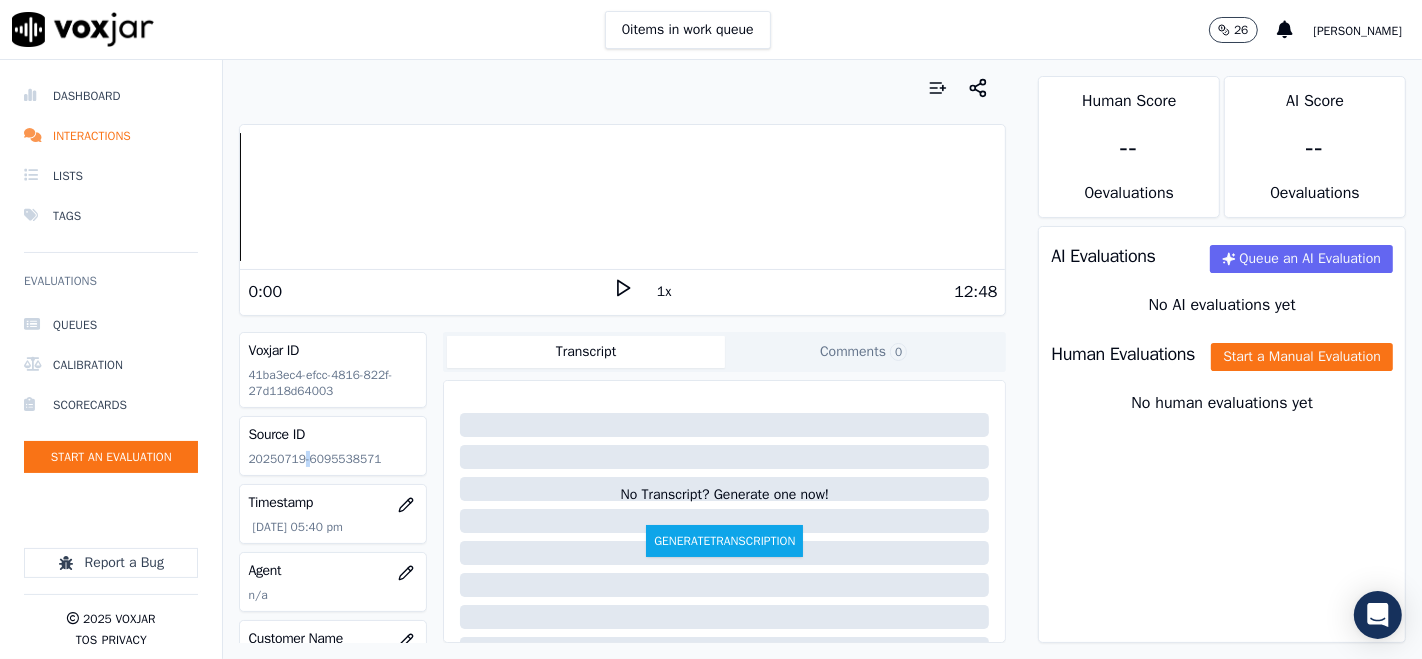 click on "20250719-6095538571" 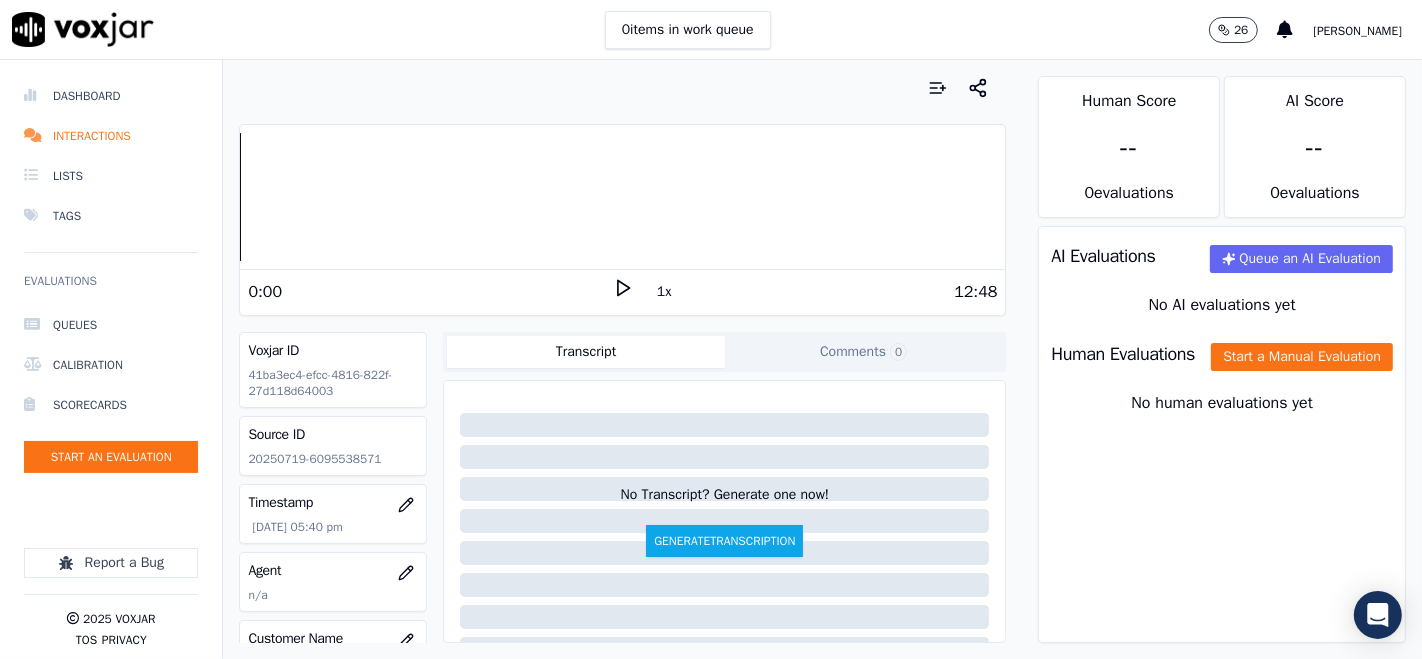 click on "Source ID" at bounding box center [333, 435] 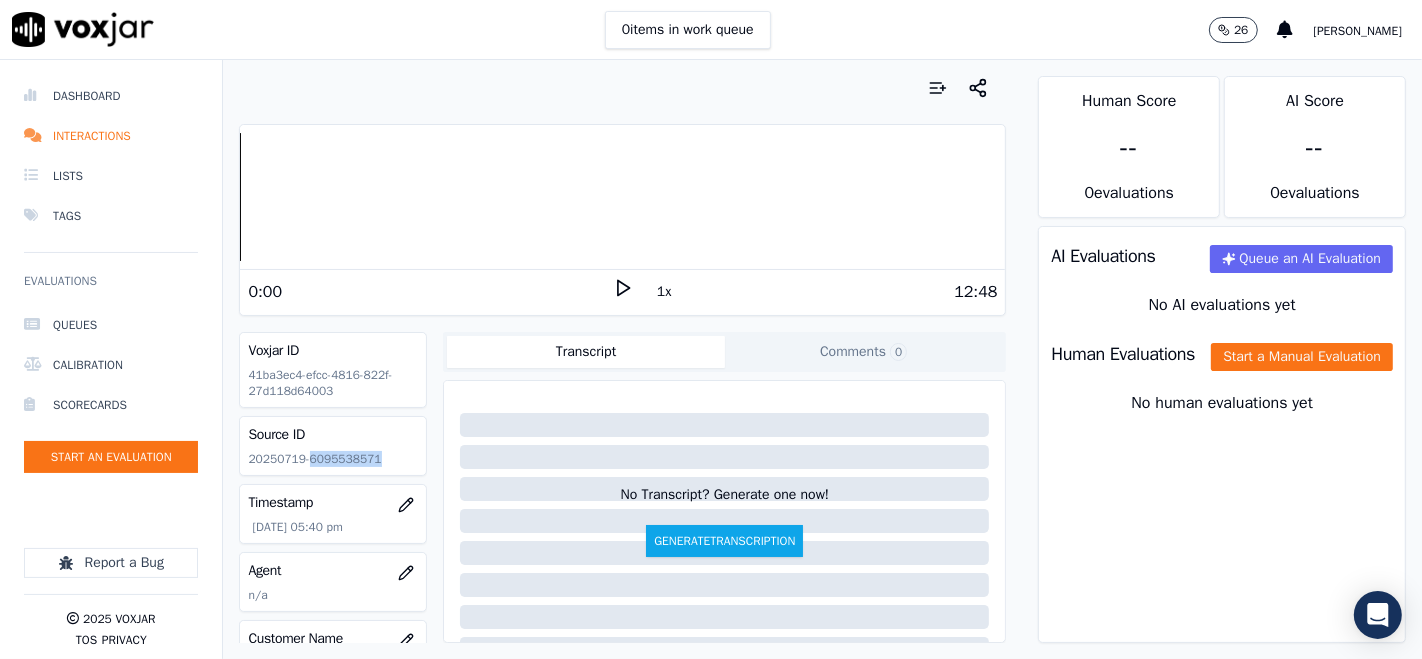 drag, startPoint x: 307, startPoint y: 454, endPoint x: 395, endPoint y: 452, distance: 88.02273 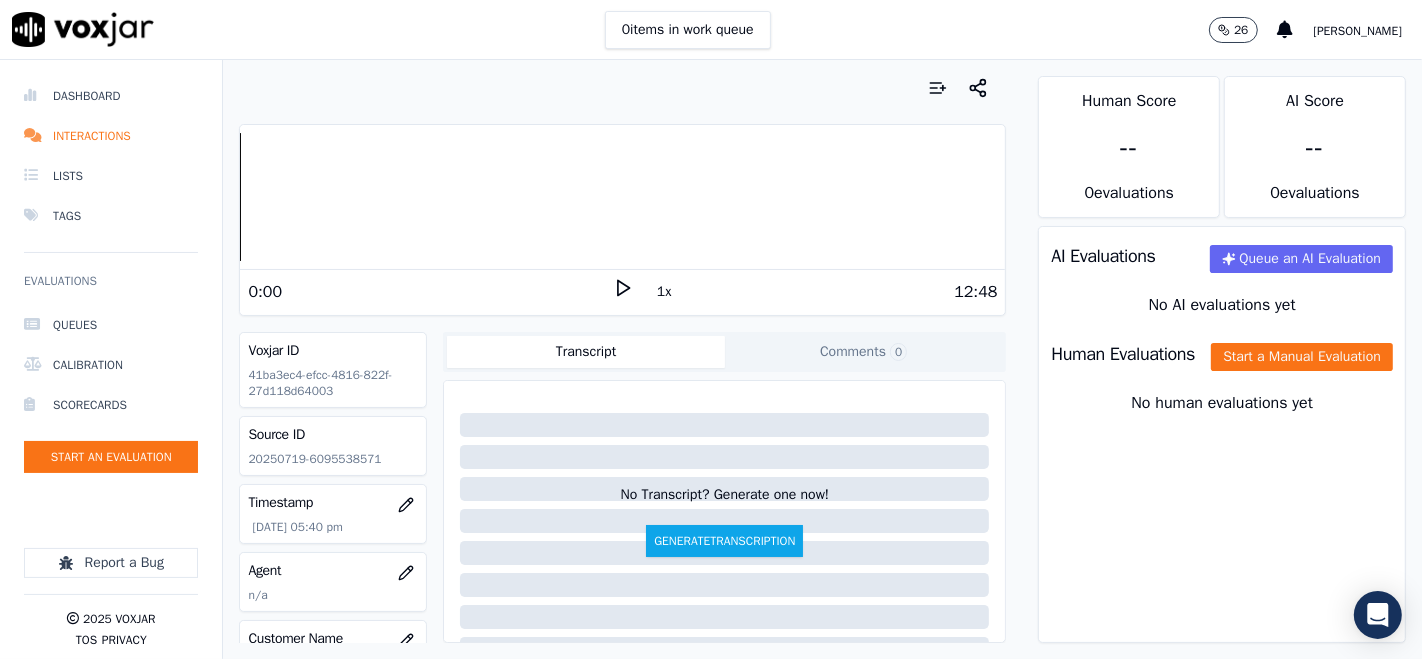 click on "0:00     1x   12:48" at bounding box center (622, 291) 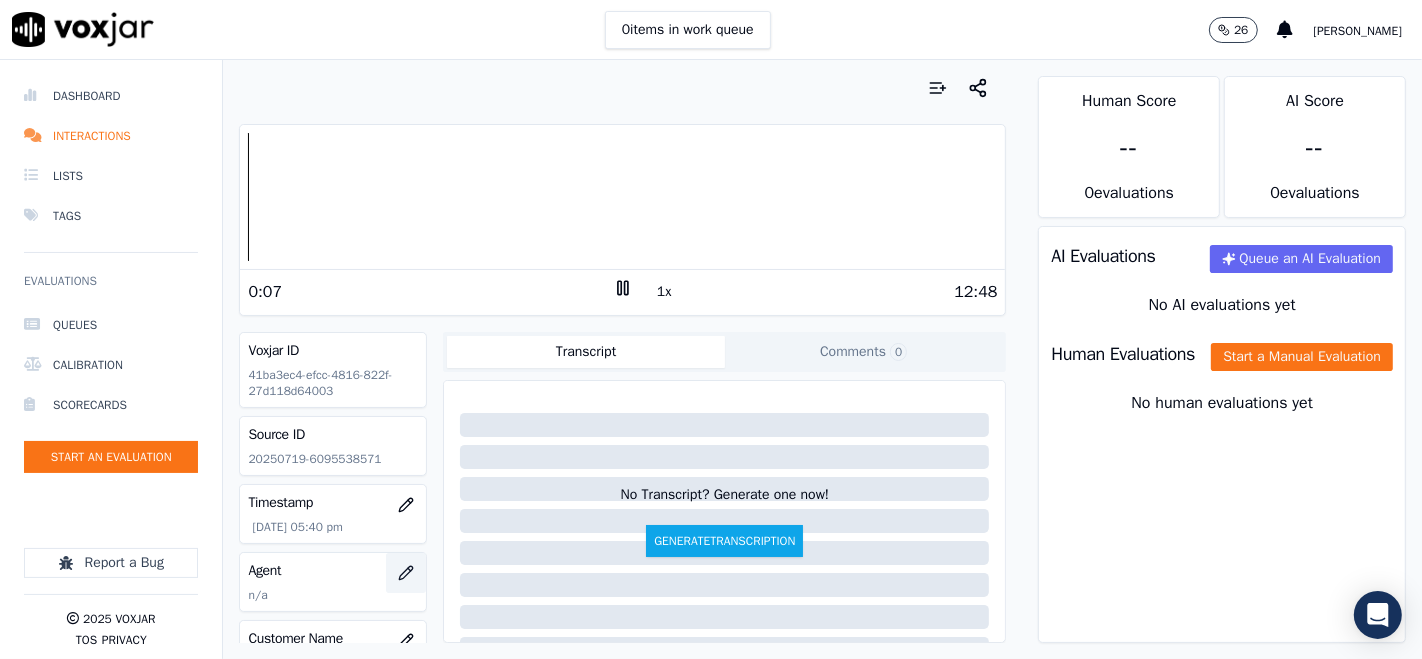 click 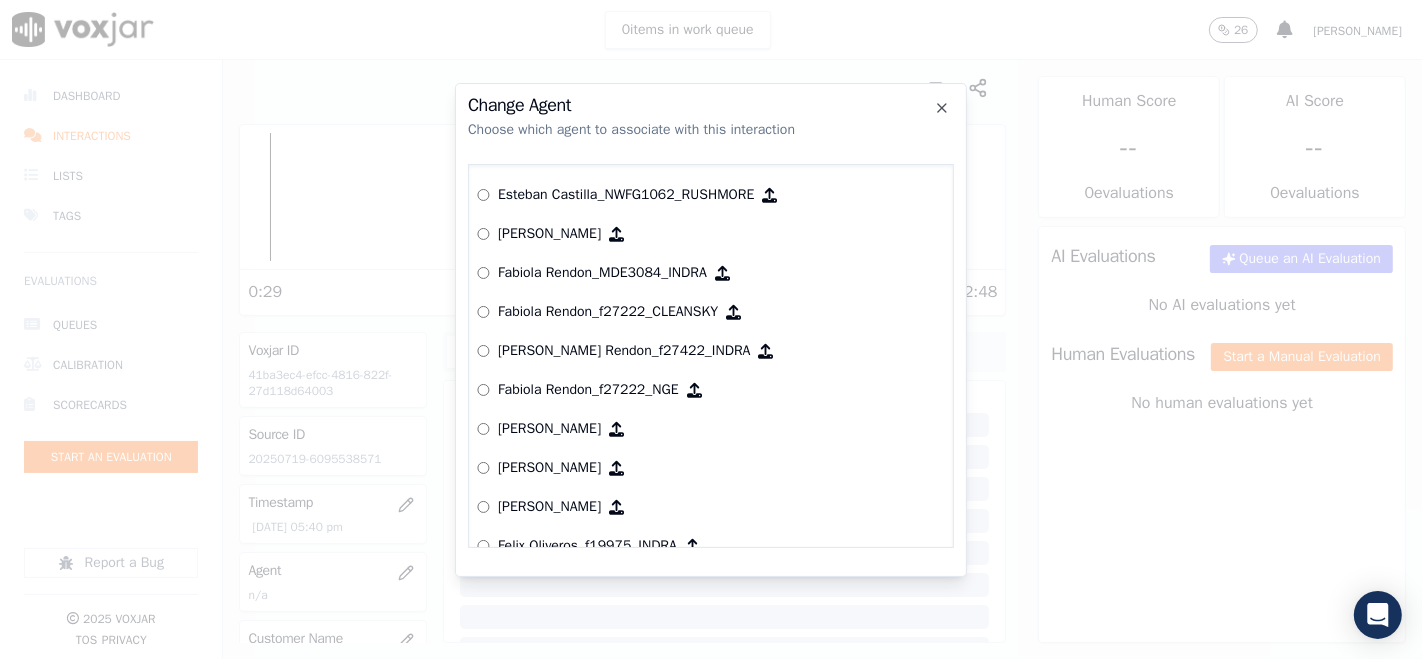 scroll, scrollTop: 3114, scrollLeft: 0, axis: vertical 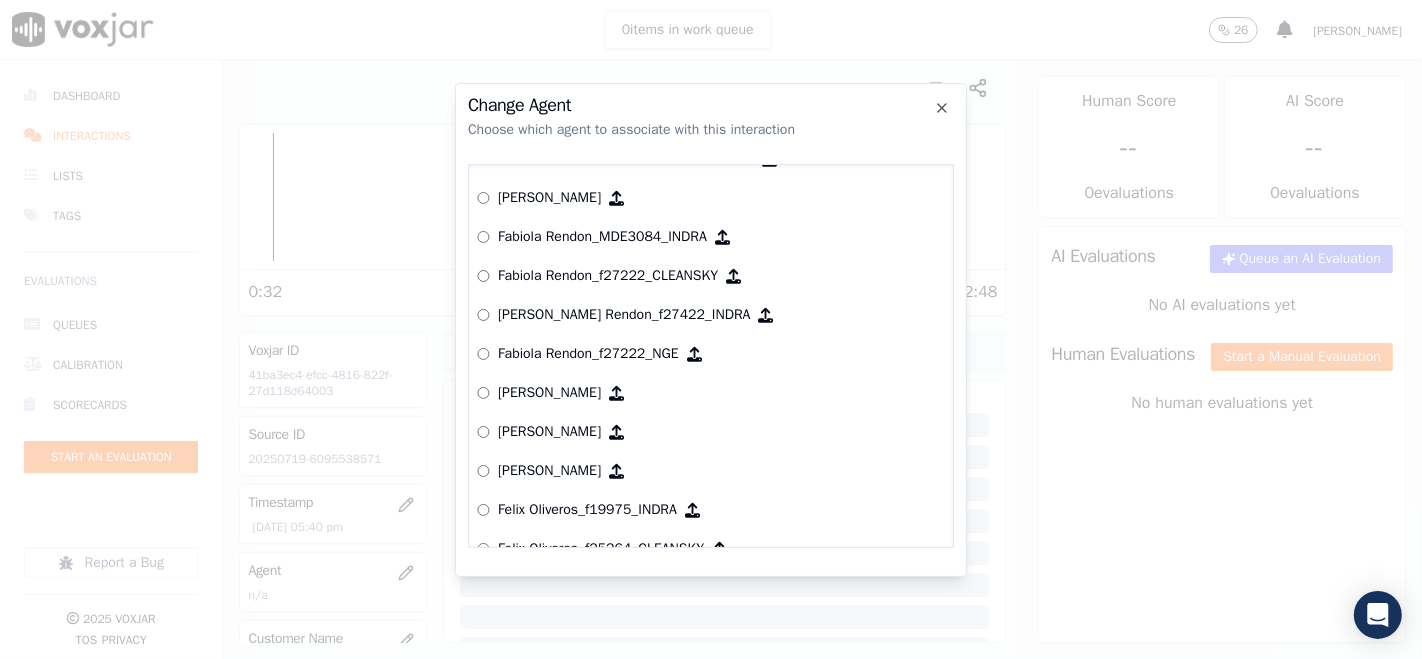 click on "Fabiola Rendon_MDE3084_INDRA" at bounding box center [602, 237] 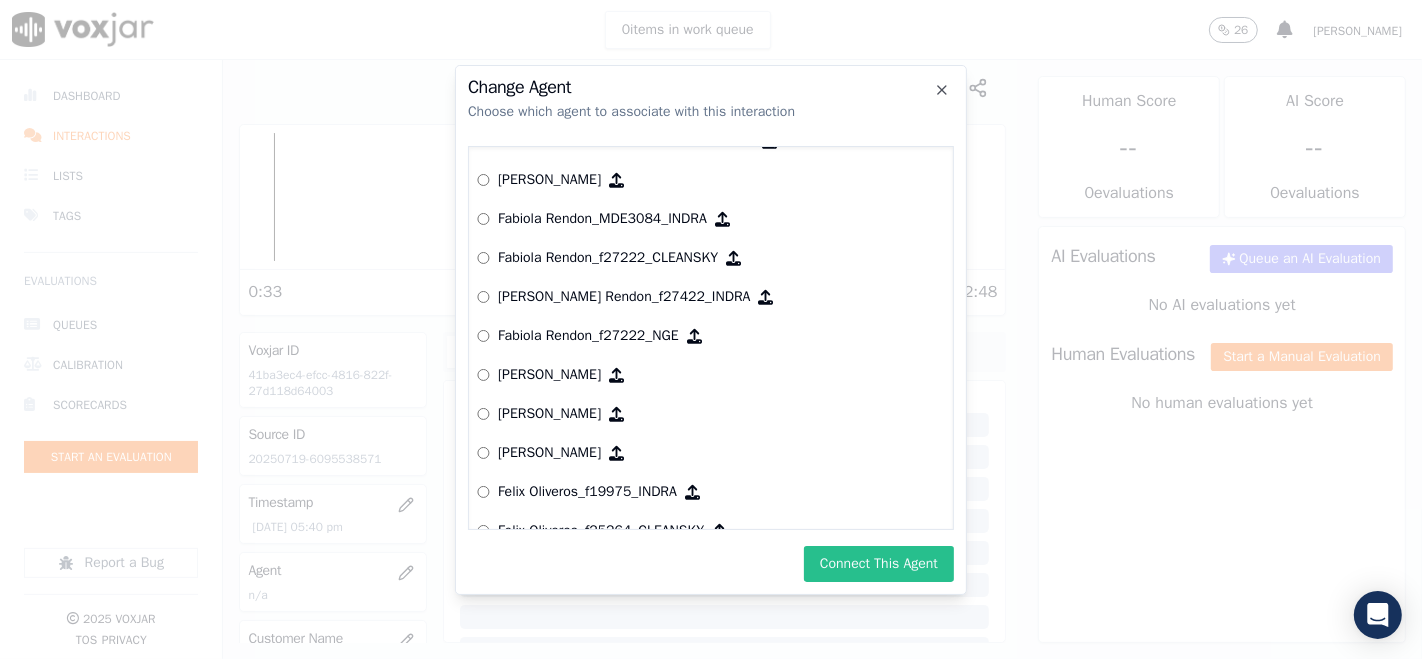 click on "Connect This Agent" at bounding box center (879, 564) 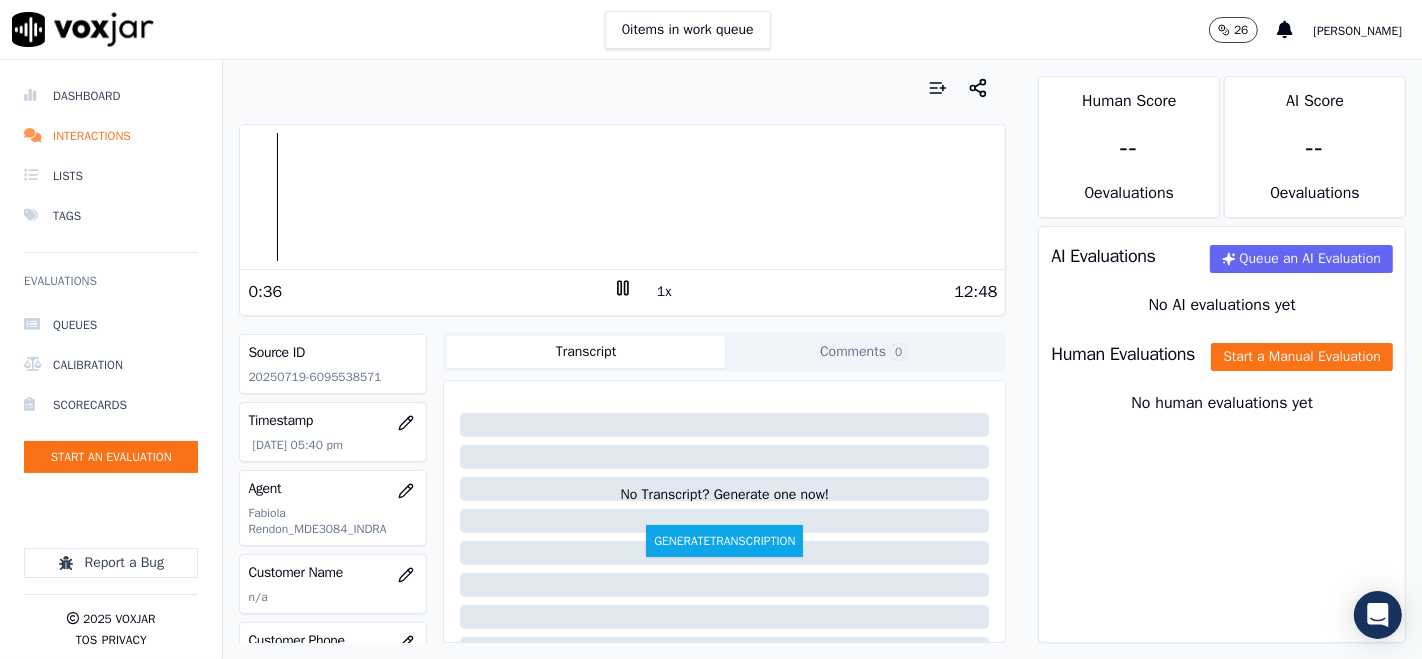 scroll, scrollTop: 222, scrollLeft: 0, axis: vertical 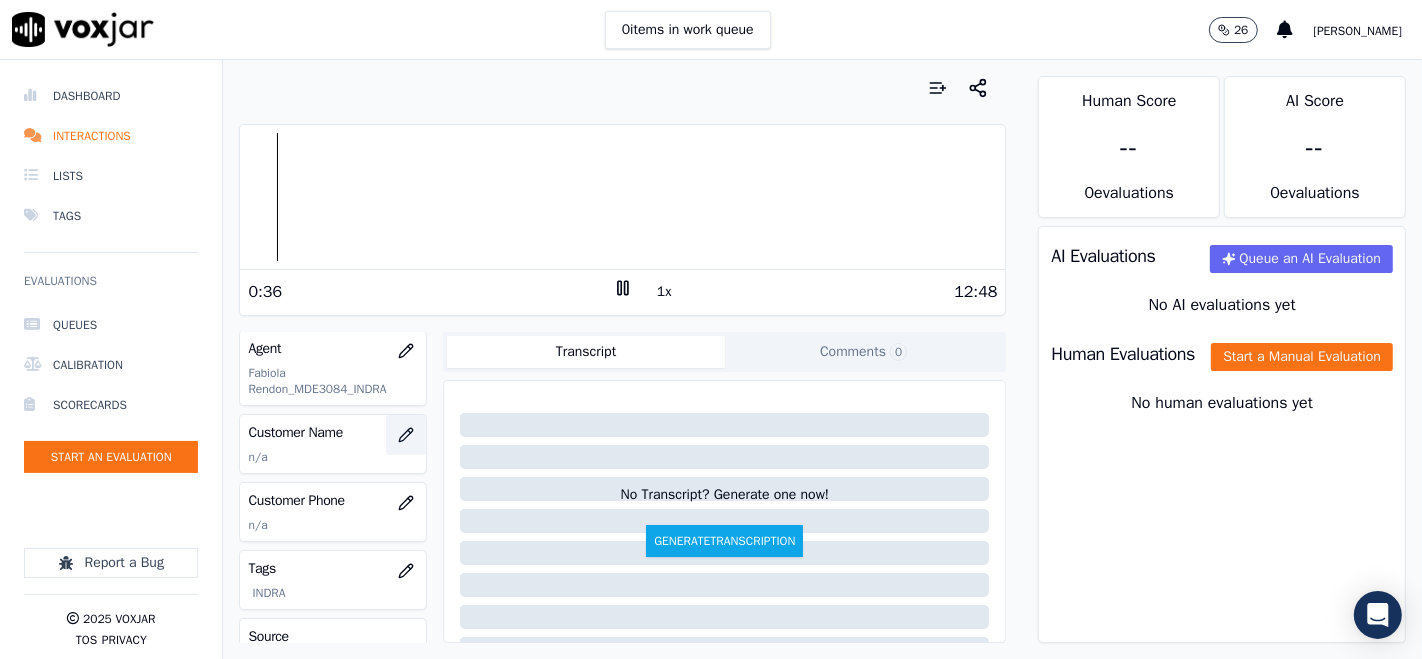 click 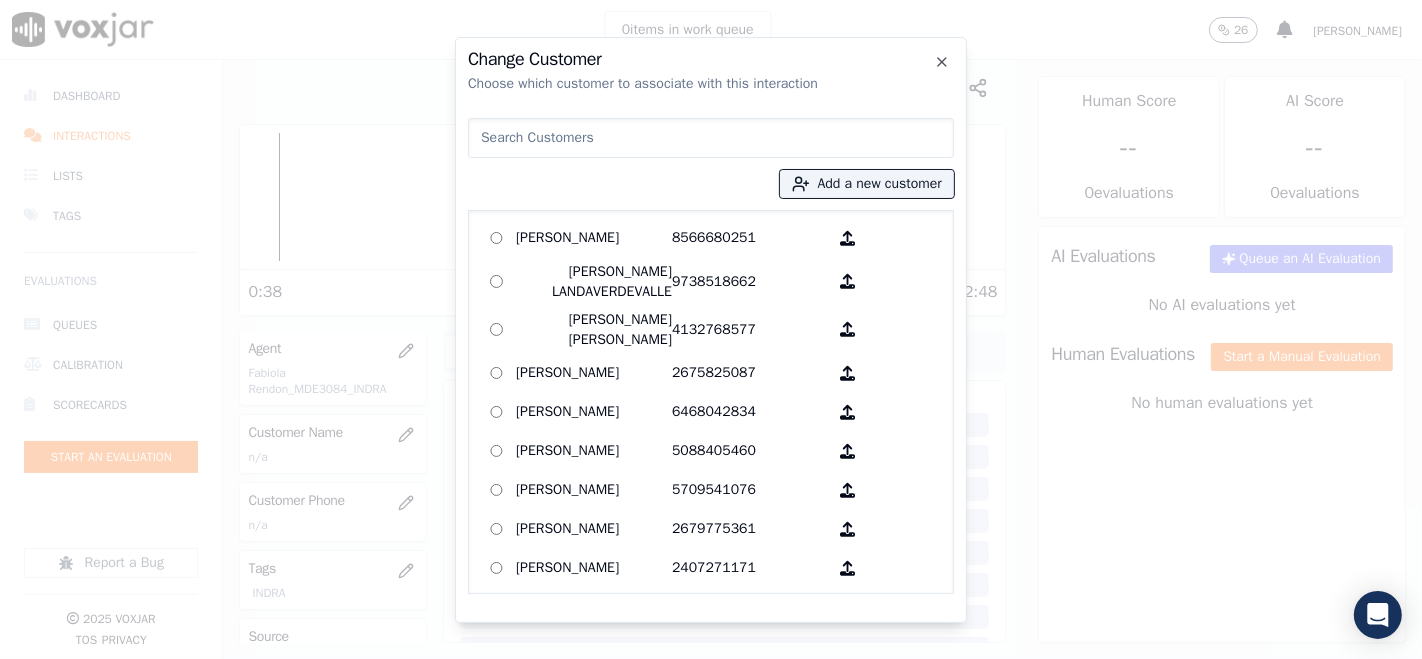 click on "Add a new customer            [PERSON_NAME]   8566680251        [PERSON_NAME] LANDAVERDEVALLE   9738518662        AMINA IHSAN   4132768577        [PERSON_NAME]   2675825087        [PERSON_NAME]   6468042834        [PERSON_NAME]   5088405460        [PERSON_NAME]   5709541076        [PERSON_NAME]   2679775361        [PERSON_NAME]   2407271171        [PERSON_NAME]    8623043903        [PERSON_NAME]   9732165412        [PERSON_NAME]   7576049732        [PERSON_NAME] CHORLANGO   7323932099        [PERSON_NAME] [PERSON_NAME]   8563981973        [PERSON_NAME] [PERSON_NAME]    9784950405        [PERSON_NAME]   6146794851        [PERSON_NAME]    9787917701        [PERSON_NAME]   2679688337        [PERSON_NAME]   8573919367        [PERSON_NAME]   2672318981        [PERSON_NAME]   7742368074        [PERSON_NAME]   7743829221        [PERSON_NAME]   9084564755        [PERSON_NAME]   5164253337        [PERSON_NAME]   8573468114" at bounding box center (711, 352) 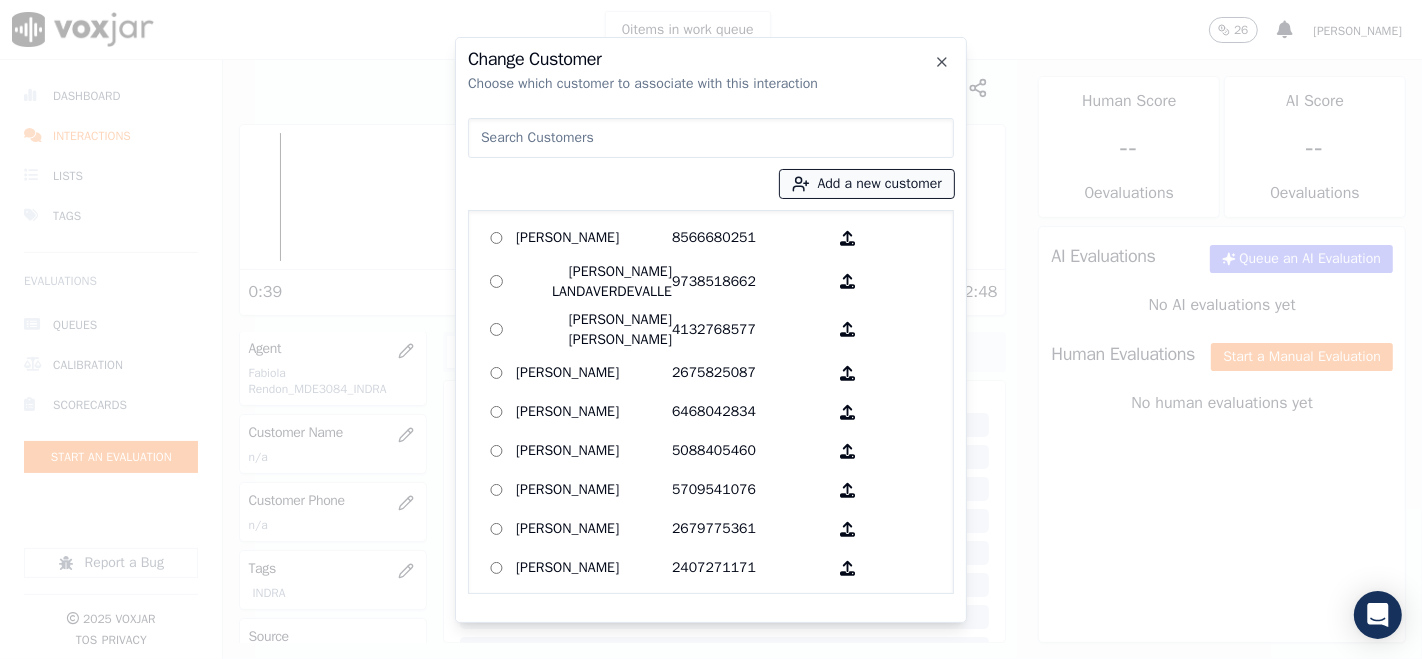 click 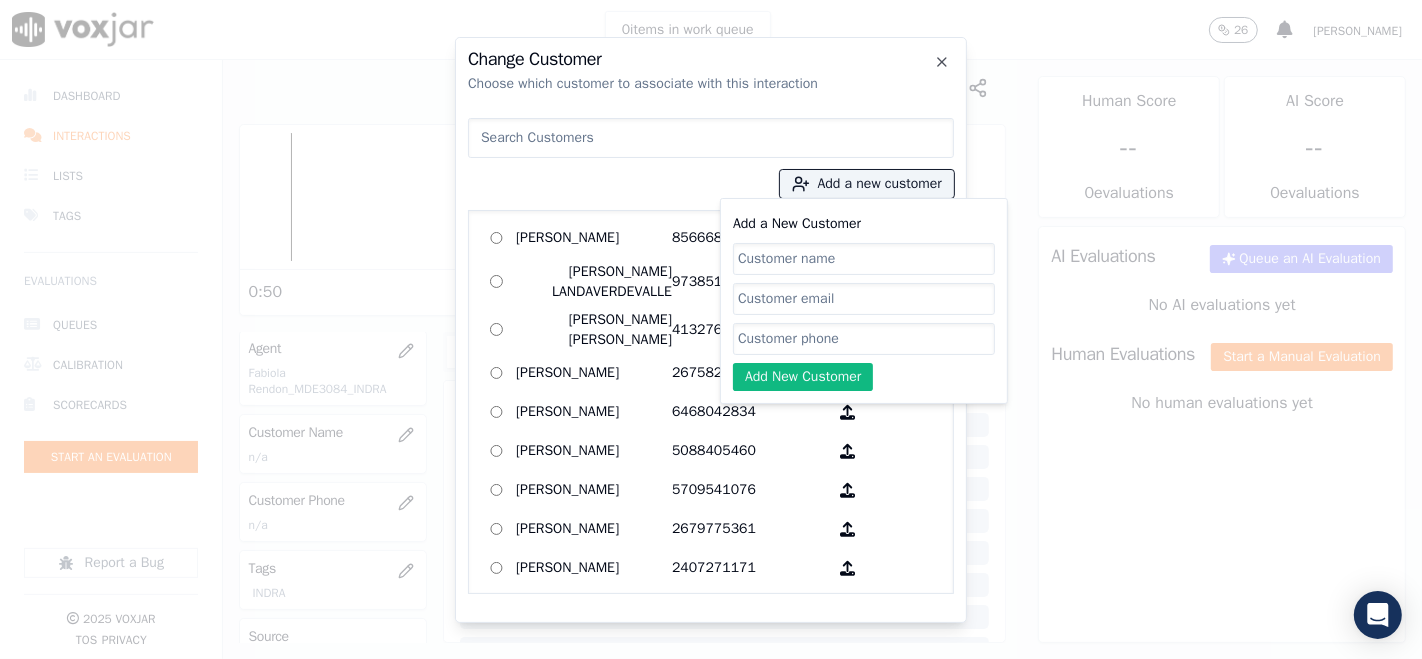 paste on "[PERSON_NAME] [PERSON_NAME]" 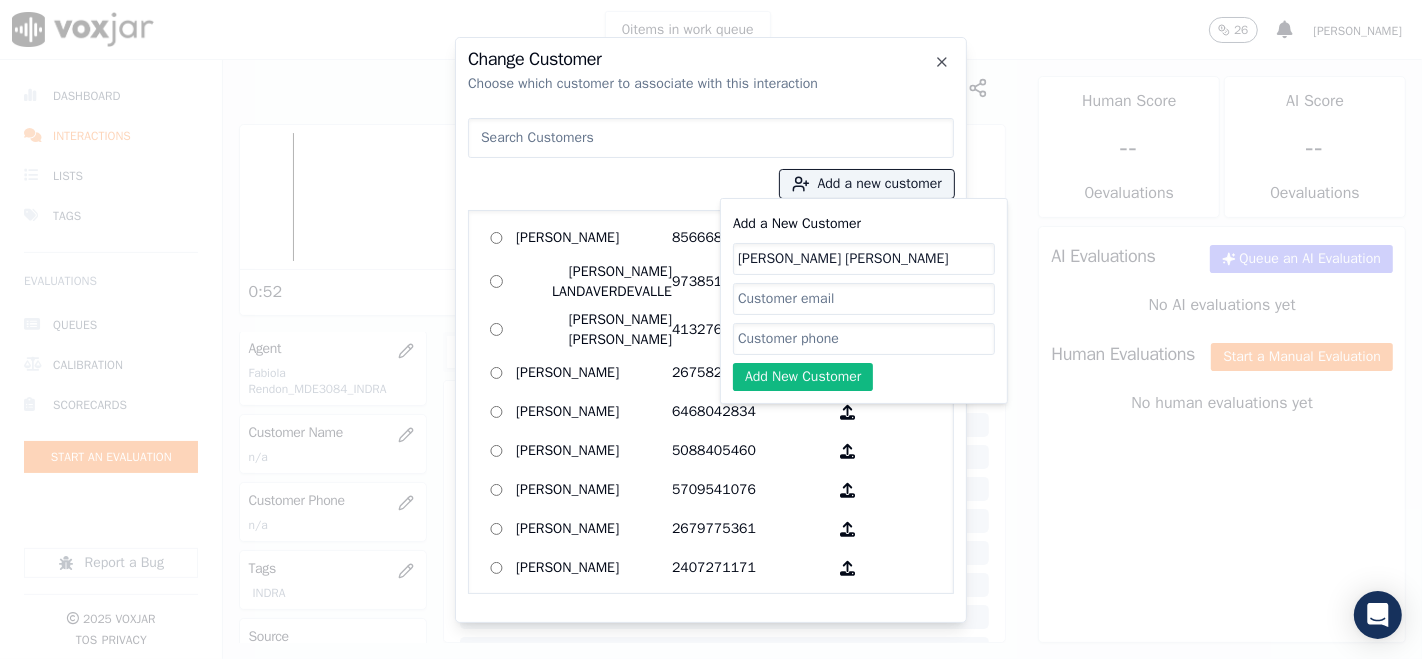 type on "[PERSON_NAME] [PERSON_NAME]" 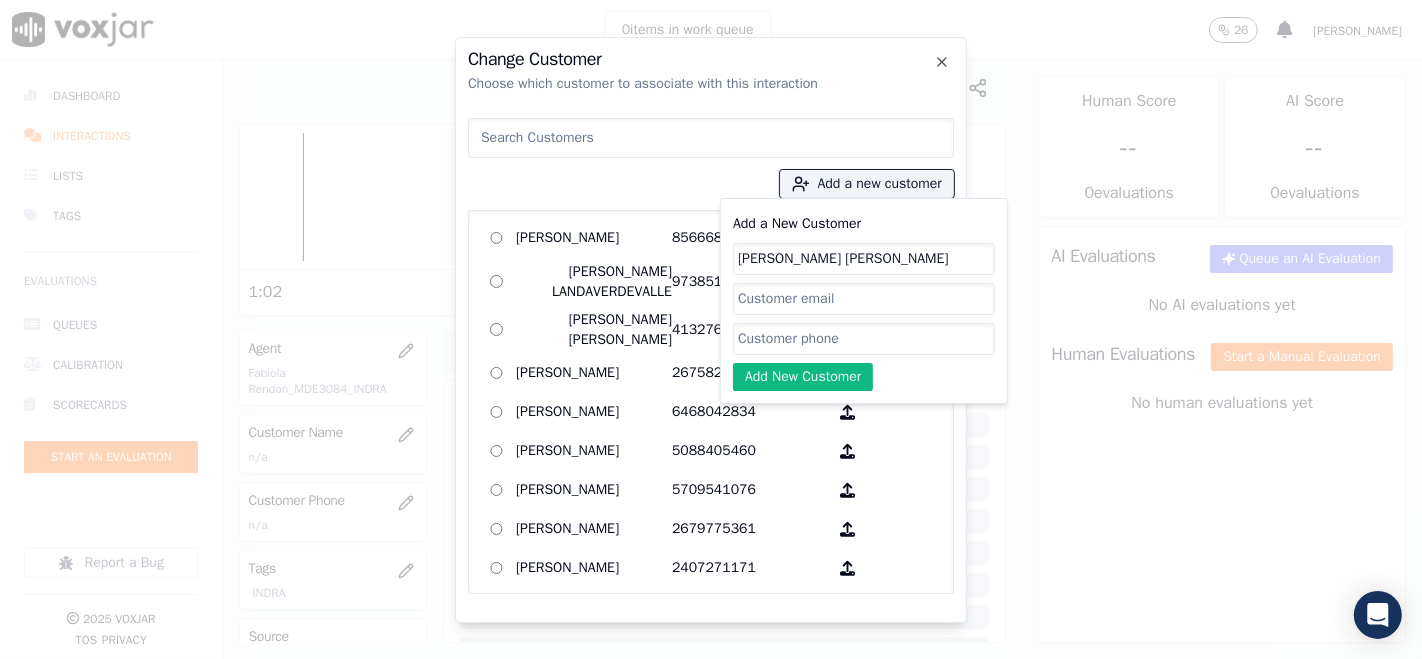 paste on "6095538571" 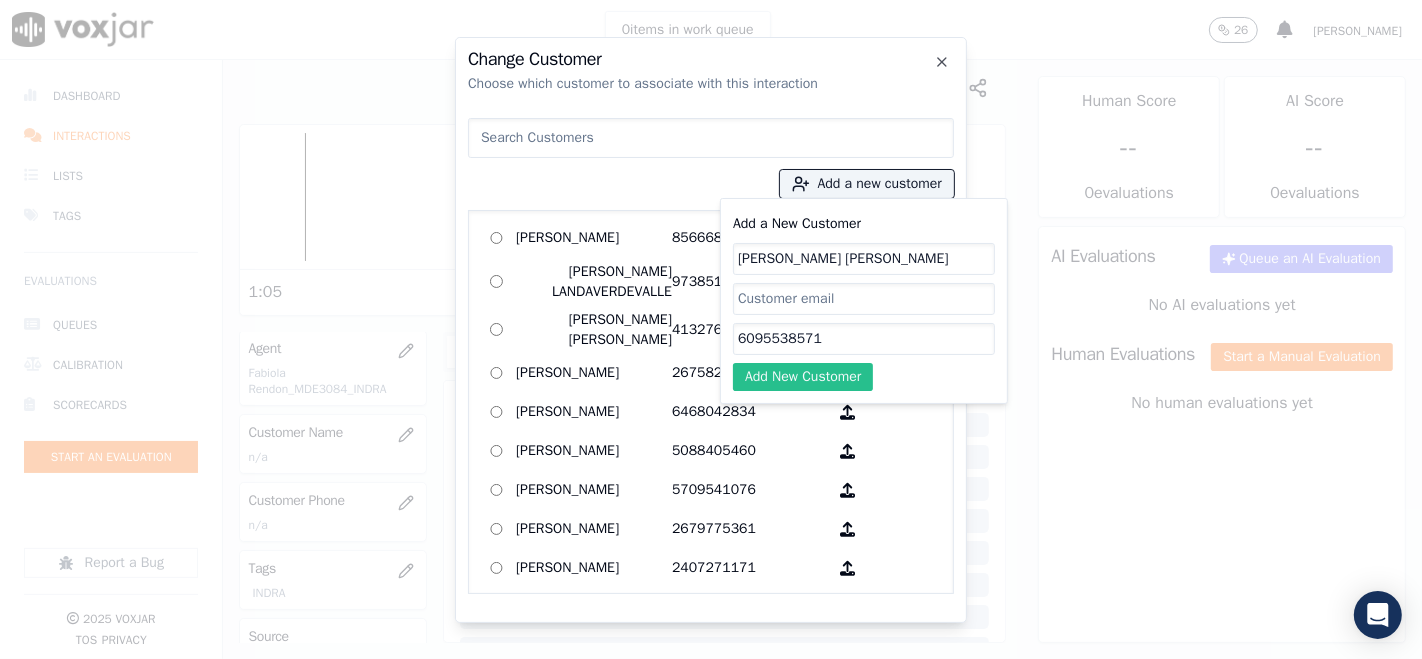 type on "6095538571" 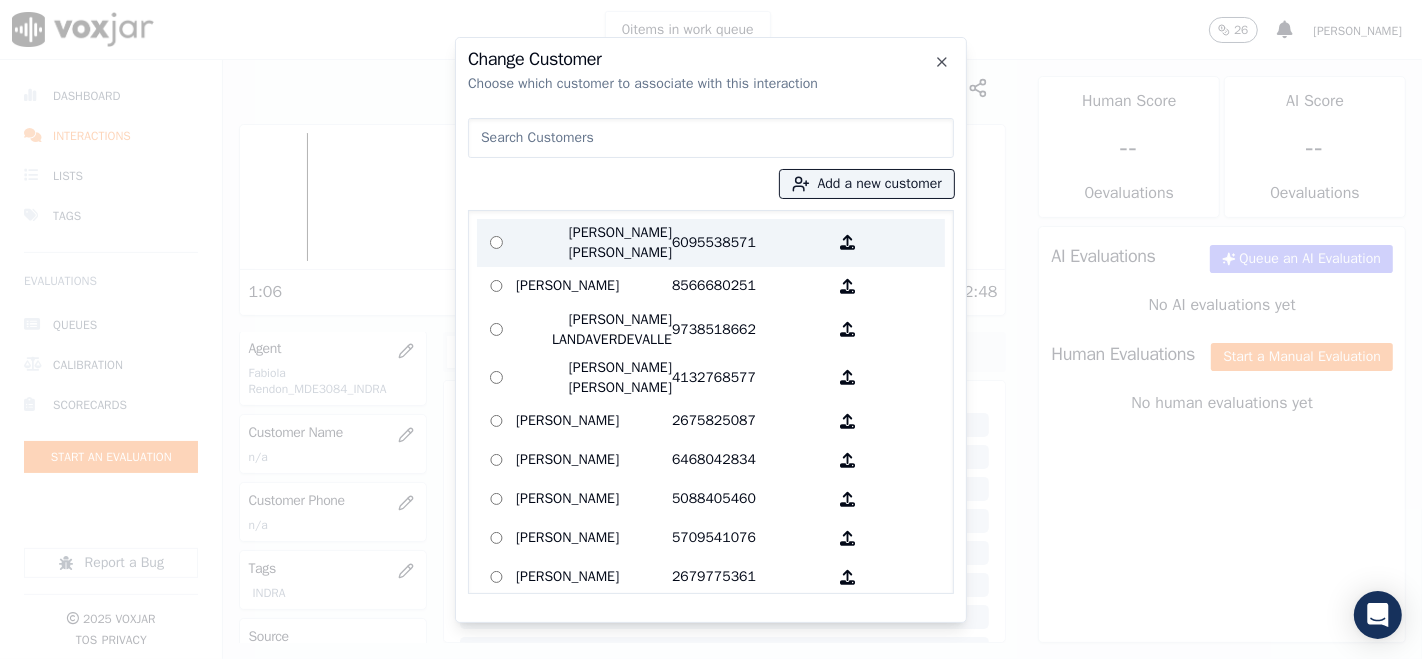 click on "[PERSON_NAME] [PERSON_NAME]" at bounding box center (594, 243) 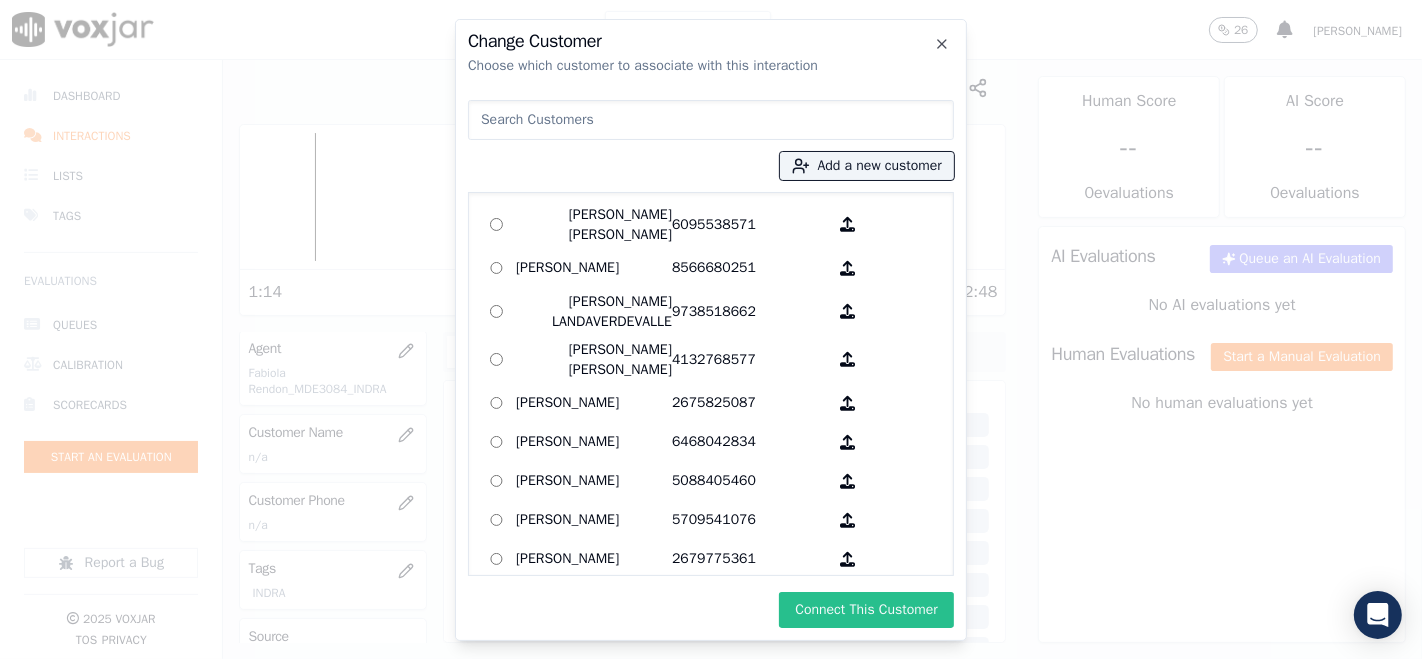 click on "Connect This Customer" at bounding box center (866, 610) 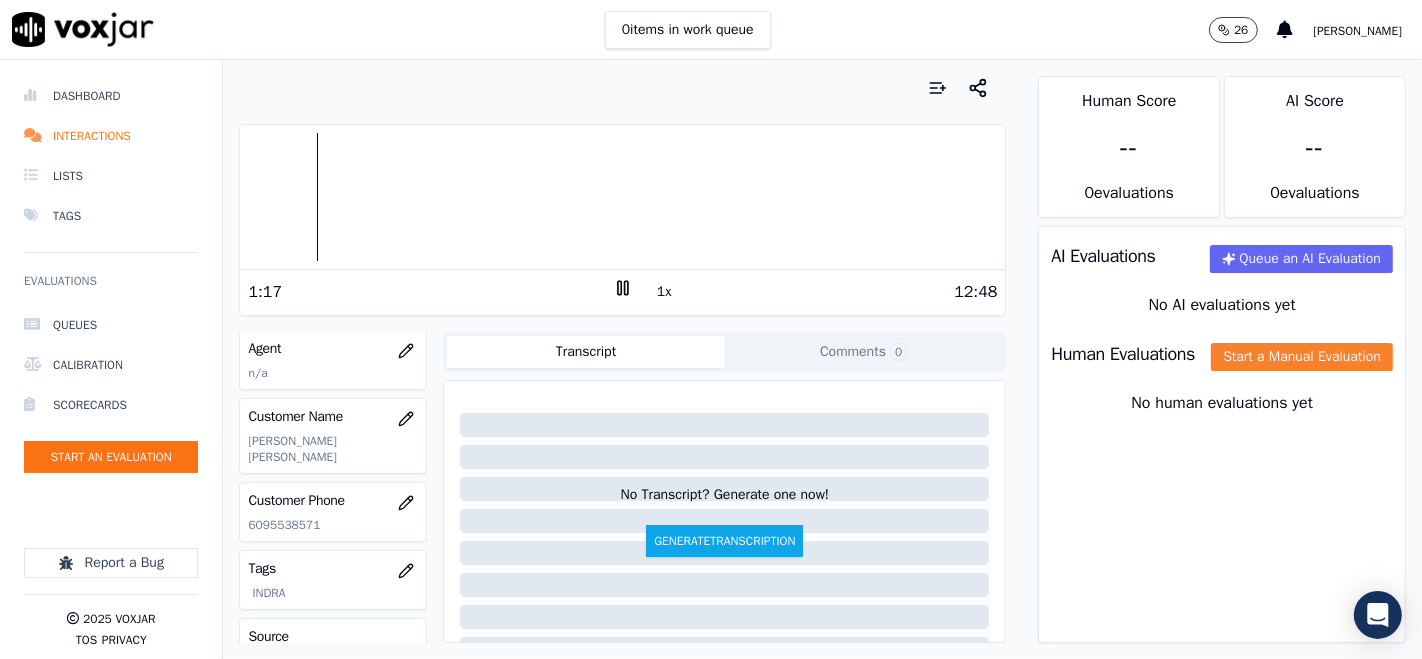 click on "Start a Manual Evaluation" 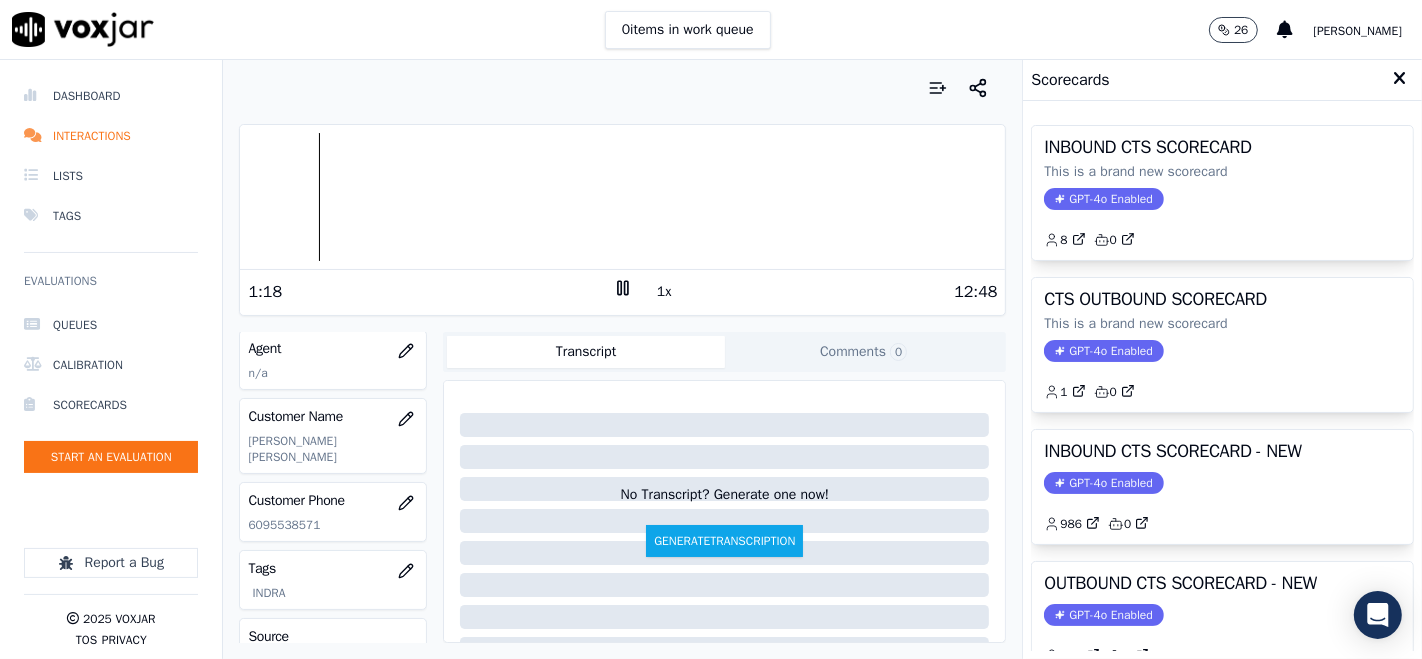 click at bounding box center (622, 197) 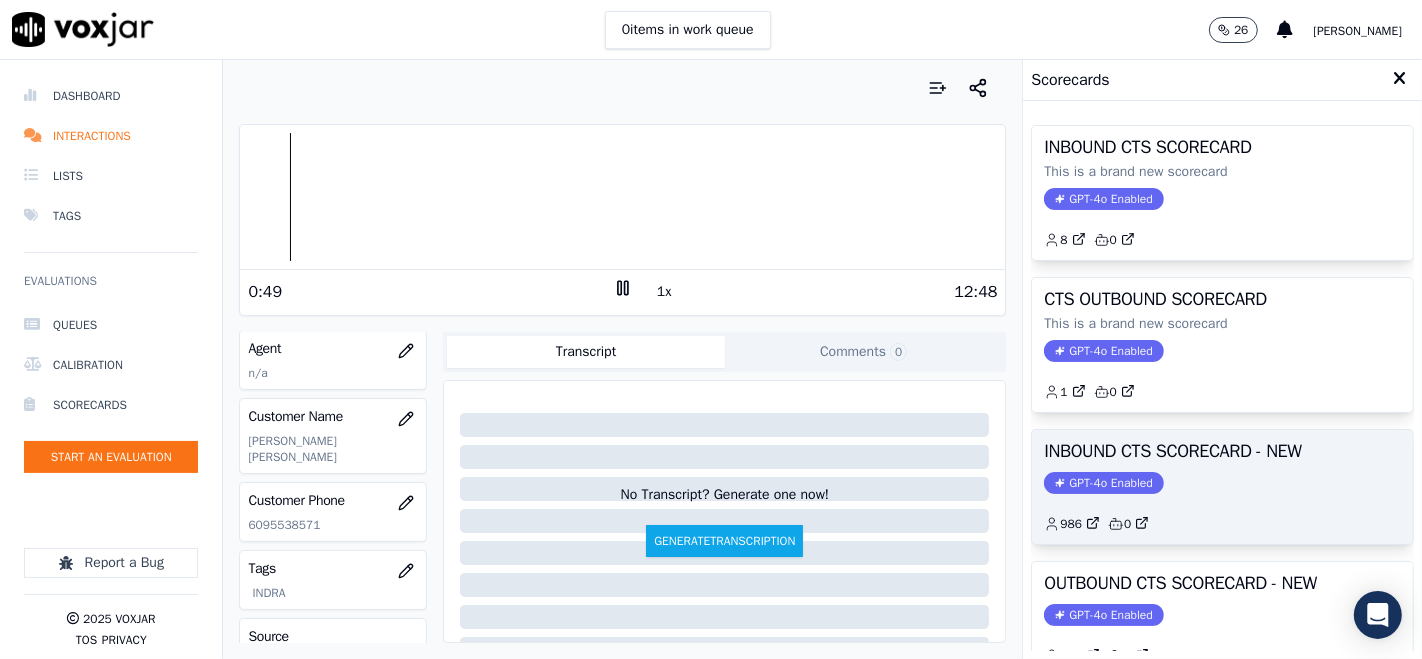 click on "INBOUND CTS SCORECARD - NEW        GPT-4o Enabled       986         0" at bounding box center [1222, 487] 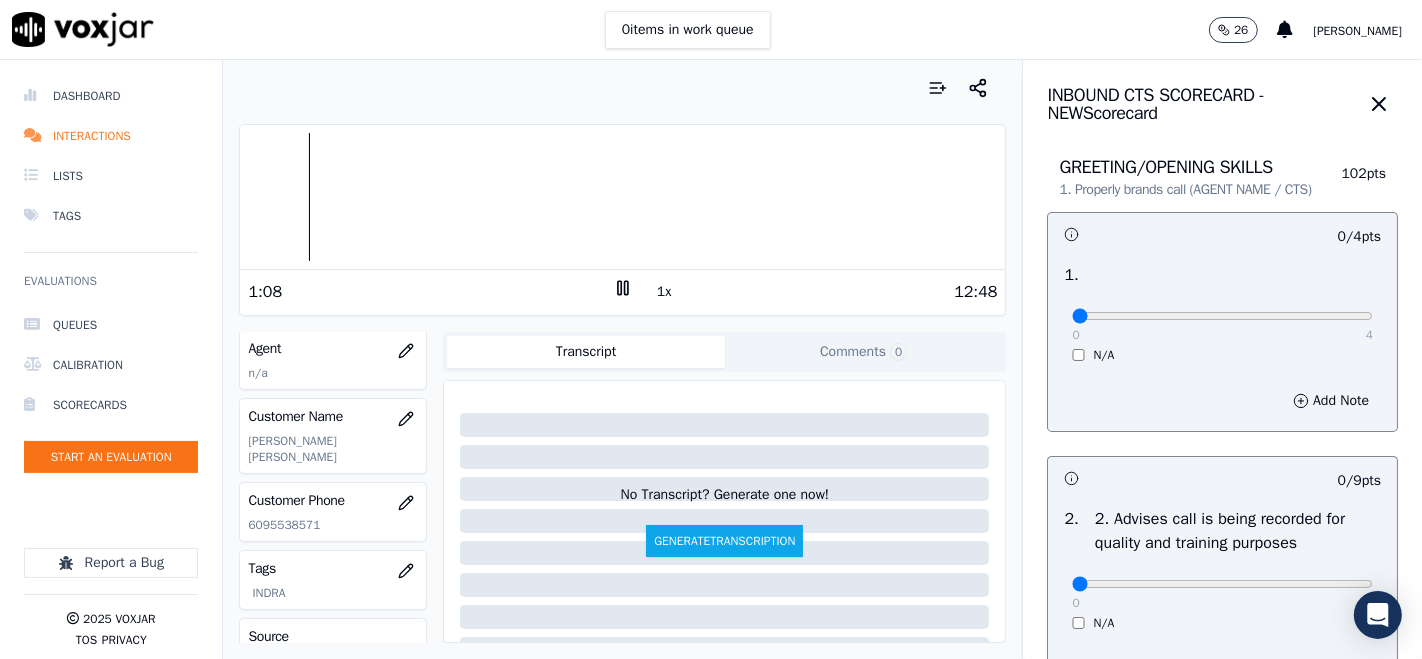 click at bounding box center [622, 197] 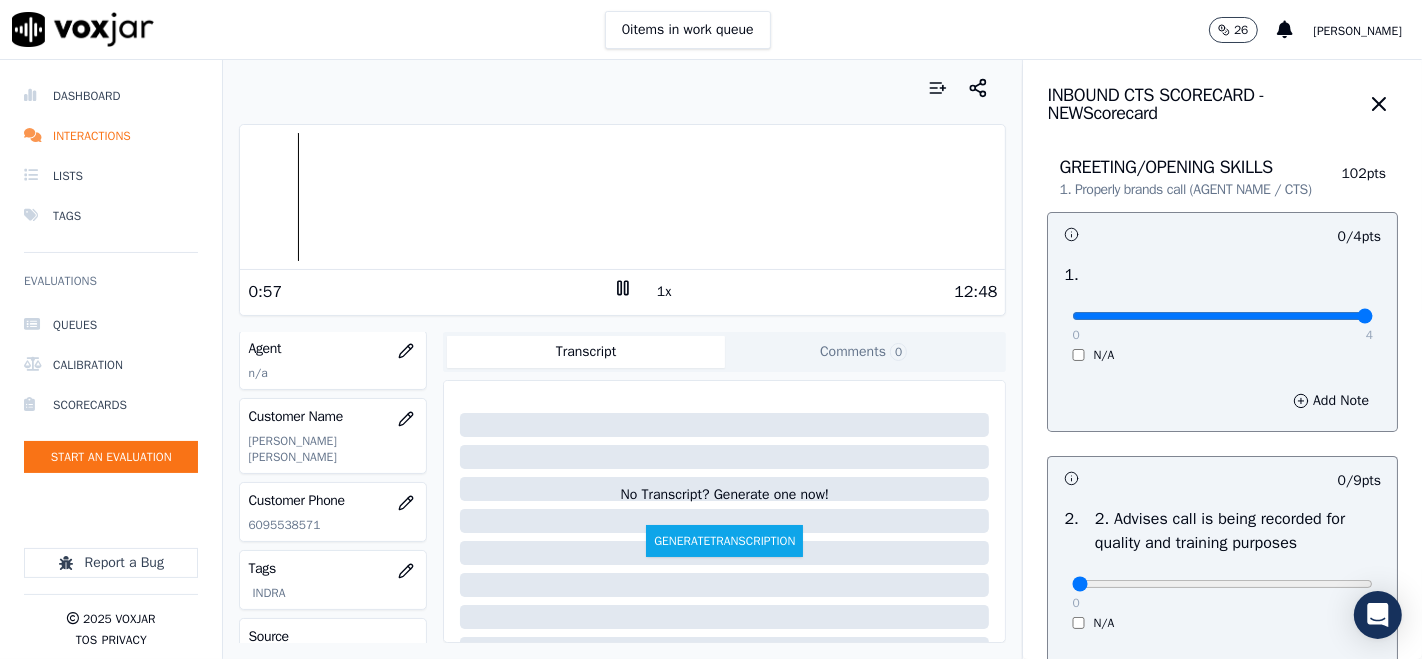 type on "4" 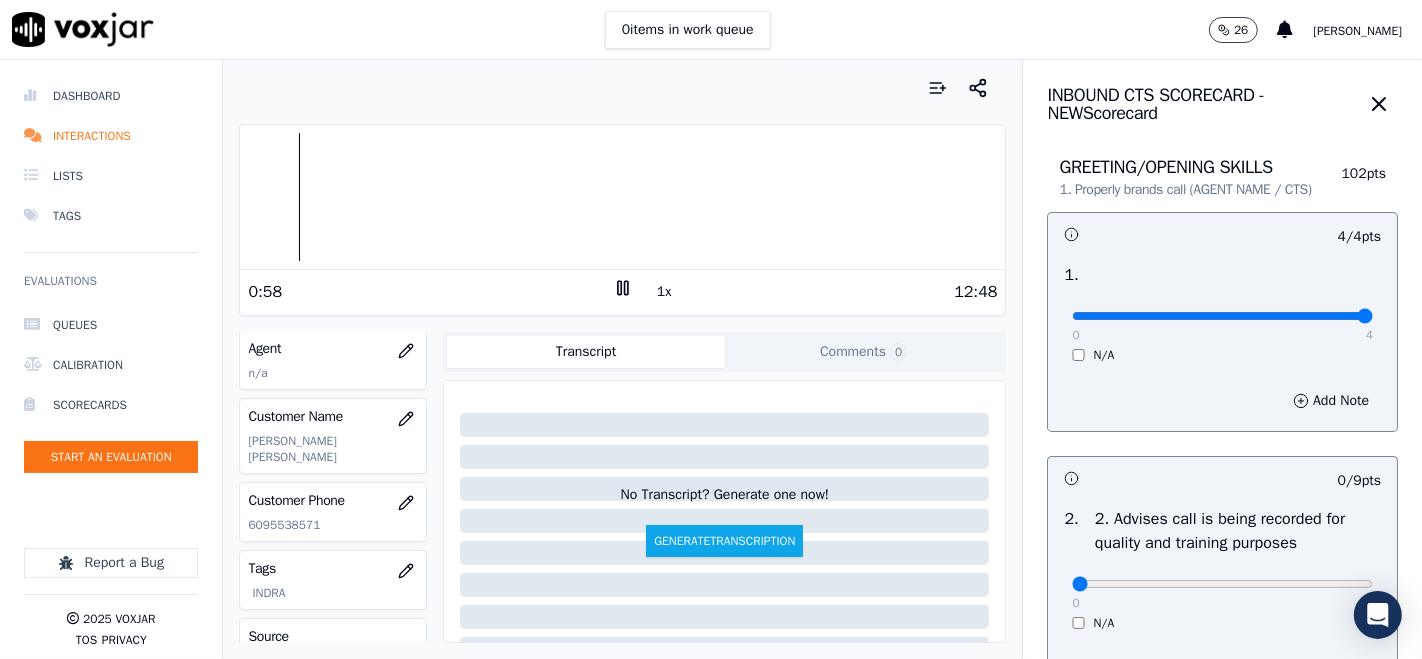 scroll, scrollTop: 222, scrollLeft: 0, axis: vertical 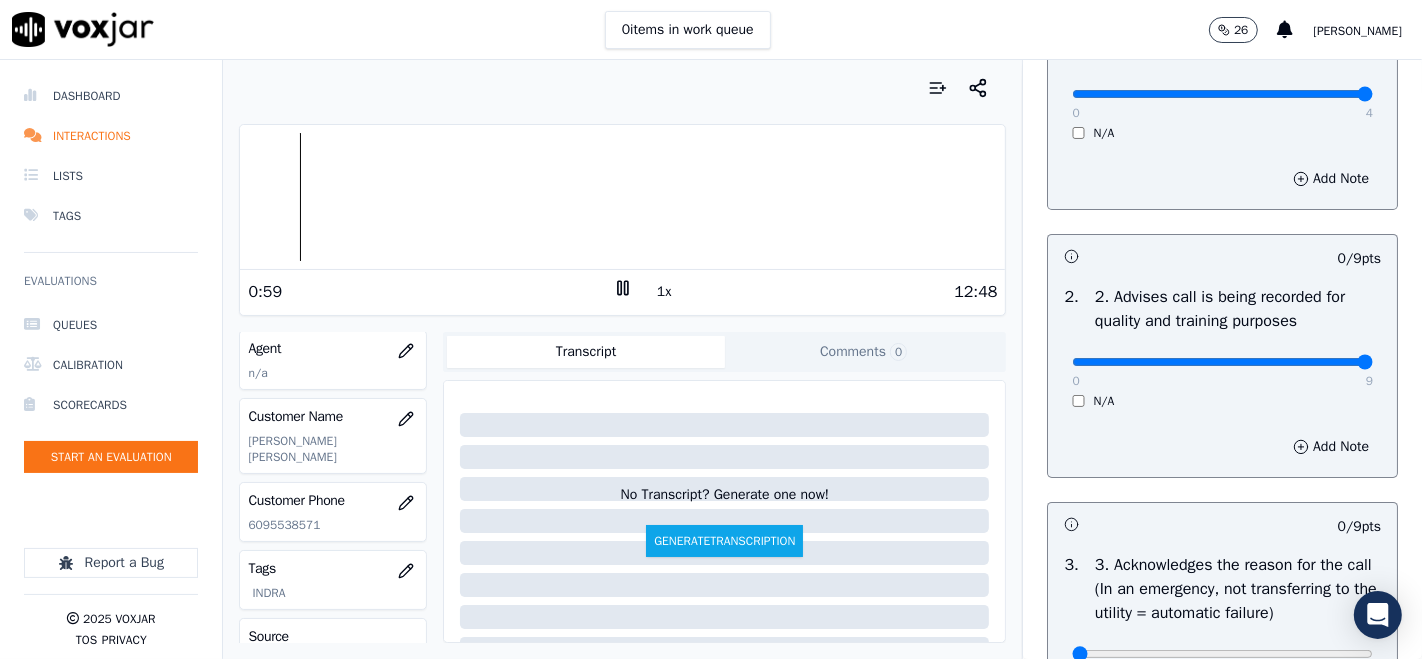 type on "9" 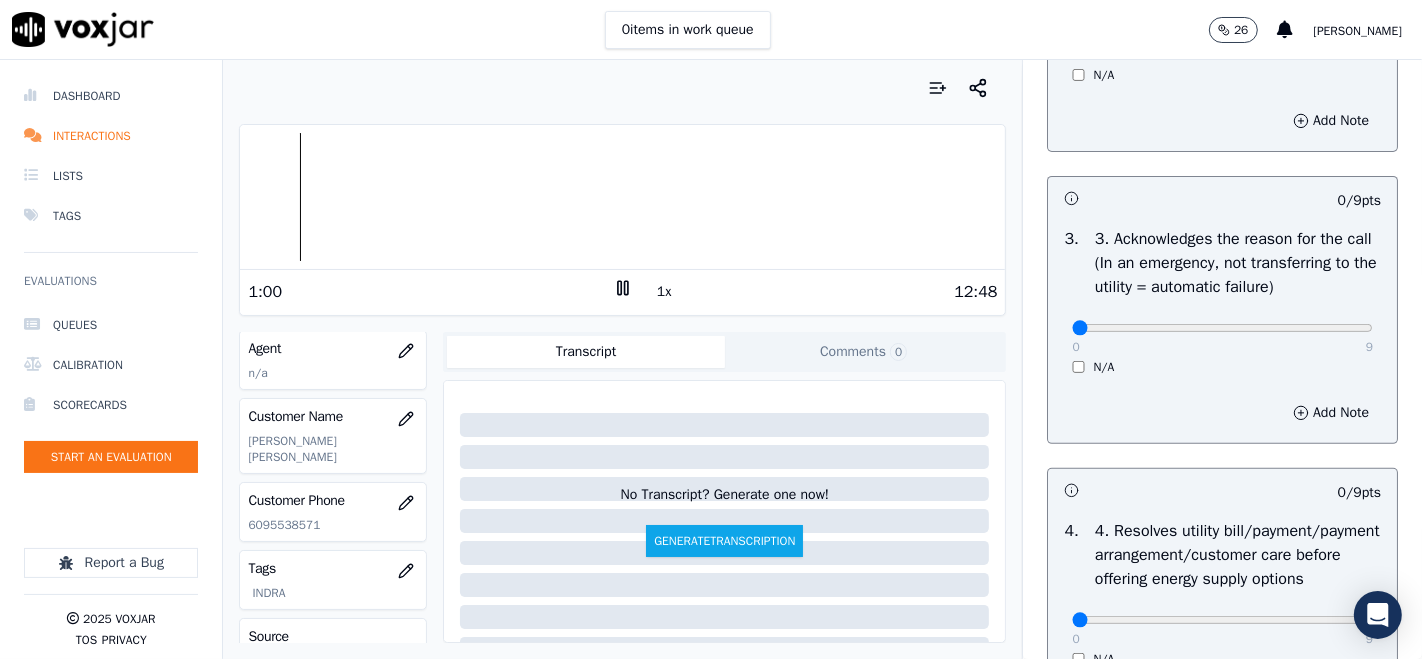 scroll, scrollTop: 555, scrollLeft: 0, axis: vertical 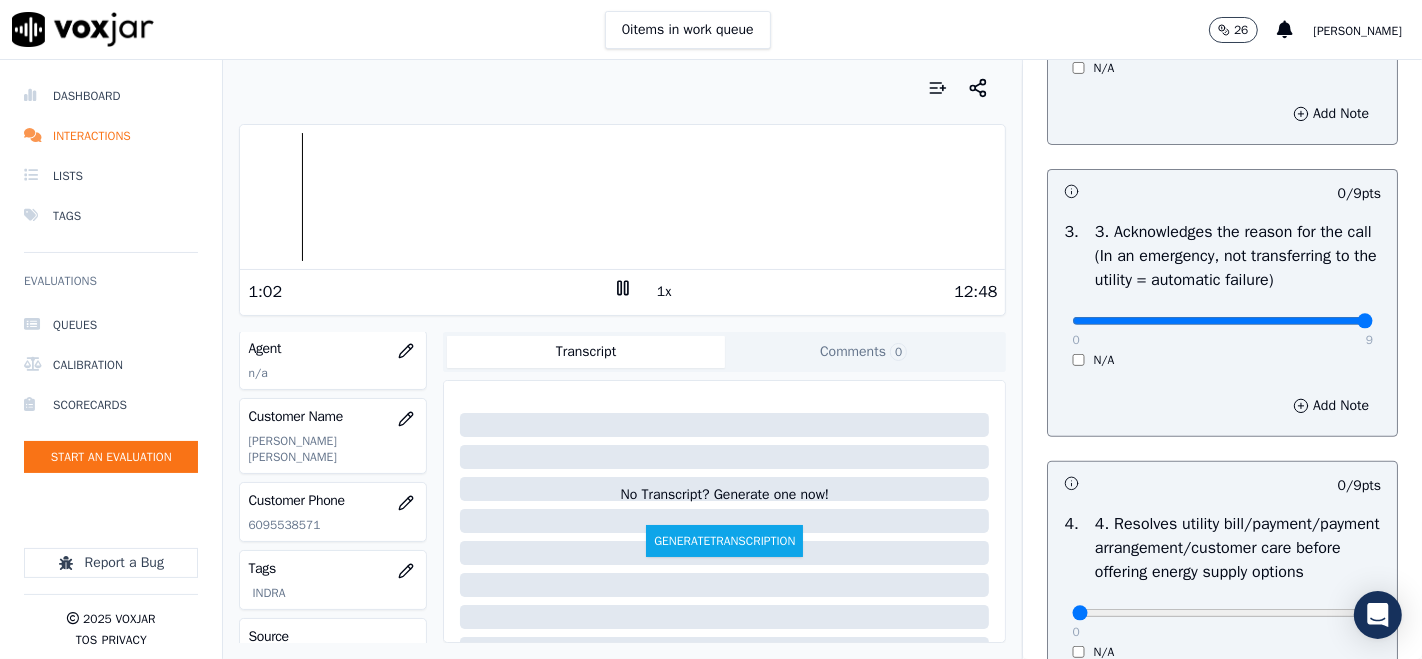 type on "9" 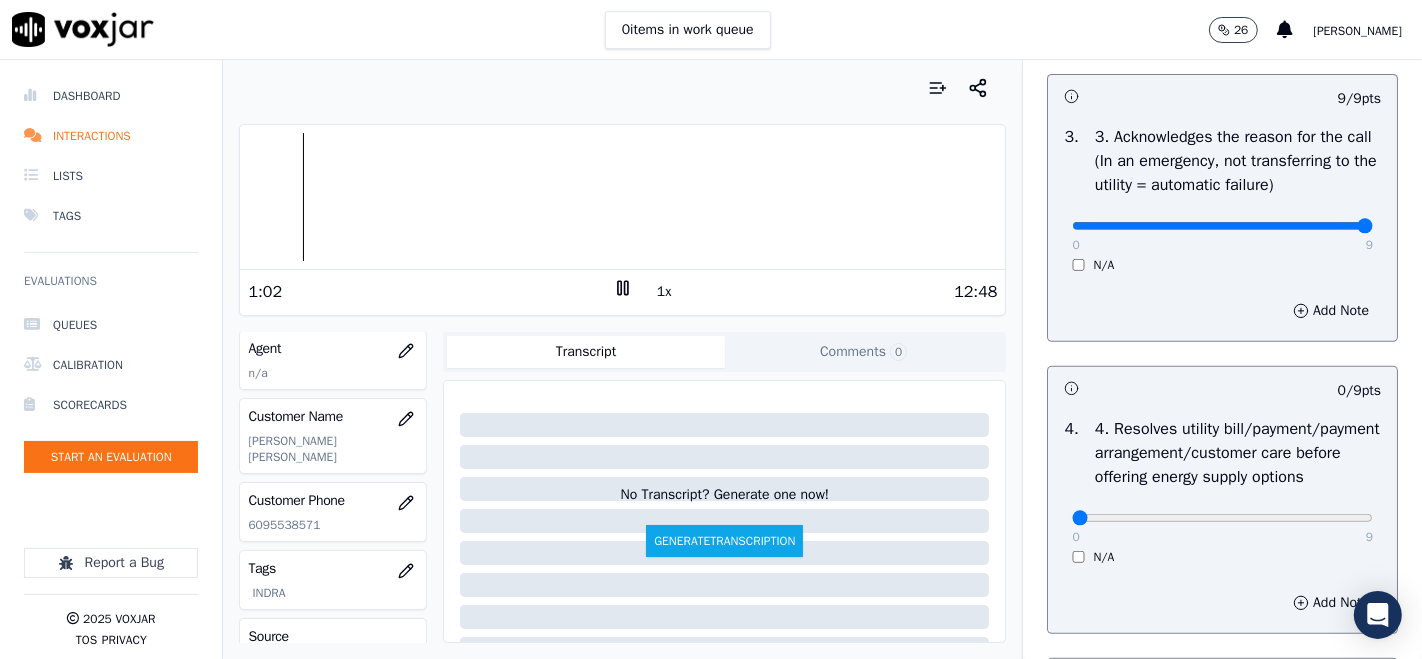 scroll, scrollTop: 888, scrollLeft: 0, axis: vertical 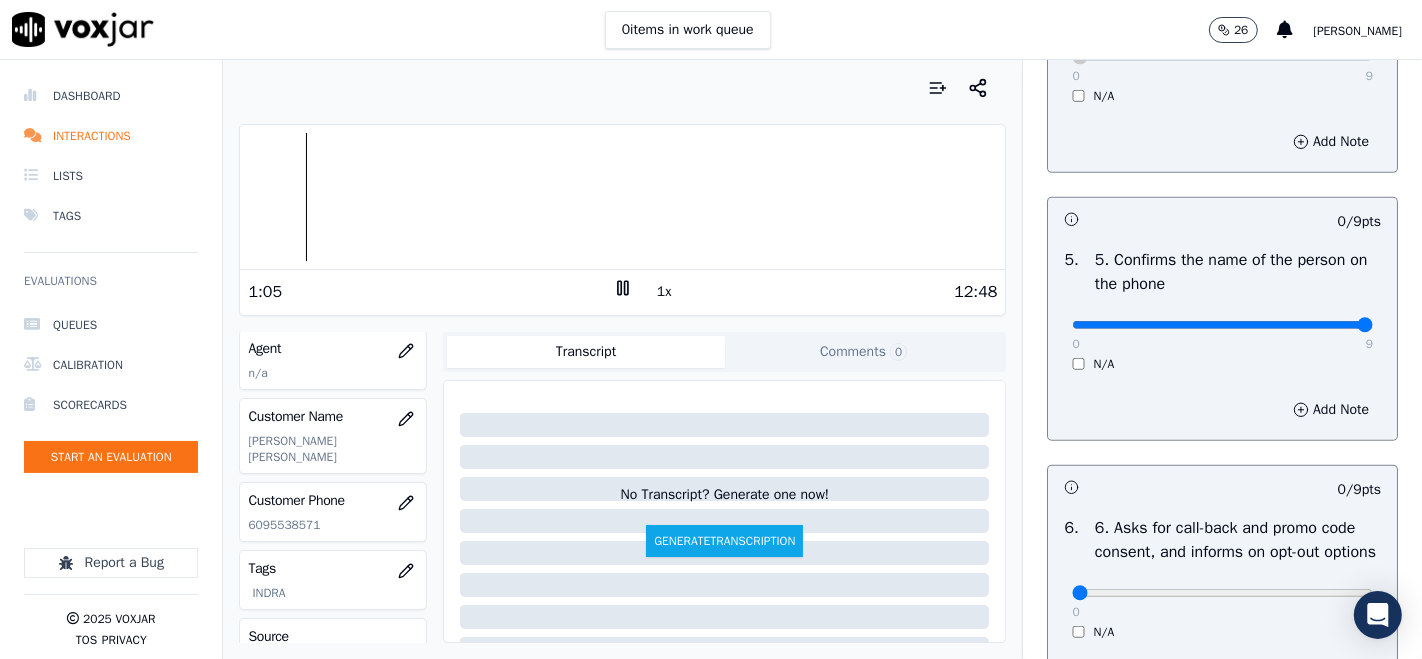type on "9" 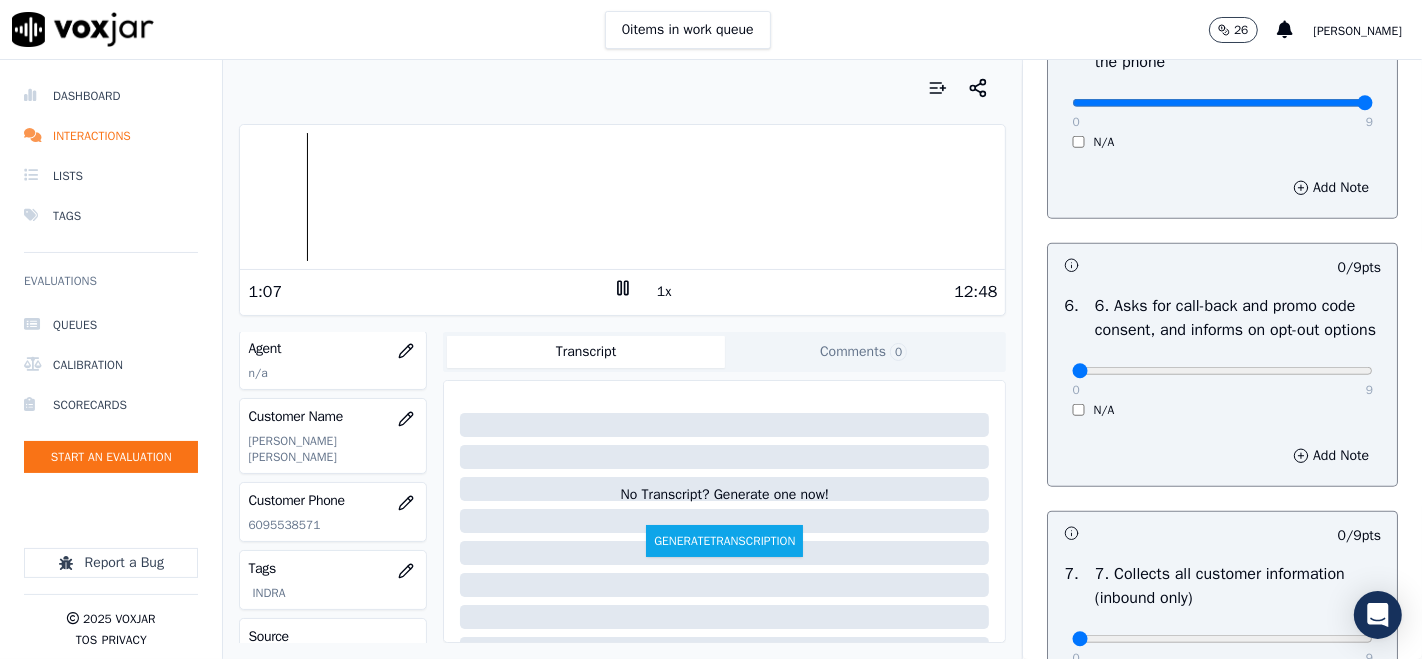 scroll, scrollTop: 1444, scrollLeft: 0, axis: vertical 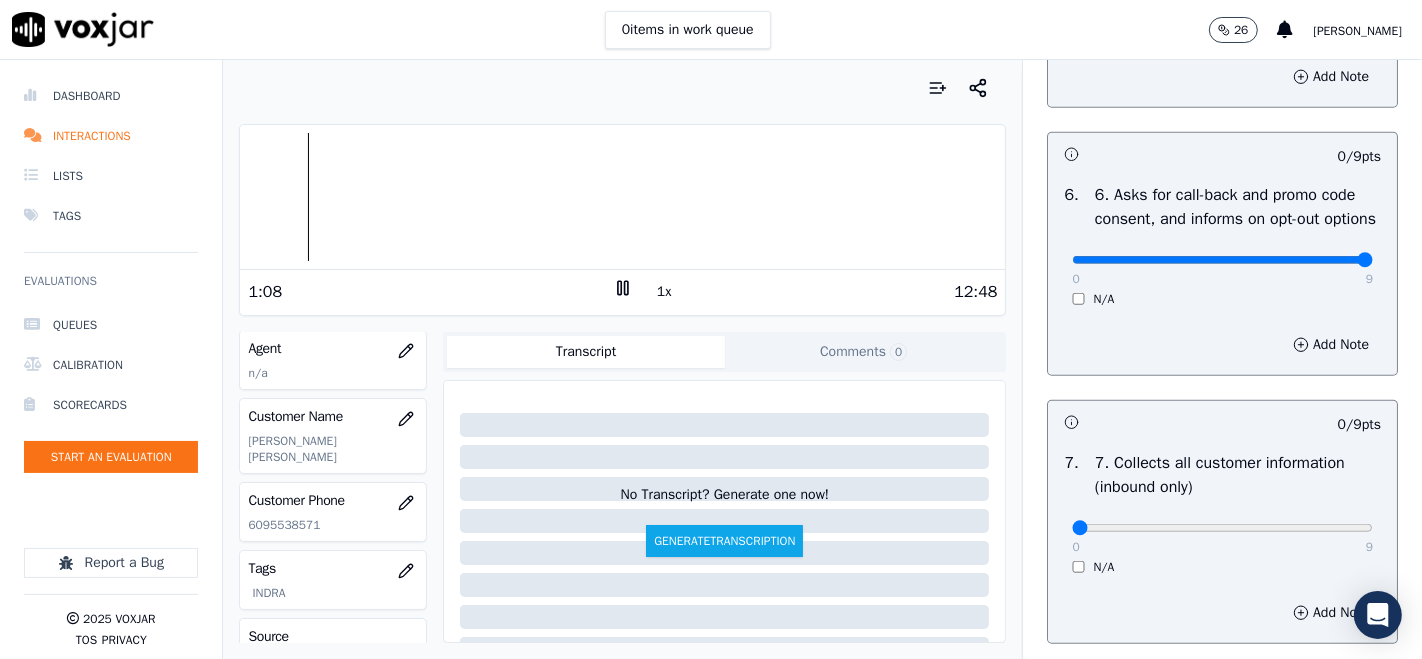 type on "9" 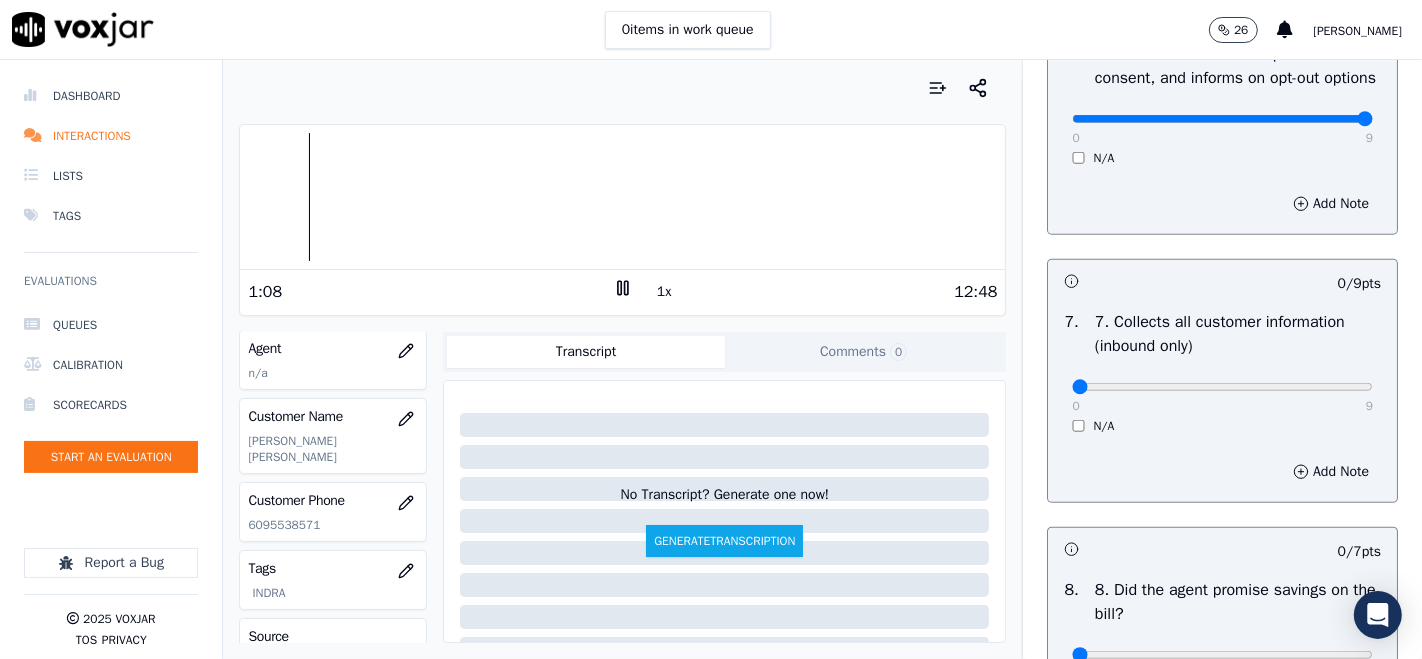 scroll, scrollTop: 1777, scrollLeft: 0, axis: vertical 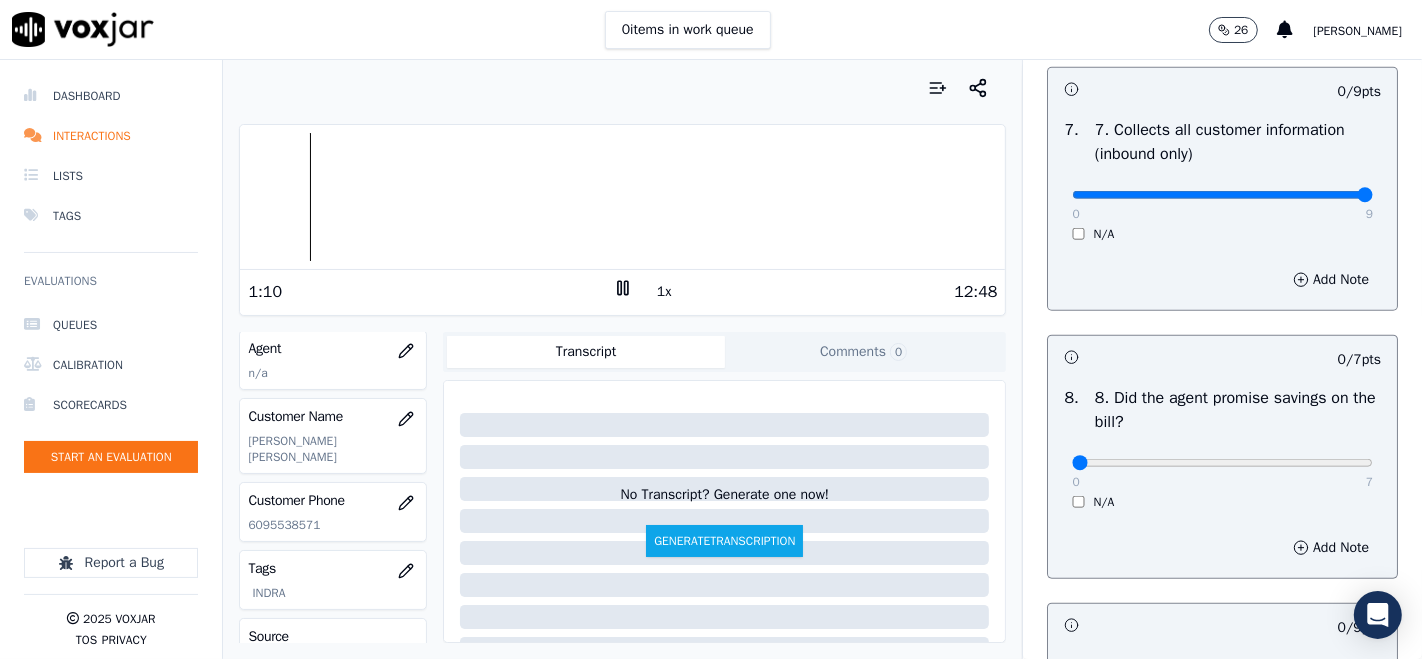 type on "9" 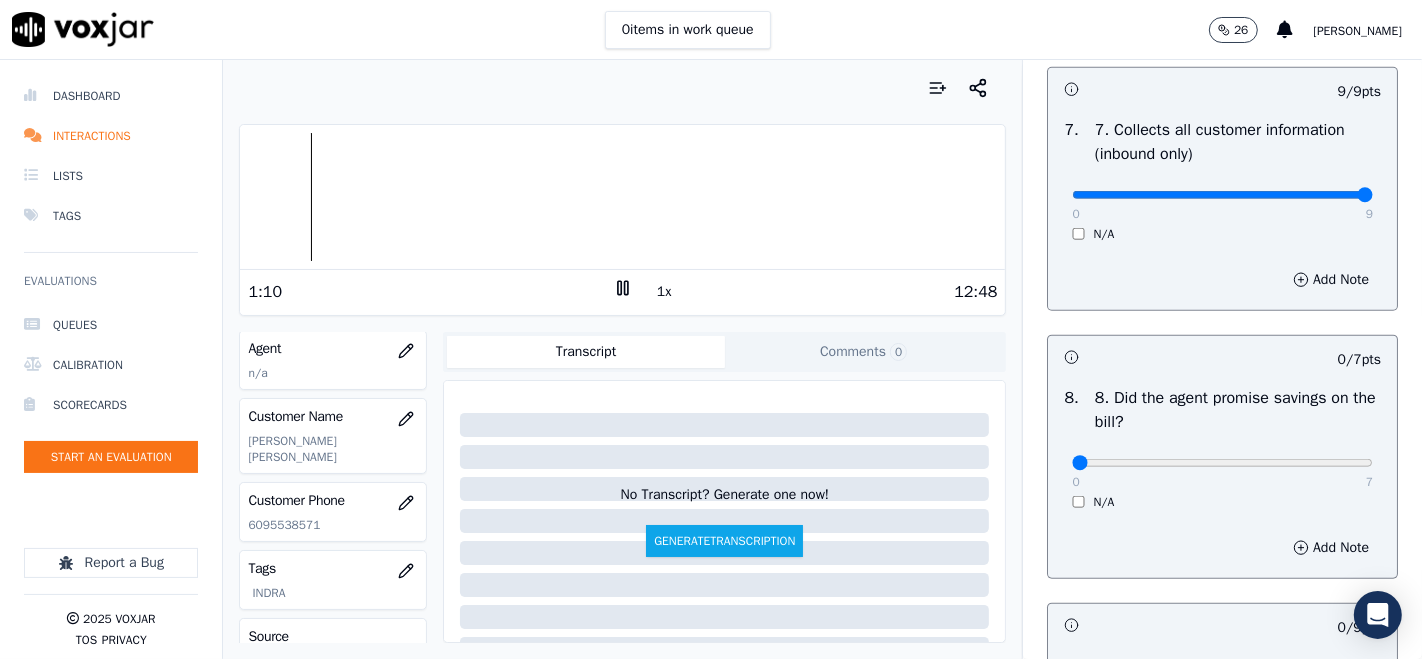 scroll, scrollTop: 2111, scrollLeft: 0, axis: vertical 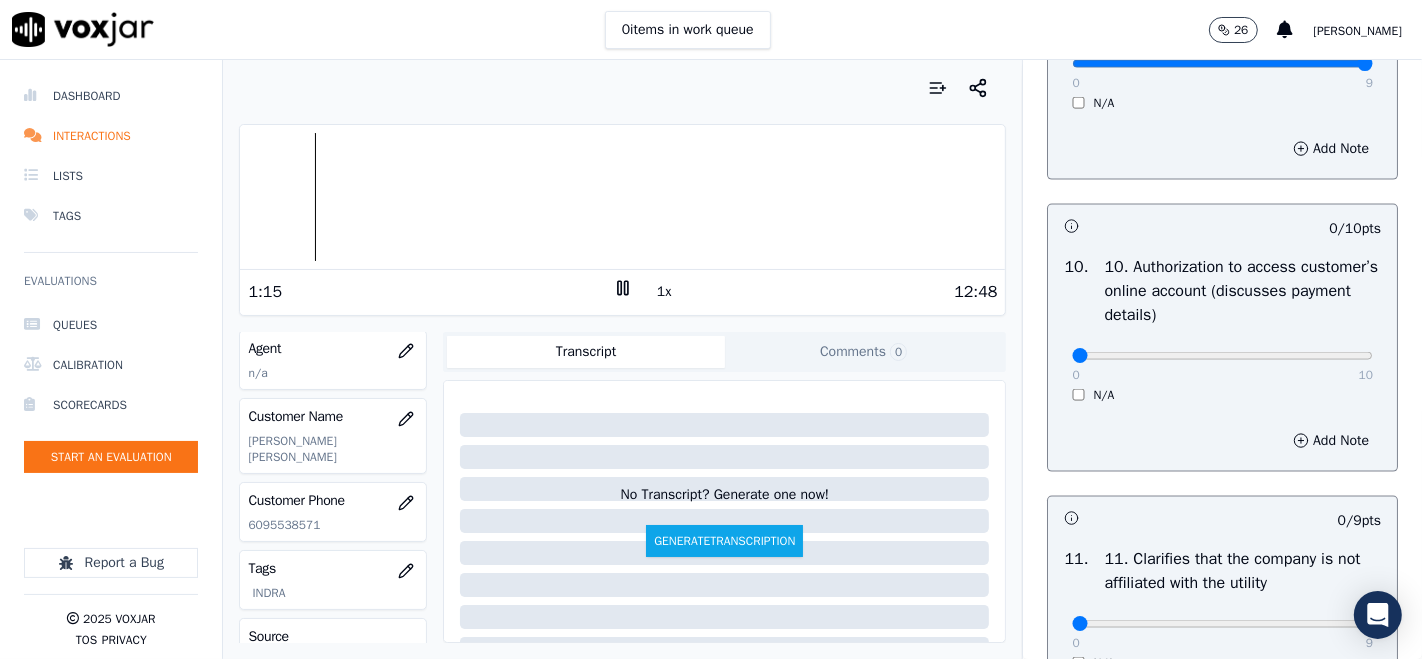 type on "9" 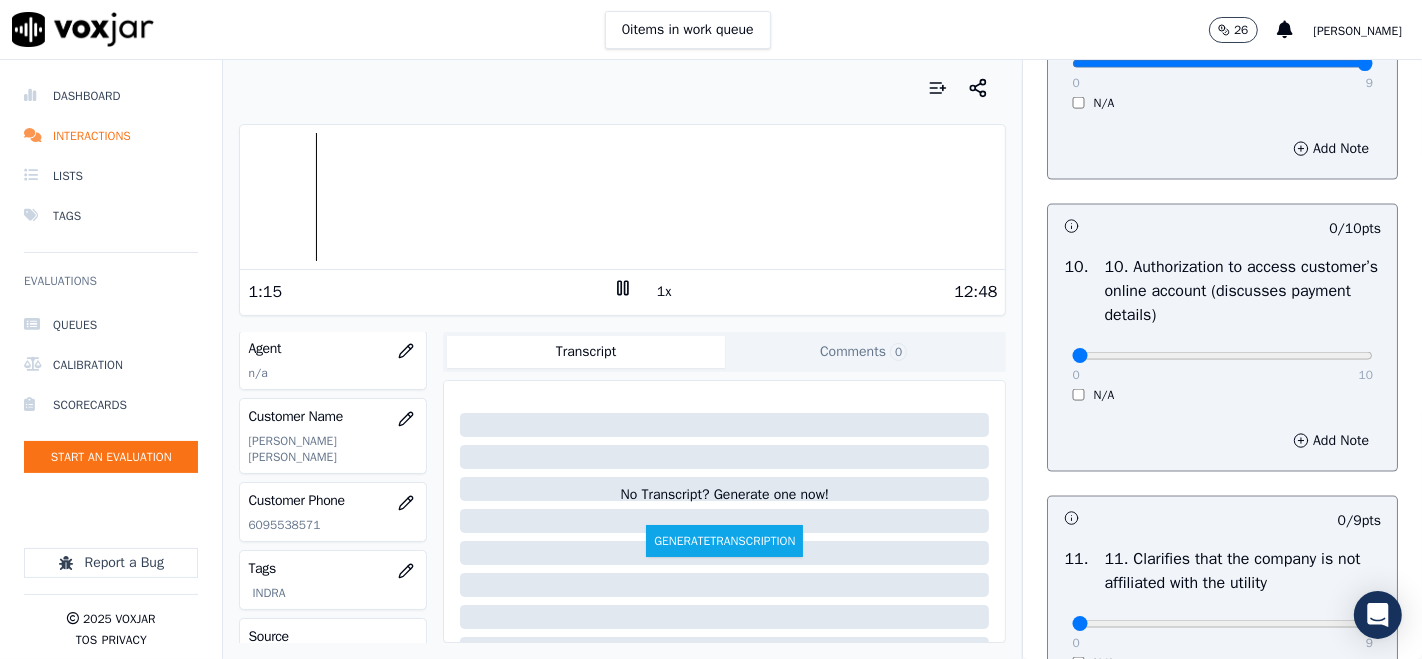 scroll, scrollTop: 2666, scrollLeft: 0, axis: vertical 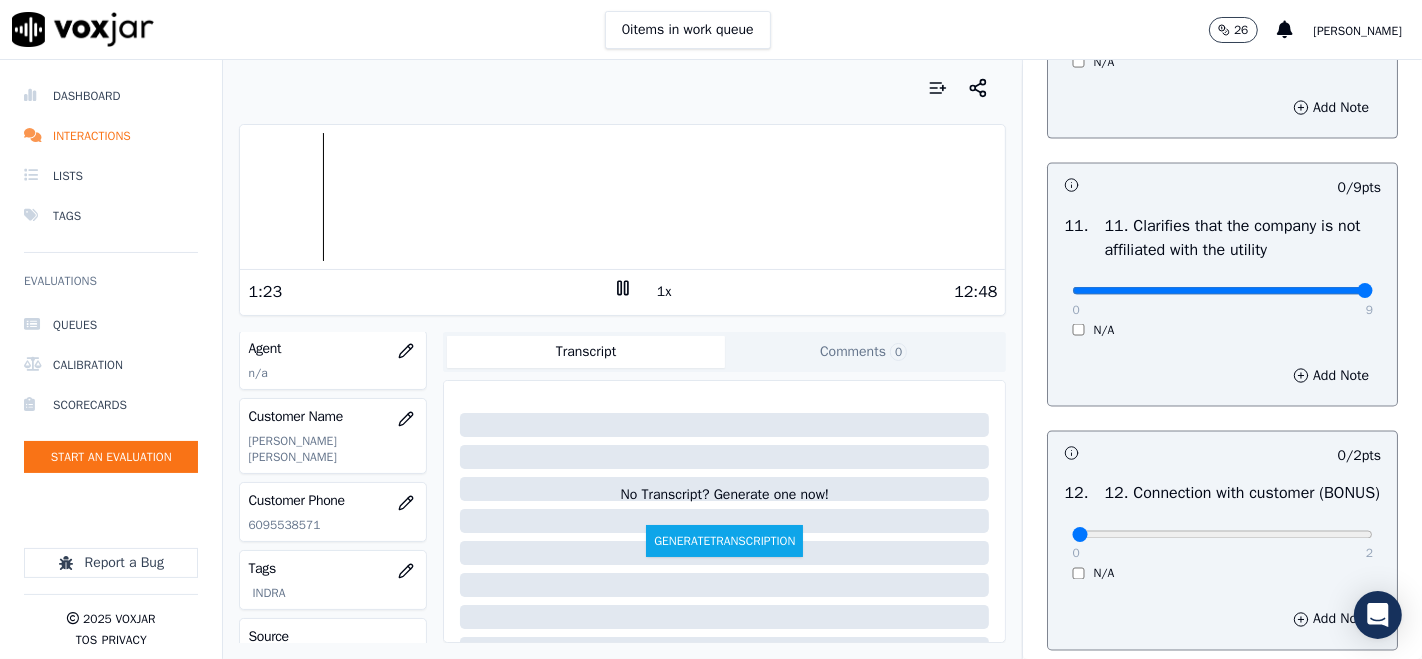 type on "9" 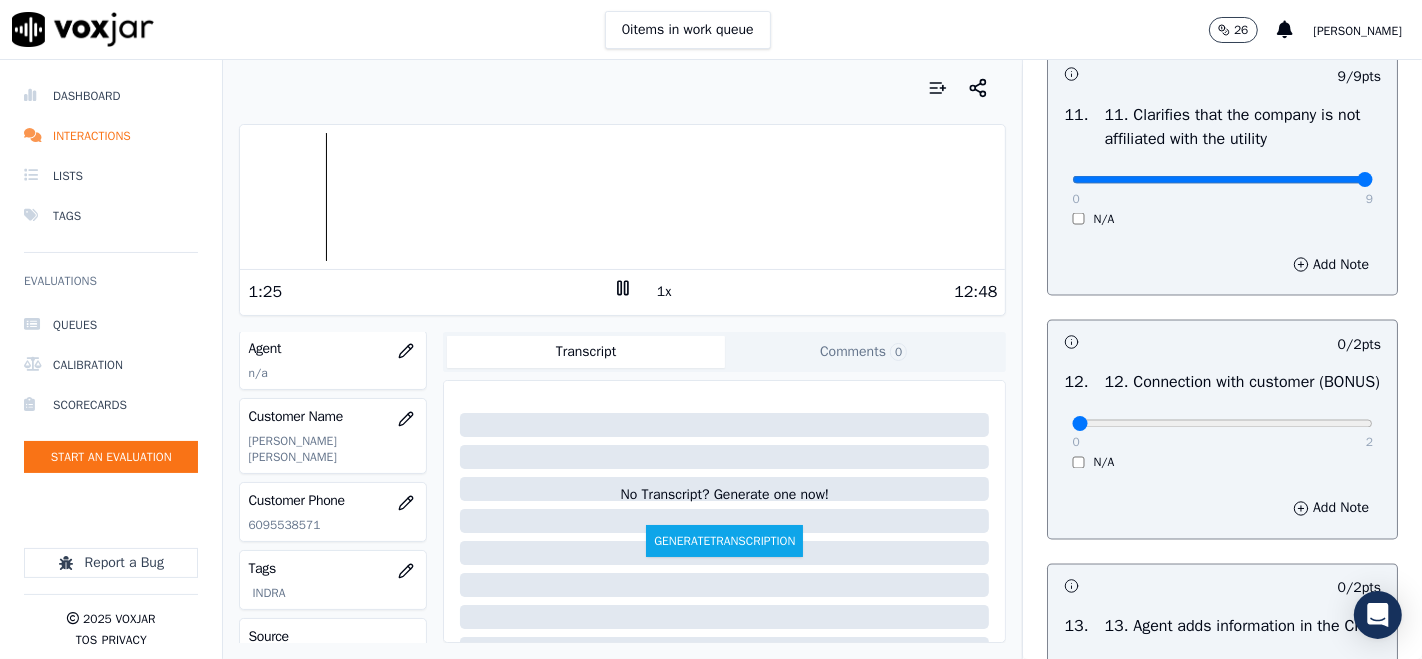 scroll, scrollTop: 3111, scrollLeft: 0, axis: vertical 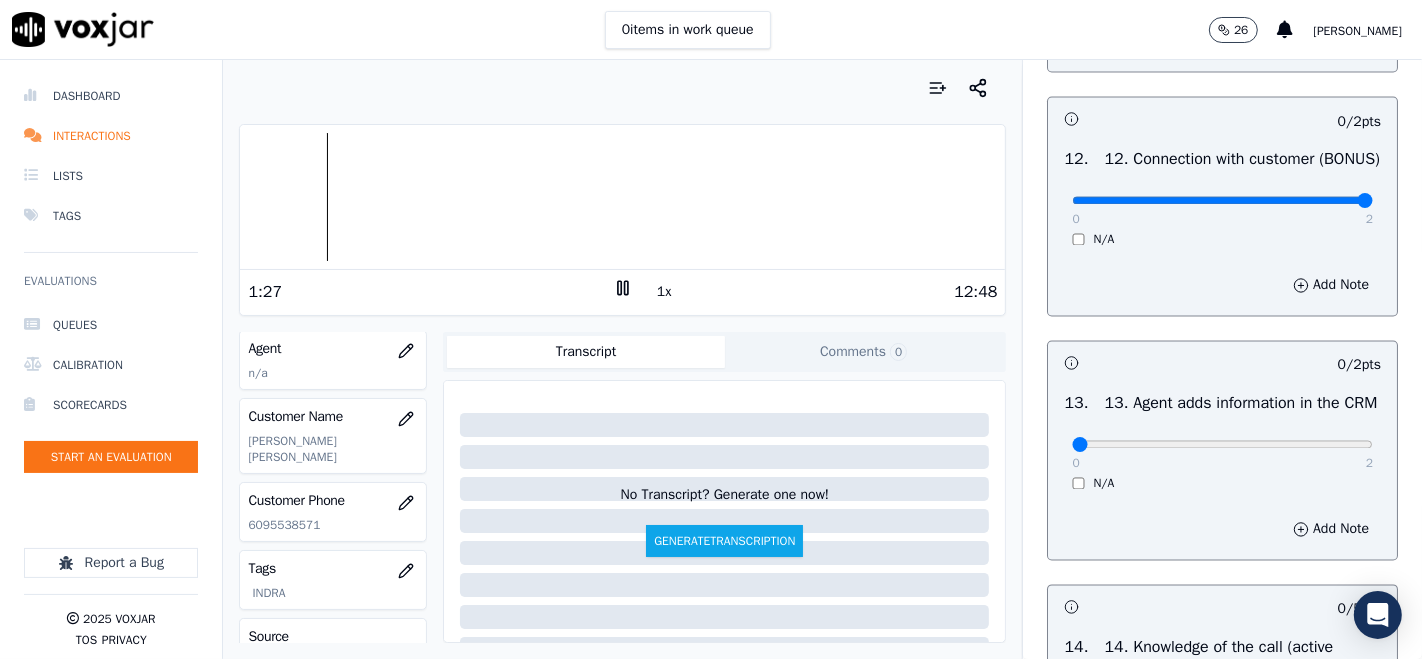 type on "2" 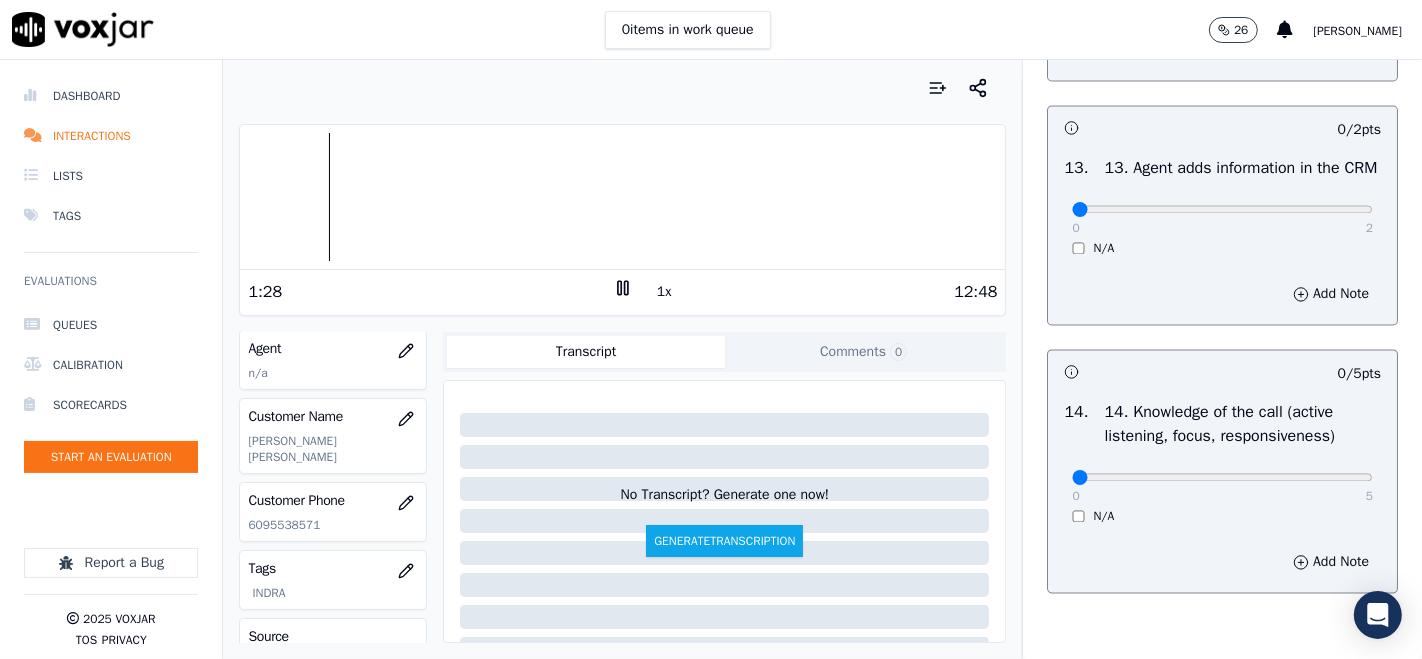 scroll, scrollTop: 3444, scrollLeft: 0, axis: vertical 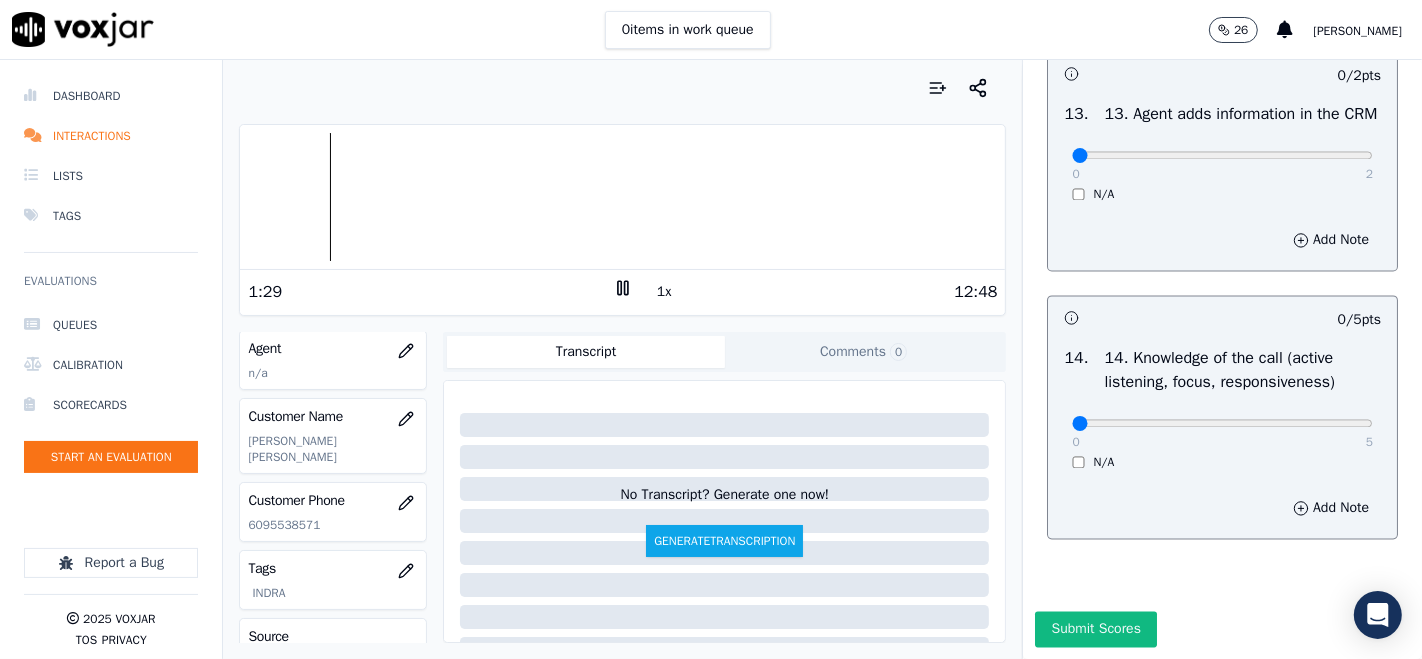click on "2" at bounding box center [1369, 174] 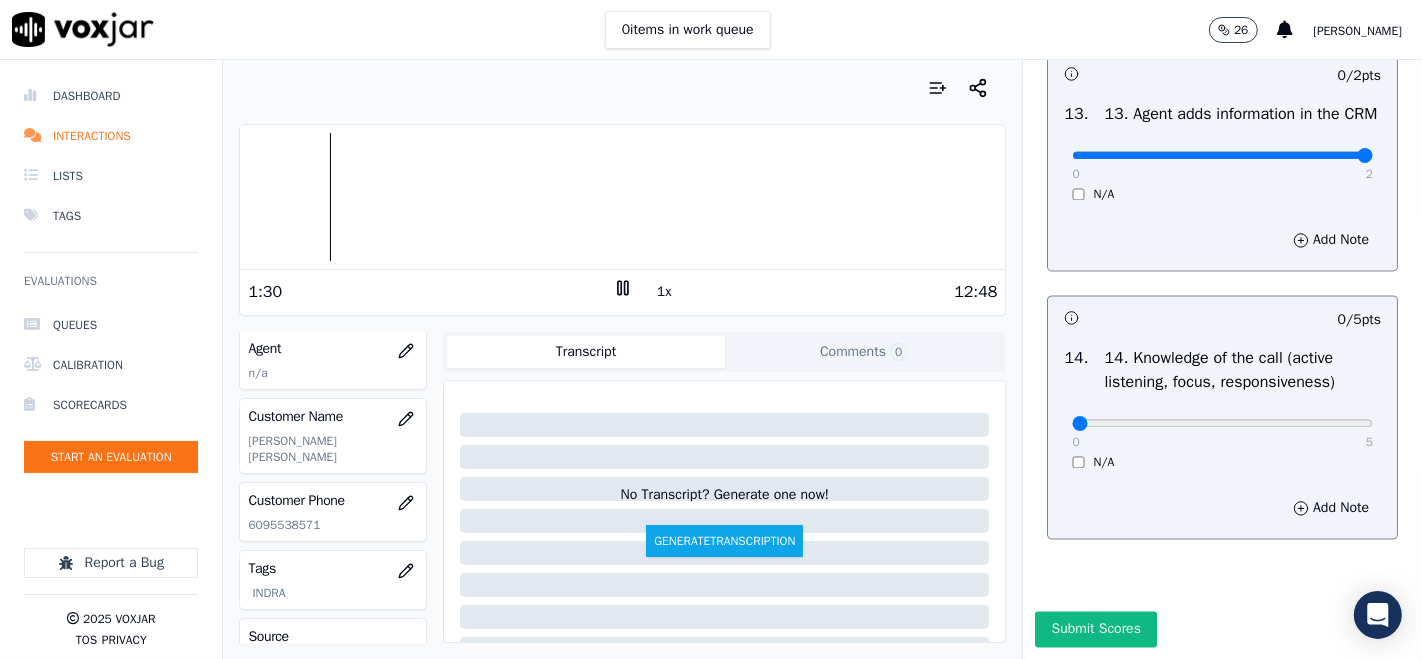 type on "2" 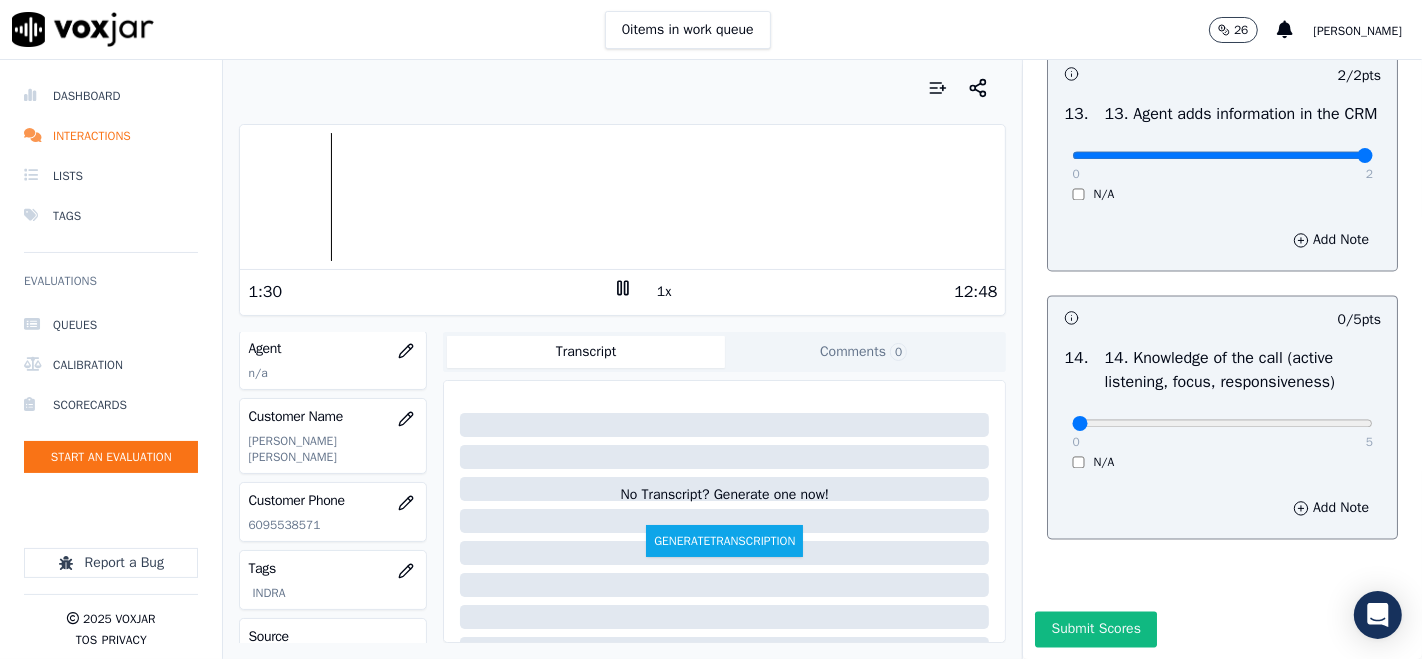 scroll, scrollTop: 3606, scrollLeft: 0, axis: vertical 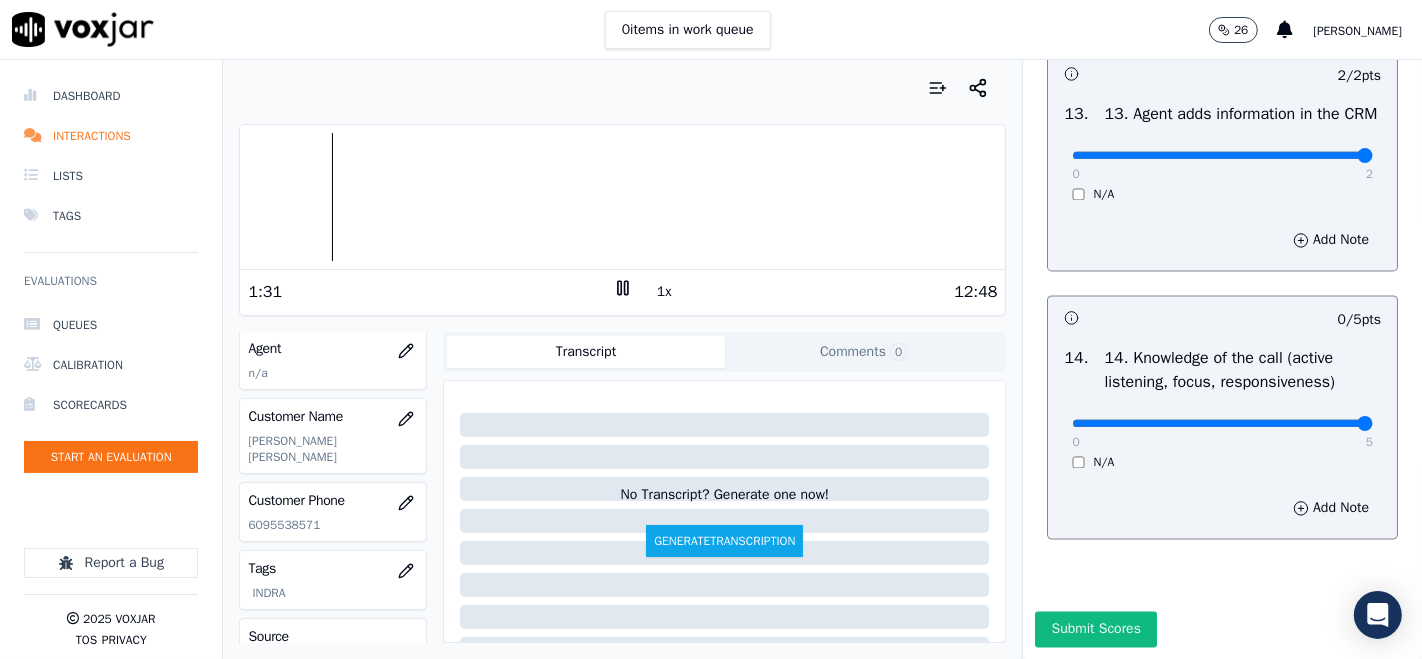 type on "5" 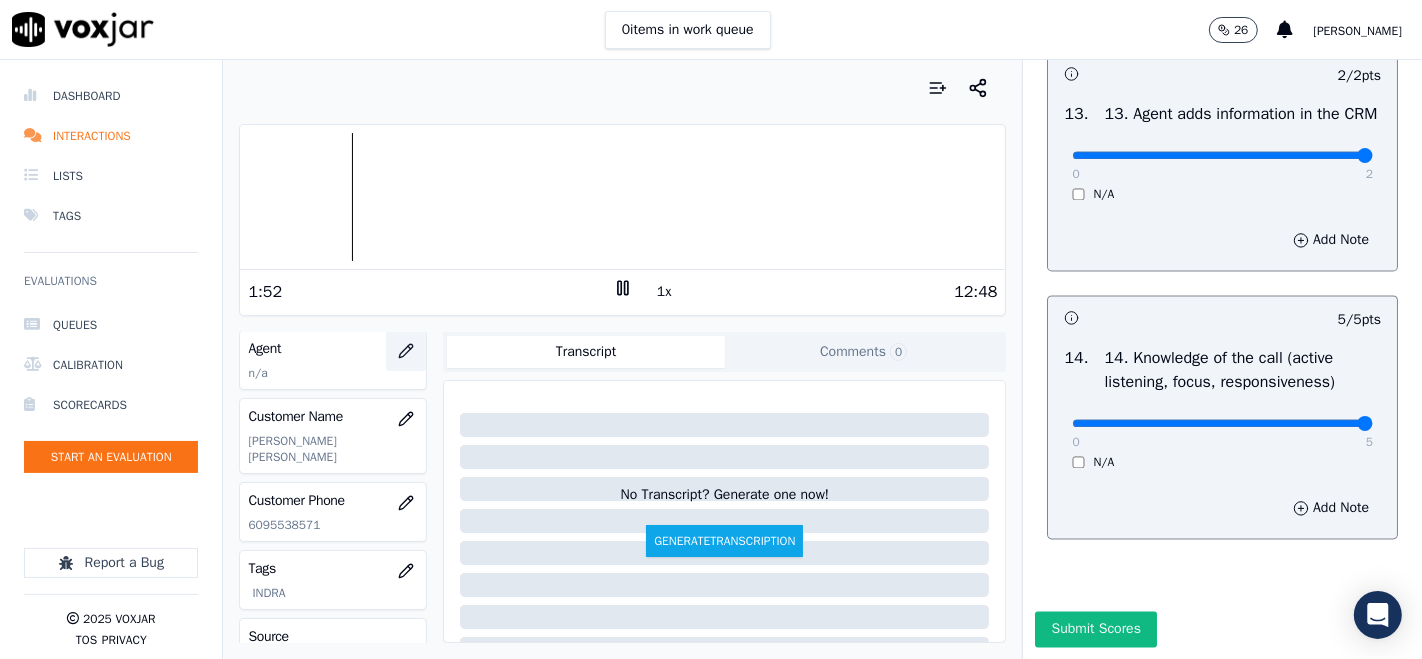 click 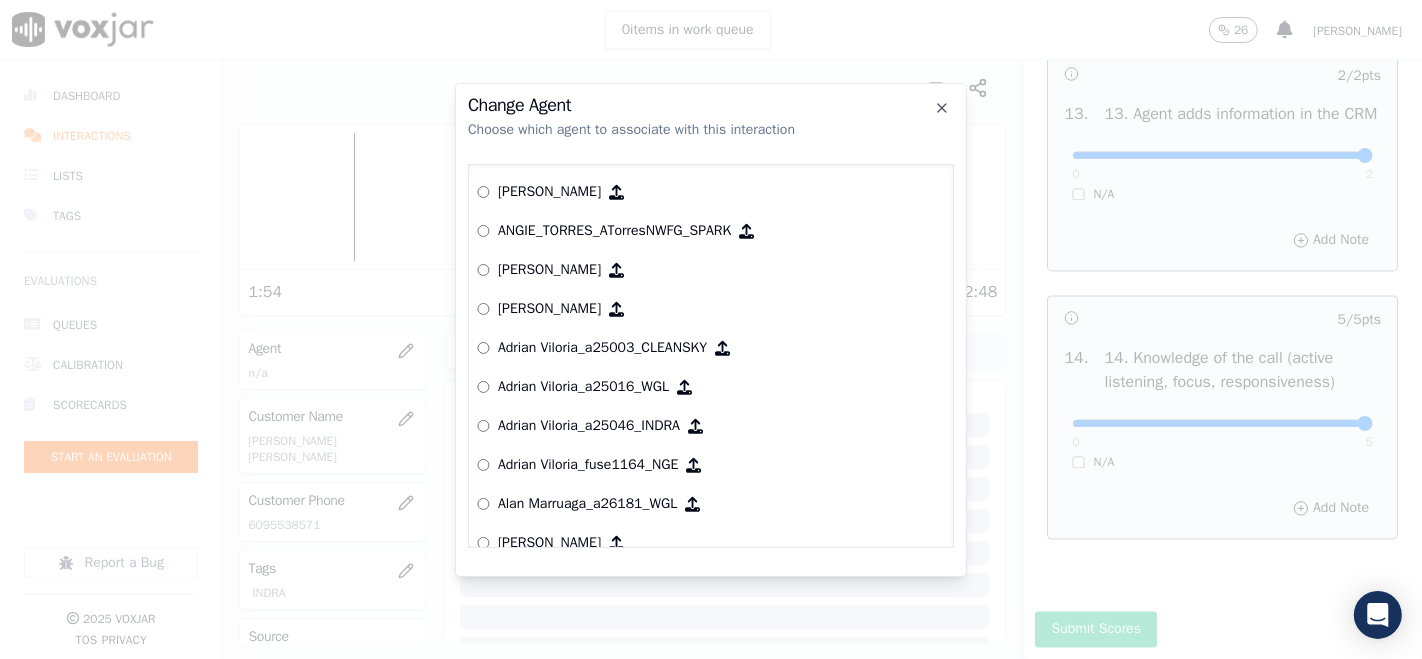 click at bounding box center (711, 329) 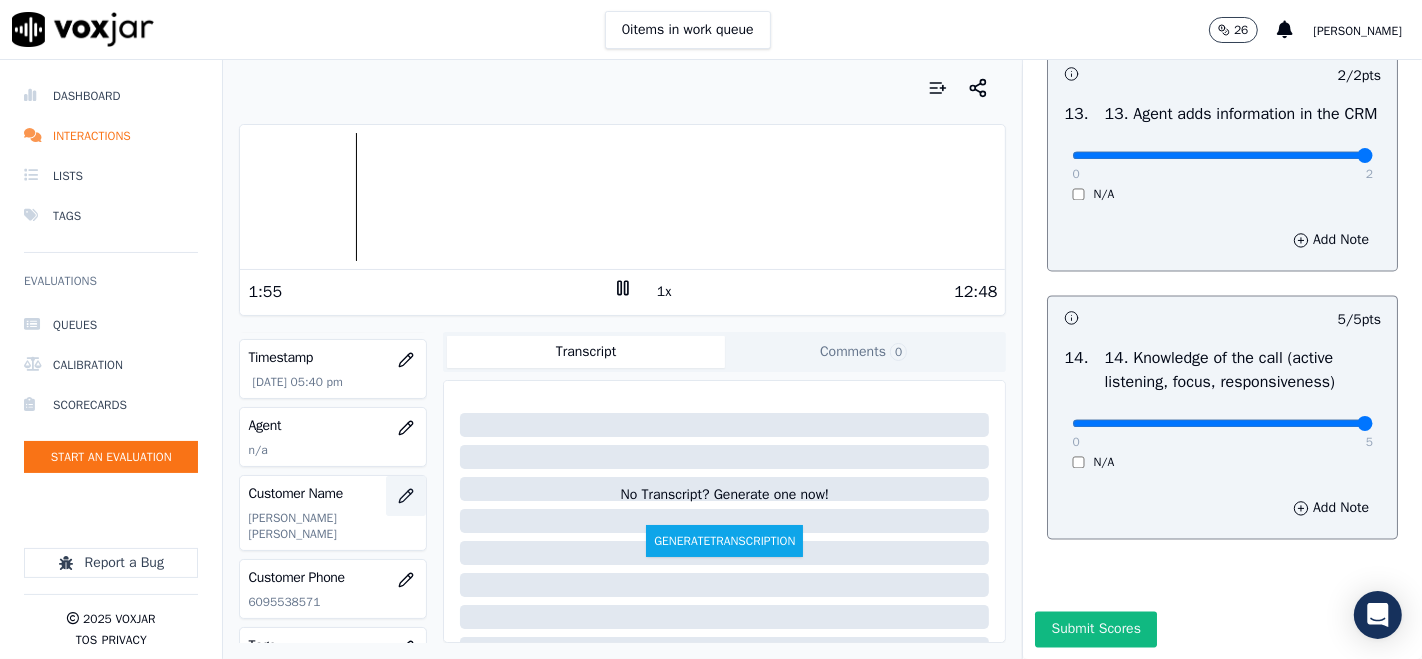 scroll, scrollTop: 111, scrollLeft: 0, axis: vertical 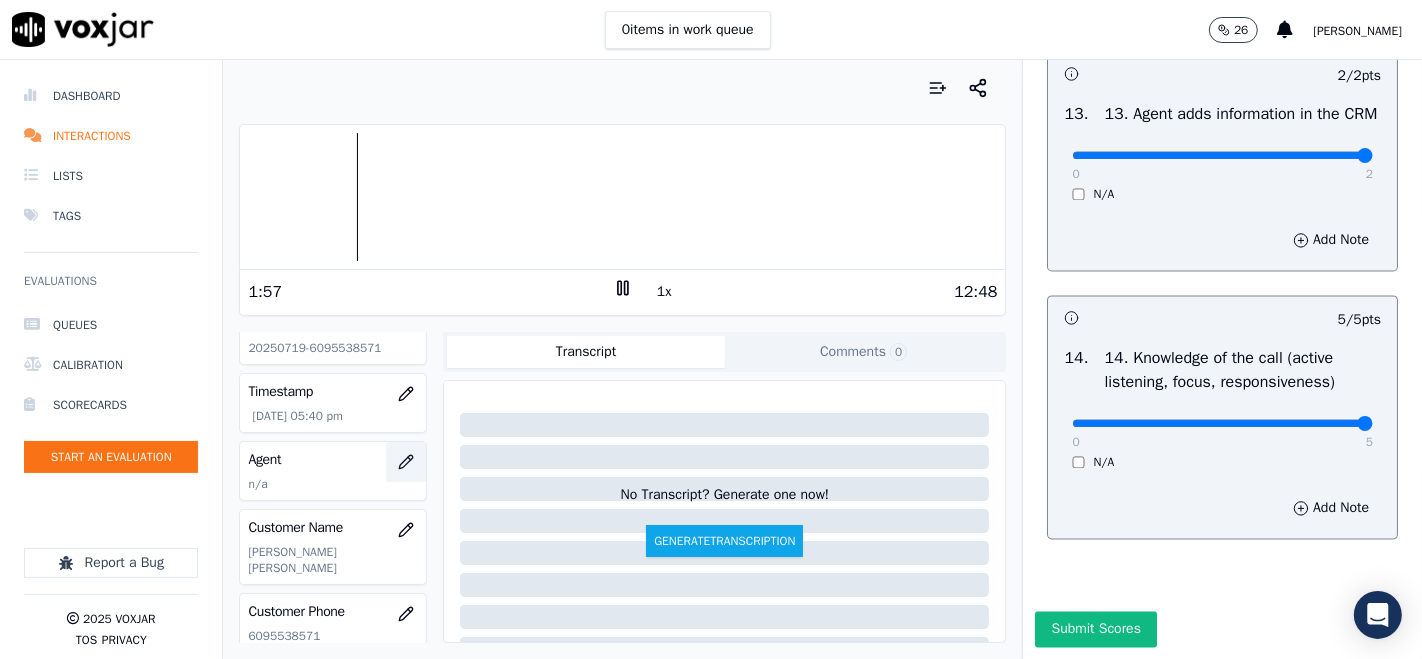 click 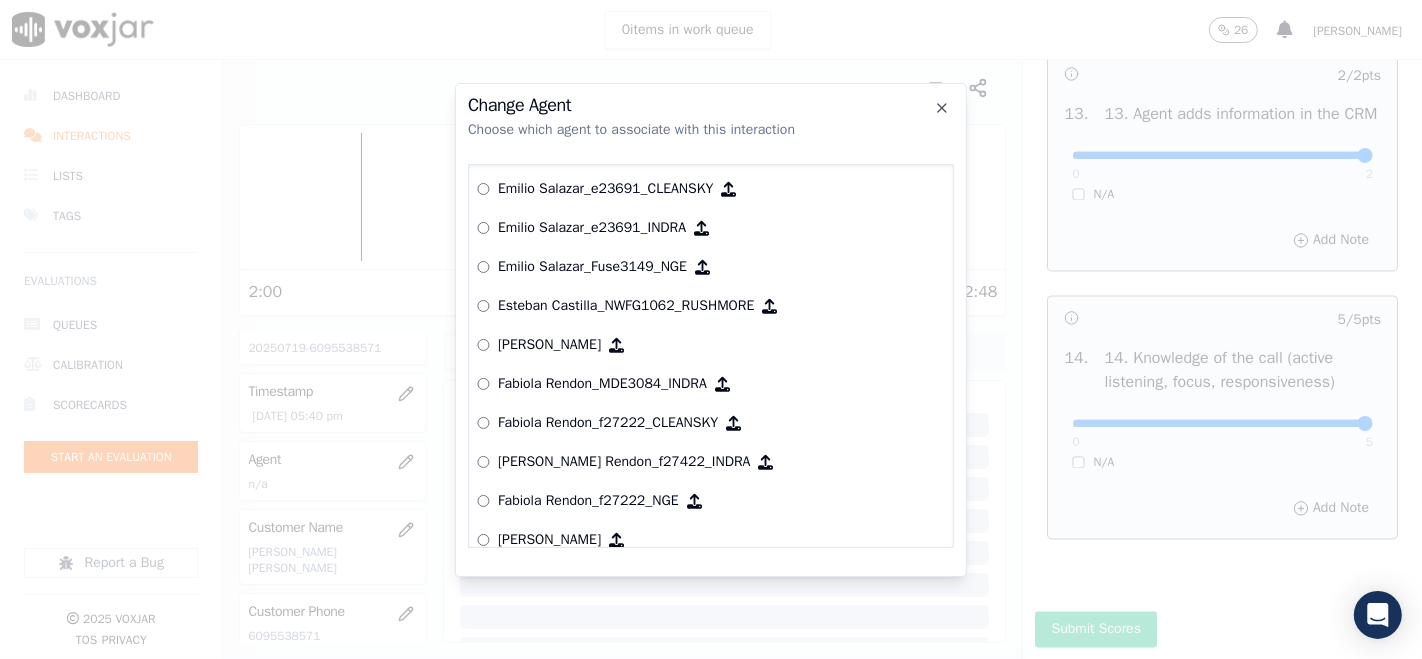 scroll, scrollTop: 3000, scrollLeft: 0, axis: vertical 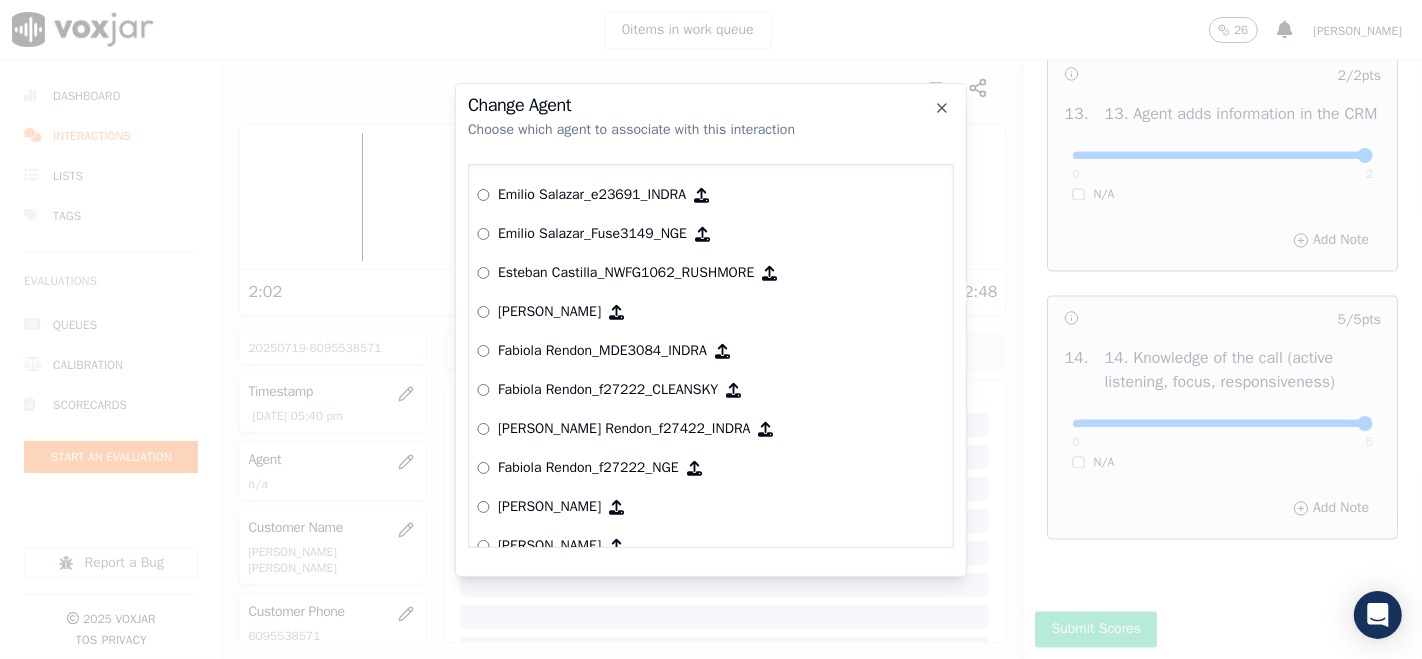 click on "Fabiola Rendon_MDE3084_INDRA" at bounding box center [711, 351] 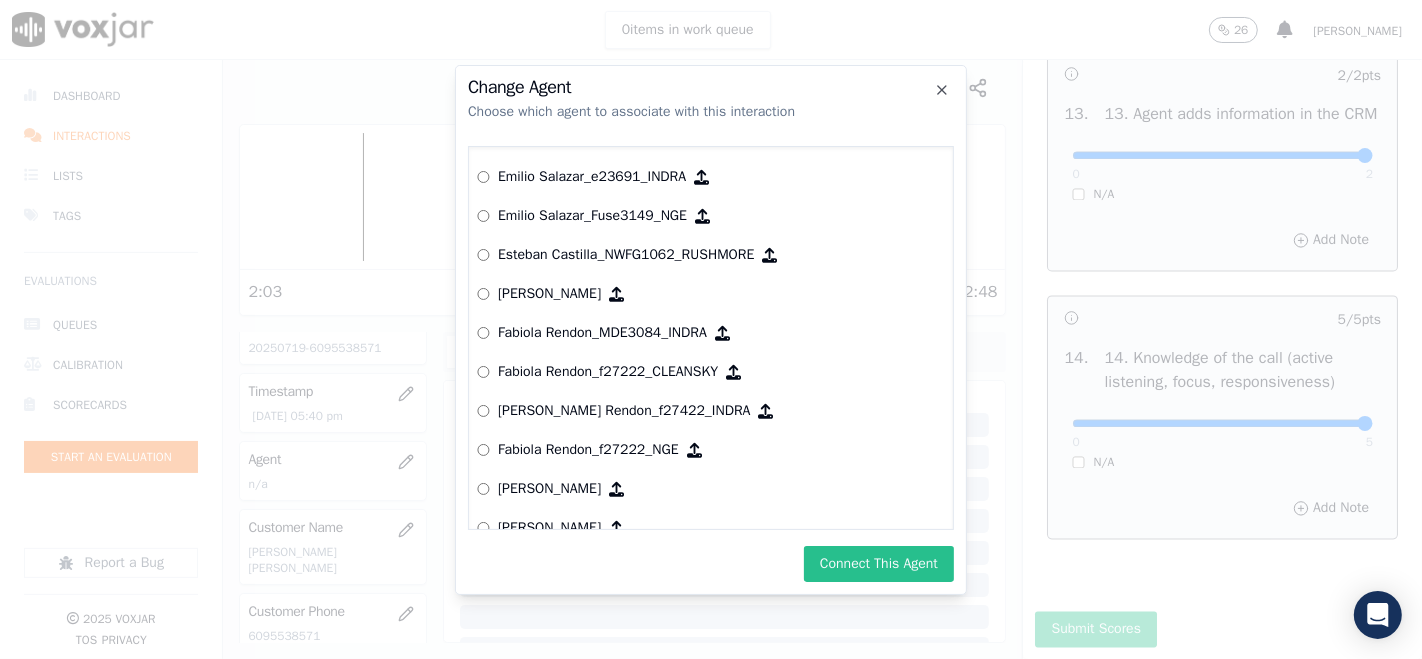 click on "Connect This Agent" at bounding box center (879, 564) 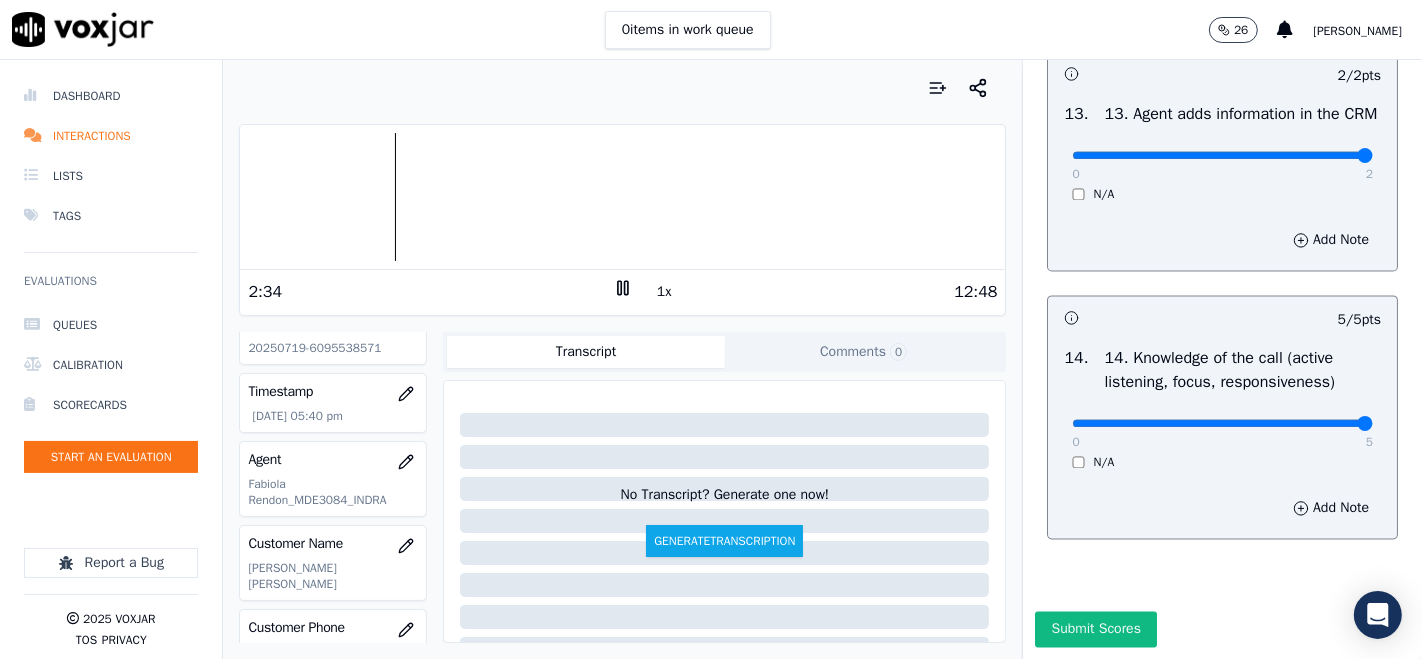 click on "1x" at bounding box center [664, 292] 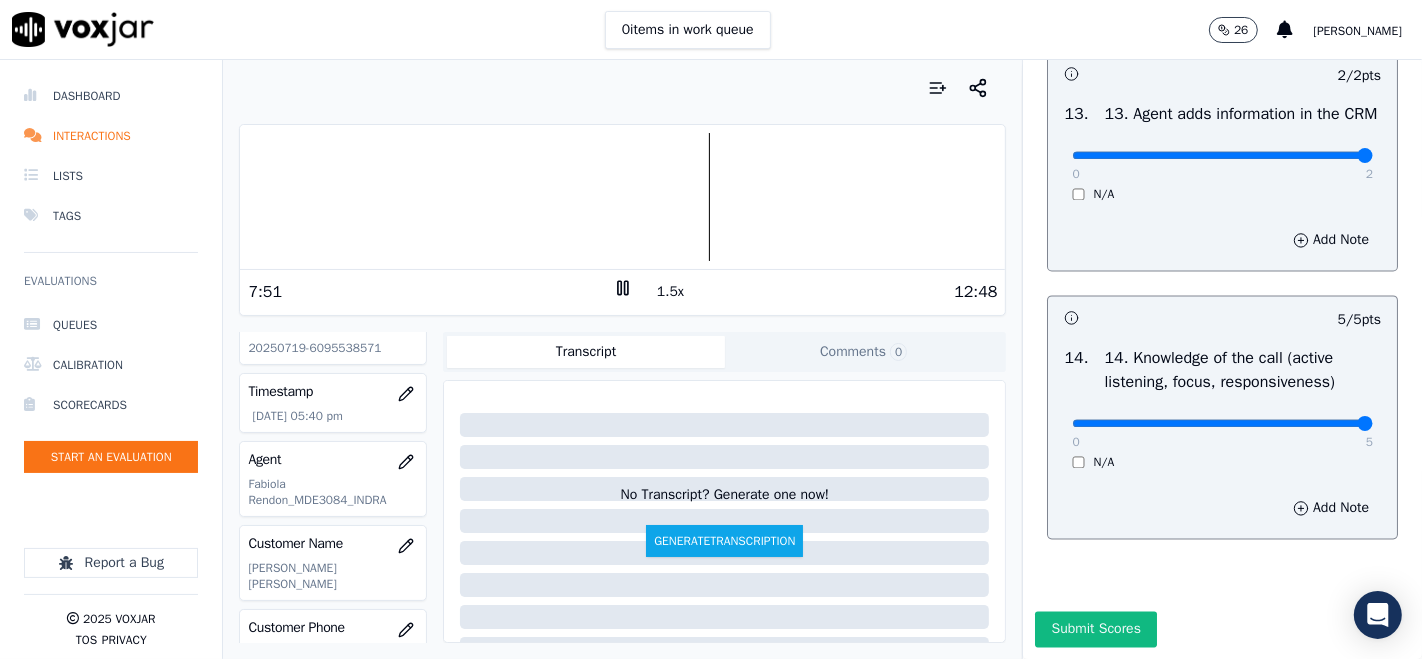 click on "1.5x" at bounding box center [670, 292] 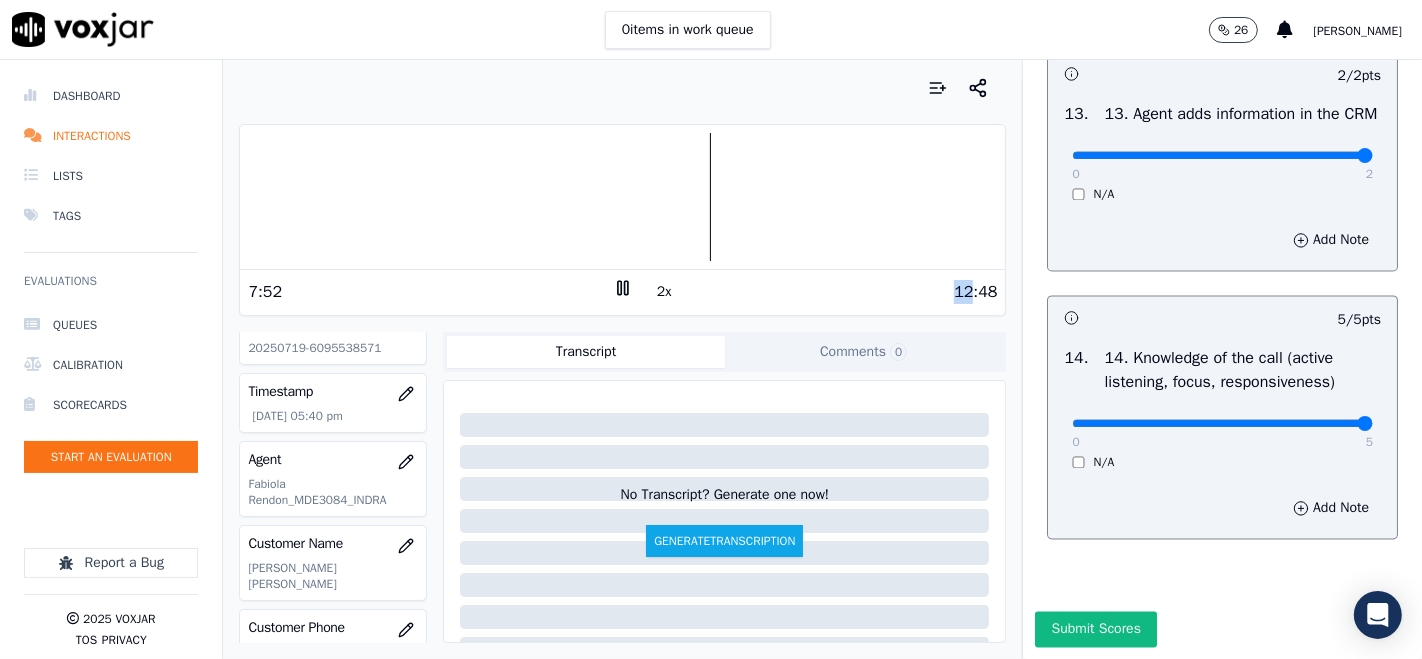 click on "12:48" at bounding box center [815, 292] 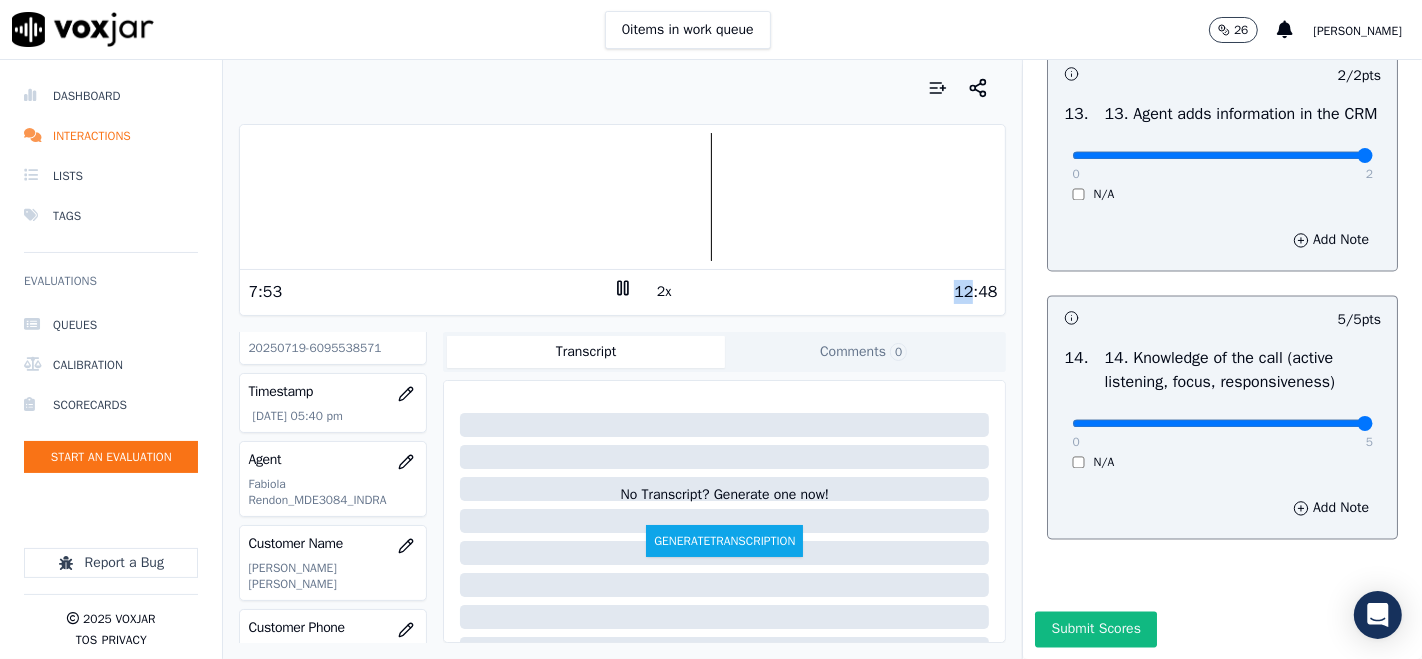 click on "2x" at bounding box center [664, 292] 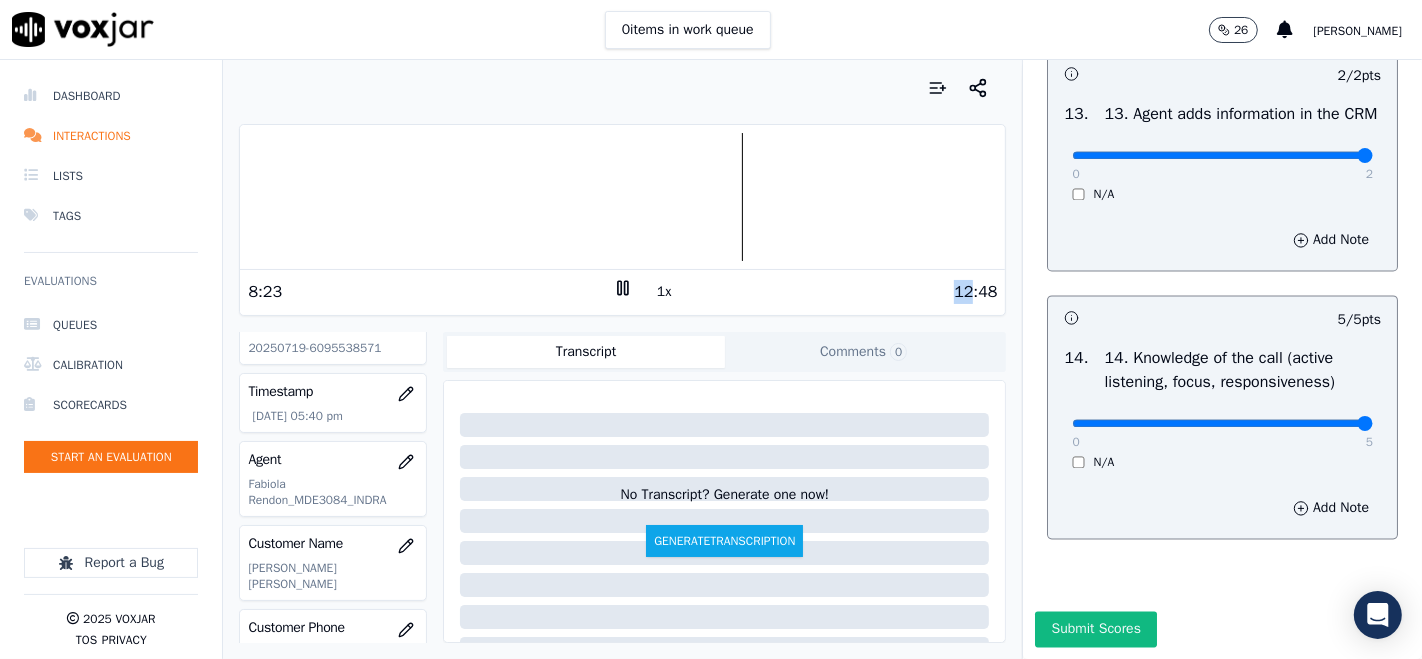 click at bounding box center [622, 197] 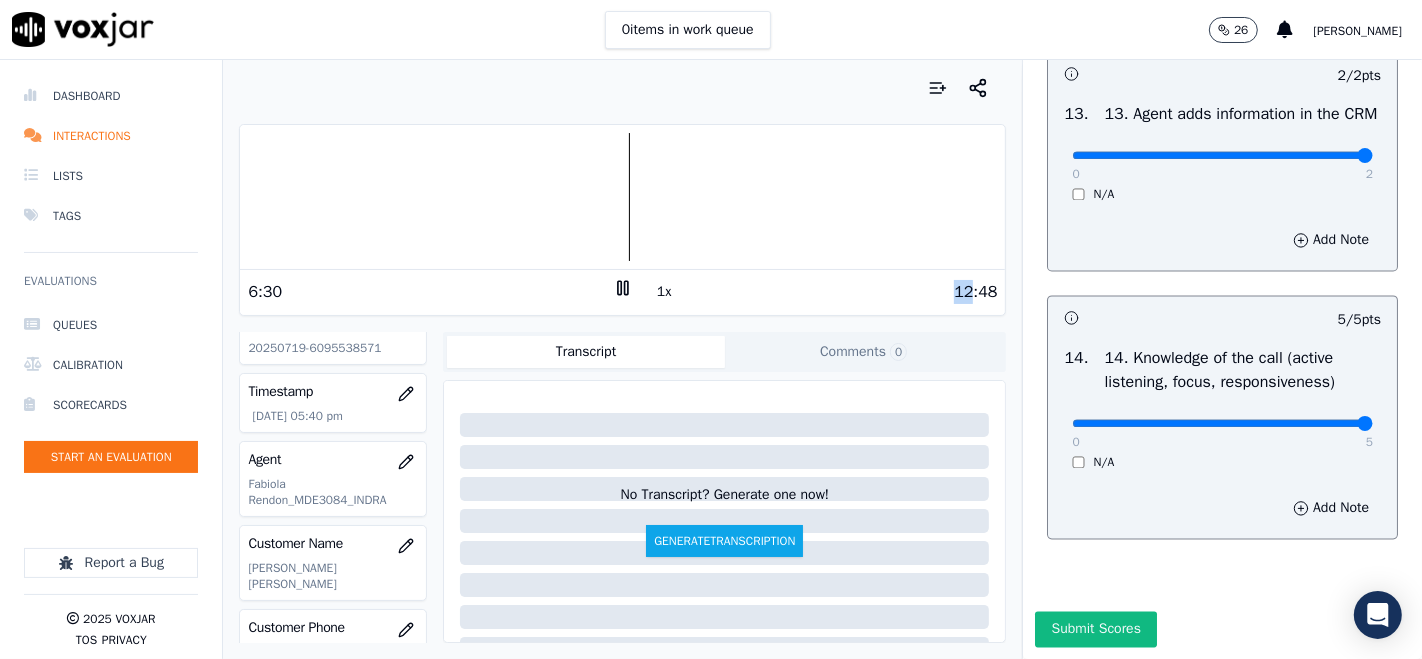 click at bounding box center (622, 197) 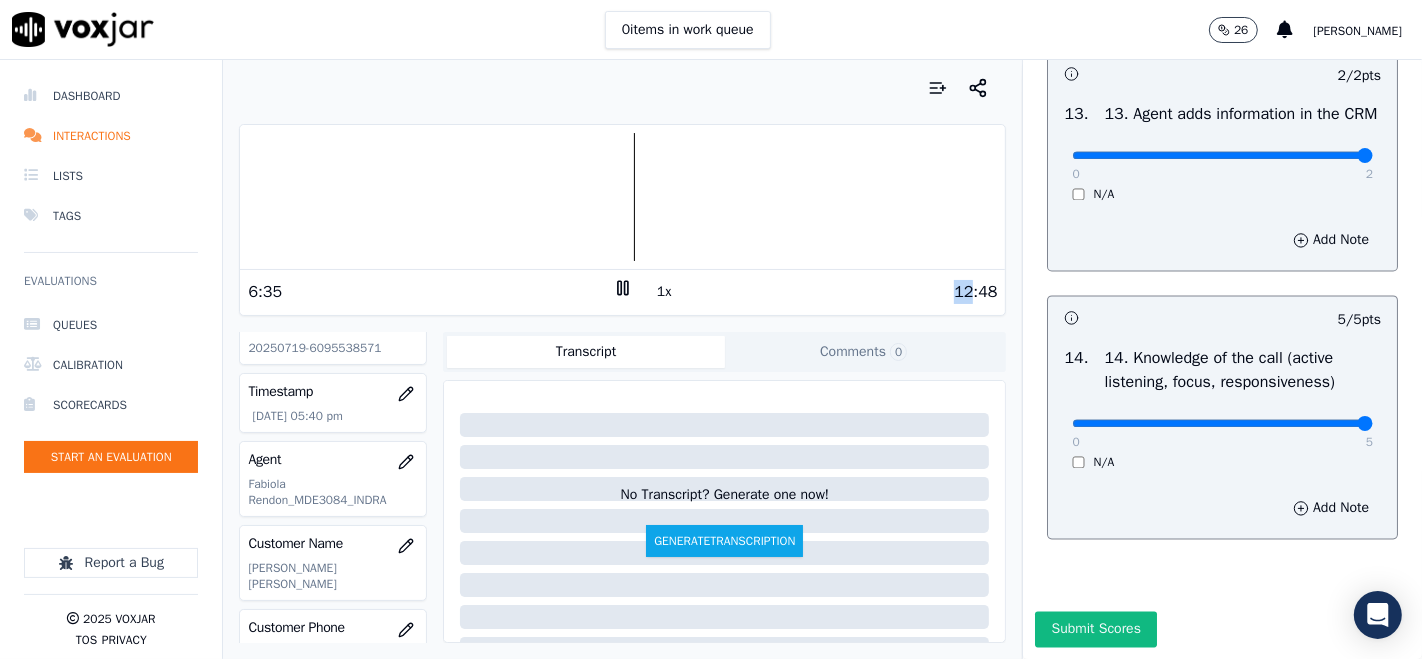 click 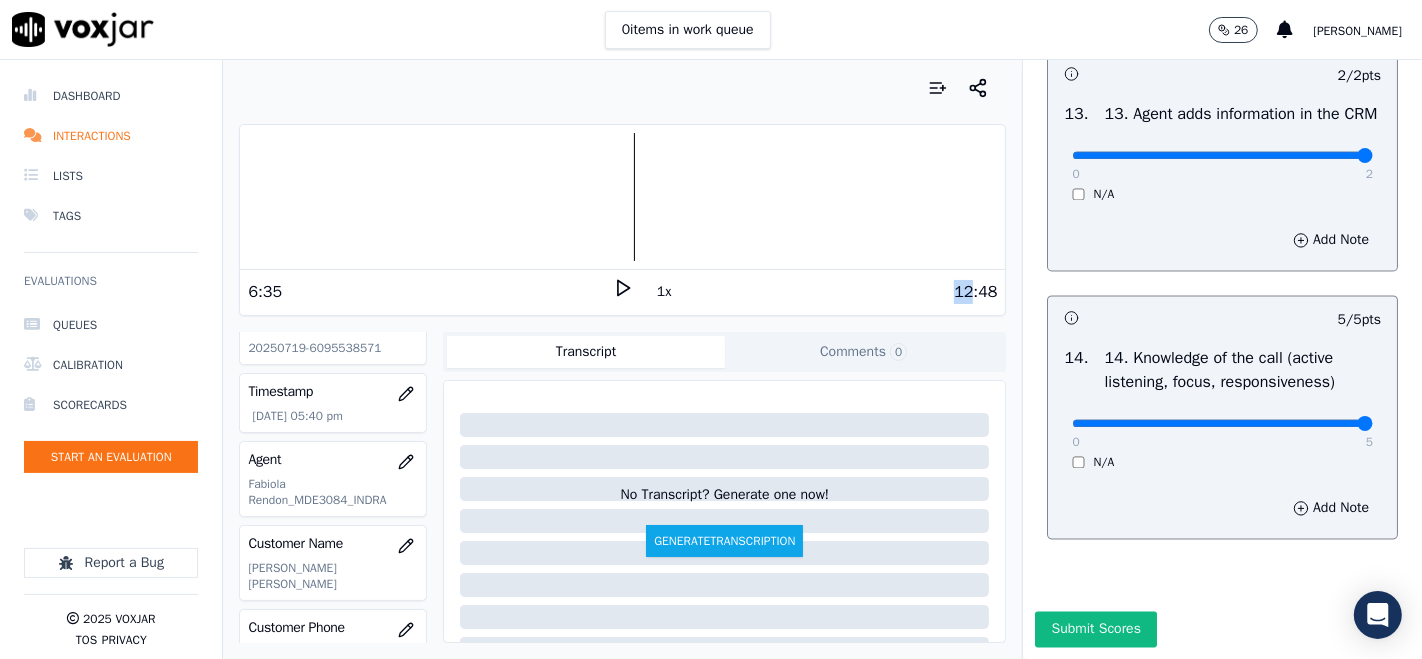 click 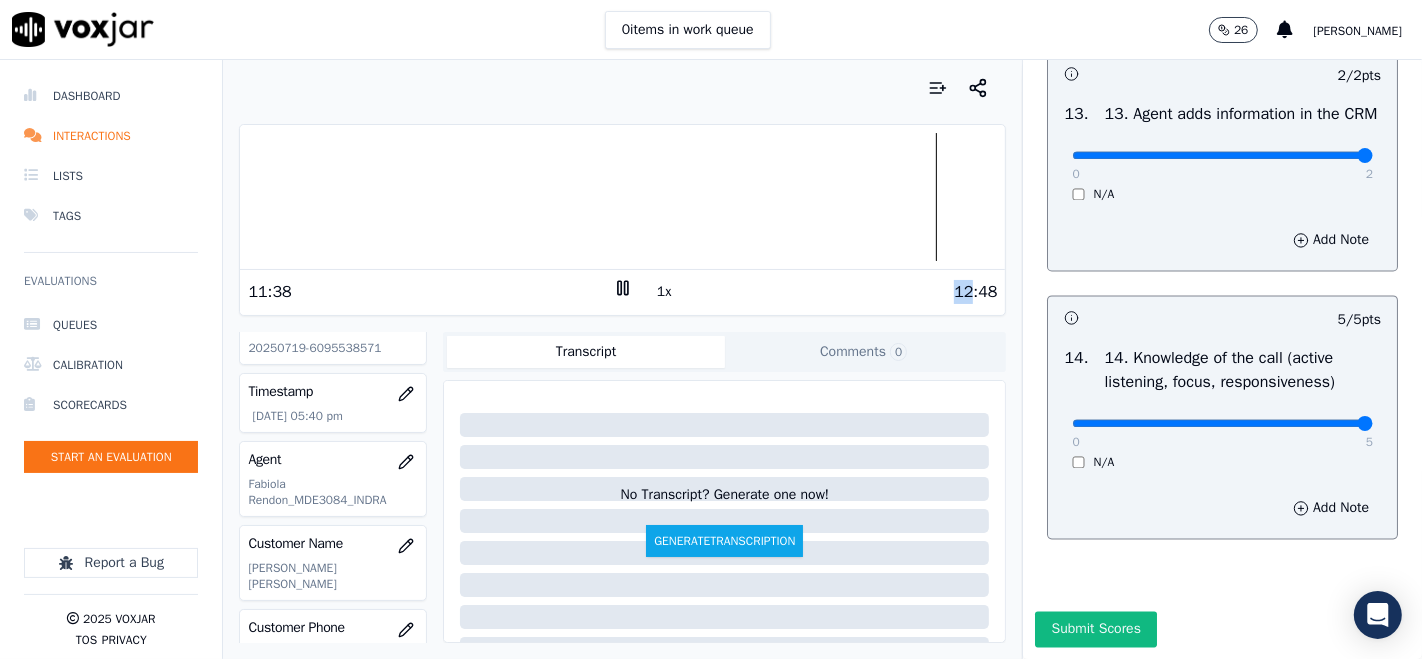 click 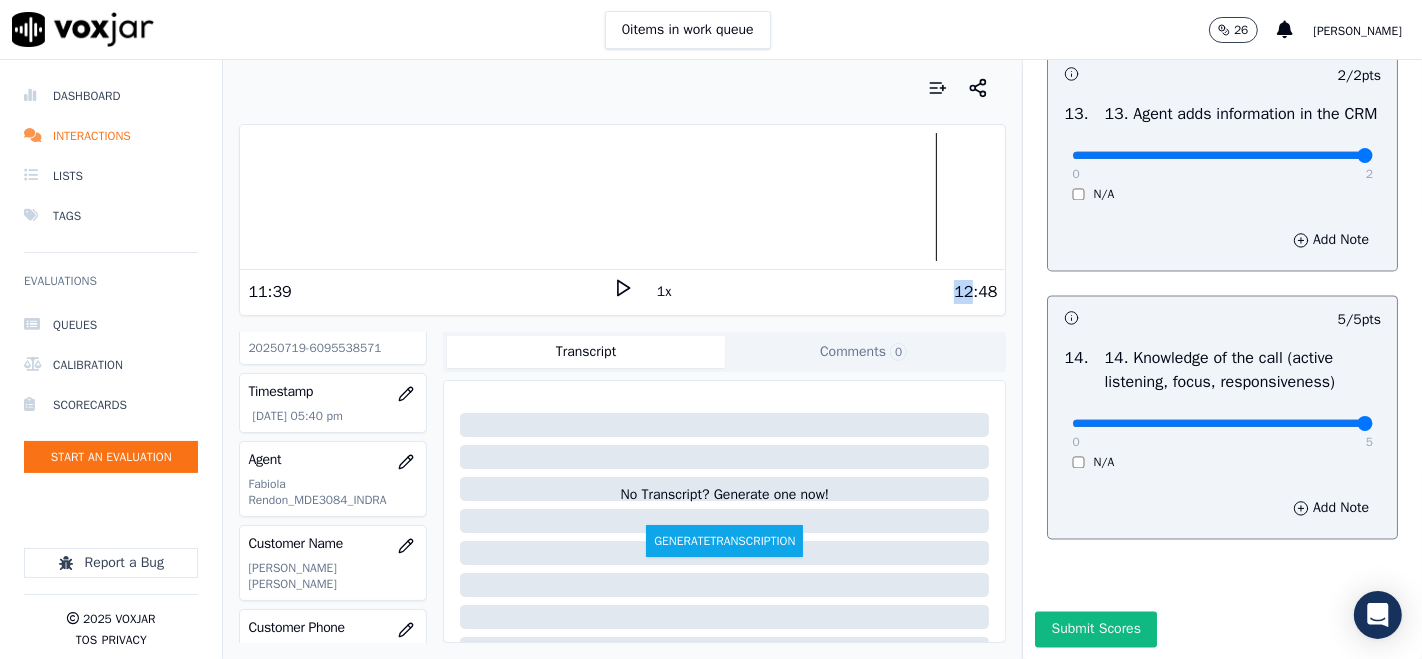 click on "Submit Scores" at bounding box center [1095, 629] 